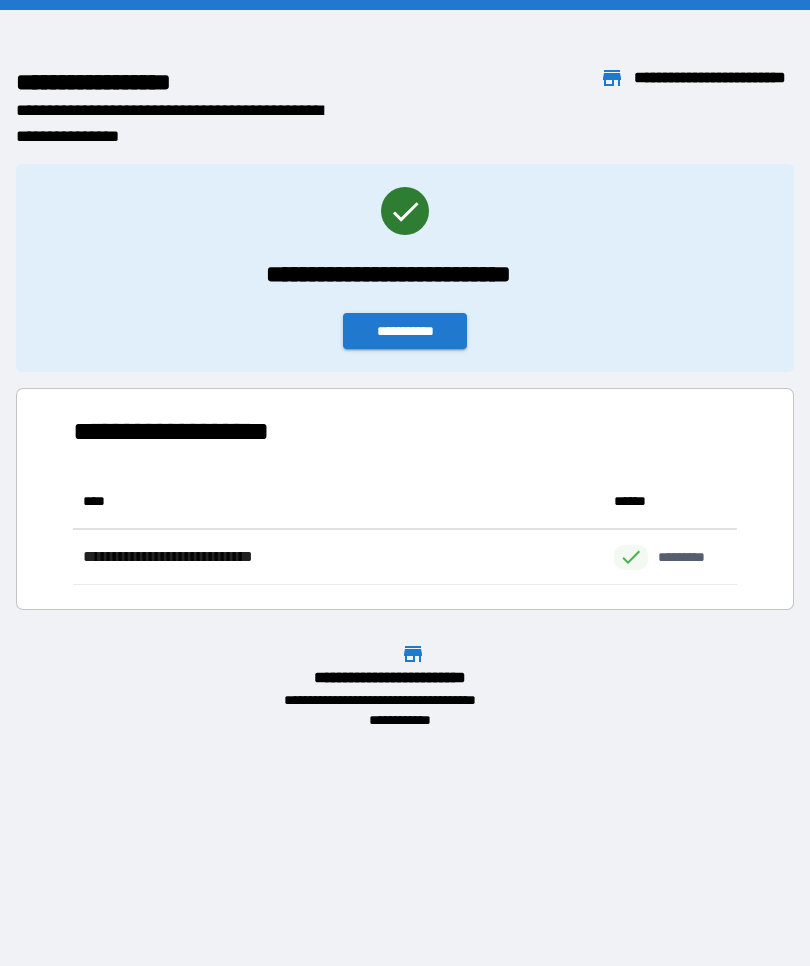 scroll, scrollTop: 0, scrollLeft: 0, axis: both 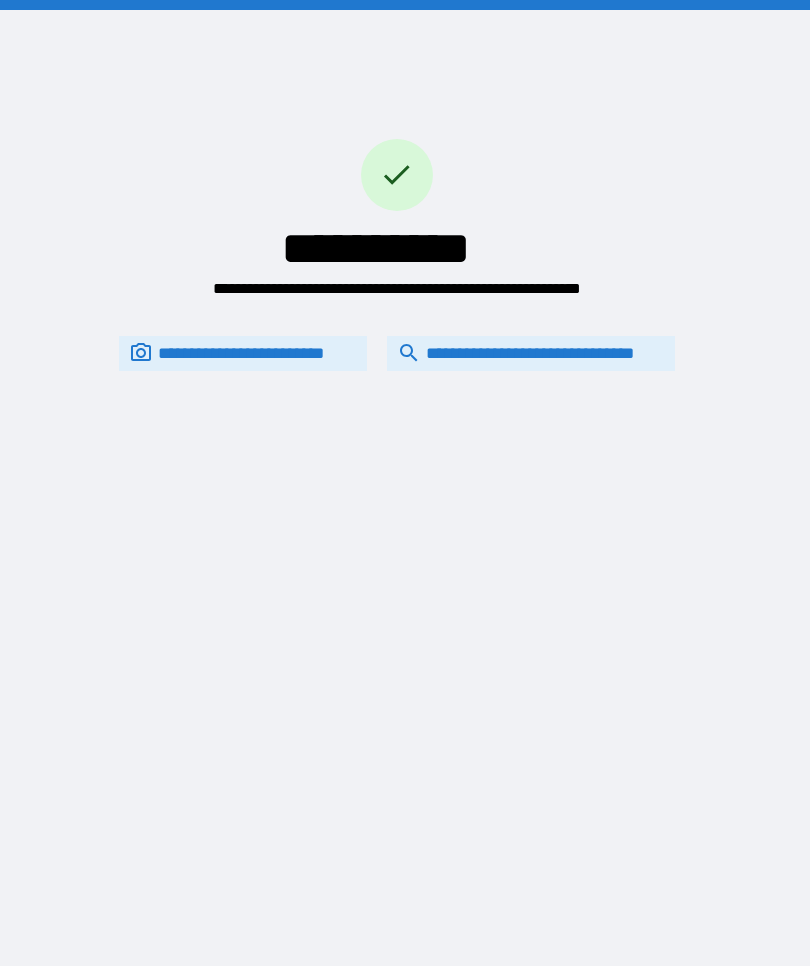 click on "**********" at bounding box center (531, 353) 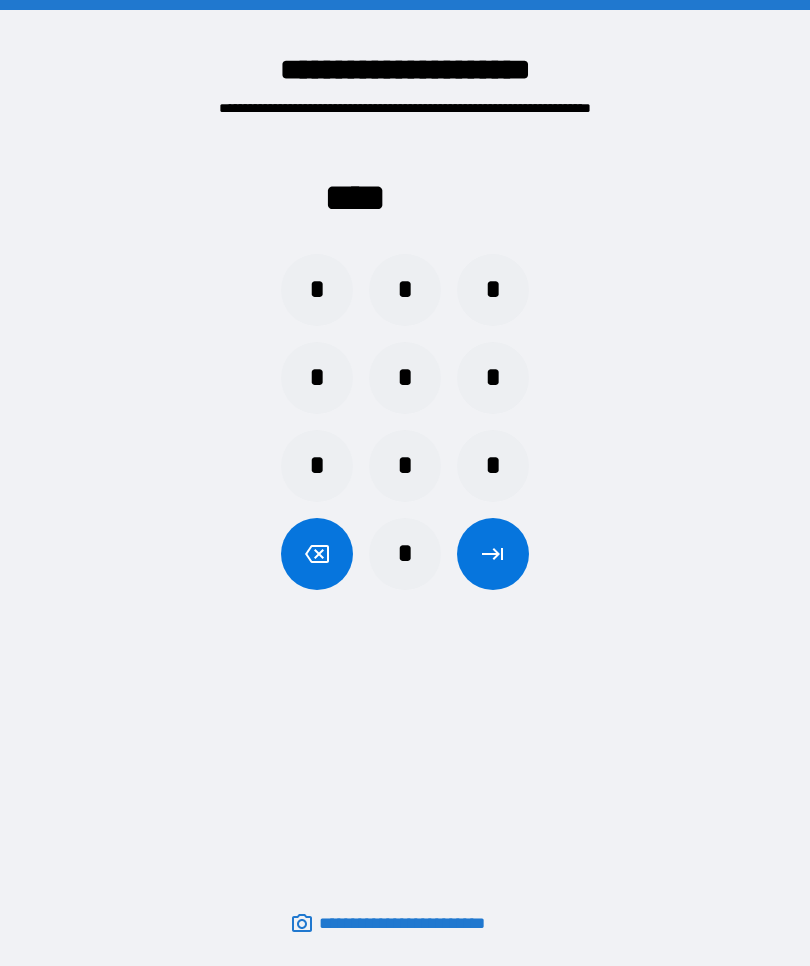 click on "*" at bounding box center (493, 378) 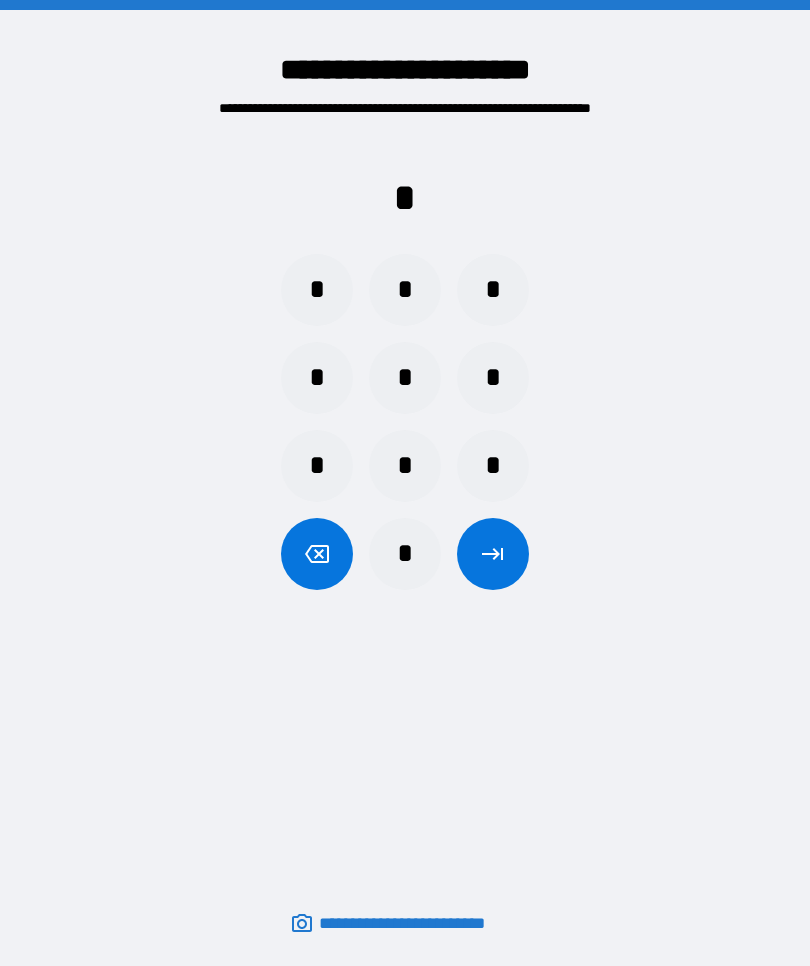 click on "*" at bounding box center (317, 290) 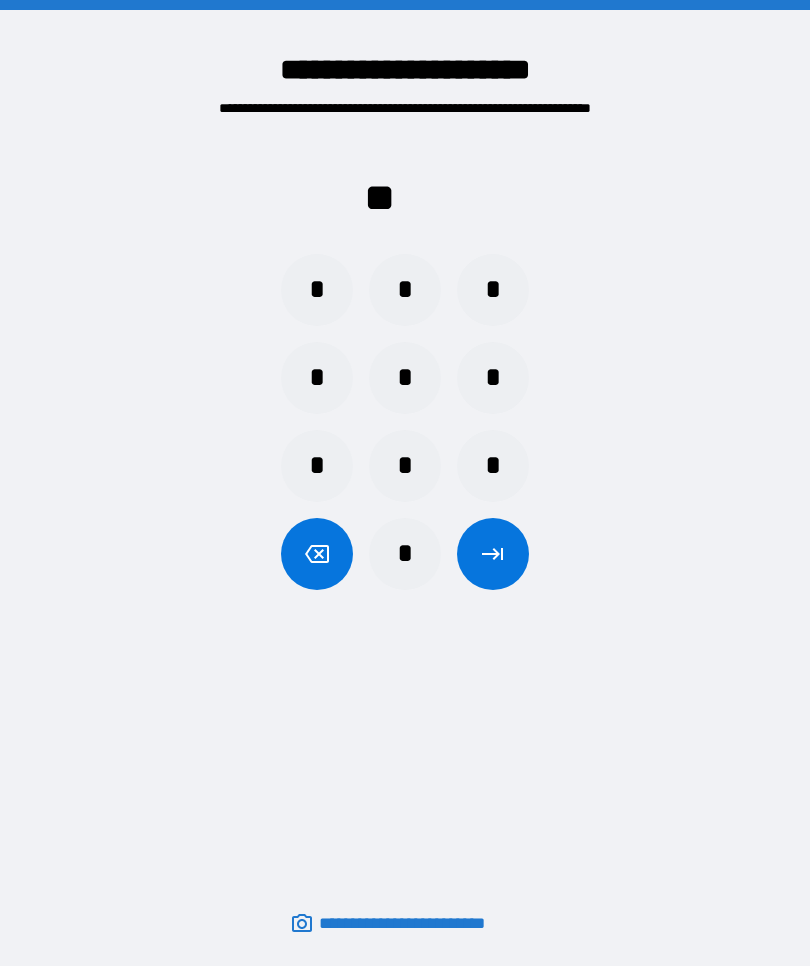 click on "*" at bounding box center [317, 290] 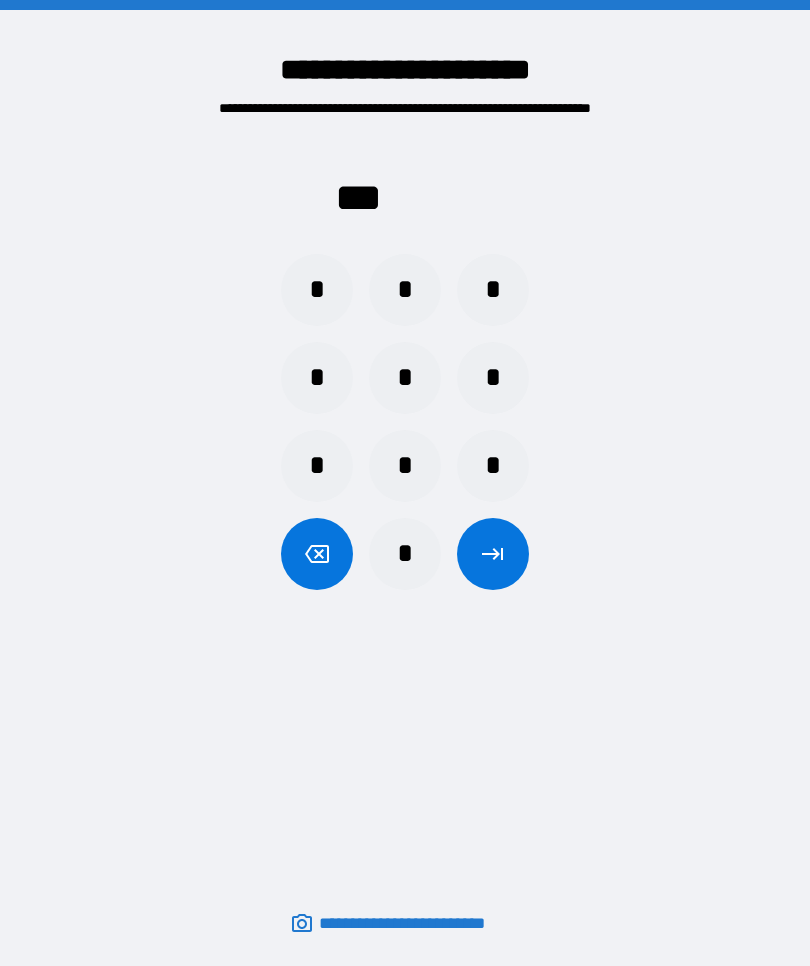 click on "*" at bounding box center [317, 290] 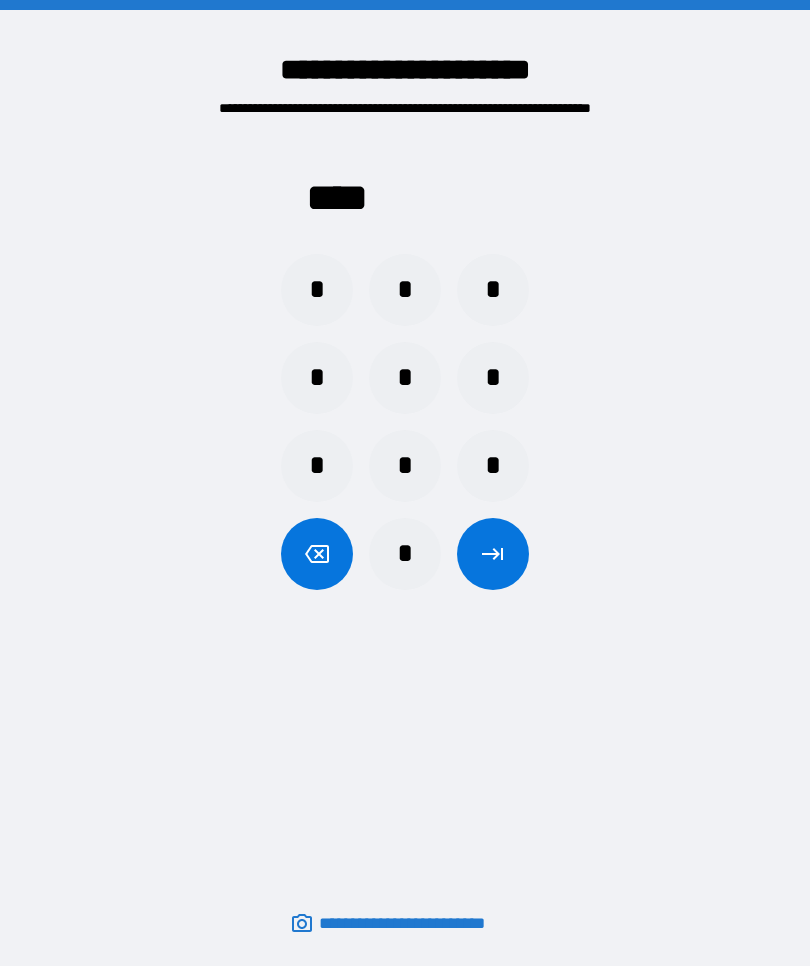click at bounding box center [493, 554] 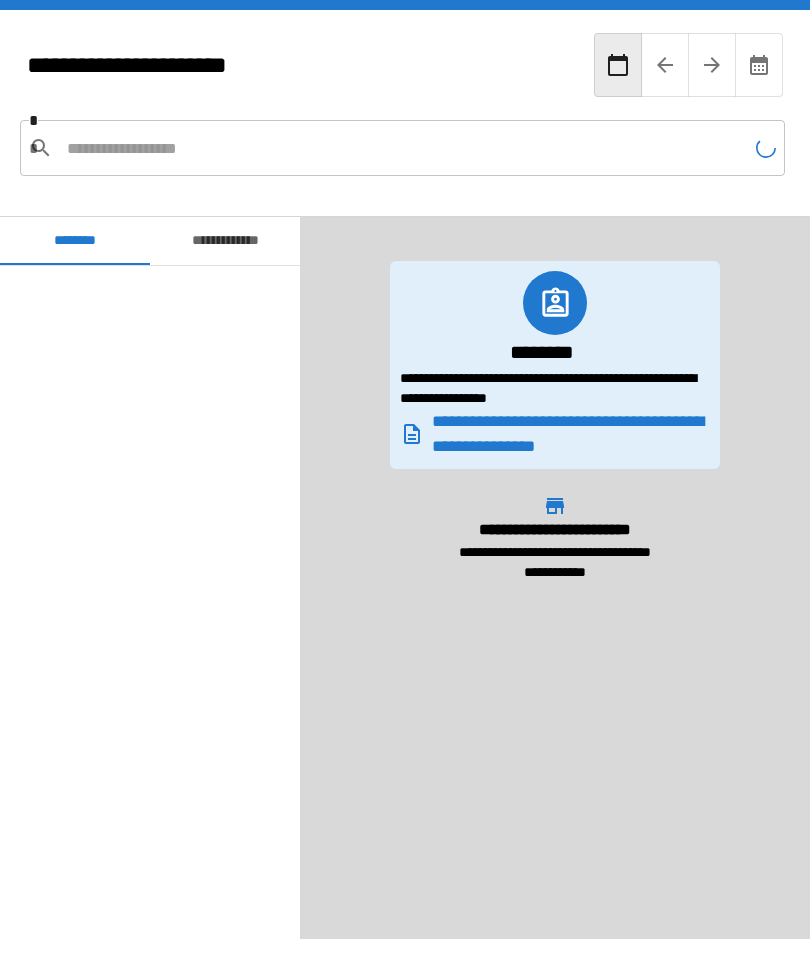 scroll, scrollTop: 2700, scrollLeft: 0, axis: vertical 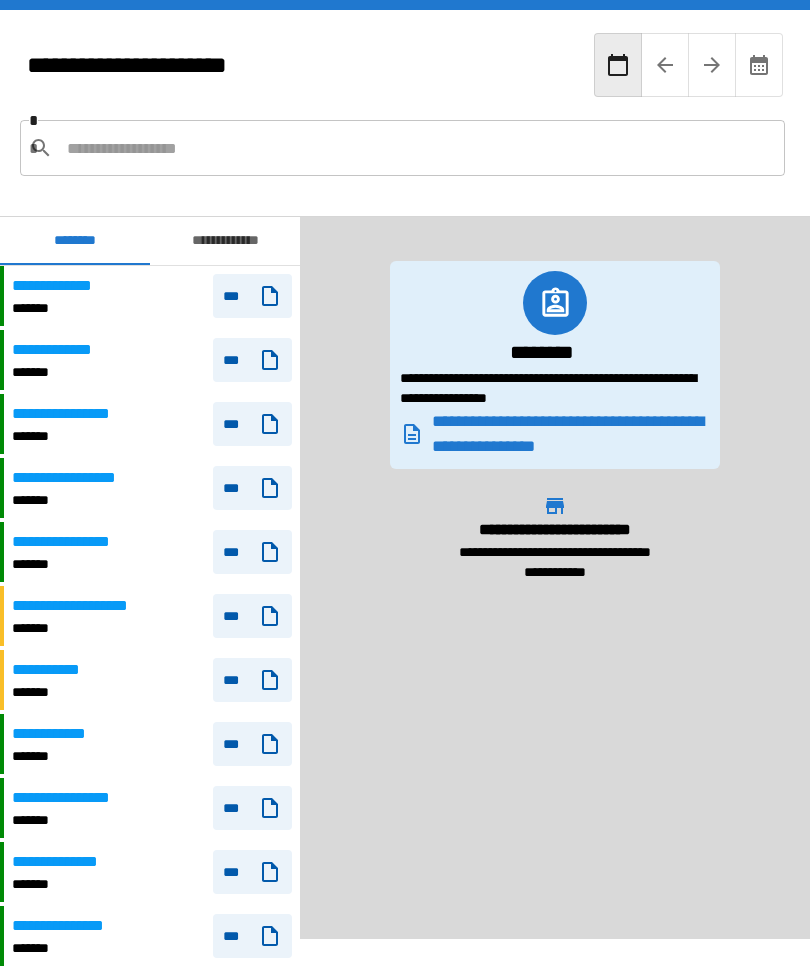 click on "**********" at bounding box center (74, 414) 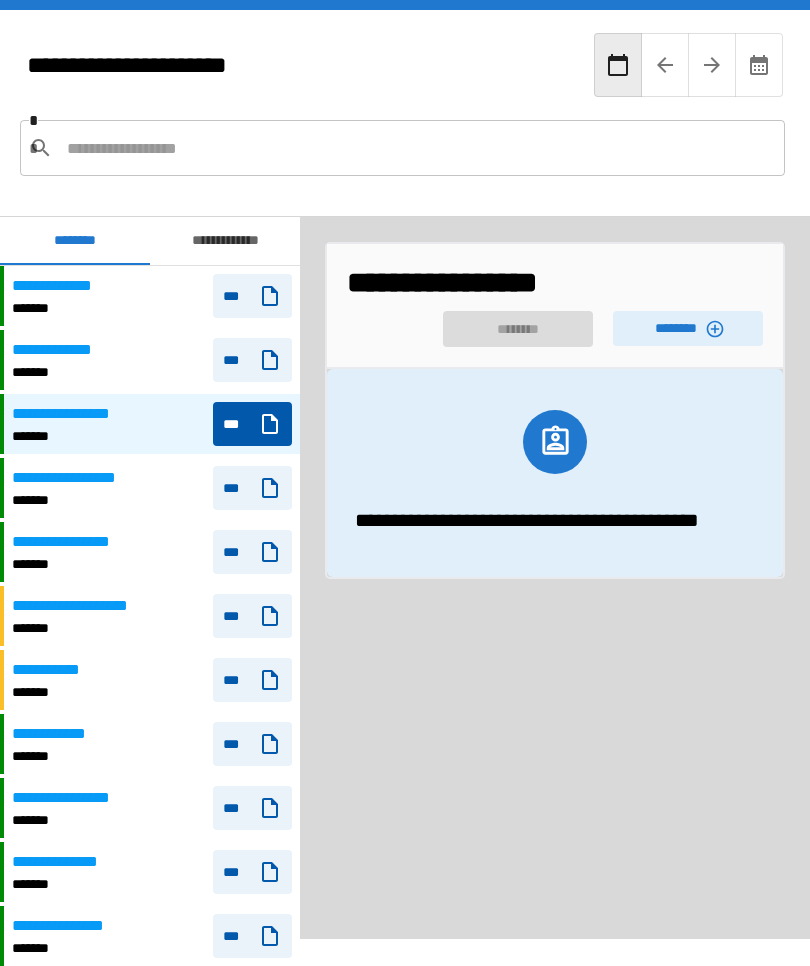click 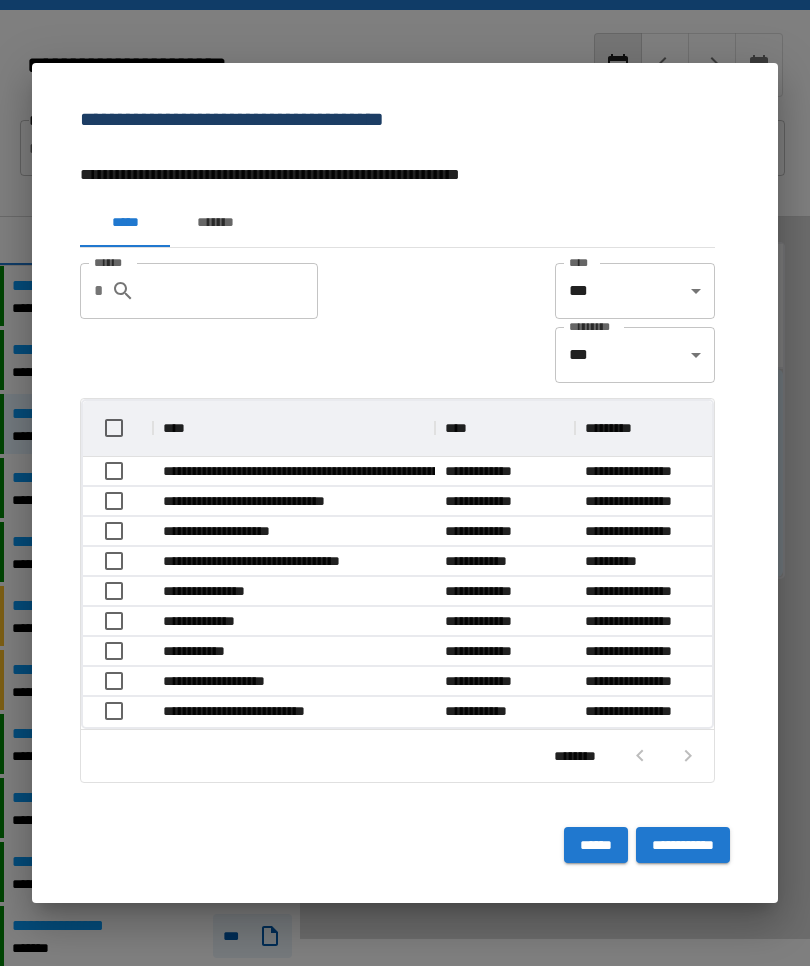 scroll, scrollTop: 326, scrollLeft: 629, axis: both 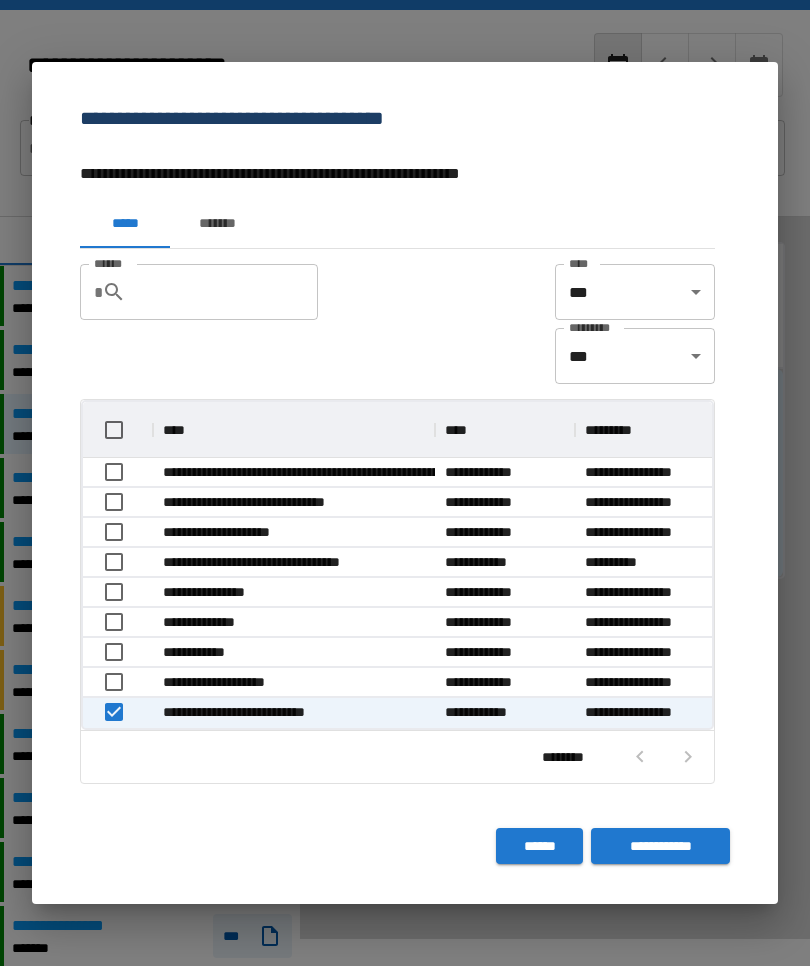 click on "**********" at bounding box center (660, 846) 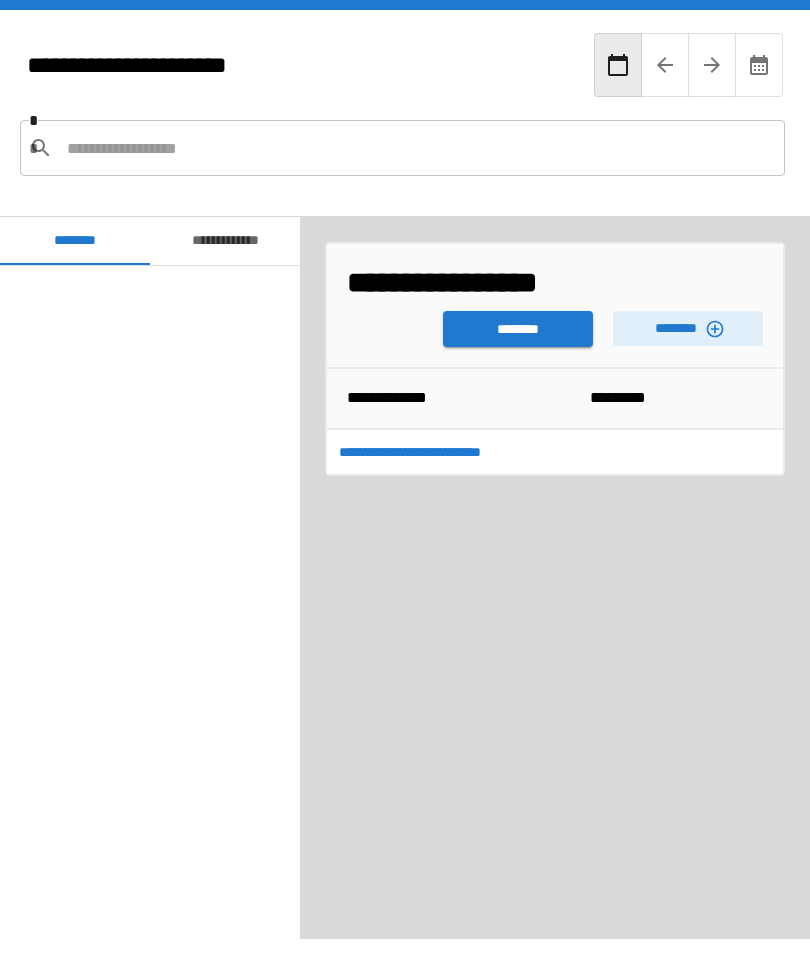 scroll, scrollTop: 2700, scrollLeft: 0, axis: vertical 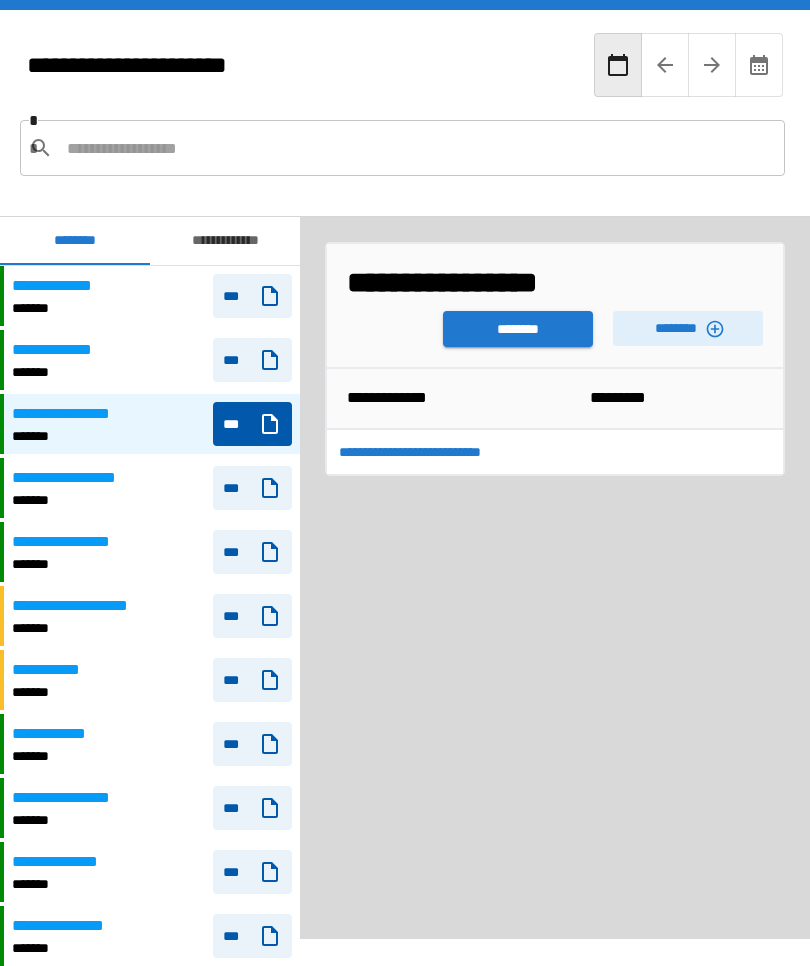 click on "********" at bounding box center [518, 329] 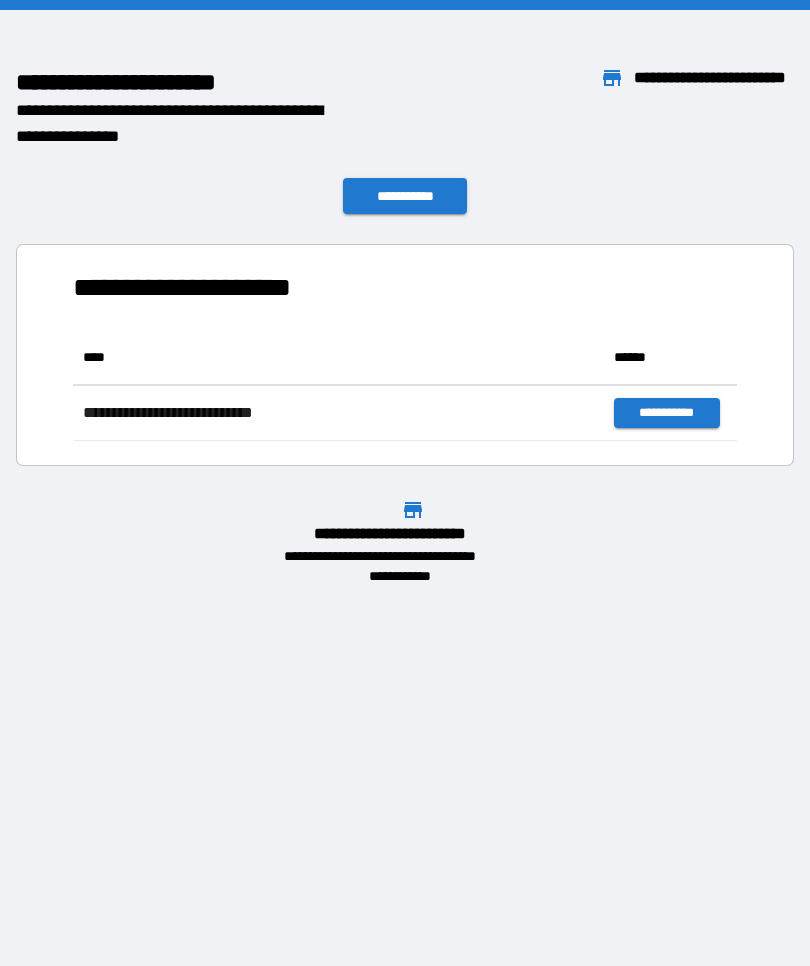 scroll, scrollTop: 1, scrollLeft: 1, axis: both 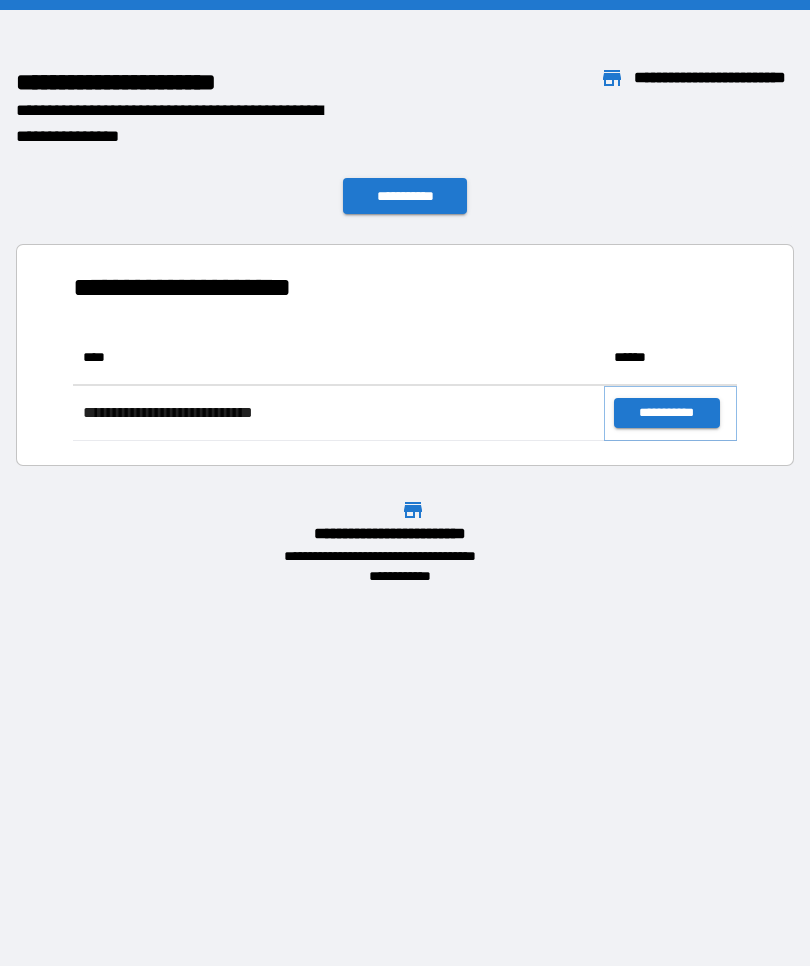 click on "**********" at bounding box center (666, 413) 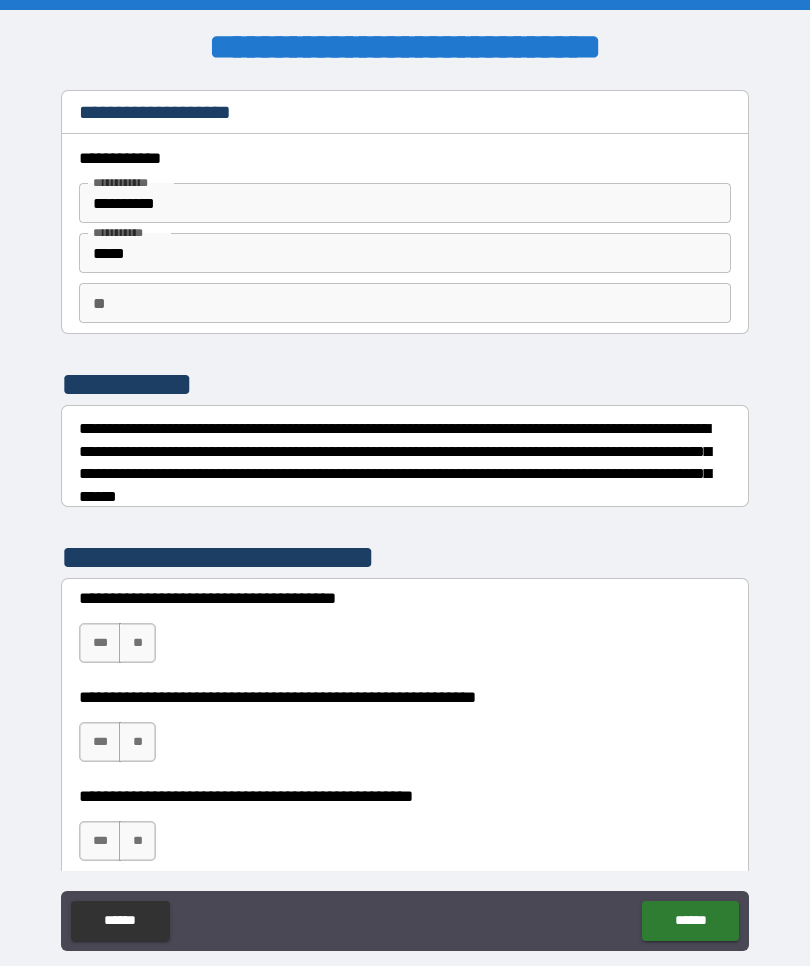 click on "***" at bounding box center (100, 643) 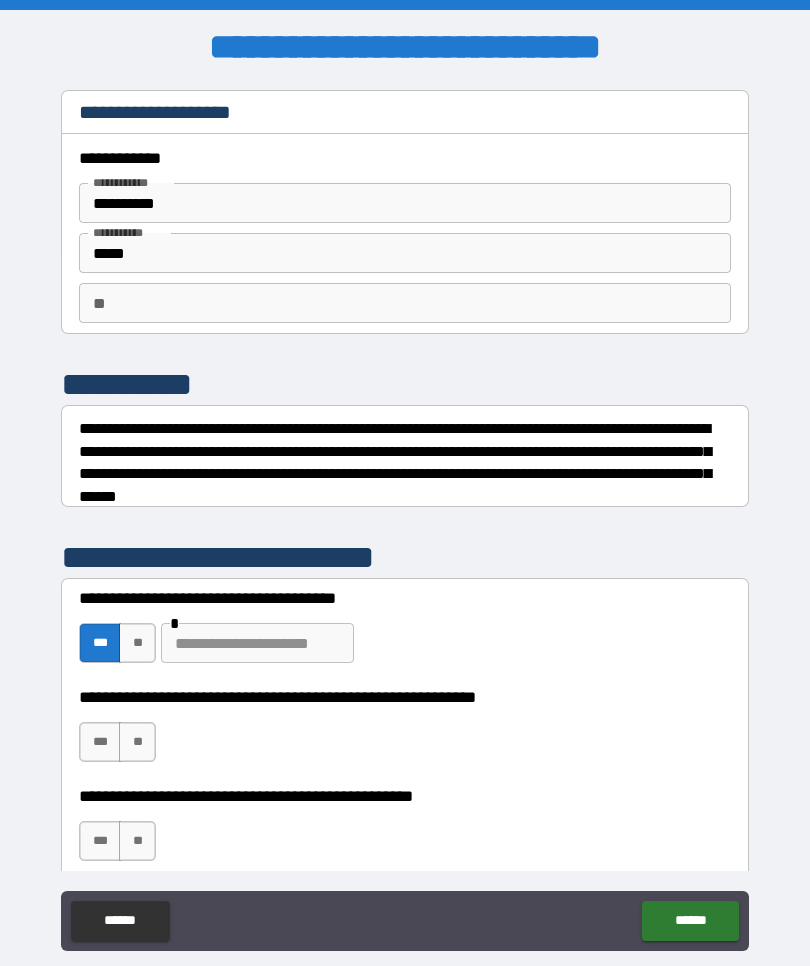 click on "***" at bounding box center (100, 742) 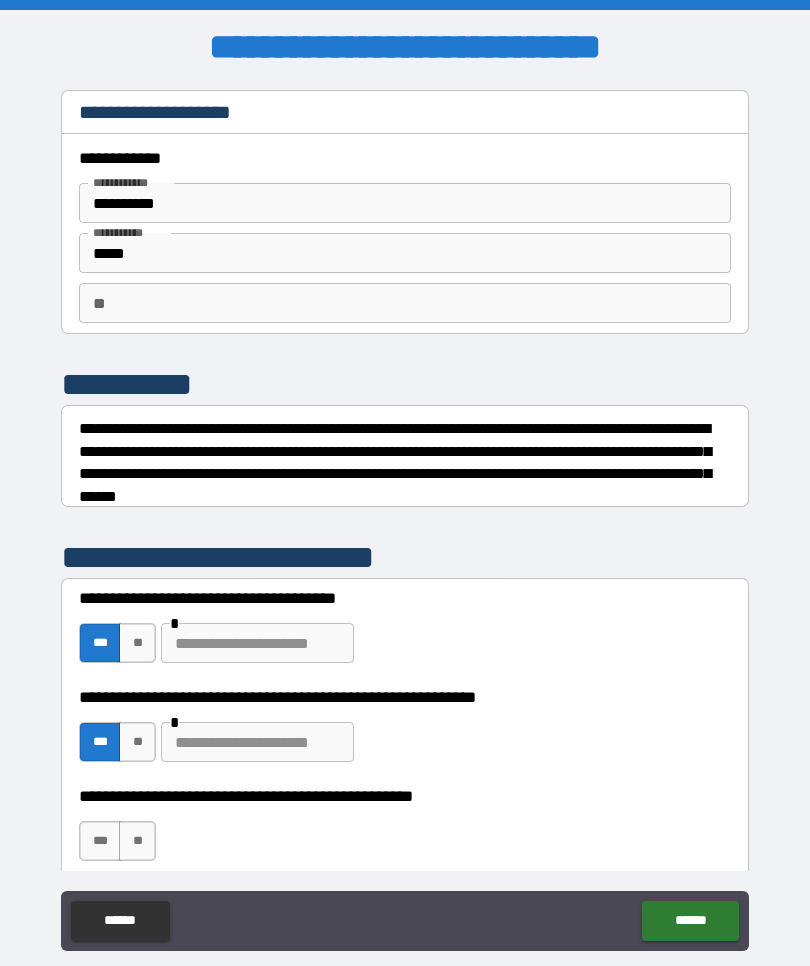 click on "**" at bounding box center [137, 841] 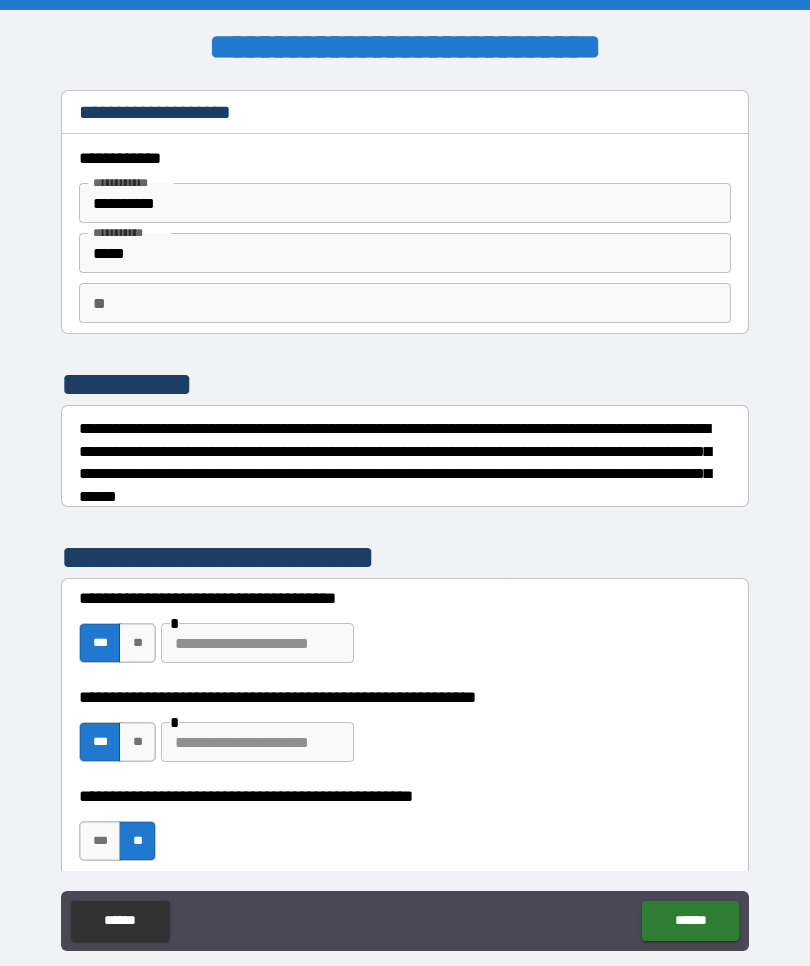click on "******" at bounding box center (690, 921) 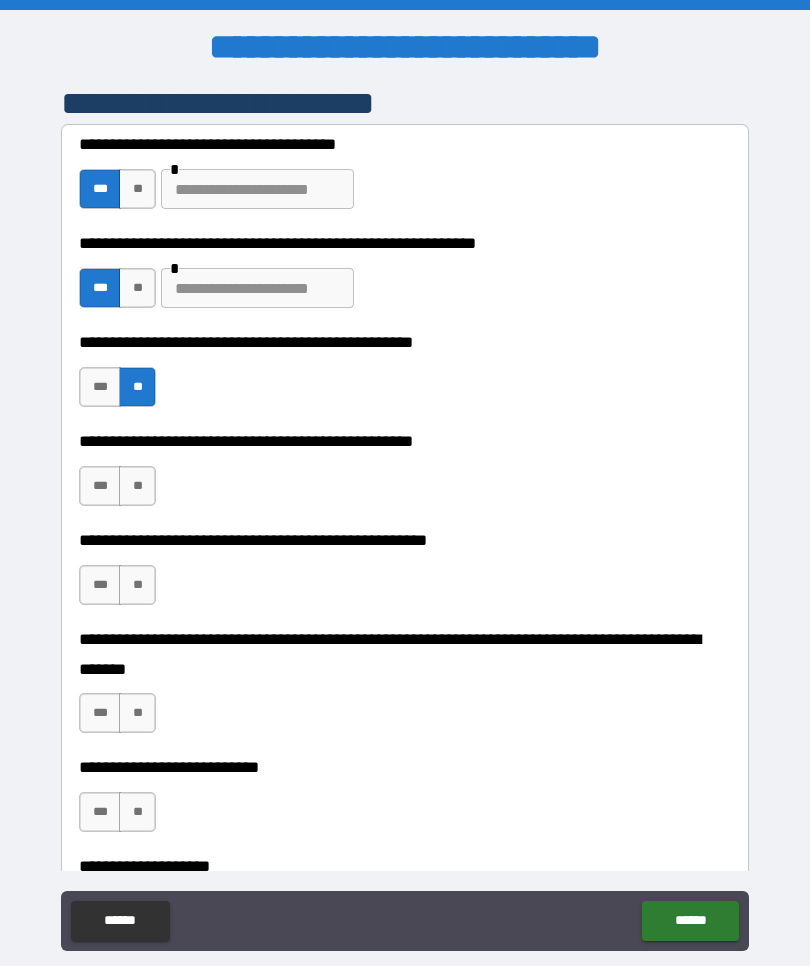 scroll, scrollTop: 455, scrollLeft: 0, axis: vertical 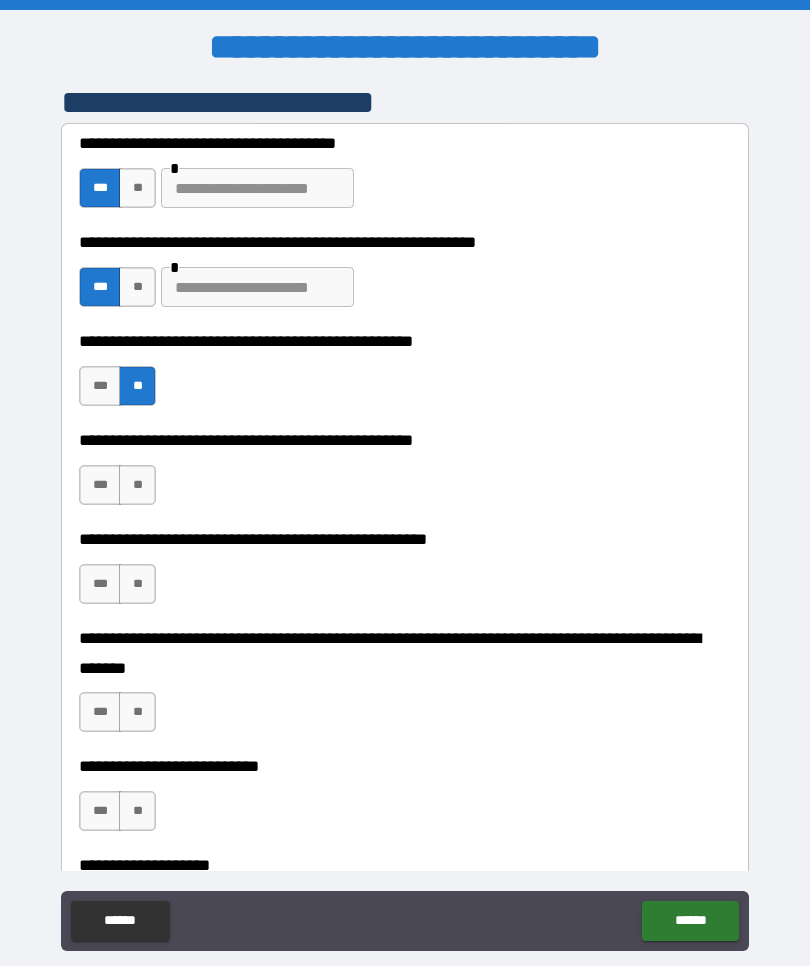 click on "***" at bounding box center (100, 485) 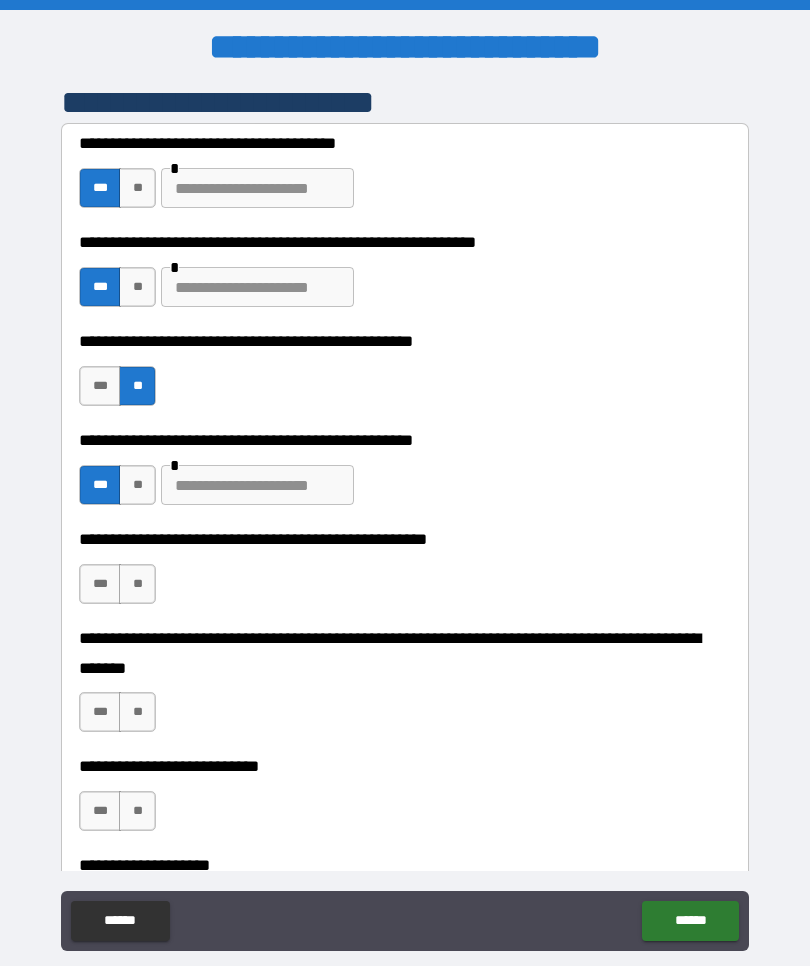 click on "**" at bounding box center [137, 584] 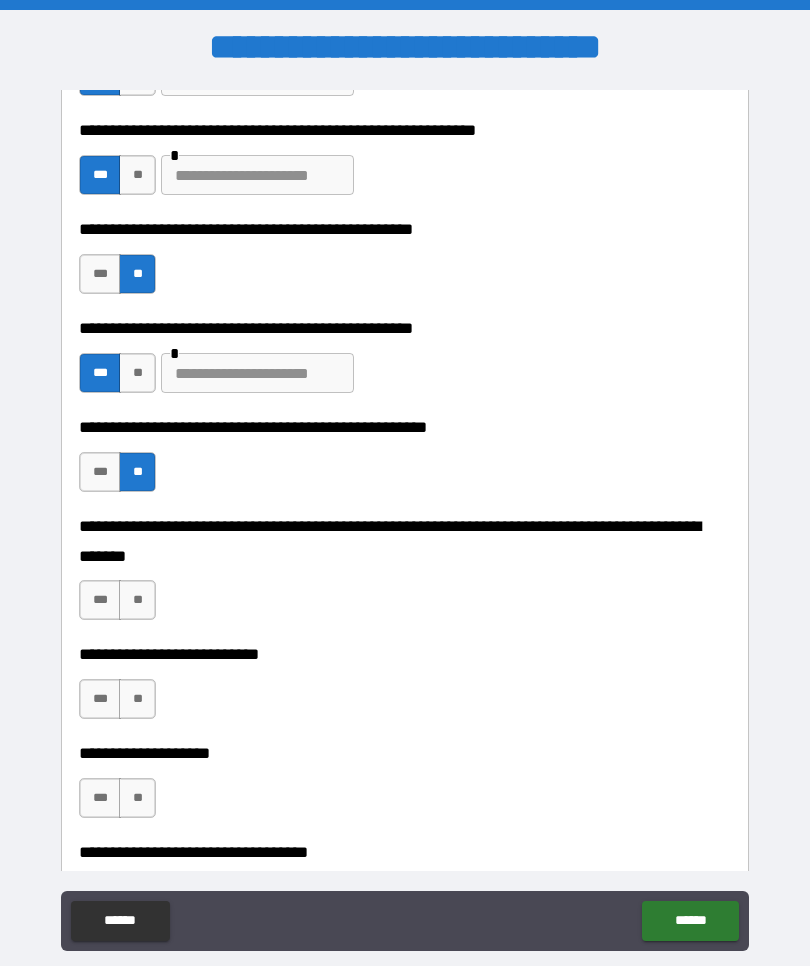 scroll, scrollTop: 581, scrollLeft: 0, axis: vertical 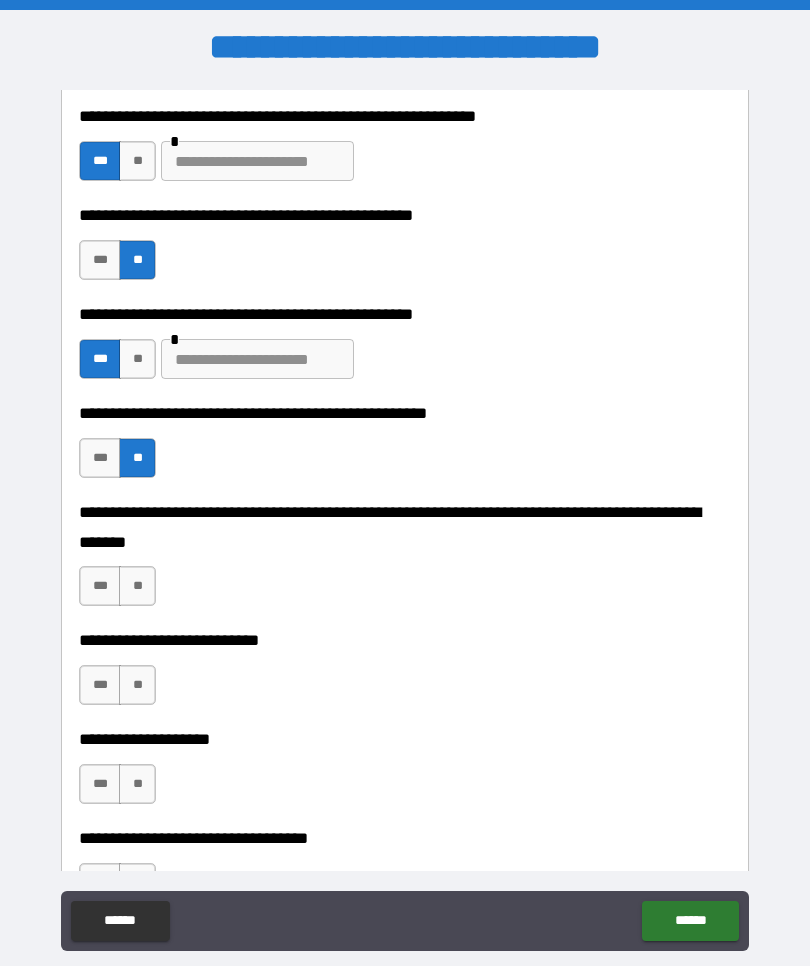 click on "**" at bounding box center [137, 586] 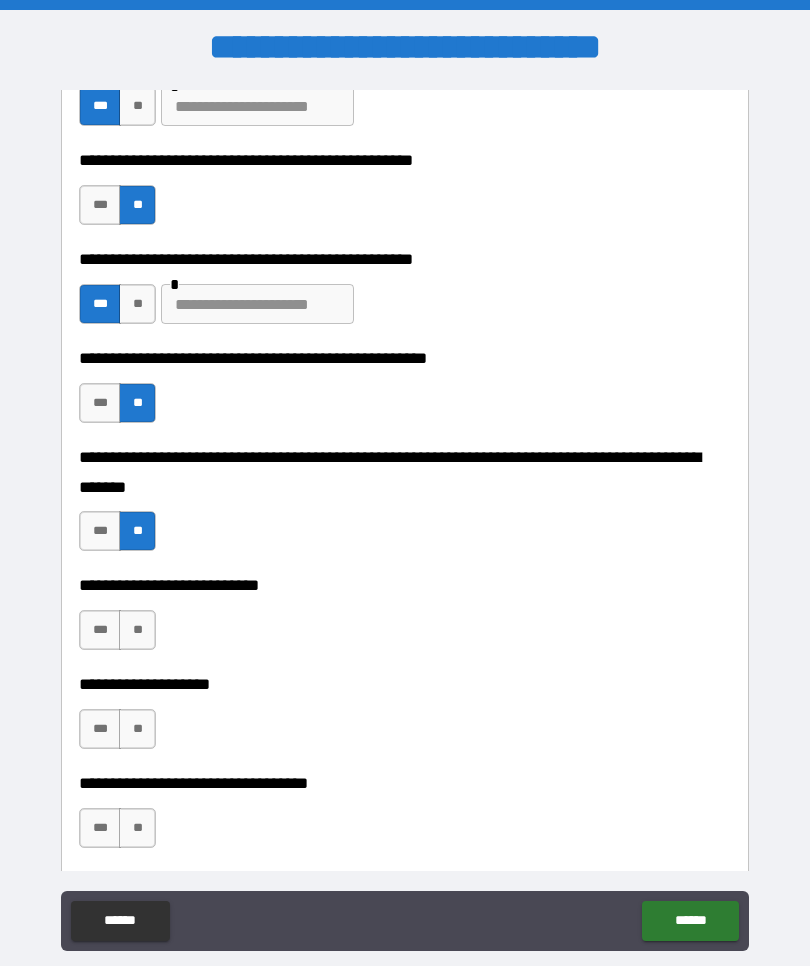 scroll, scrollTop: 644, scrollLeft: 0, axis: vertical 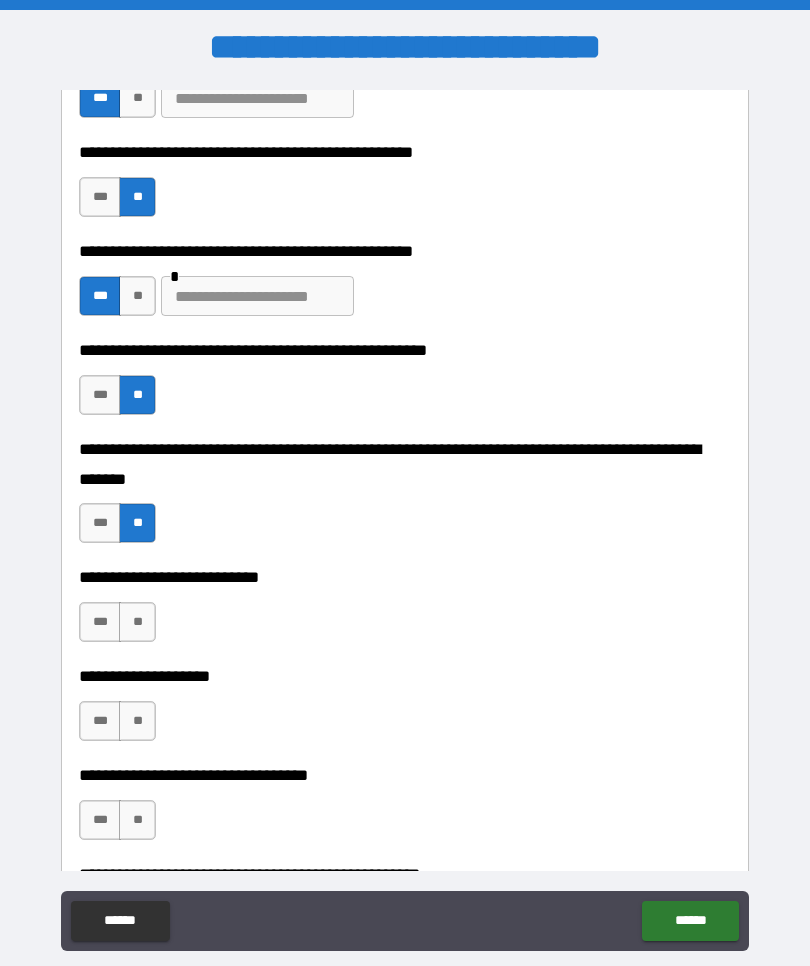 click on "**" at bounding box center [137, 622] 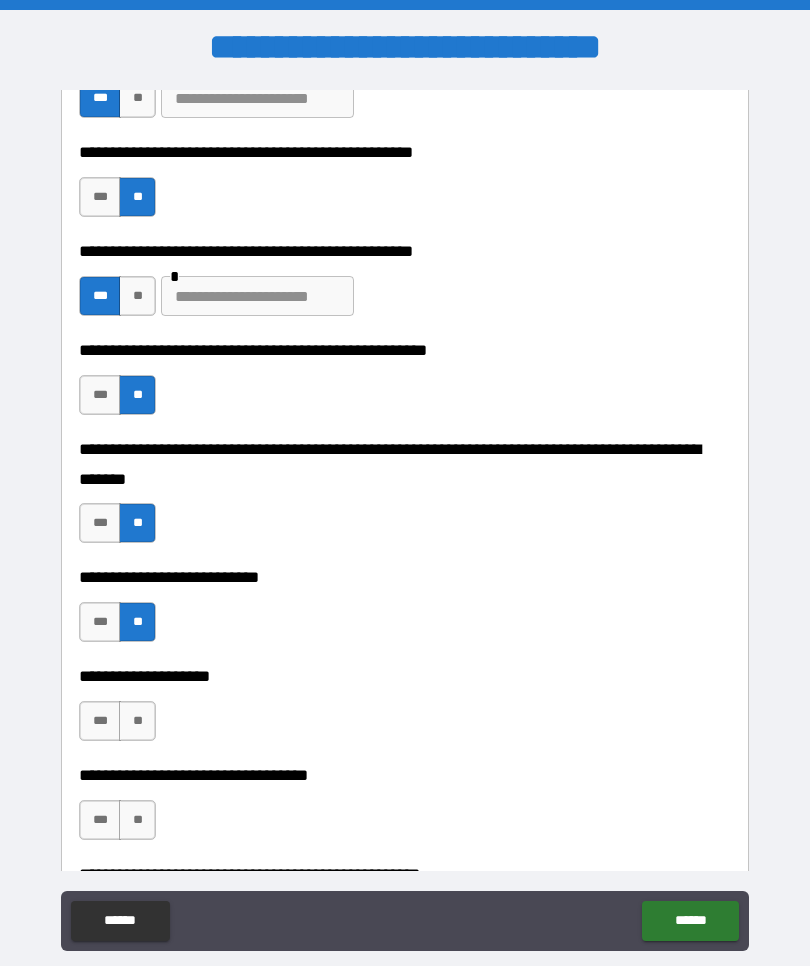 click on "**" at bounding box center [137, 721] 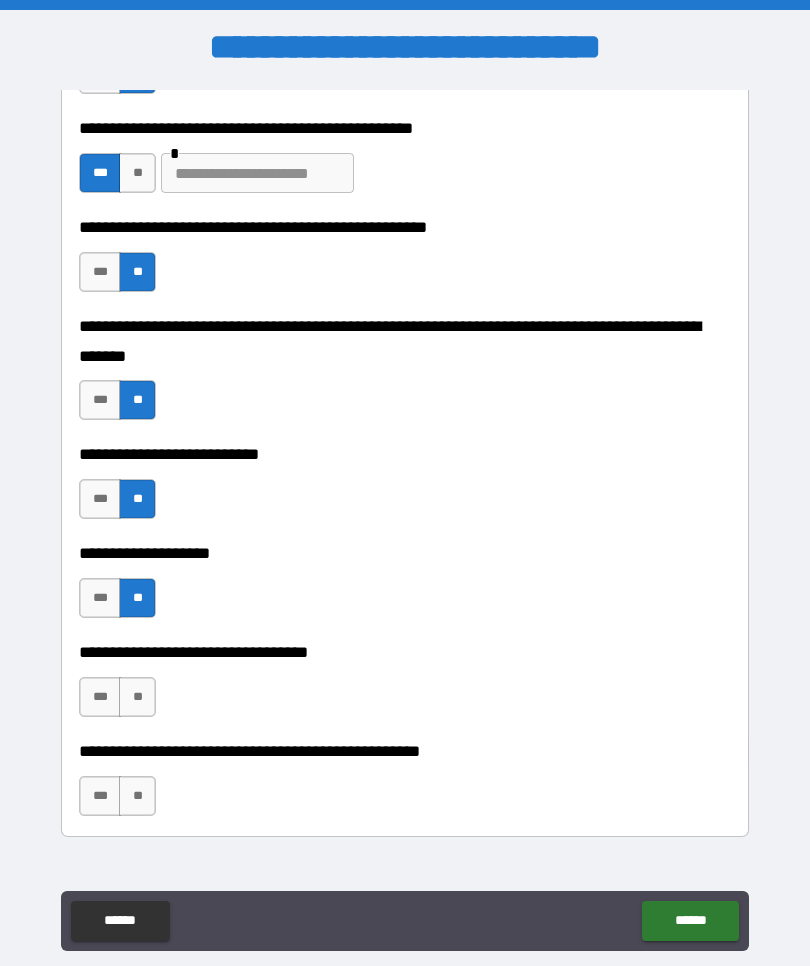 scroll, scrollTop: 776, scrollLeft: 0, axis: vertical 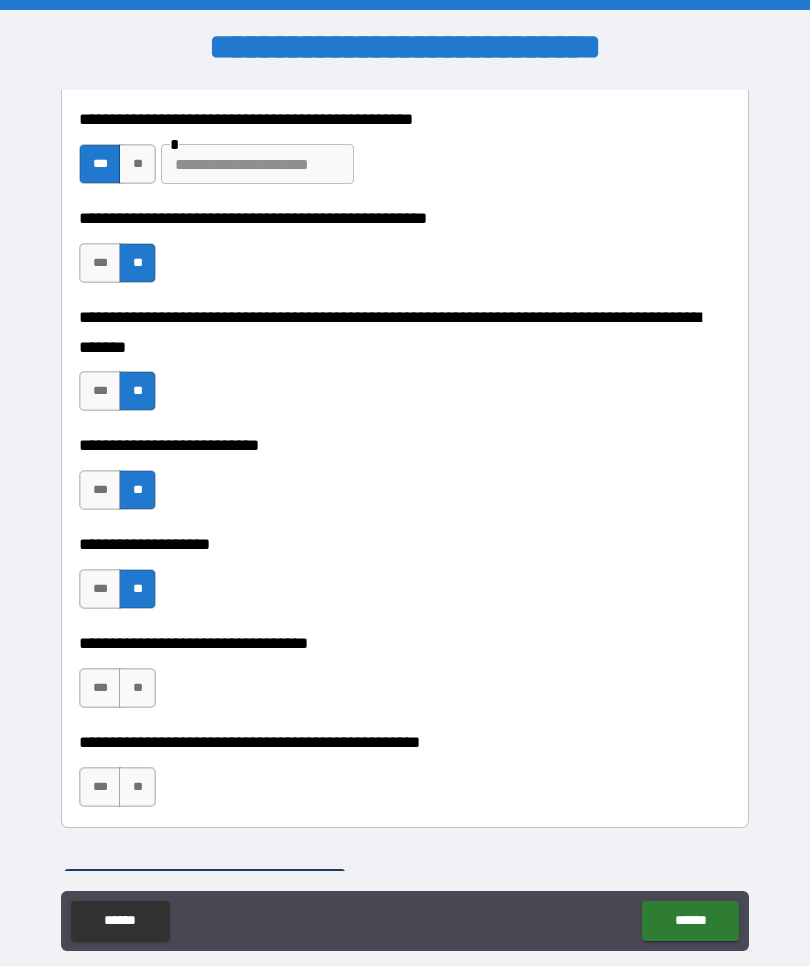 click on "**" at bounding box center [137, 688] 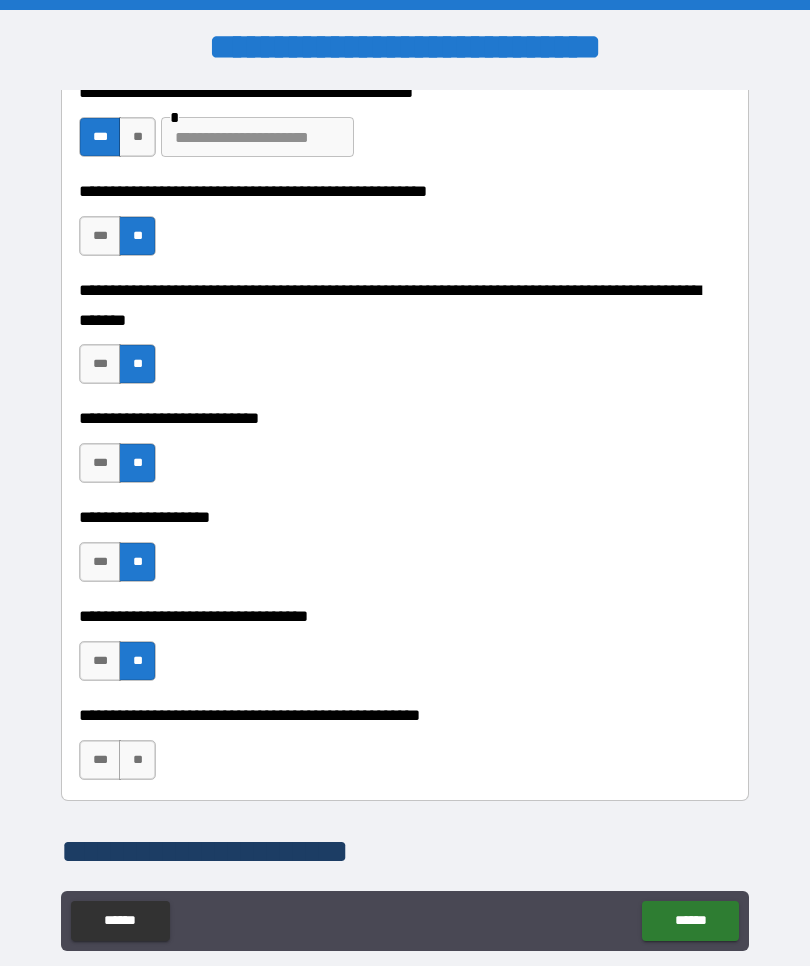 scroll, scrollTop: 805, scrollLeft: 0, axis: vertical 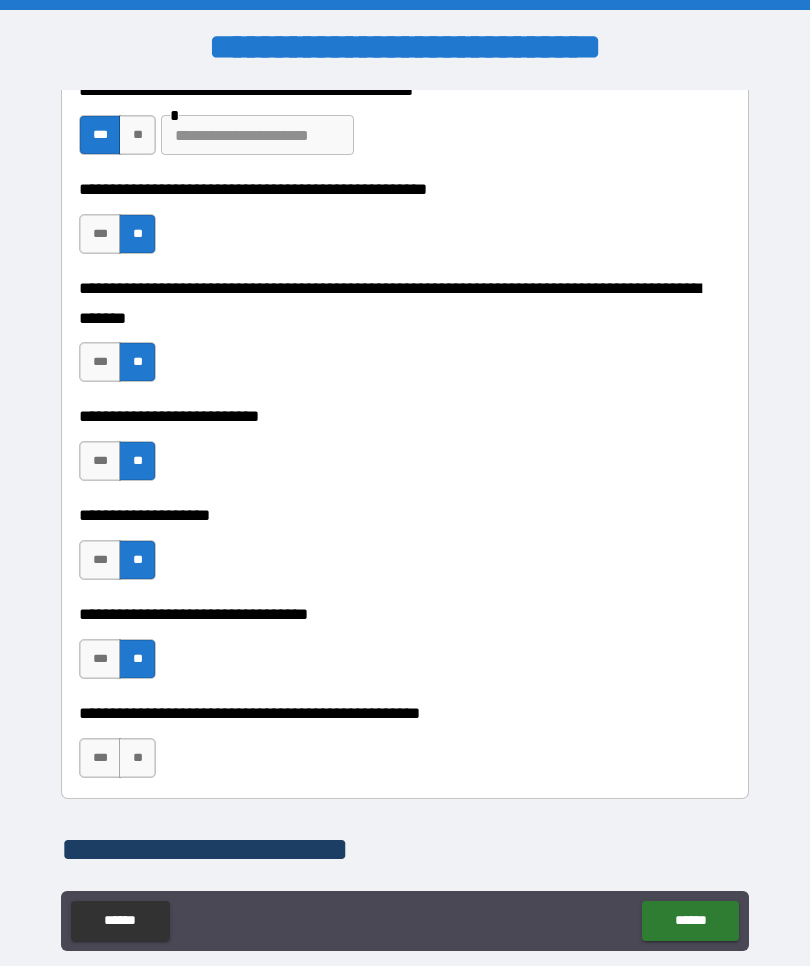 click on "**" at bounding box center (137, 758) 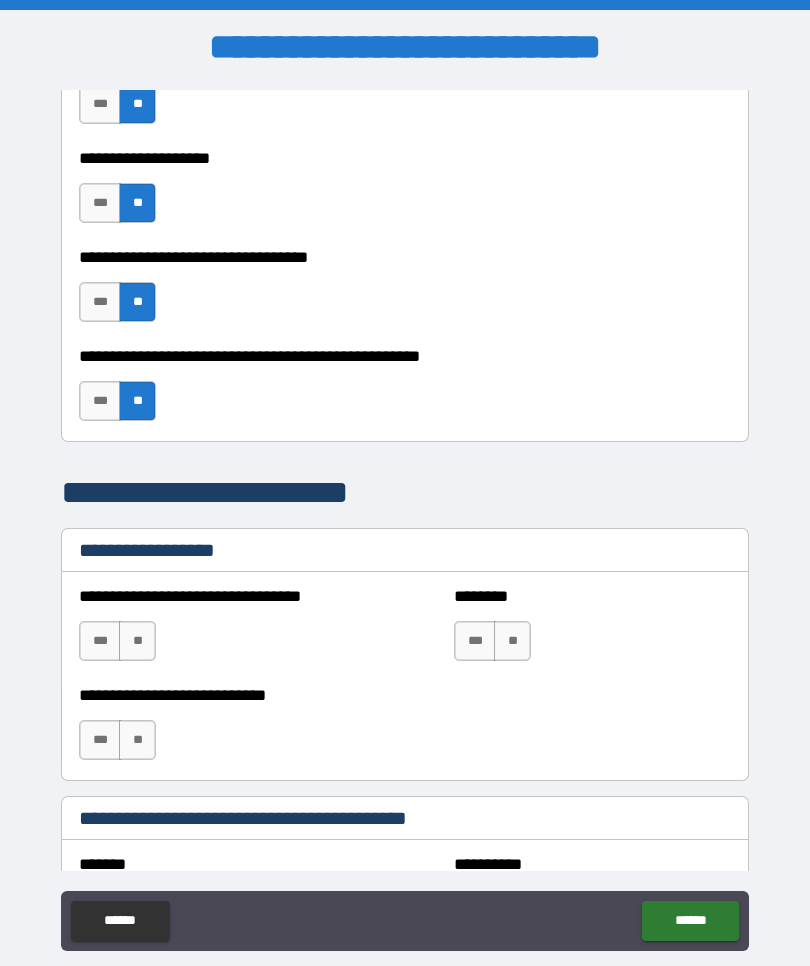 scroll, scrollTop: 1163, scrollLeft: 0, axis: vertical 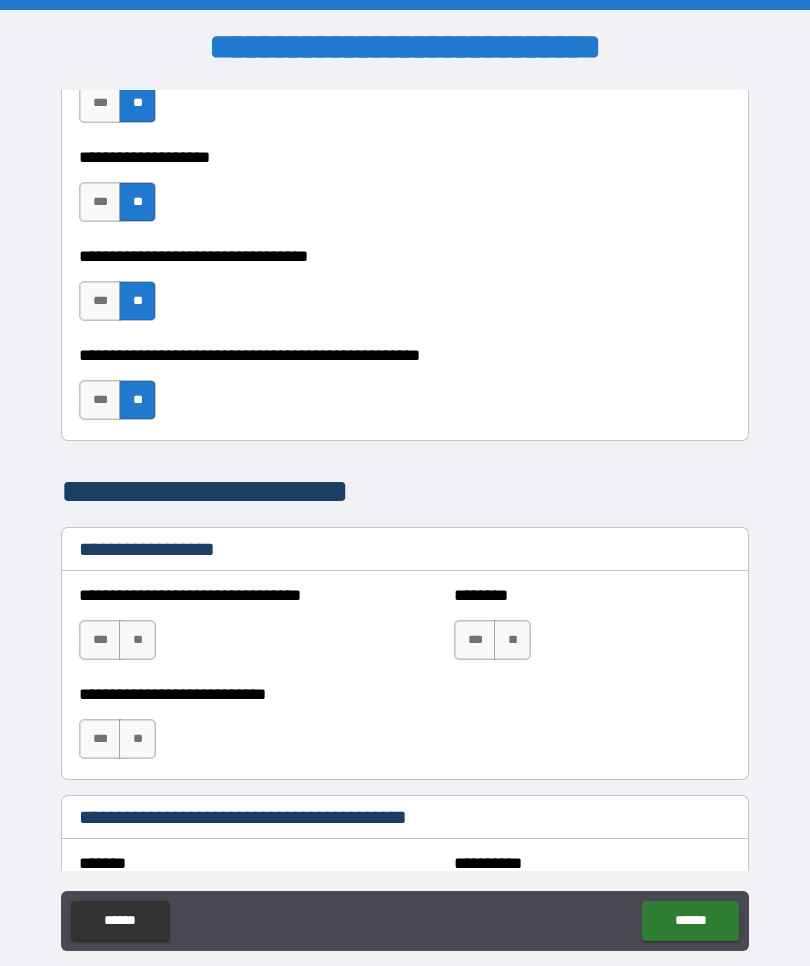 click on "**" at bounding box center [512, 640] 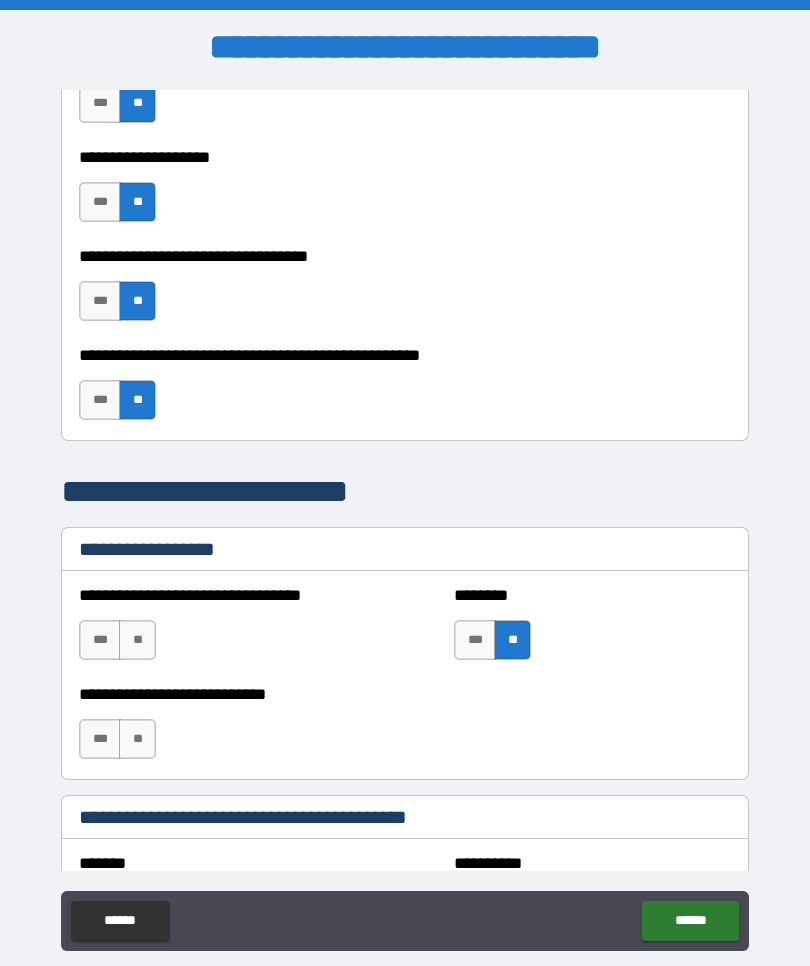 click on "**" at bounding box center (137, 640) 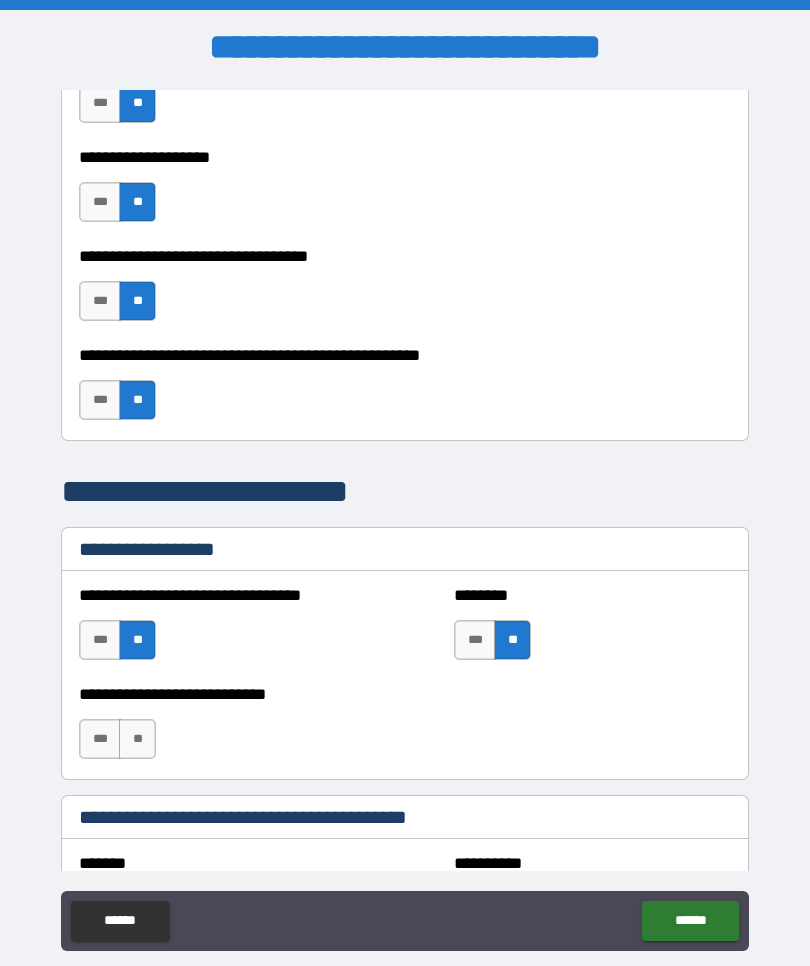click on "**" at bounding box center [137, 739] 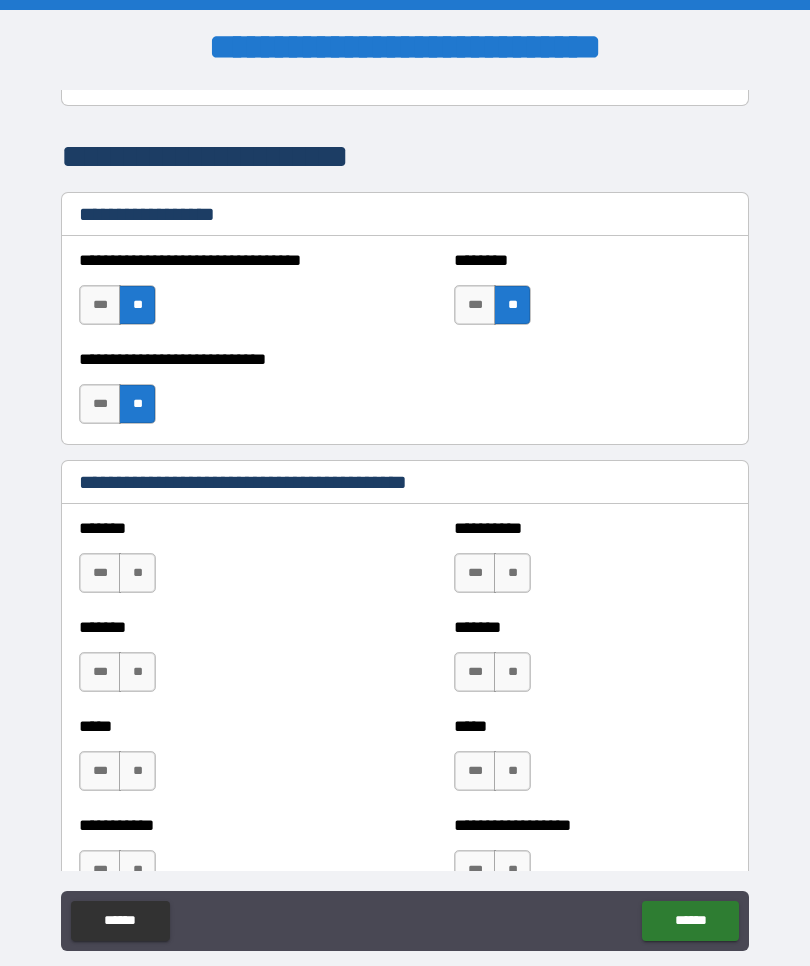 scroll, scrollTop: 1499, scrollLeft: 0, axis: vertical 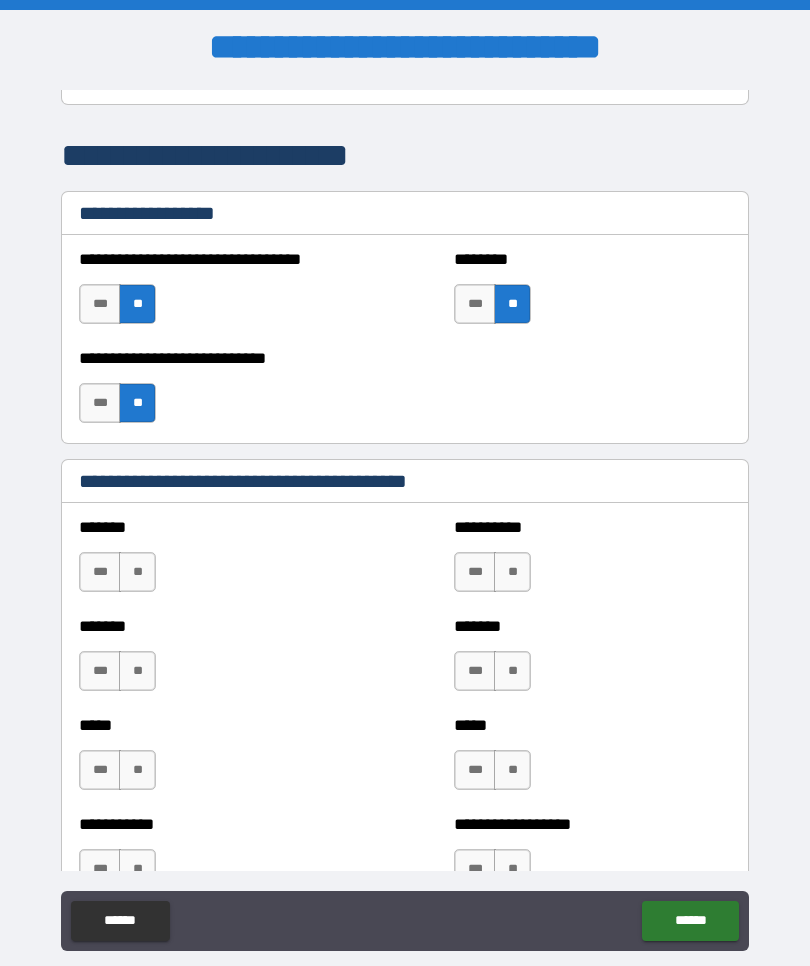 click on "***" at bounding box center [475, 572] 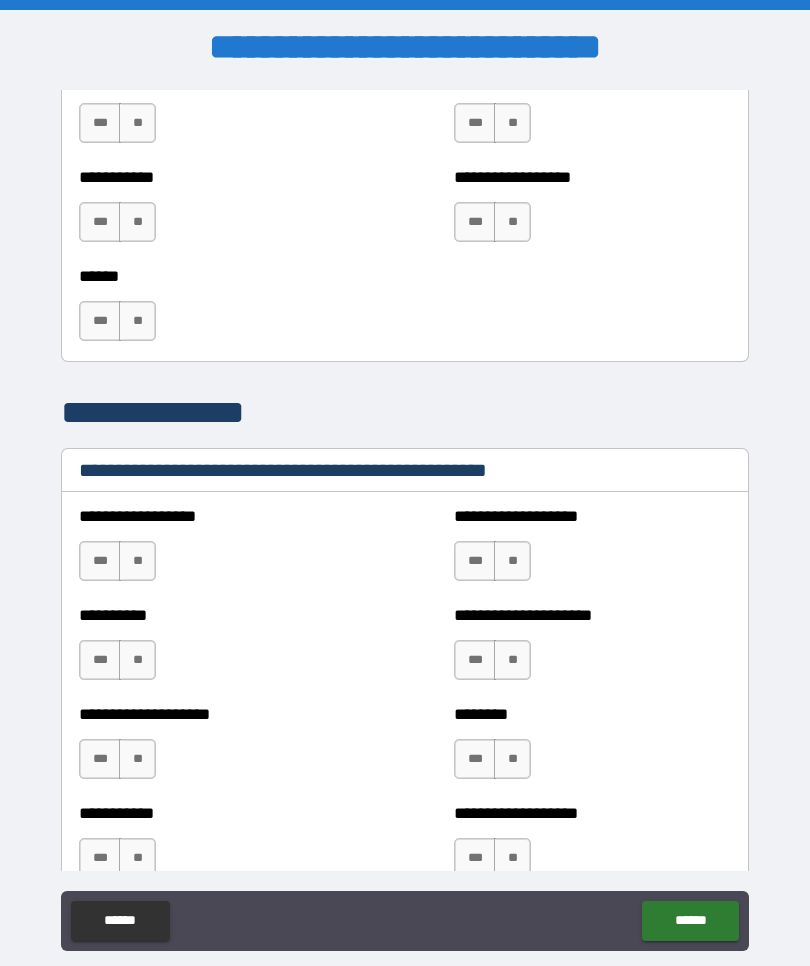 scroll, scrollTop: 2148, scrollLeft: 0, axis: vertical 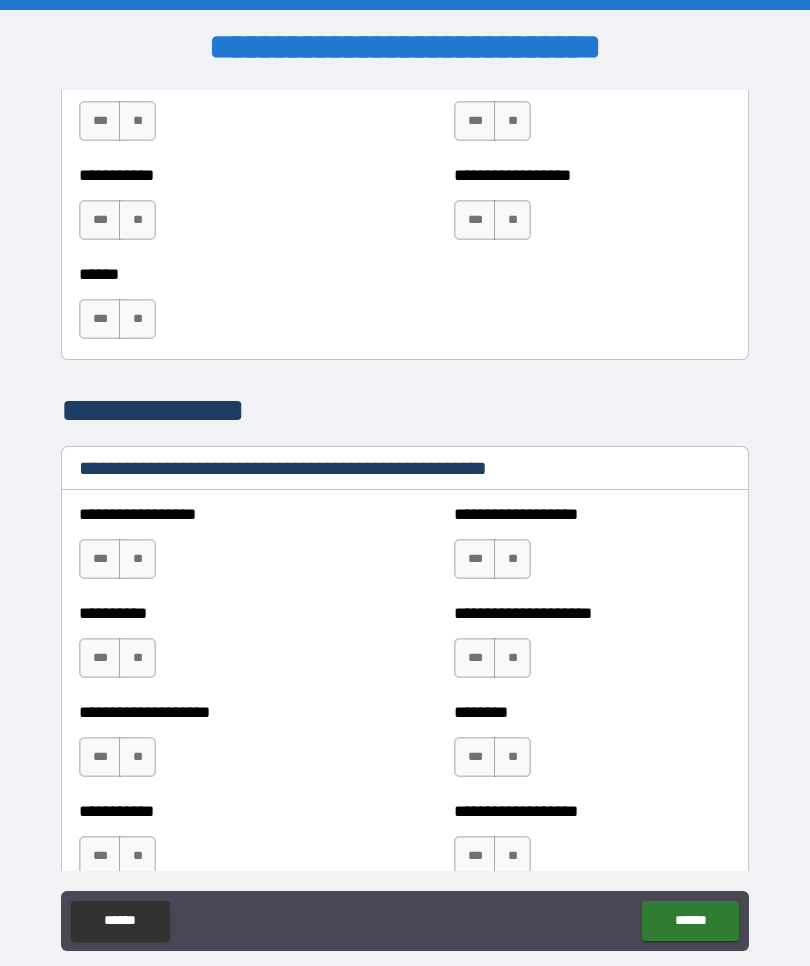 click on "**" at bounding box center [137, 559] 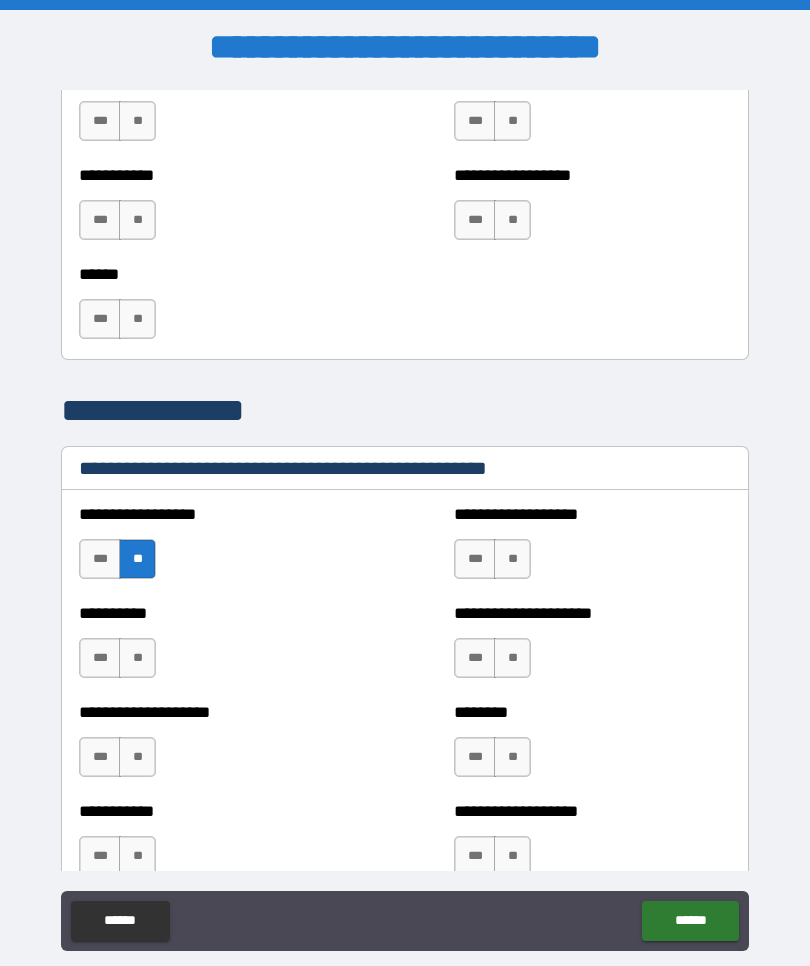 click on "**" at bounding box center (137, 658) 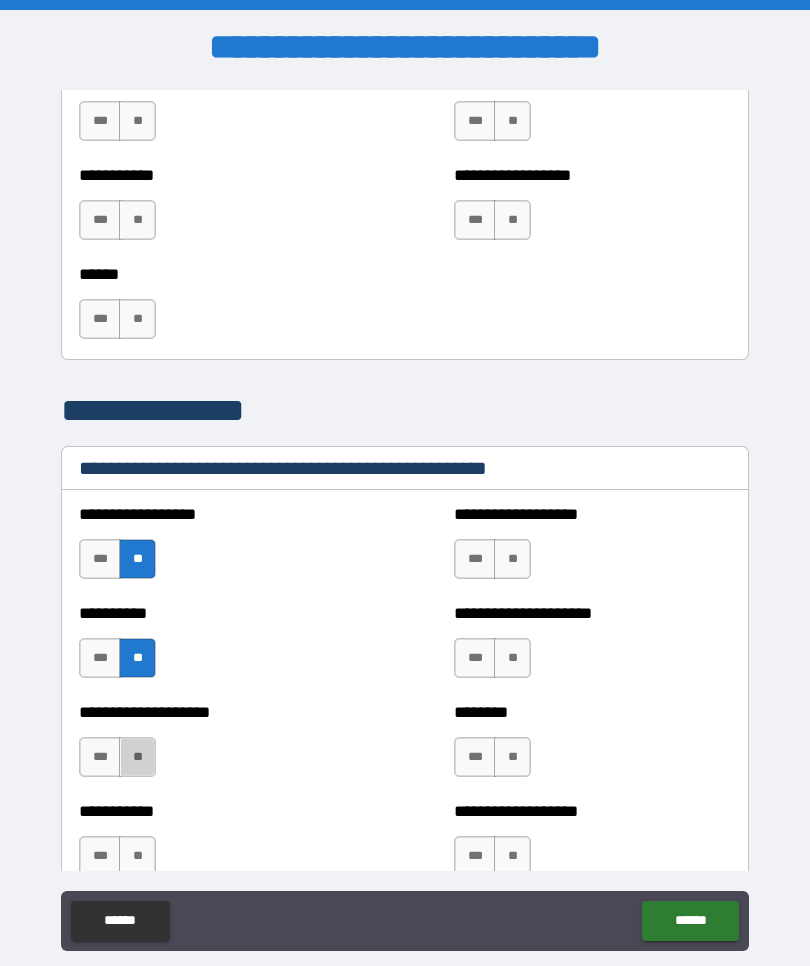 click on "**" at bounding box center (137, 757) 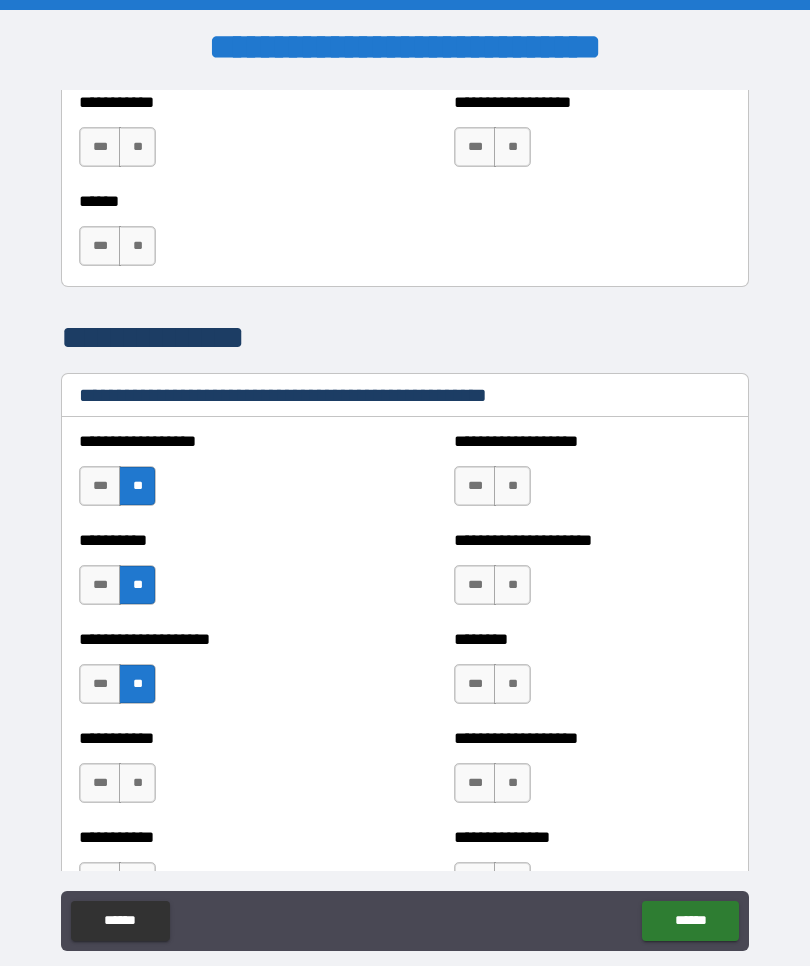 scroll, scrollTop: 2222, scrollLeft: 0, axis: vertical 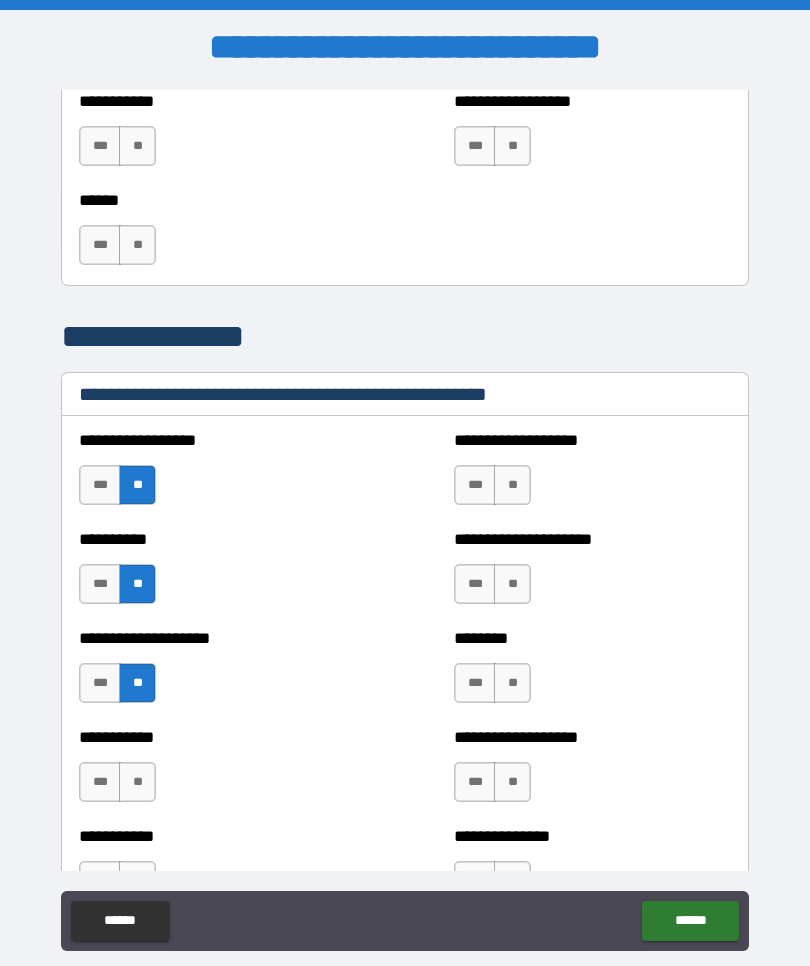 click on "**" at bounding box center (137, 782) 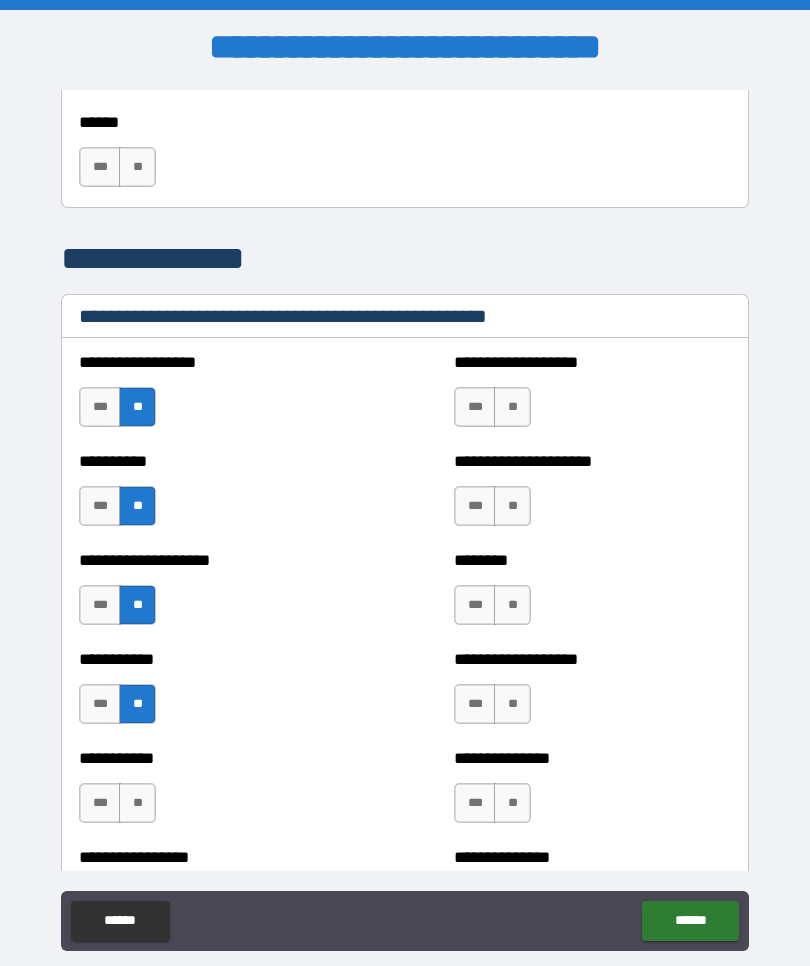 click on "**" at bounding box center (137, 803) 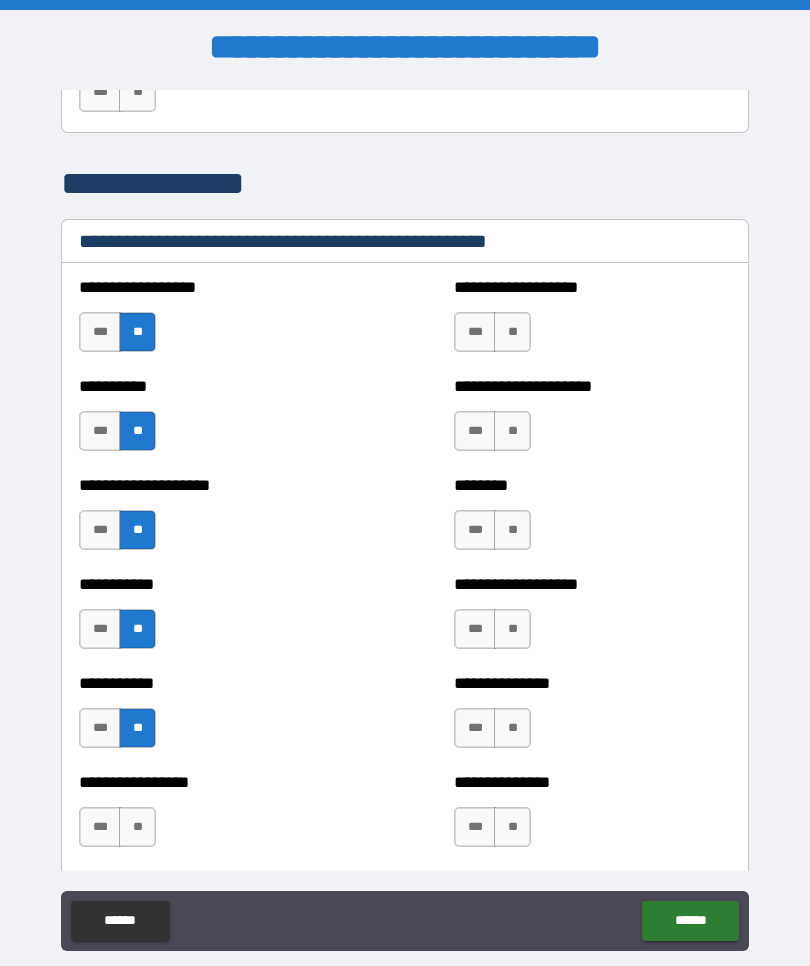 click on "**" at bounding box center [137, 827] 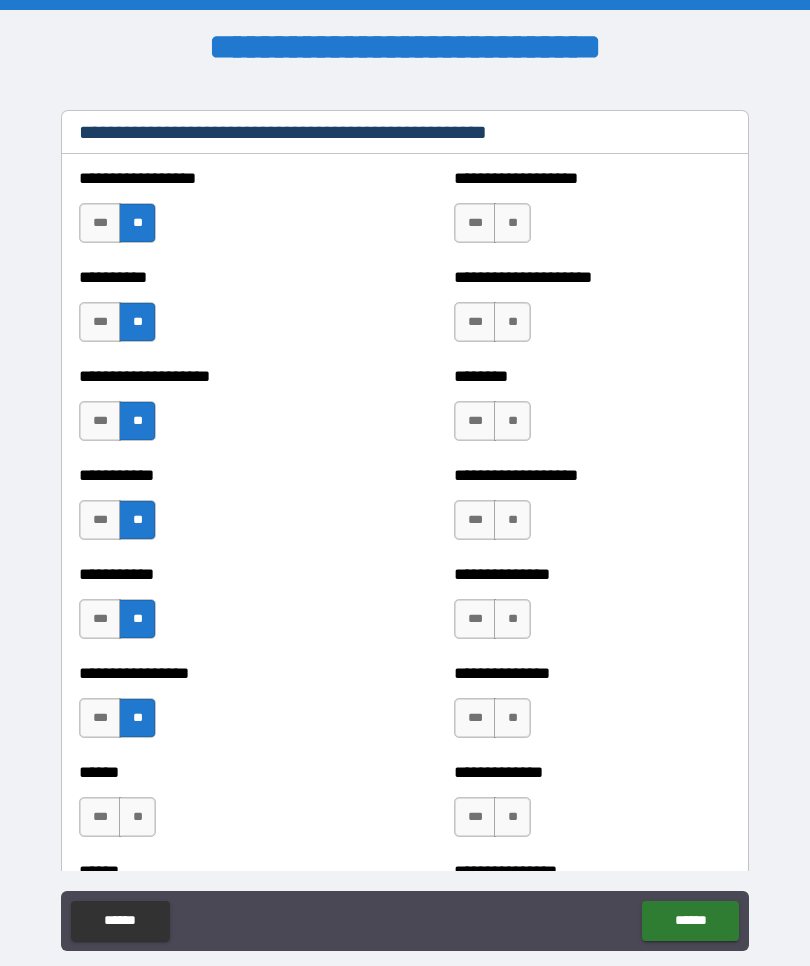 scroll, scrollTop: 2490, scrollLeft: 0, axis: vertical 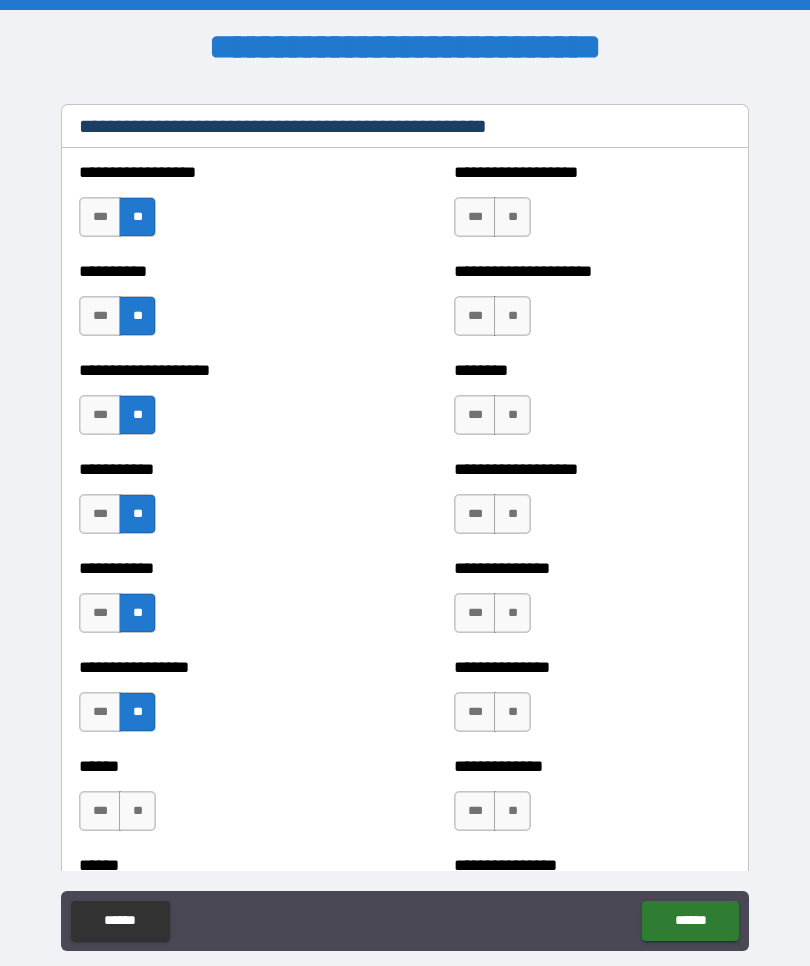 click on "**" at bounding box center (137, 811) 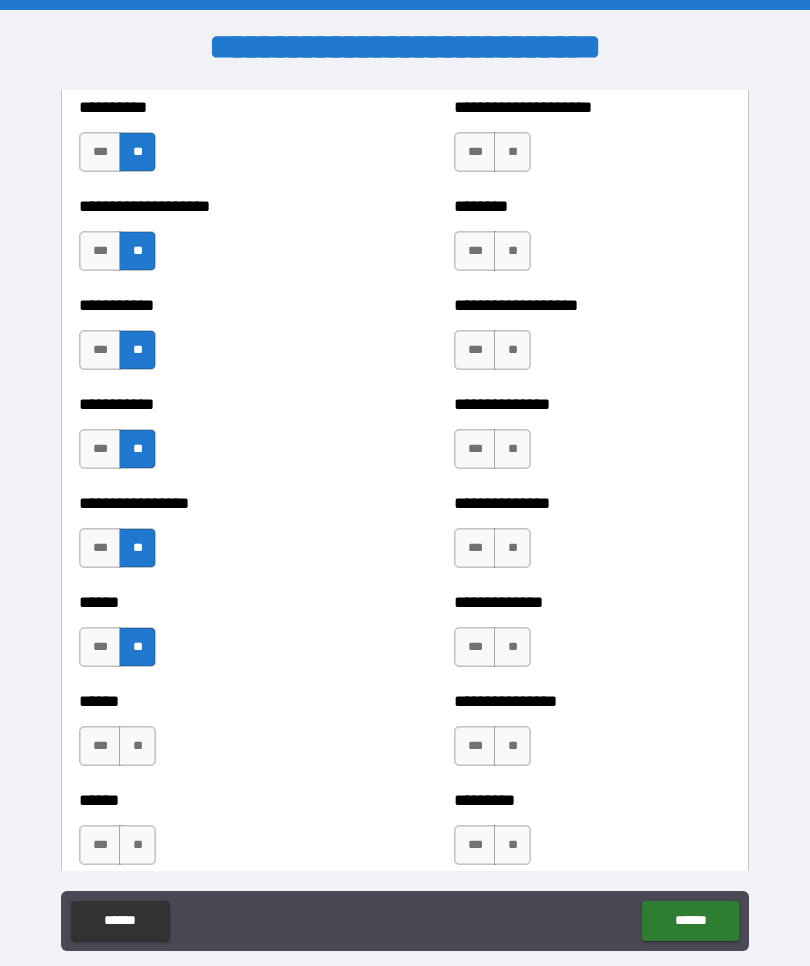 scroll, scrollTop: 2698, scrollLeft: 0, axis: vertical 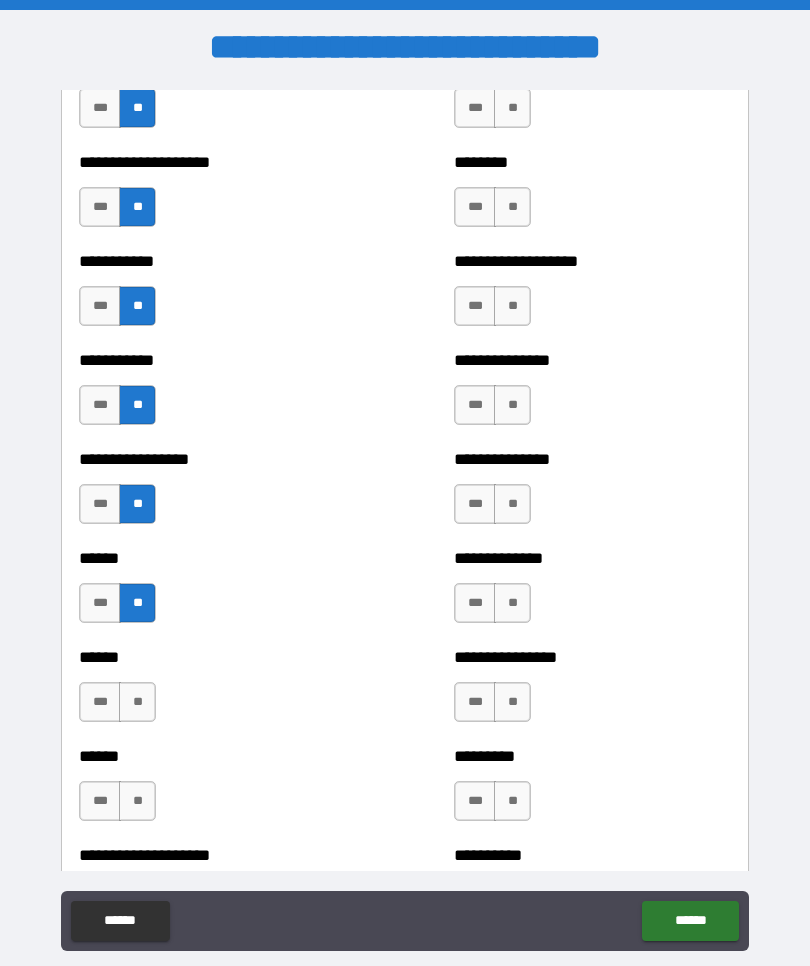 click on "**" at bounding box center [137, 702] 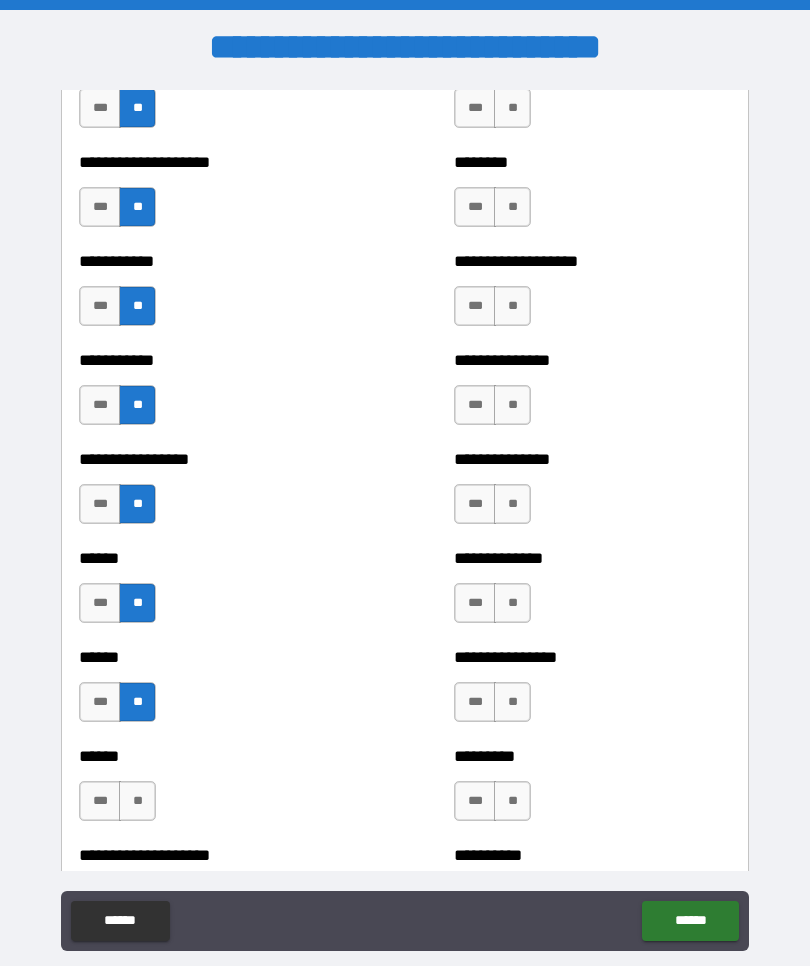 click on "**" at bounding box center (137, 801) 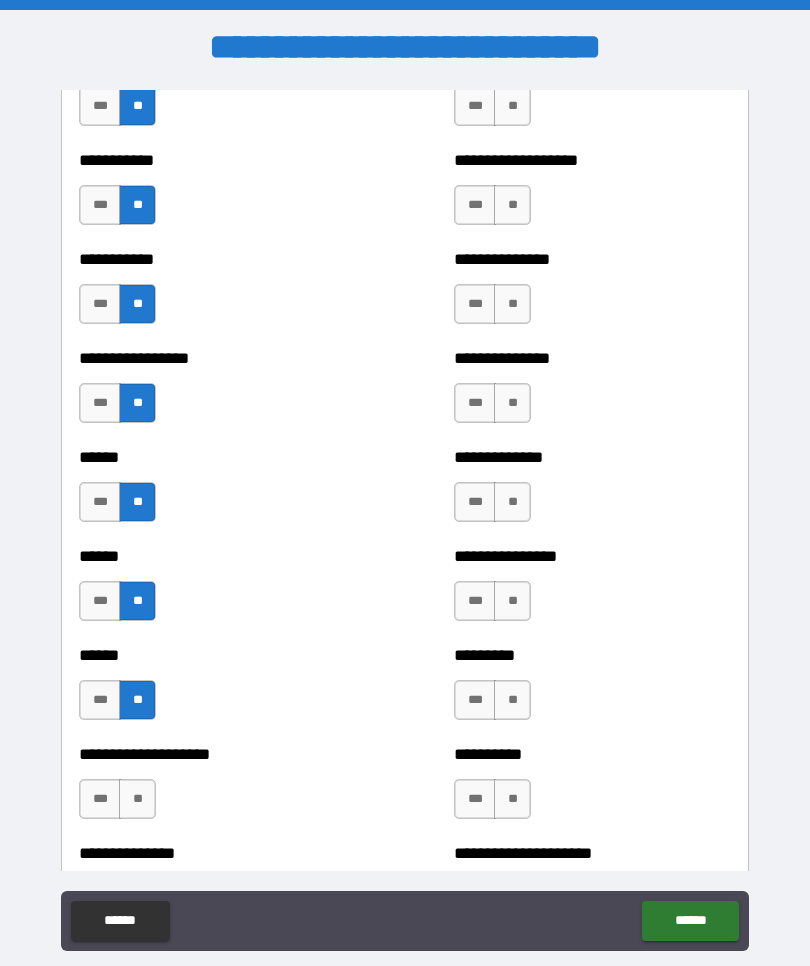 scroll, scrollTop: 2814, scrollLeft: 0, axis: vertical 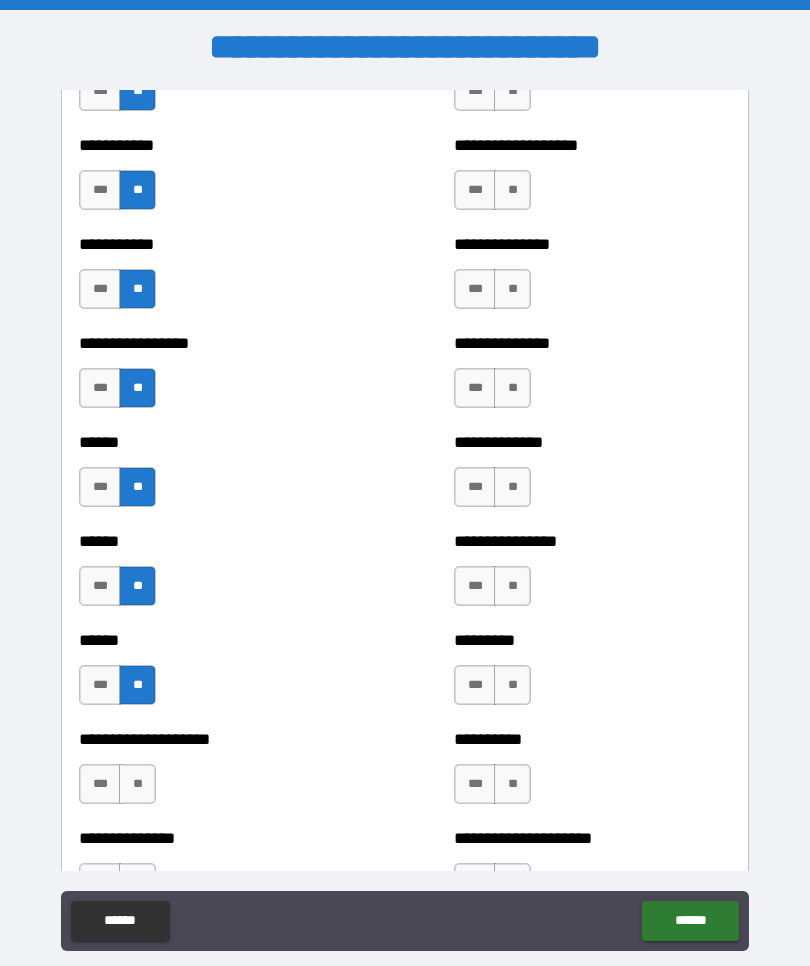click on "***" at bounding box center [100, 784] 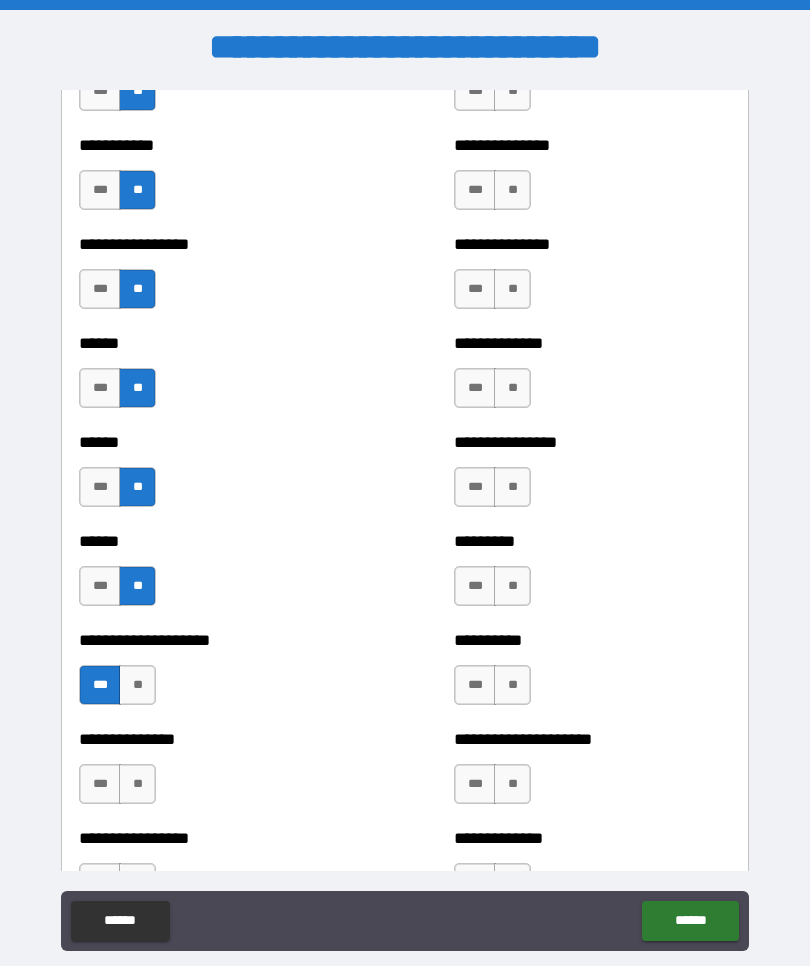 scroll, scrollTop: 2940, scrollLeft: 0, axis: vertical 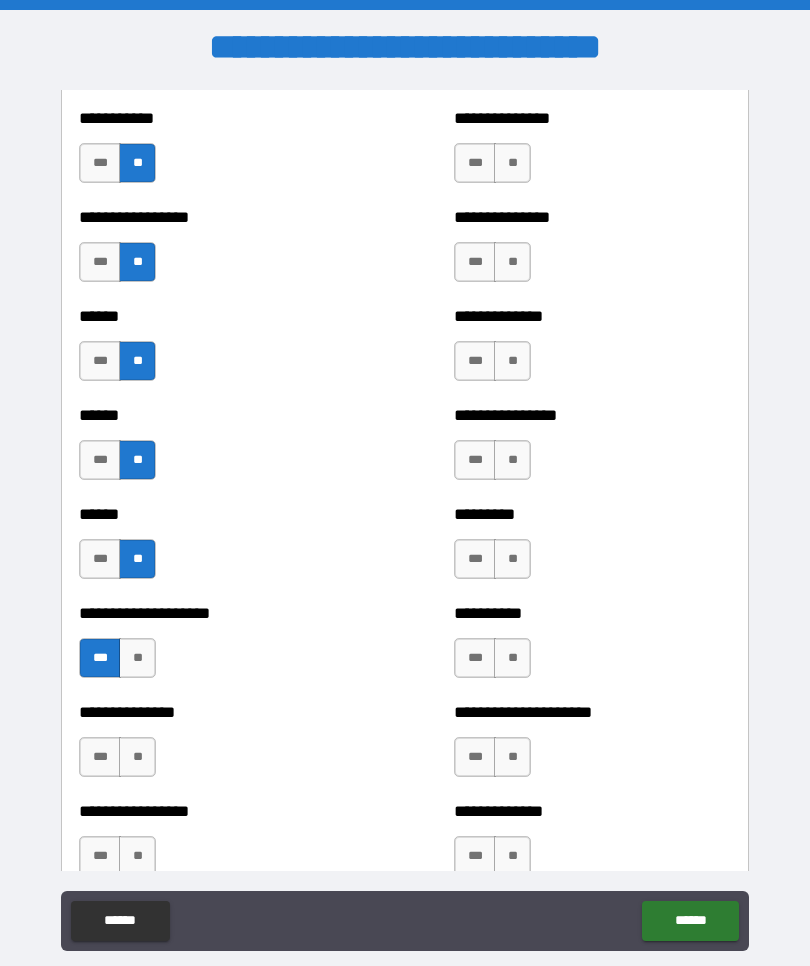 click on "***" at bounding box center [100, 757] 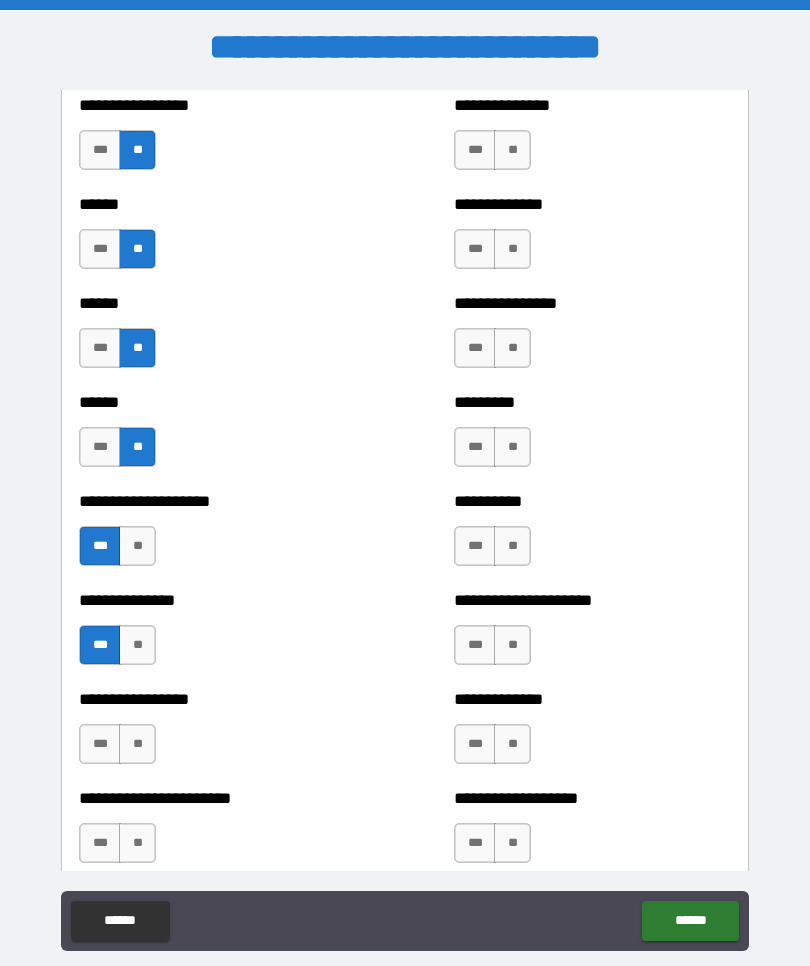 scroll, scrollTop: 3071, scrollLeft: 0, axis: vertical 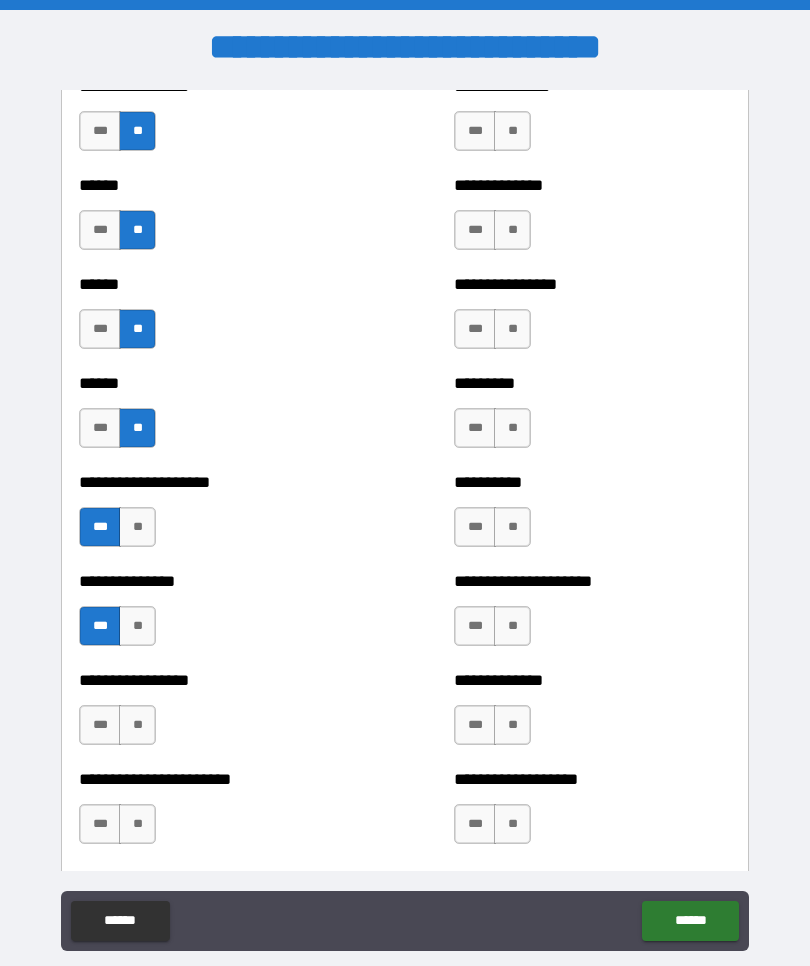 click on "***" at bounding box center (100, 725) 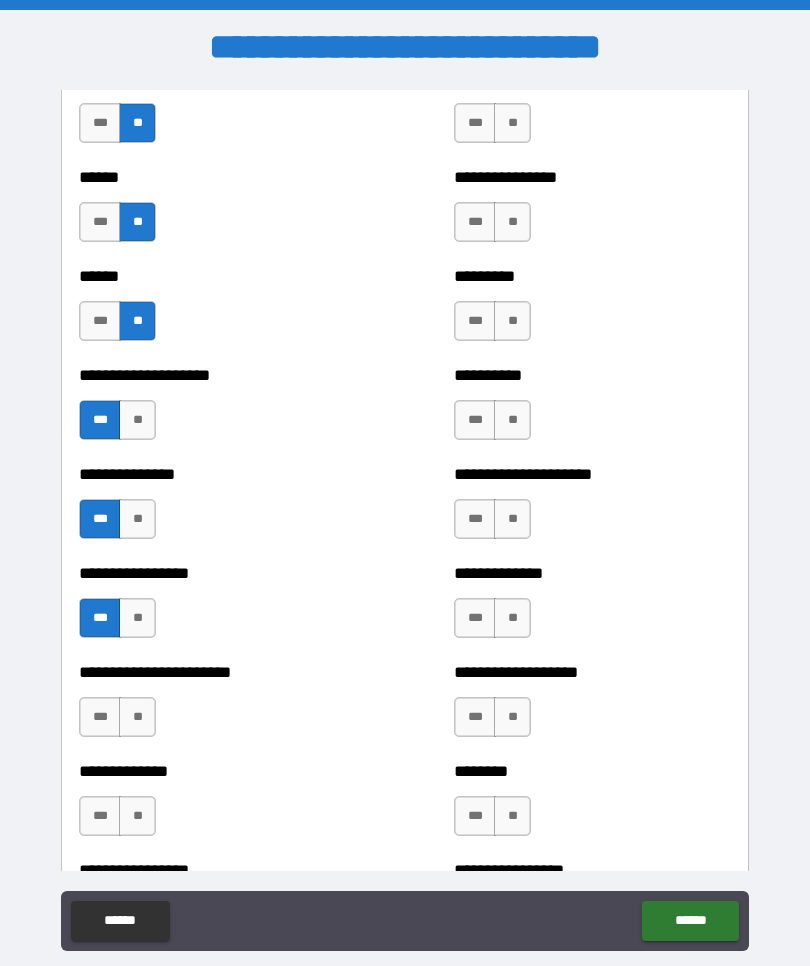 scroll, scrollTop: 3194, scrollLeft: 0, axis: vertical 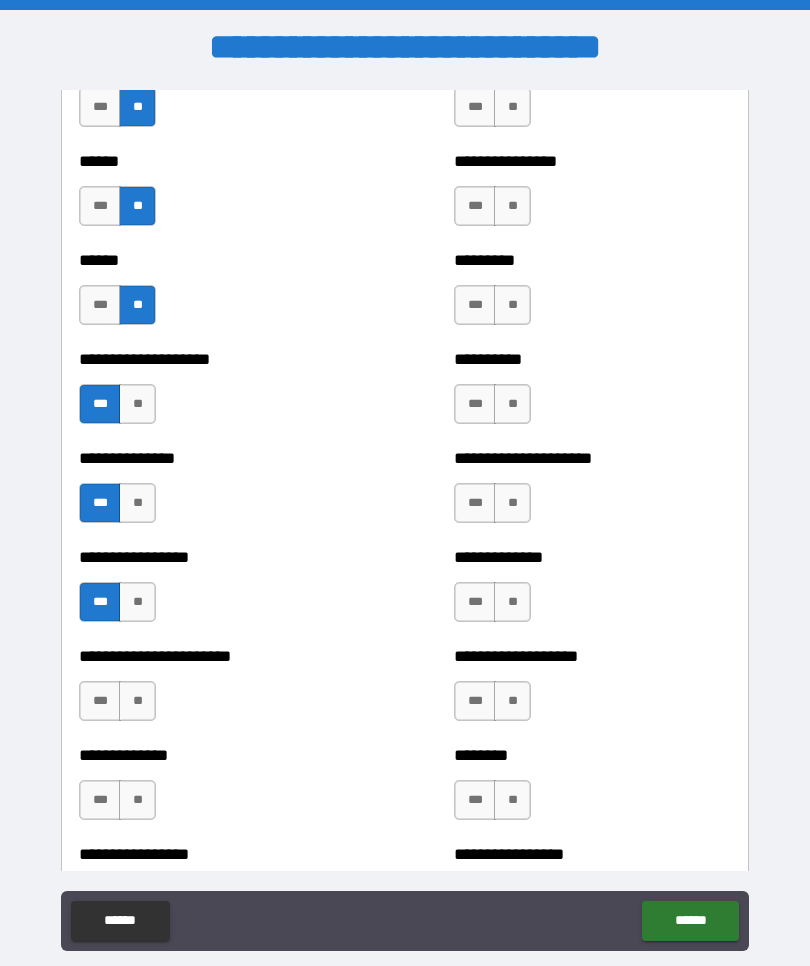 click on "**" at bounding box center (137, 701) 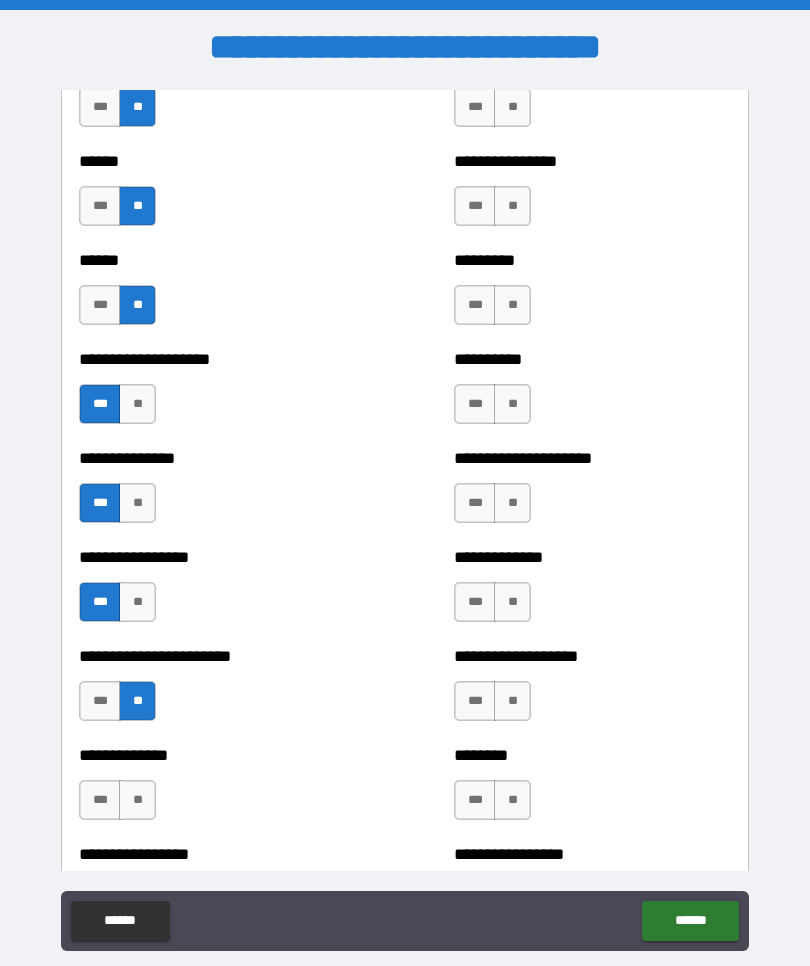 scroll, scrollTop: 3219, scrollLeft: 0, axis: vertical 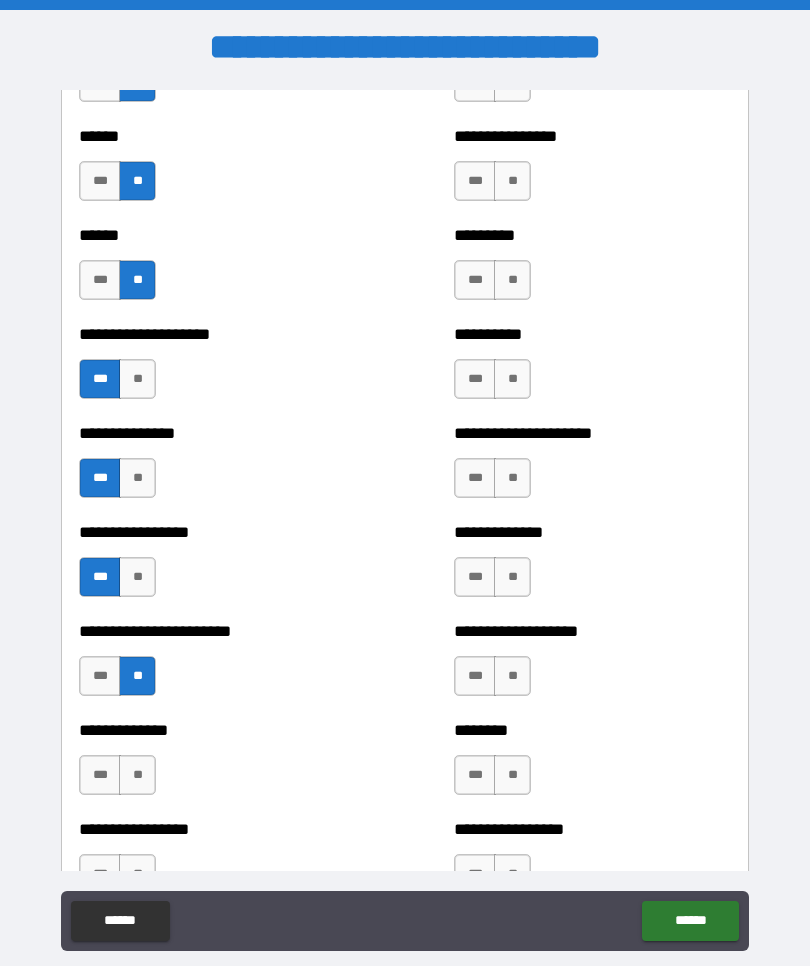 click on "**" at bounding box center (137, 775) 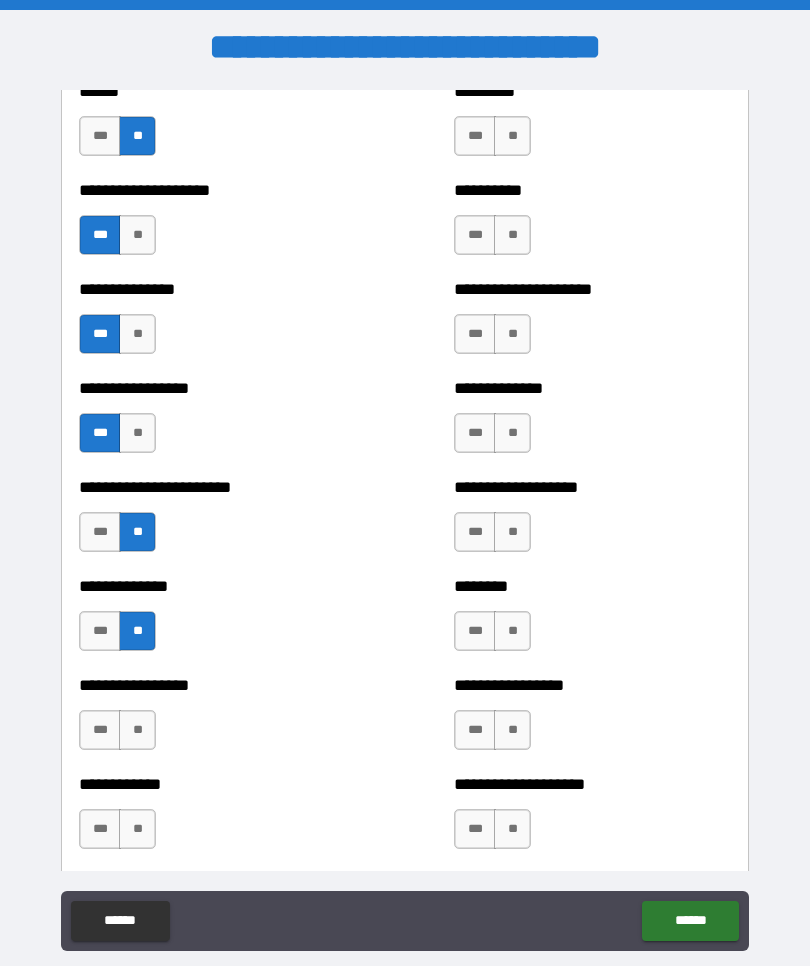 scroll, scrollTop: 3371, scrollLeft: 0, axis: vertical 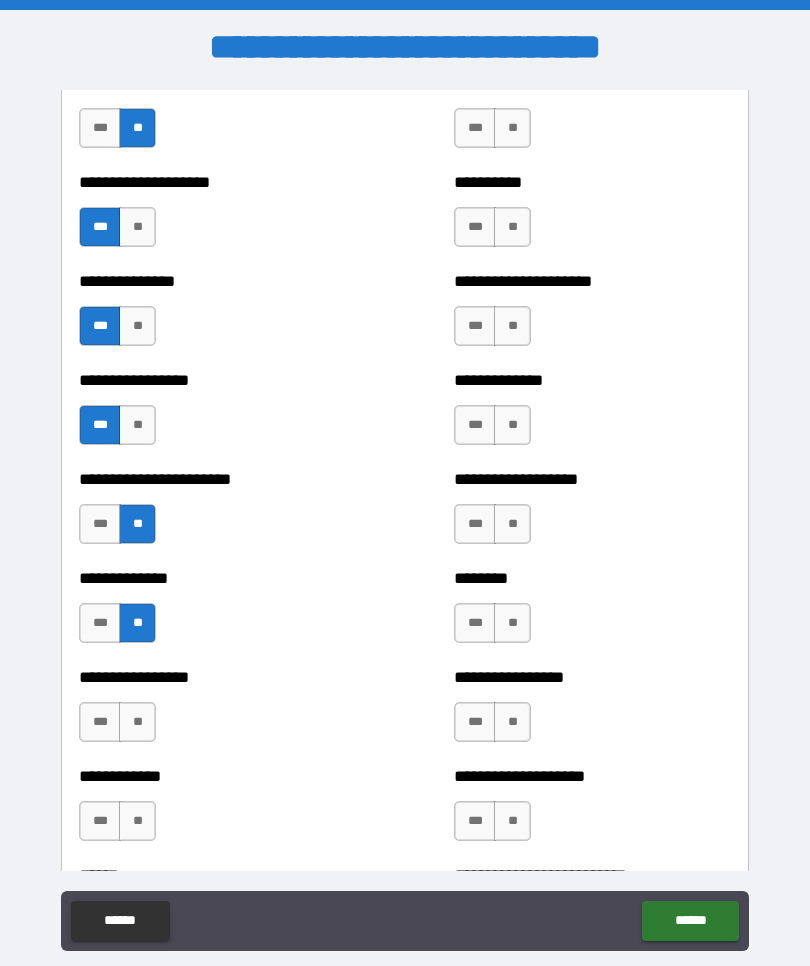 click on "**" at bounding box center [137, 722] 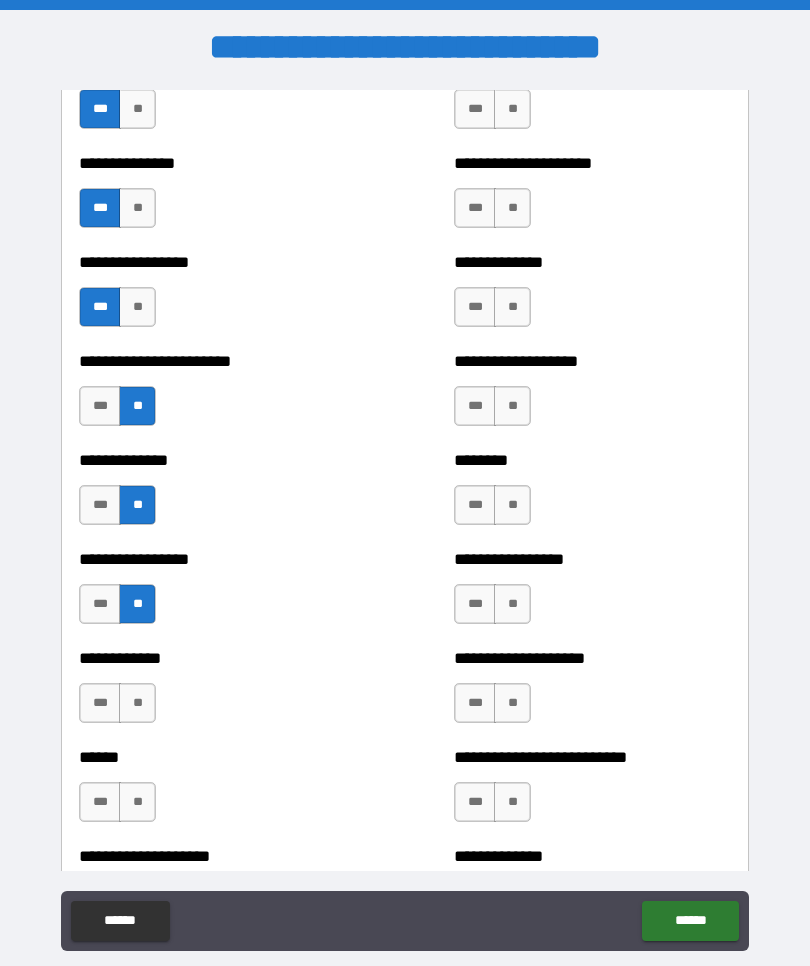 scroll, scrollTop: 3496, scrollLeft: 0, axis: vertical 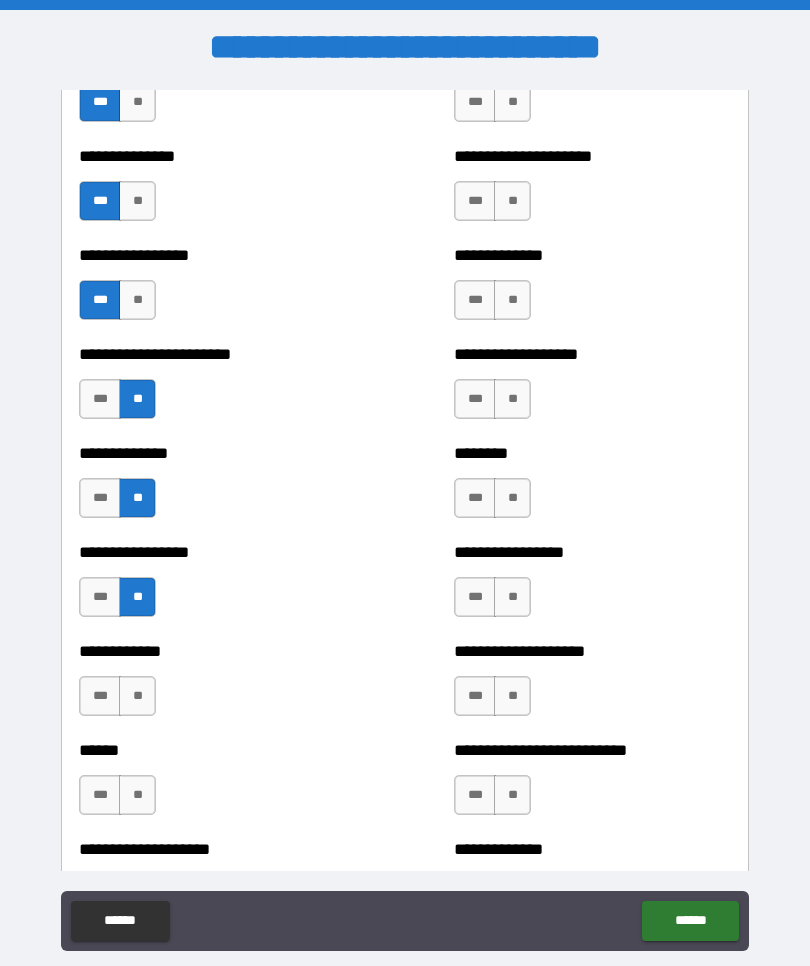 click on "**" at bounding box center (137, 696) 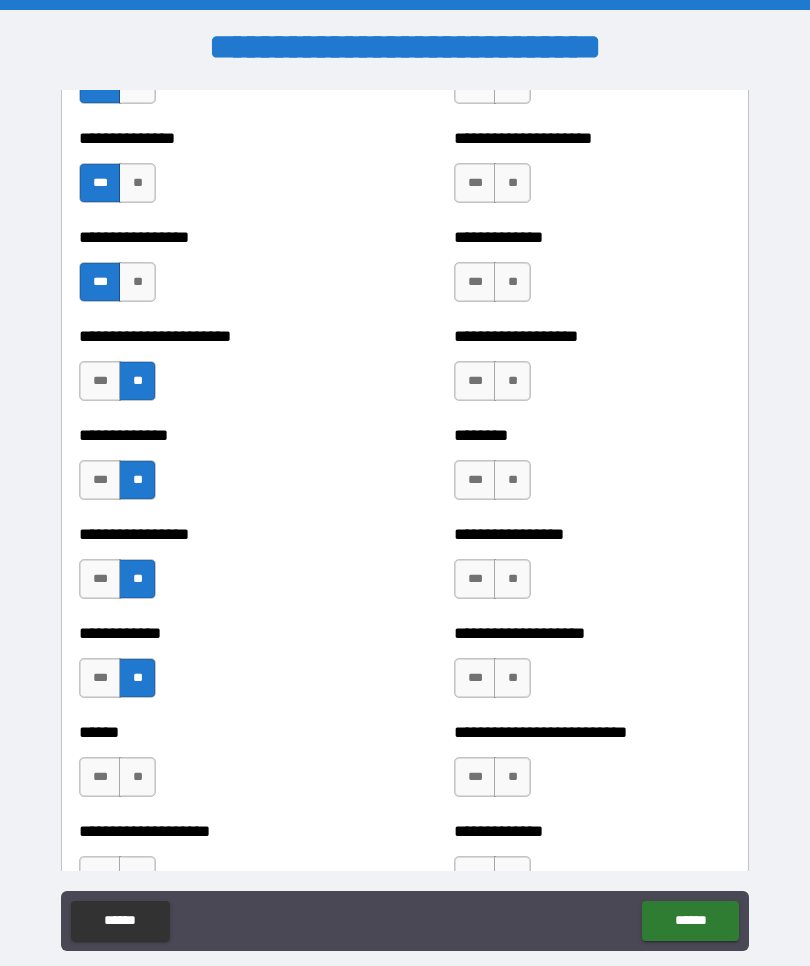 click on "**" at bounding box center (137, 777) 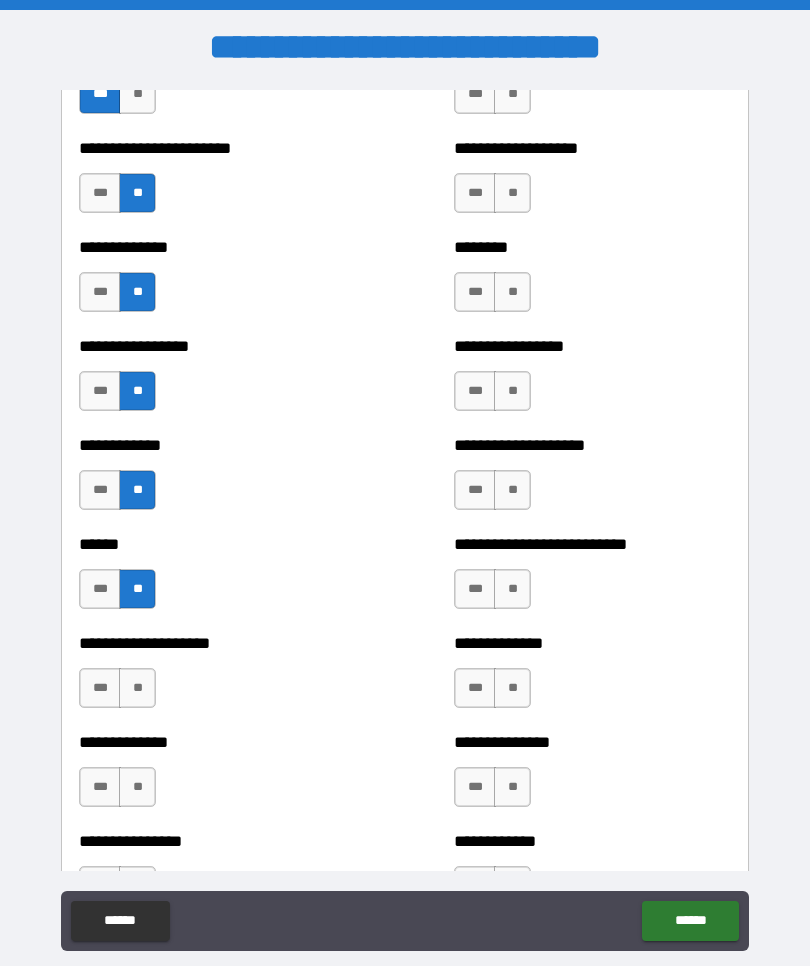 scroll, scrollTop: 3720, scrollLeft: 0, axis: vertical 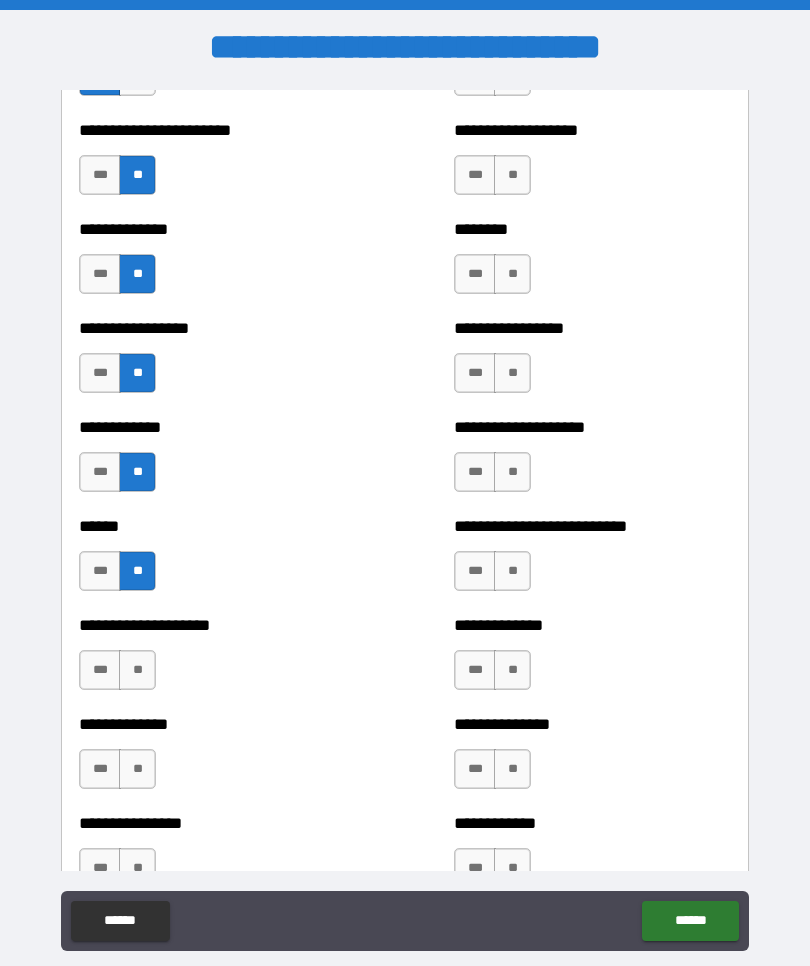 click on "**" at bounding box center (137, 670) 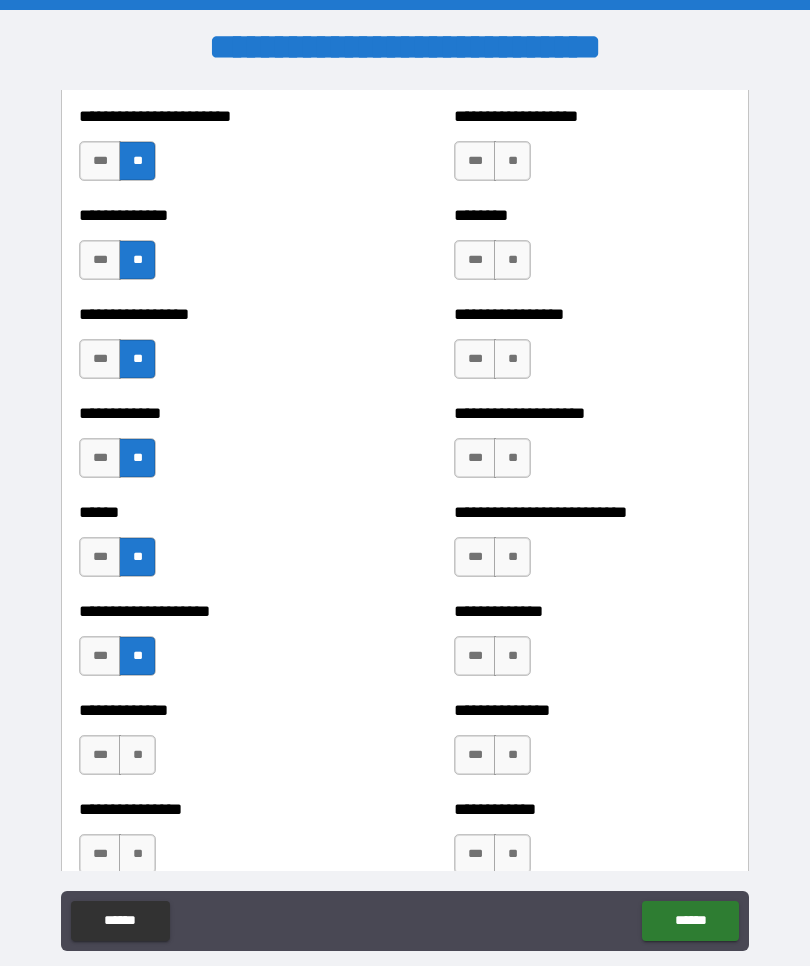 click on "**" at bounding box center (137, 755) 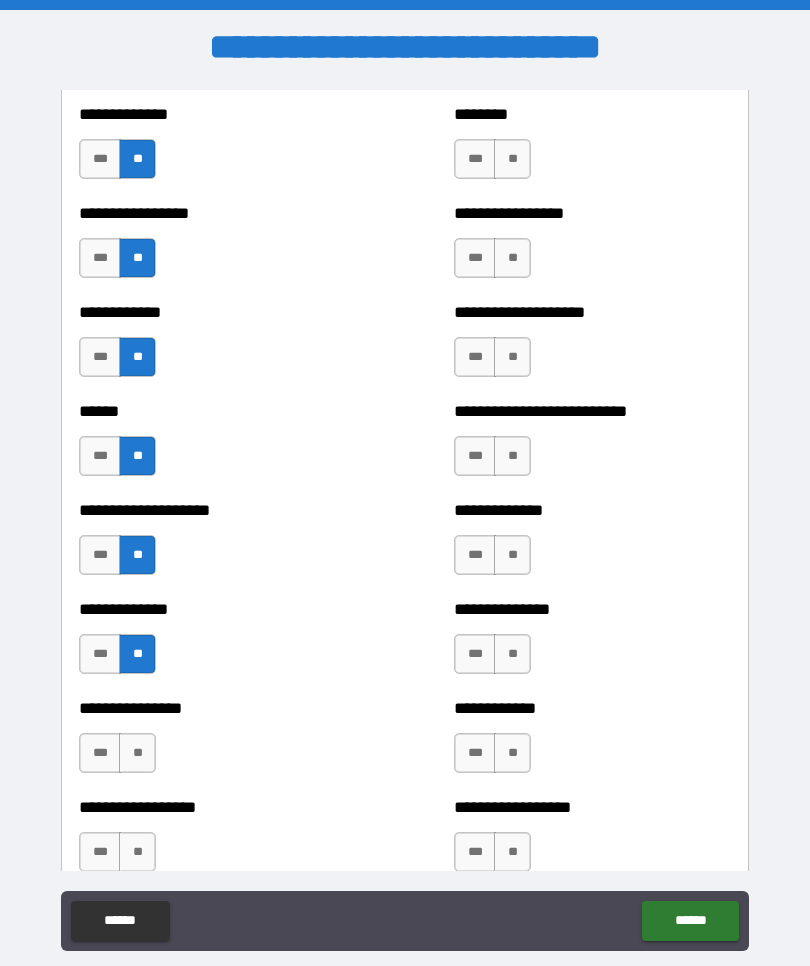 scroll, scrollTop: 3862, scrollLeft: 0, axis: vertical 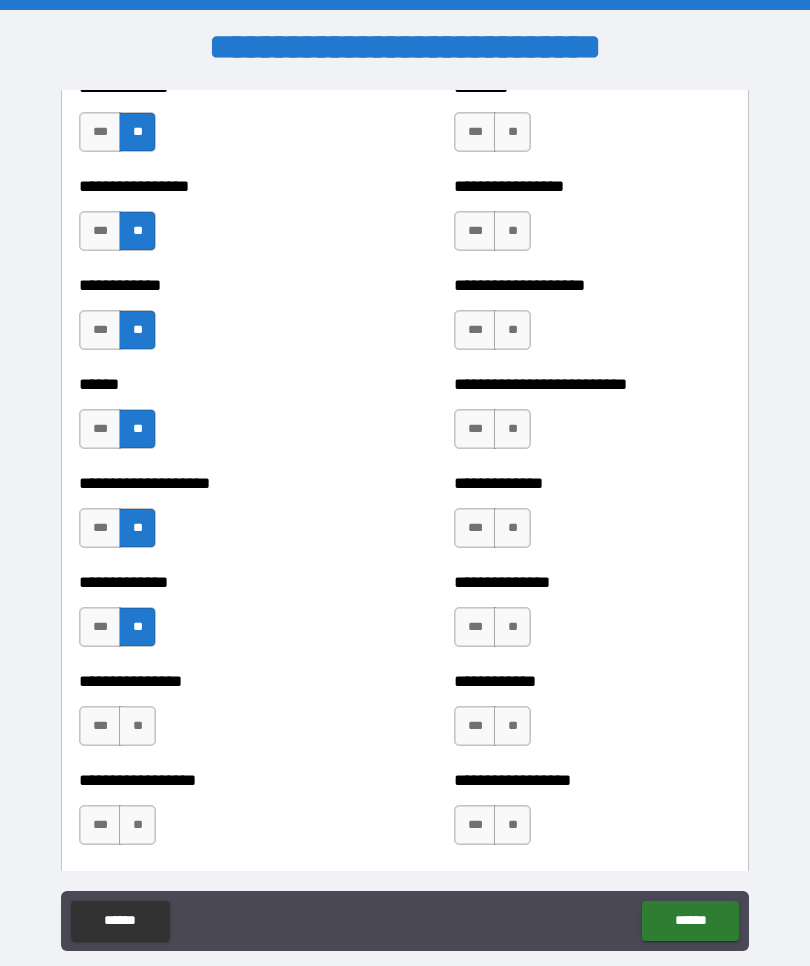 click on "**" at bounding box center (137, 726) 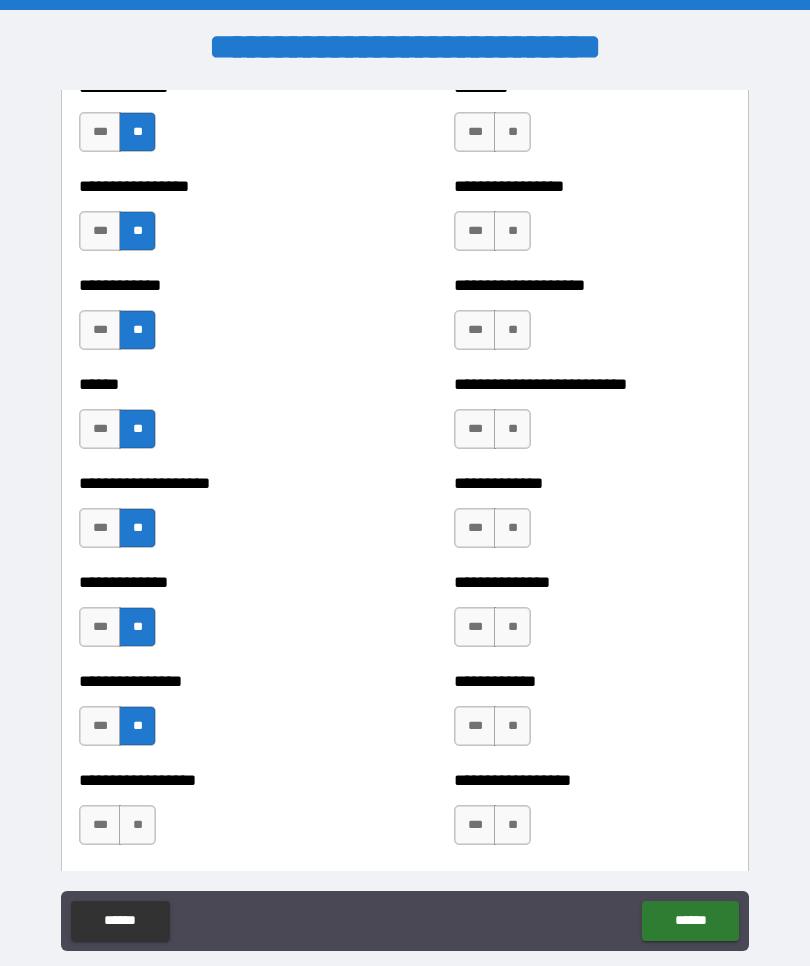 scroll, scrollTop: 3887, scrollLeft: 0, axis: vertical 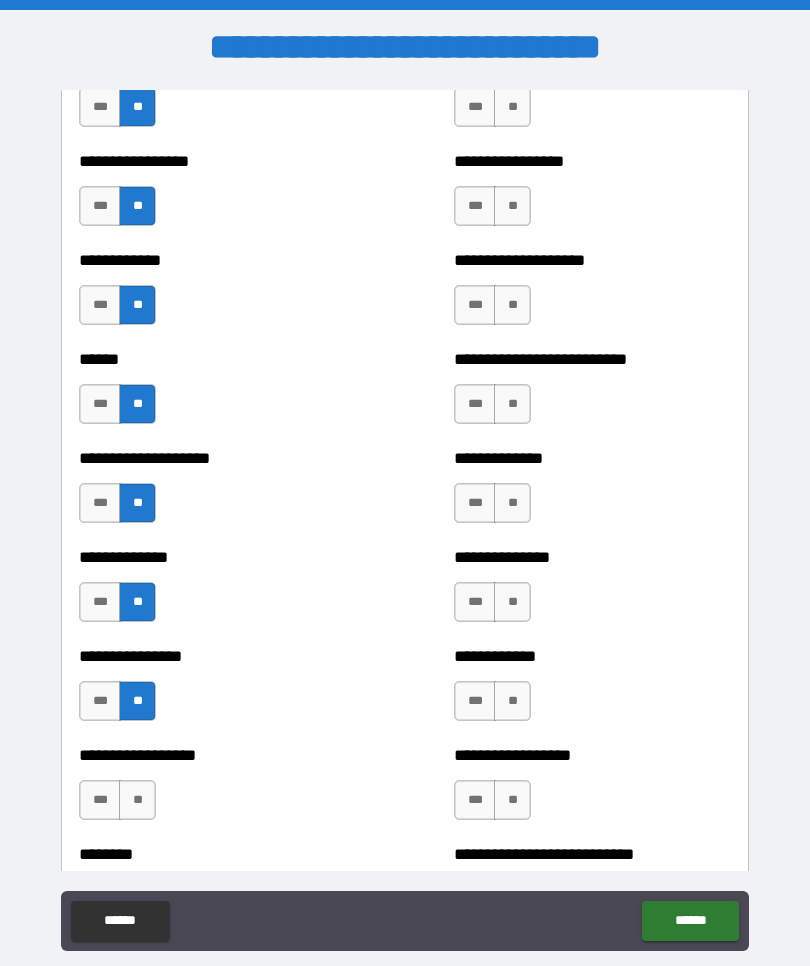 click on "**" at bounding box center (137, 800) 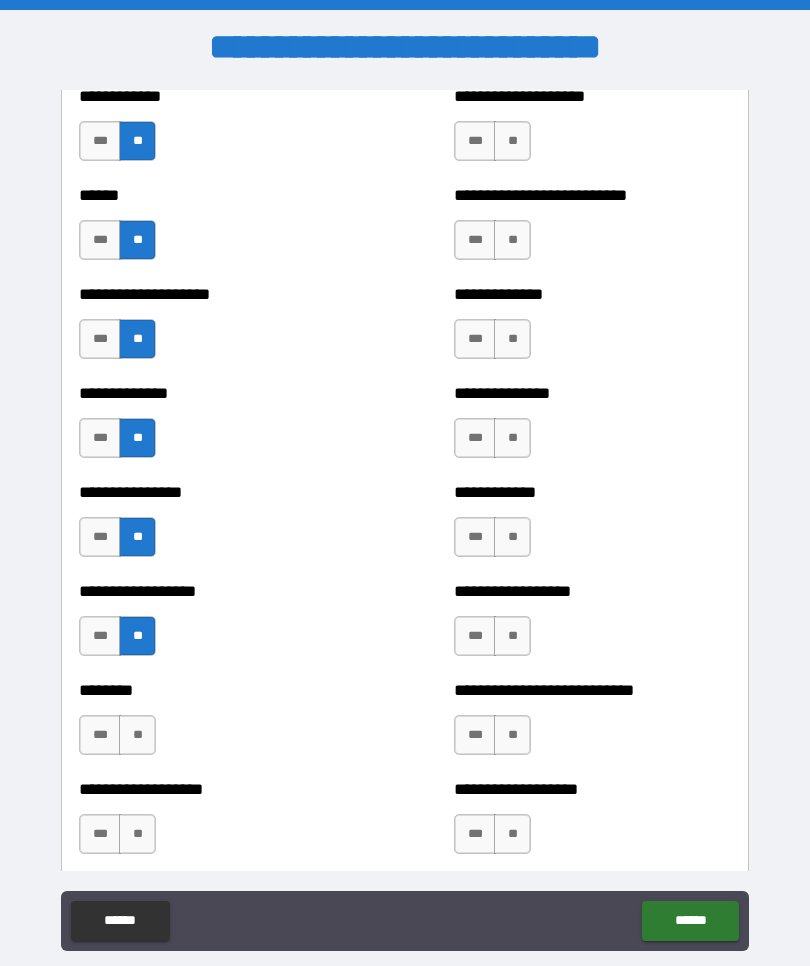scroll, scrollTop: 4063, scrollLeft: 0, axis: vertical 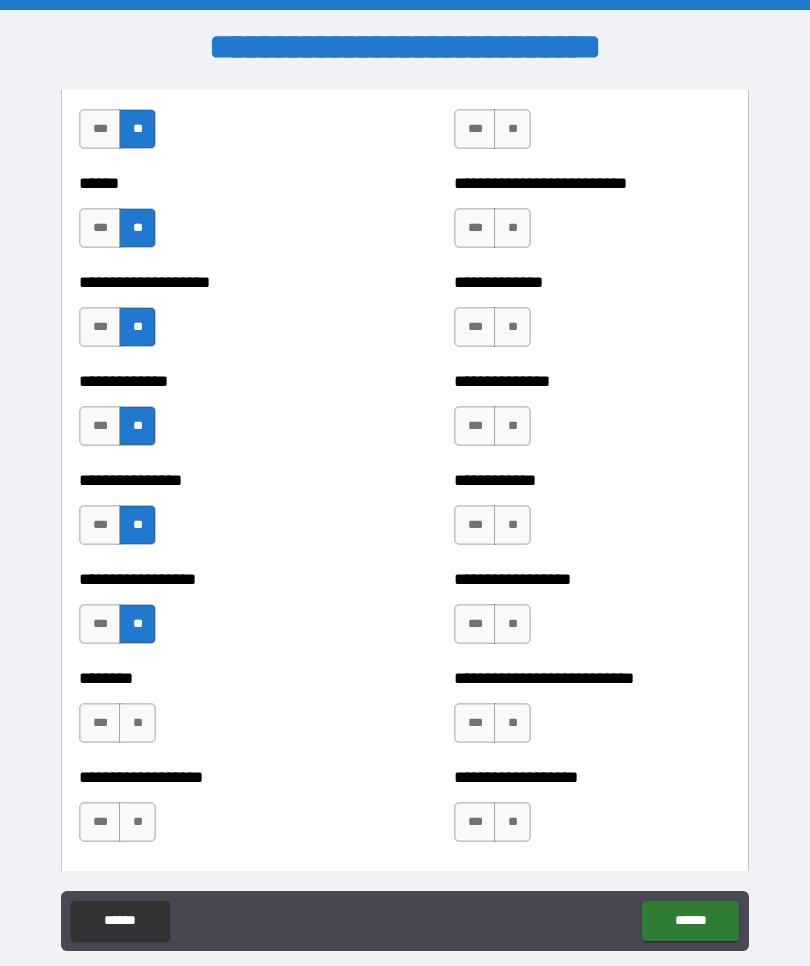 click on "**" at bounding box center (137, 723) 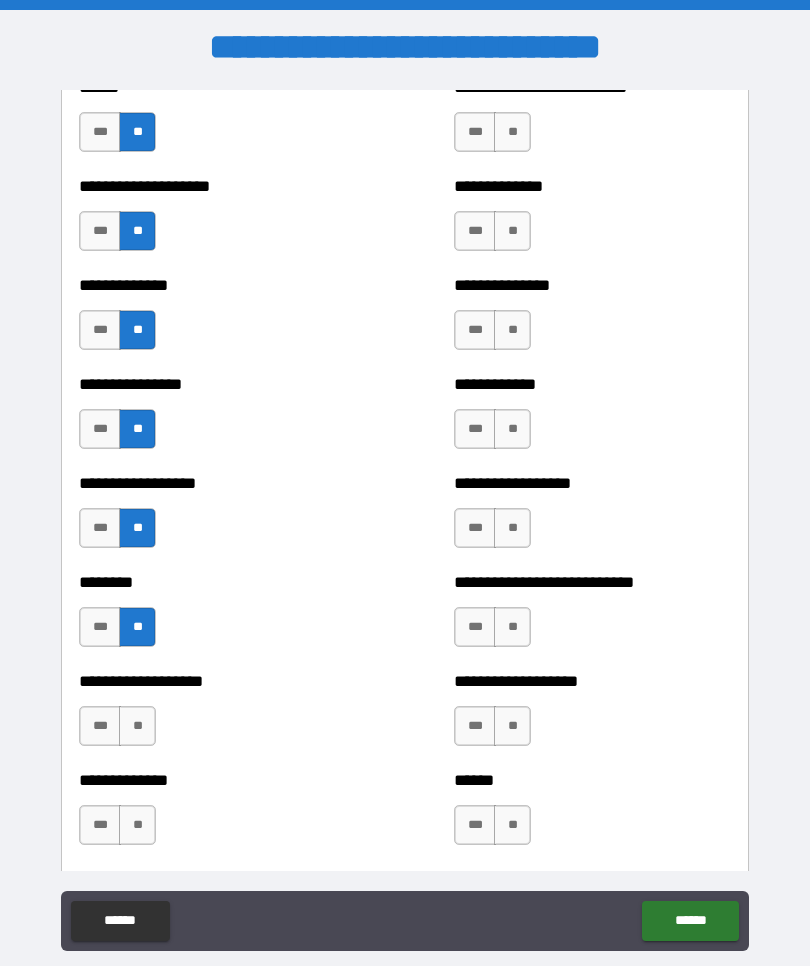 scroll, scrollTop: 4166, scrollLeft: 0, axis: vertical 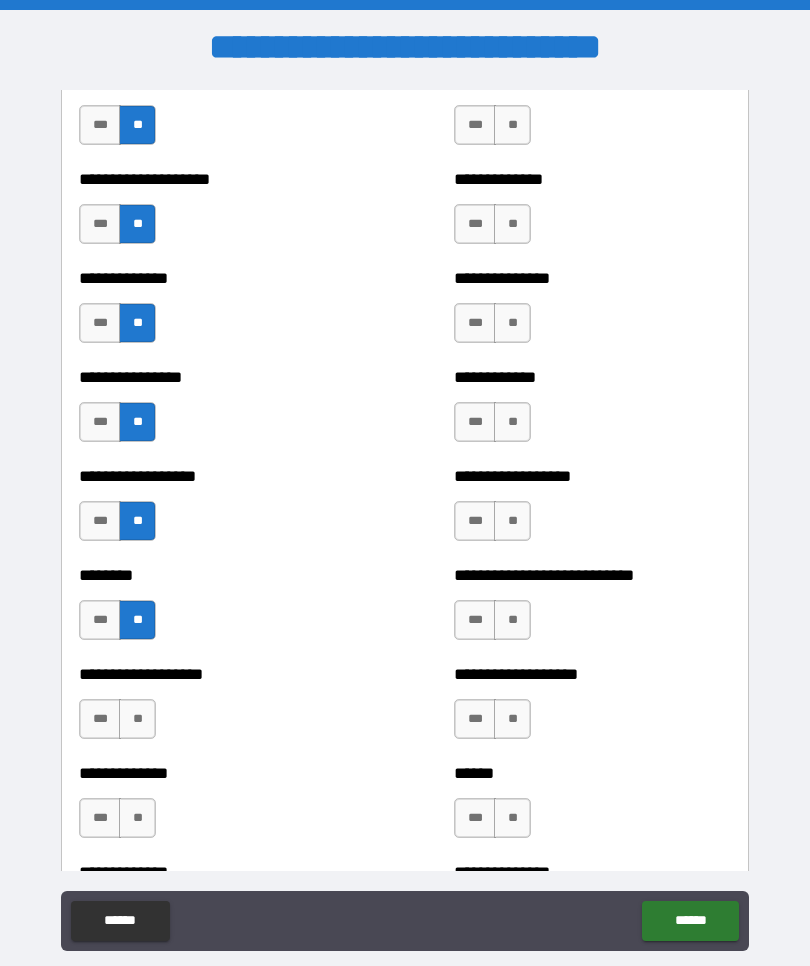 click on "**" at bounding box center (137, 719) 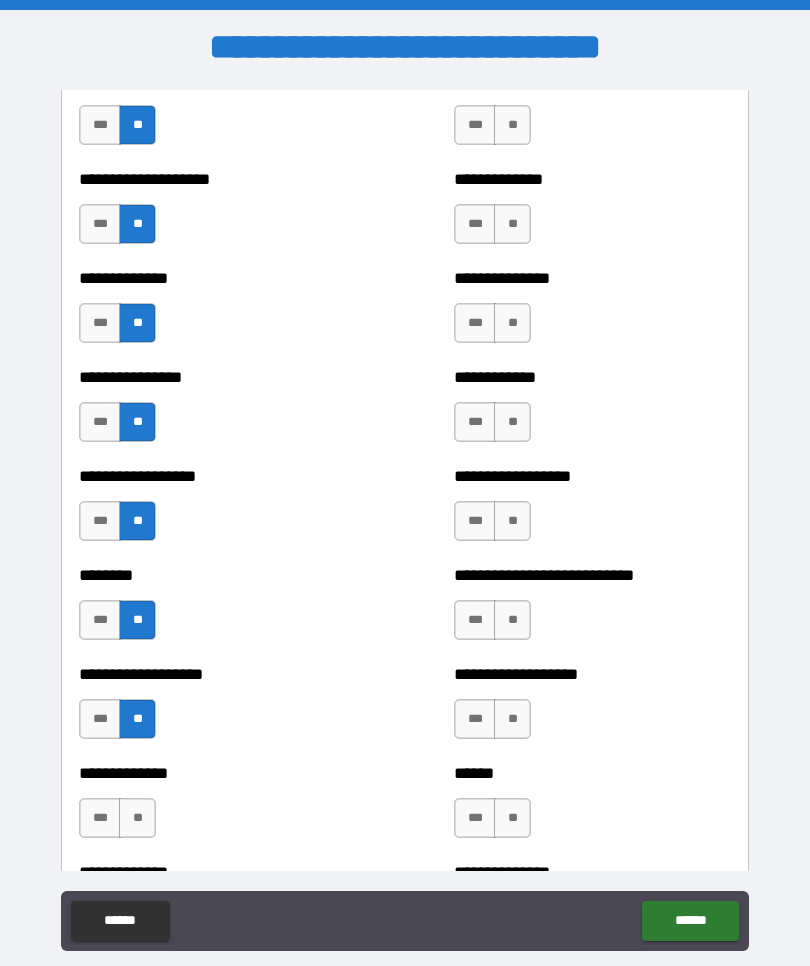click on "******   ******" at bounding box center [405, 923] 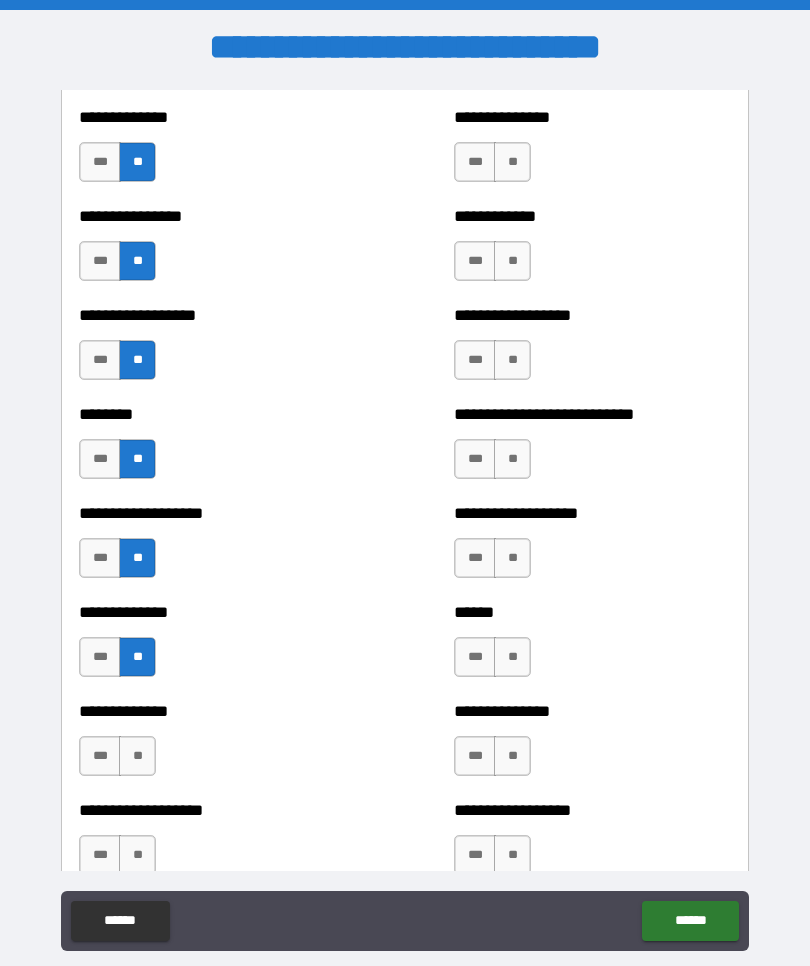 scroll, scrollTop: 4371, scrollLeft: 0, axis: vertical 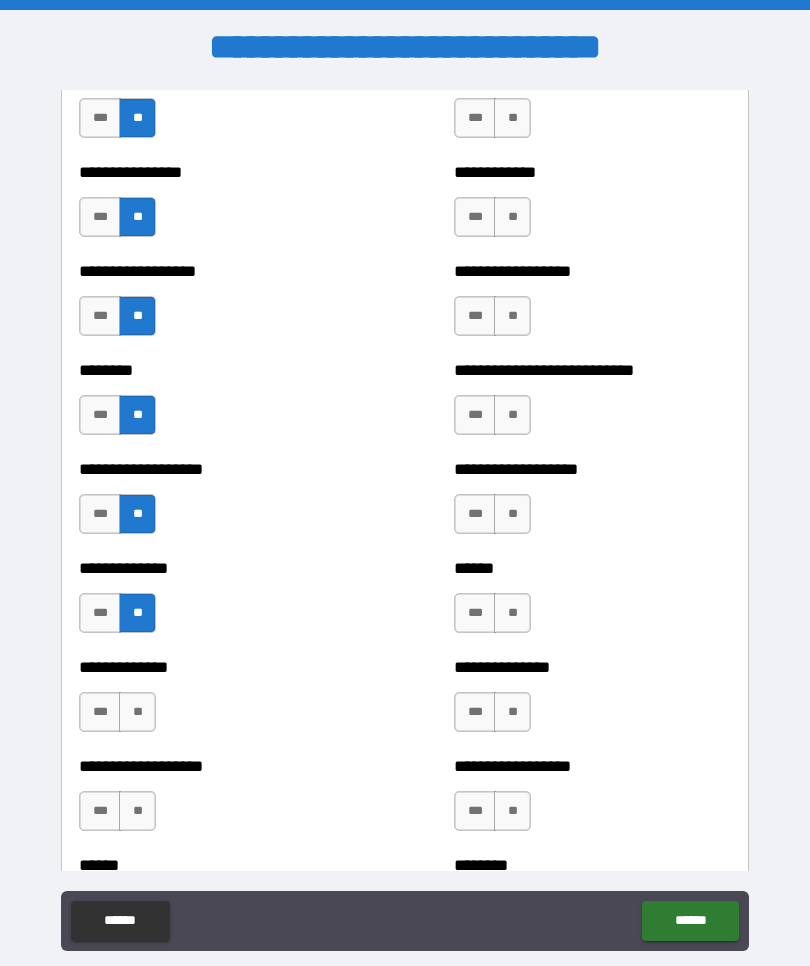 click on "**" at bounding box center [137, 712] 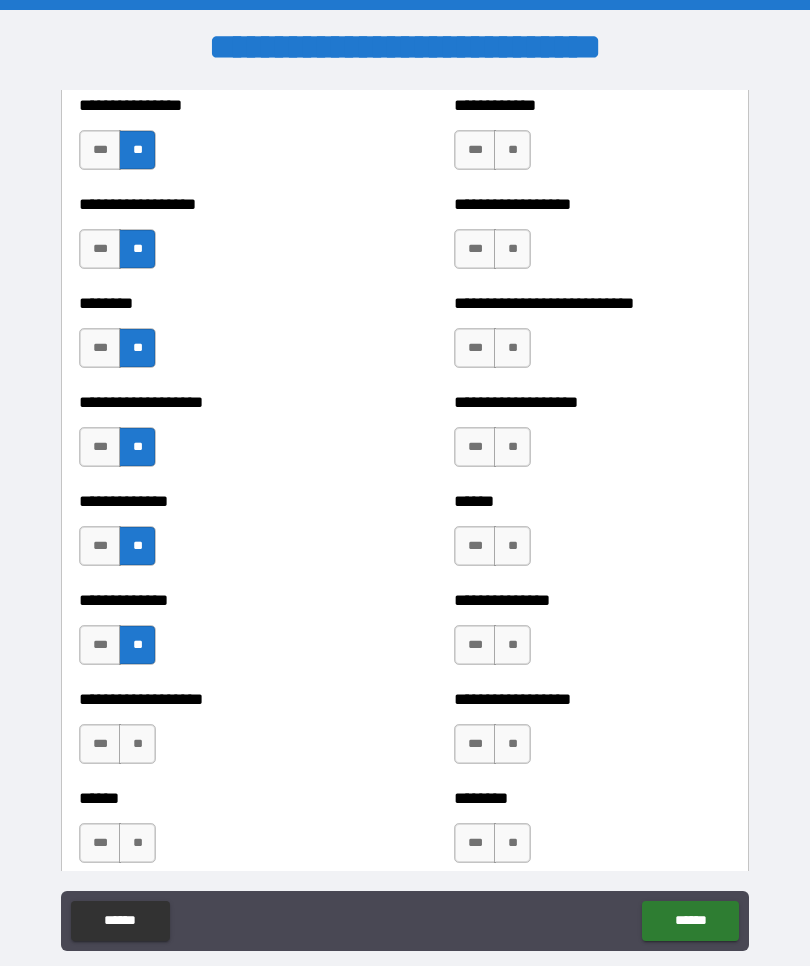 scroll, scrollTop: 4467, scrollLeft: 0, axis: vertical 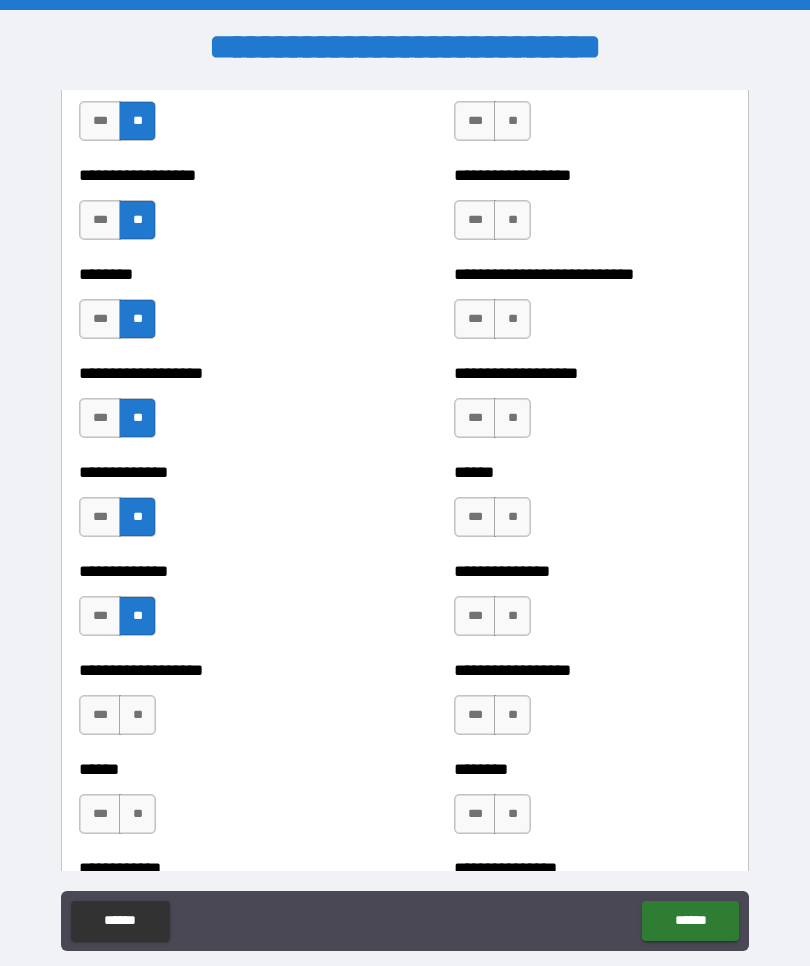 click on "**" at bounding box center (137, 715) 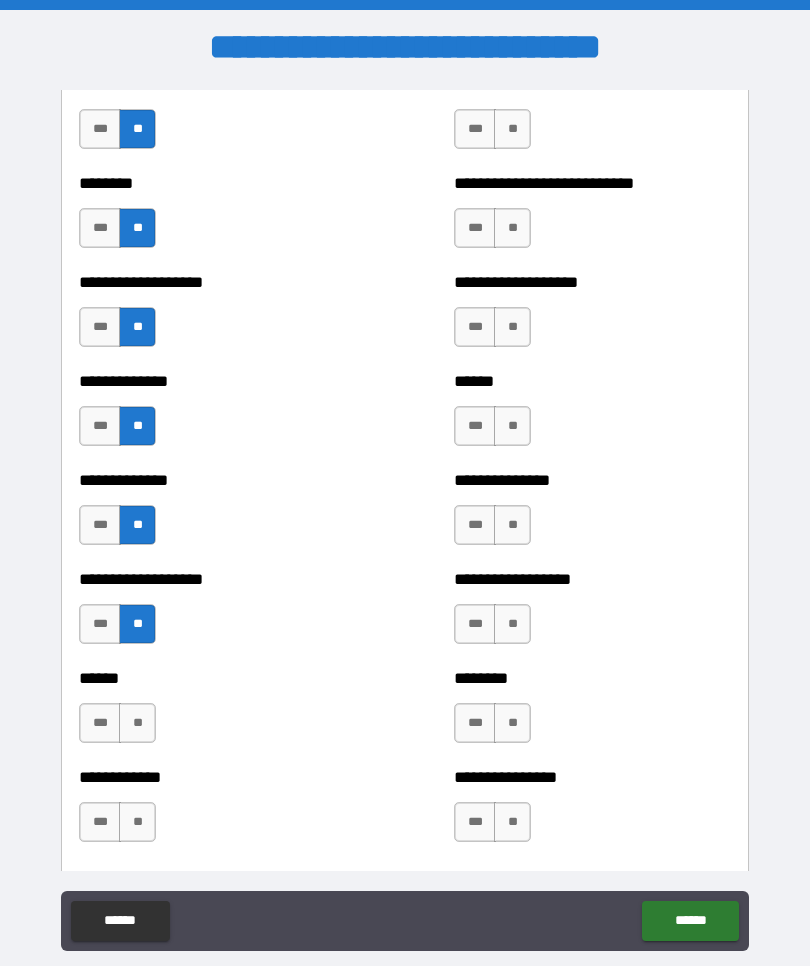 scroll, scrollTop: 4569, scrollLeft: 0, axis: vertical 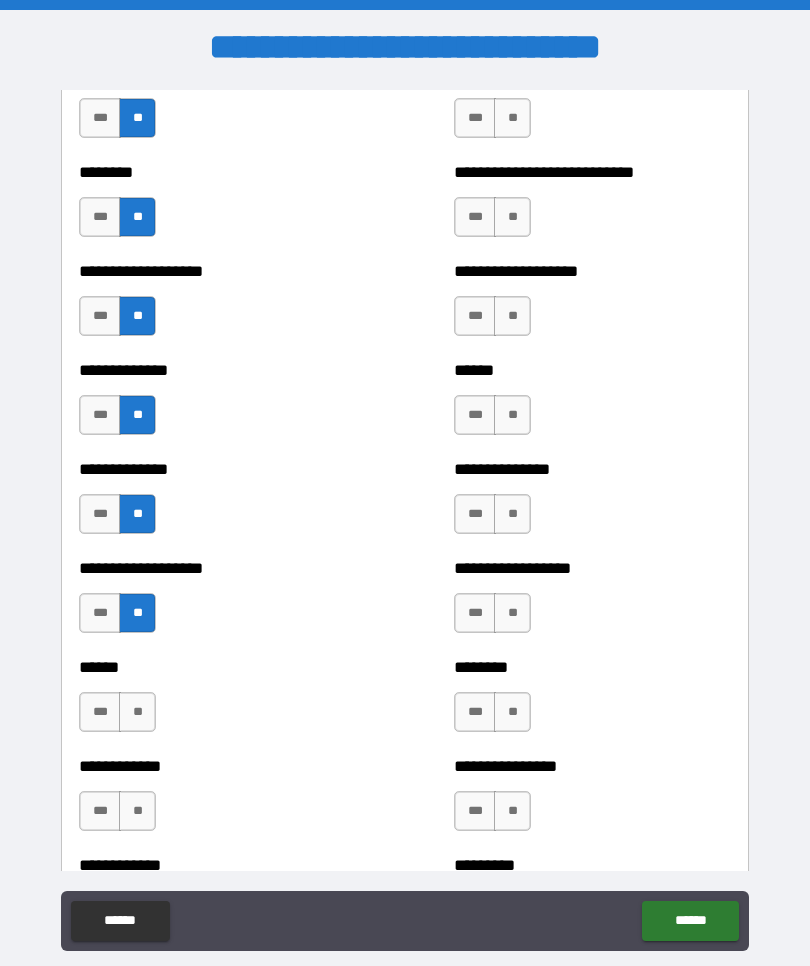 click on "**" at bounding box center [137, 712] 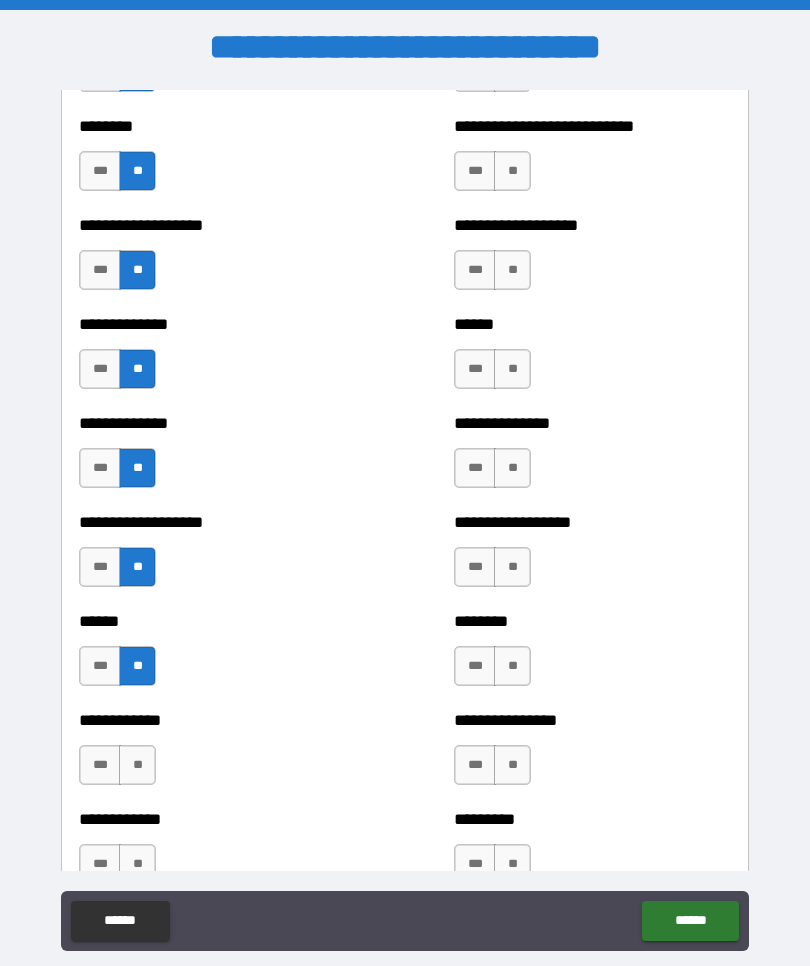 click on "**" at bounding box center (137, 765) 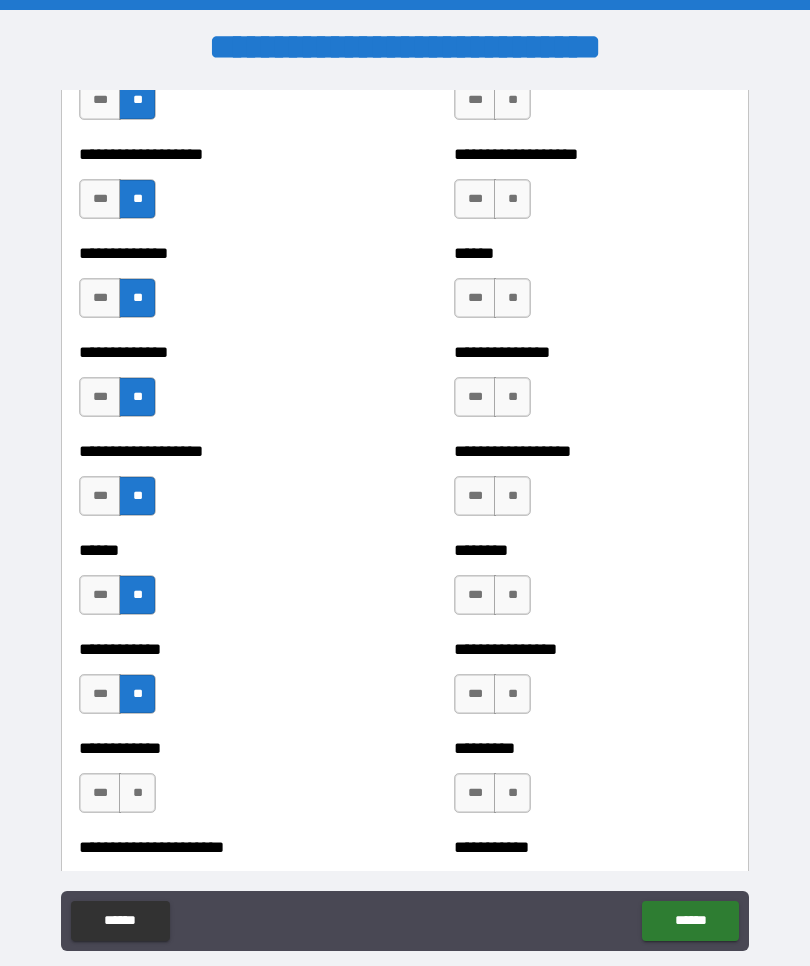 click on "**" at bounding box center (137, 793) 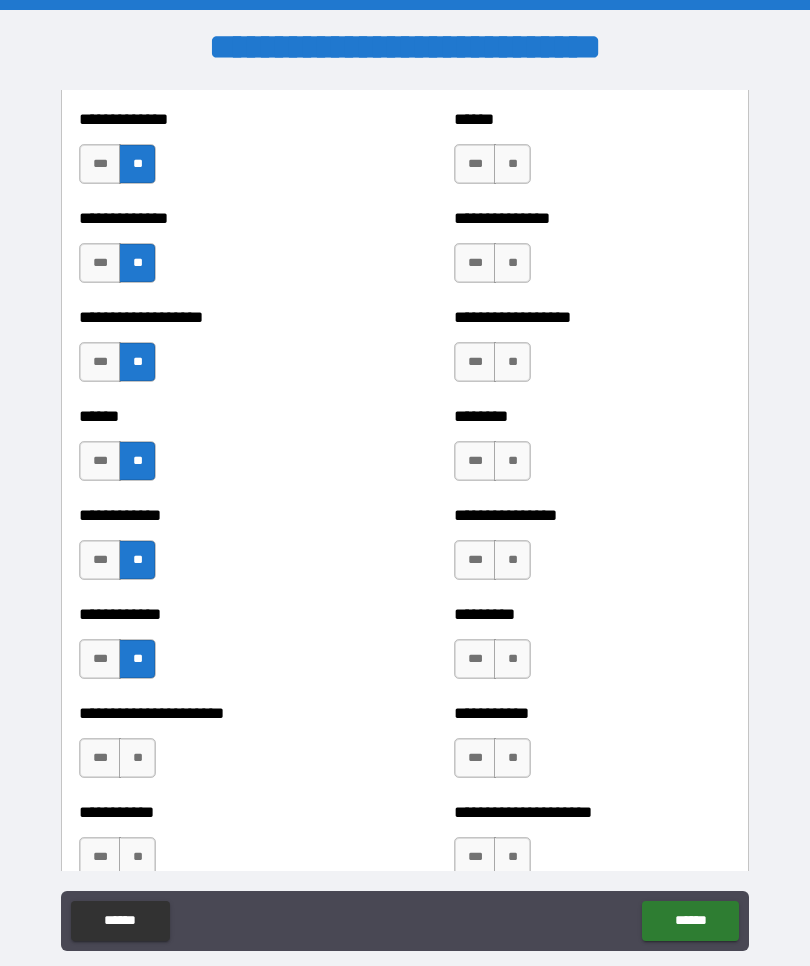 click on "**" at bounding box center (137, 758) 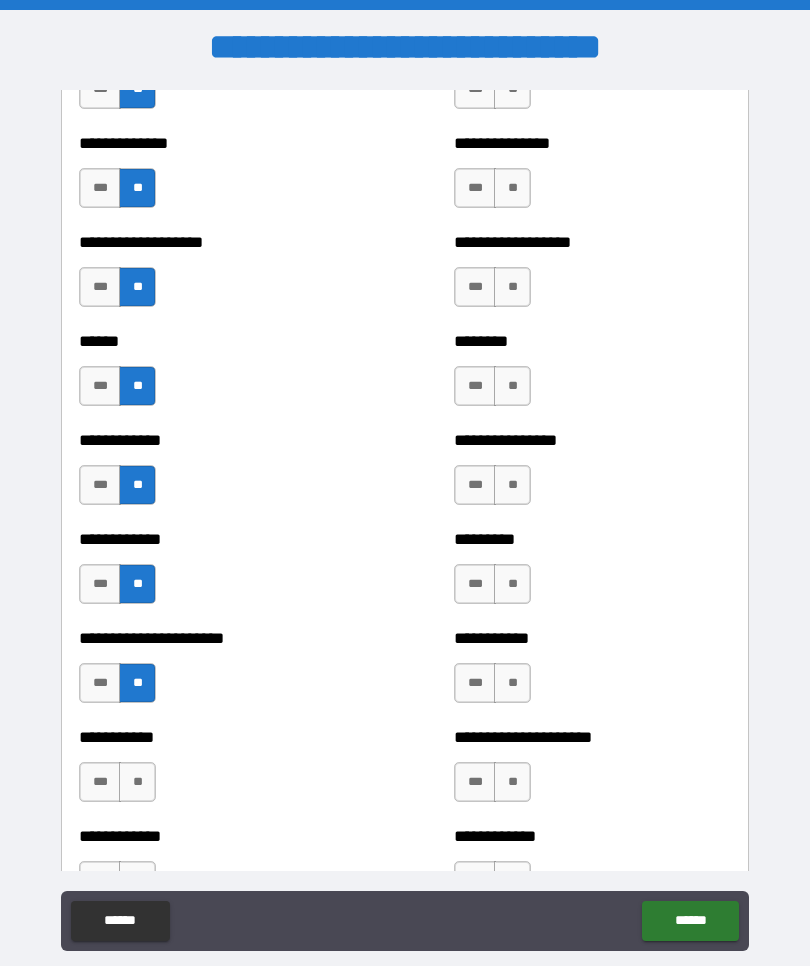 click on "**" at bounding box center [137, 782] 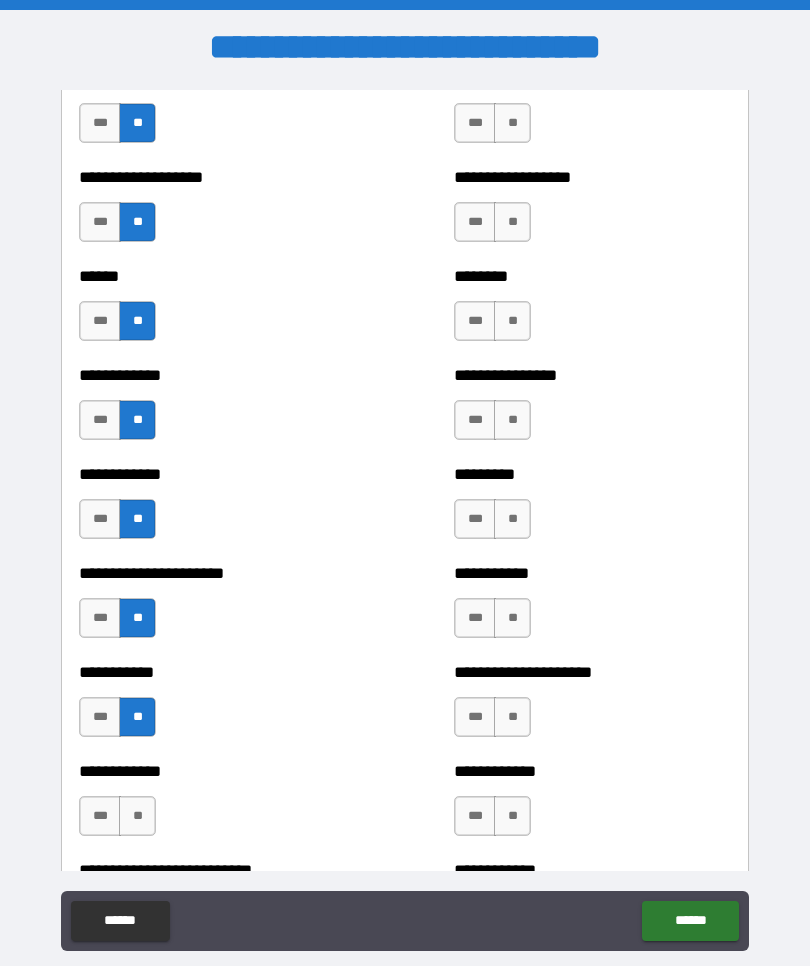 scroll, scrollTop: 4973, scrollLeft: 0, axis: vertical 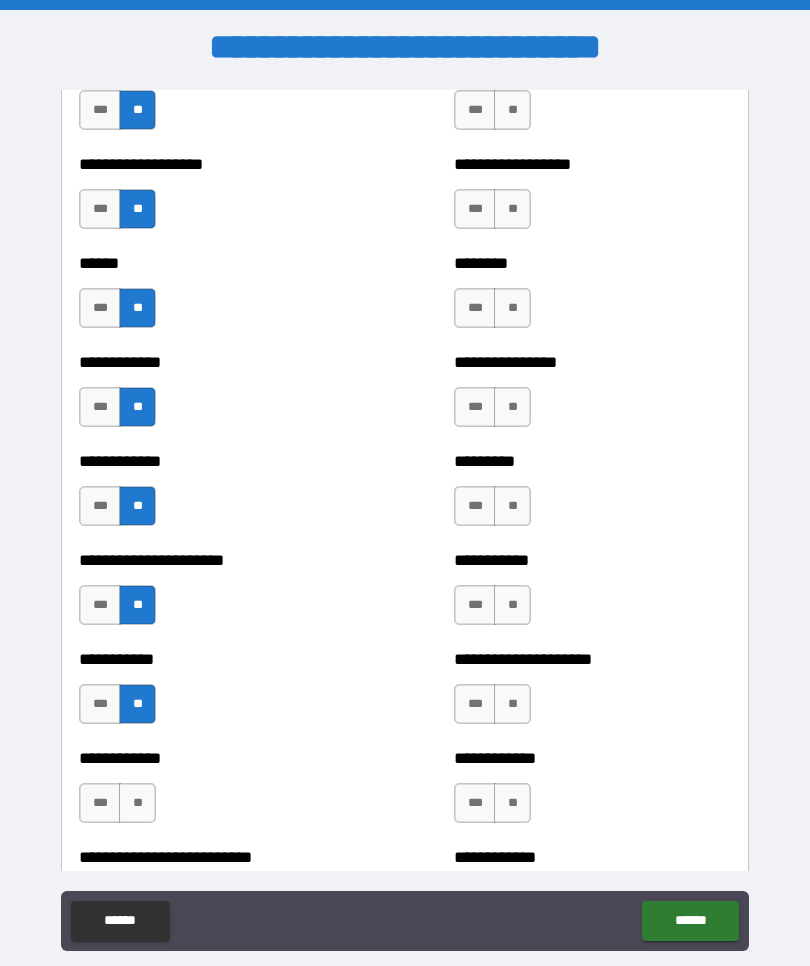 click on "******   ******" at bounding box center [405, 923] 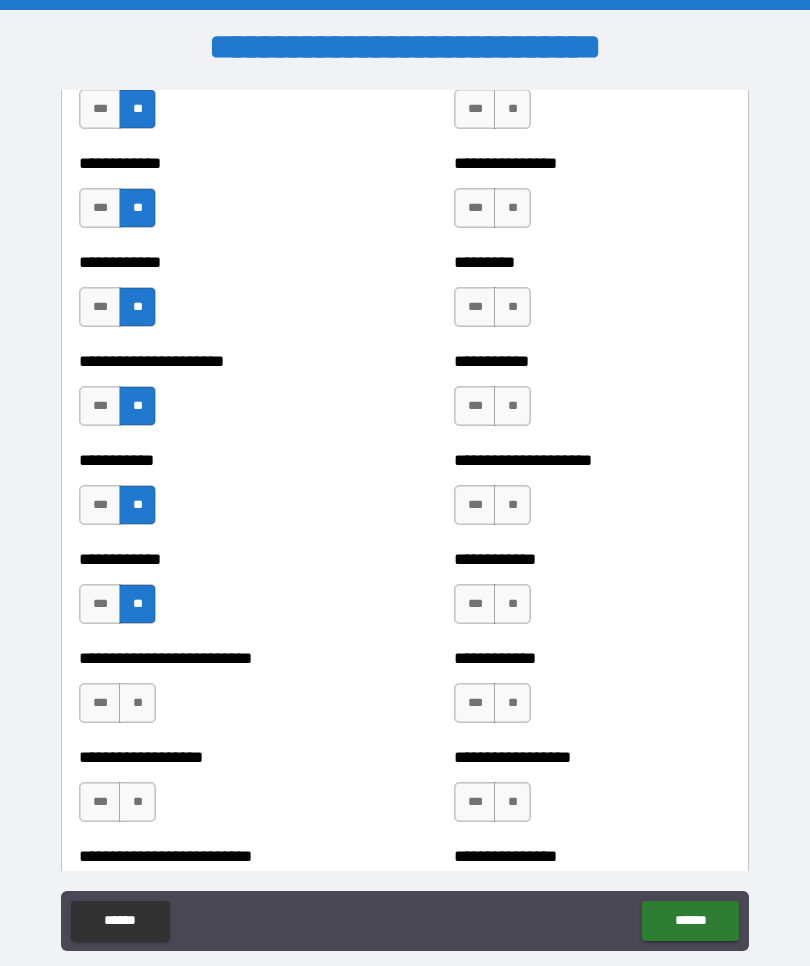 scroll, scrollTop: 5177, scrollLeft: 0, axis: vertical 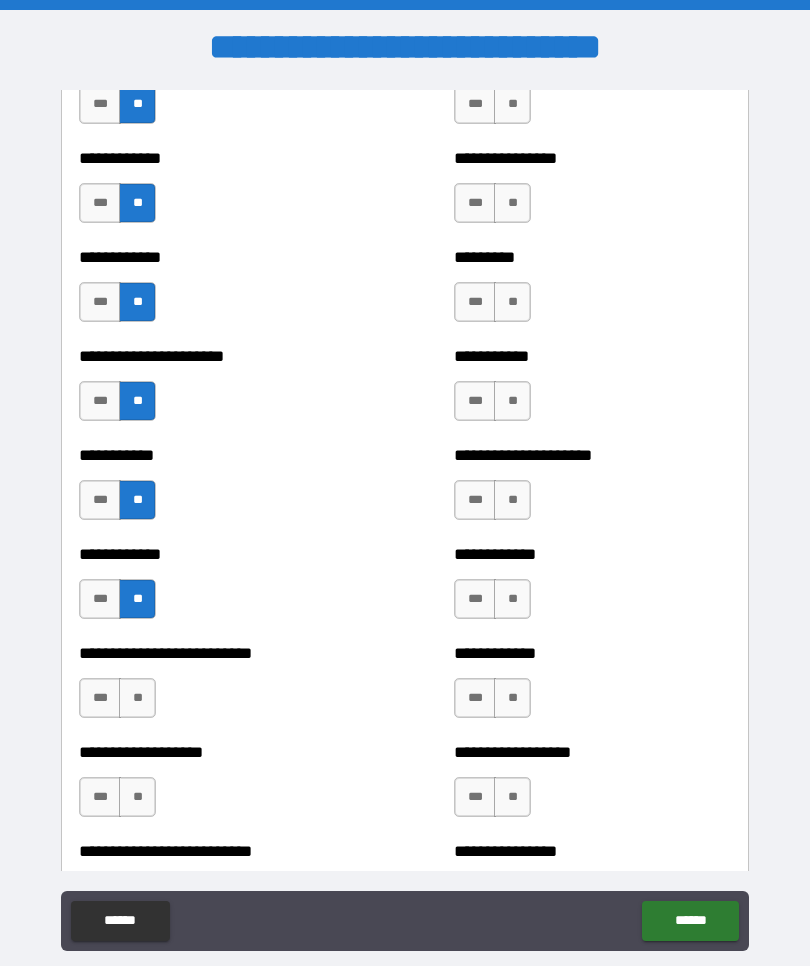 click on "**" at bounding box center (137, 698) 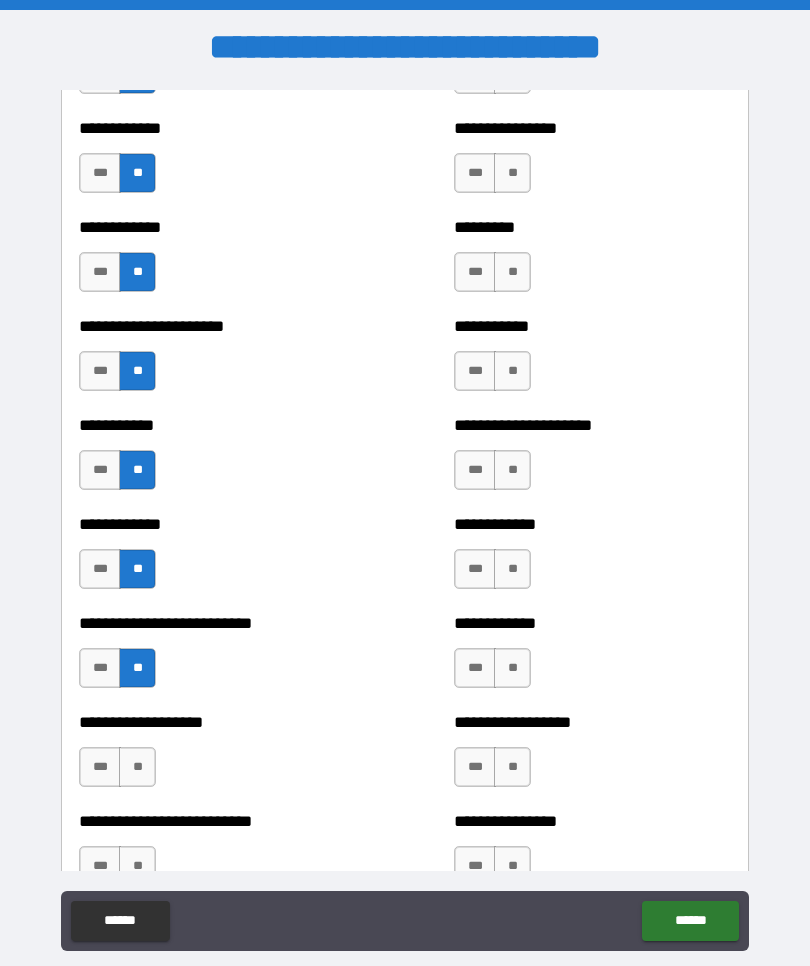 scroll, scrollTop: 5207, scrollLeft: 0, axis: vertical 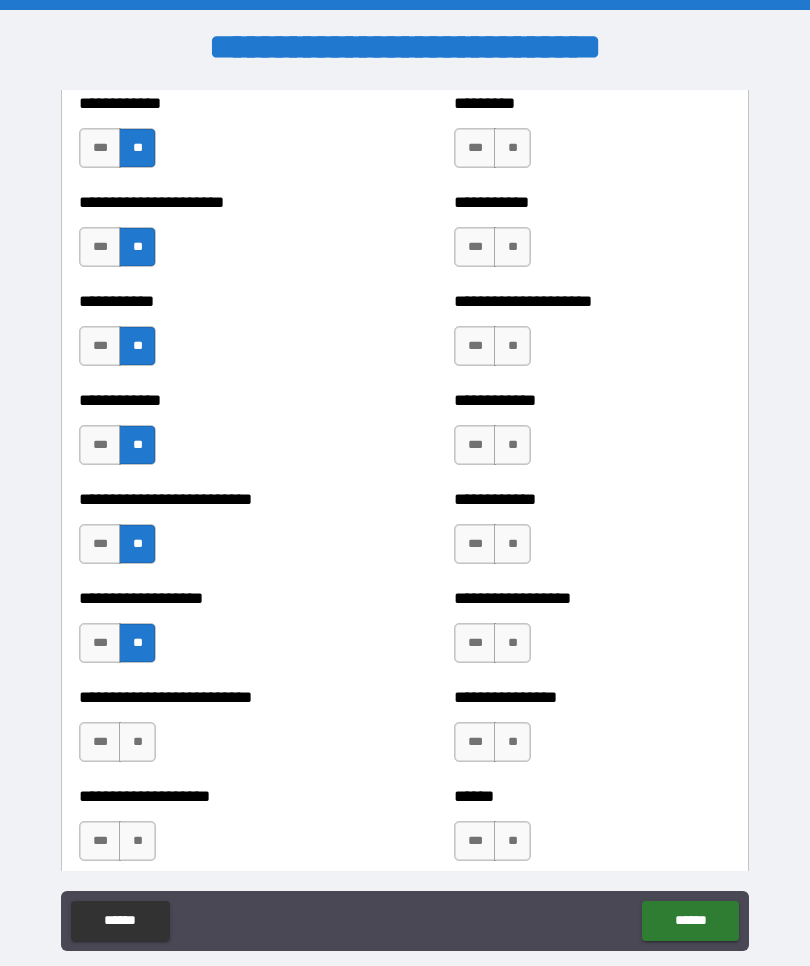 click on "**" at bounding box center [137, 742] 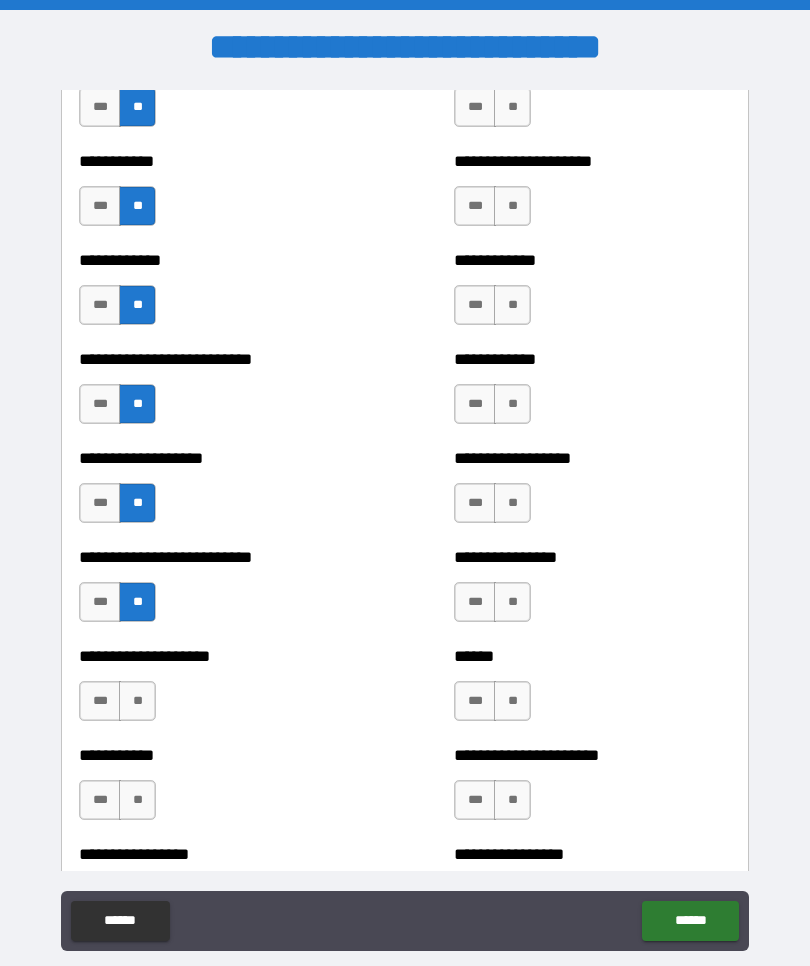 click on "**" at bounding box center (137, 701) 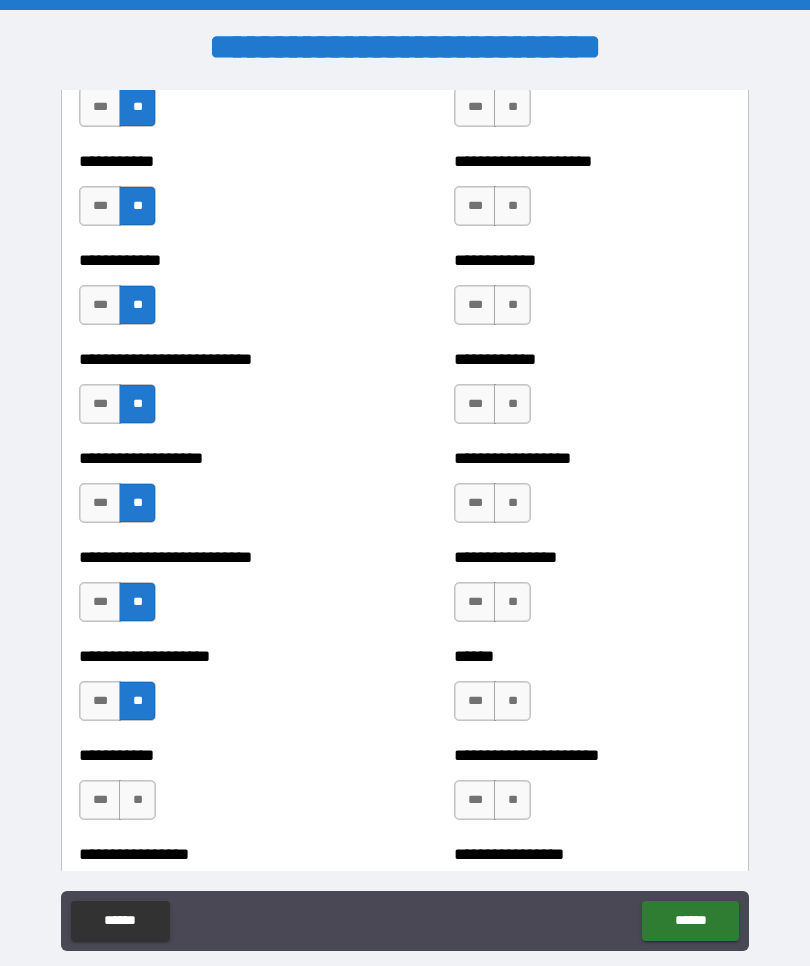 scroll, scrollTop: 5506, scrollLeft: 0, axis: vertical 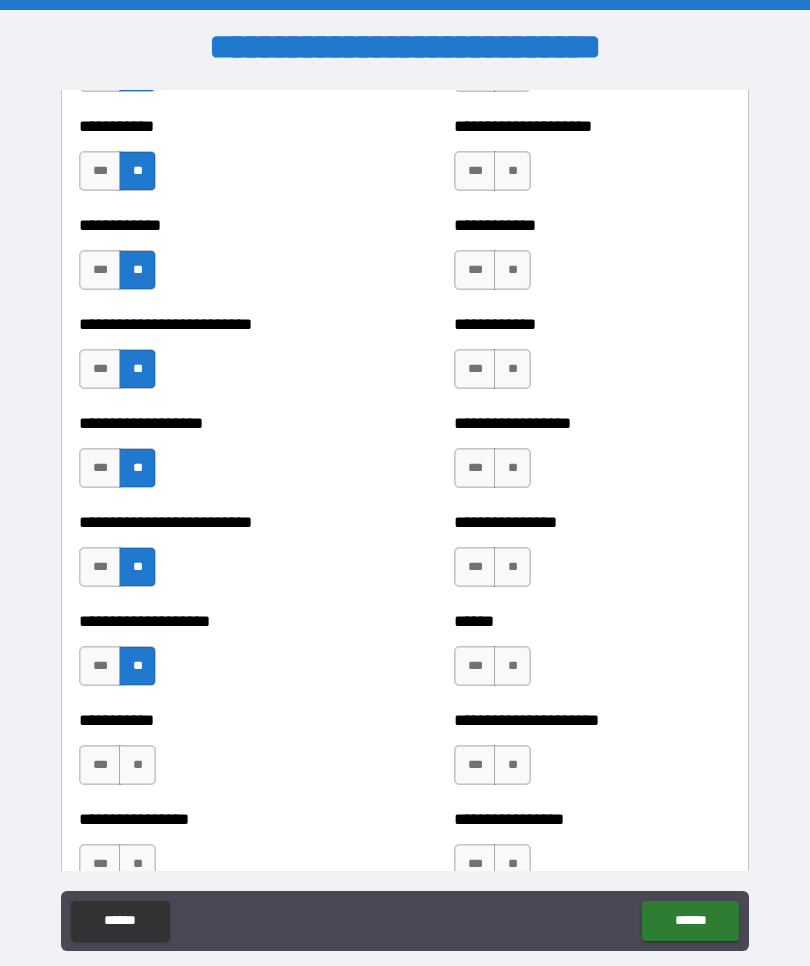 click on "**" at bounding box center [137, 765] 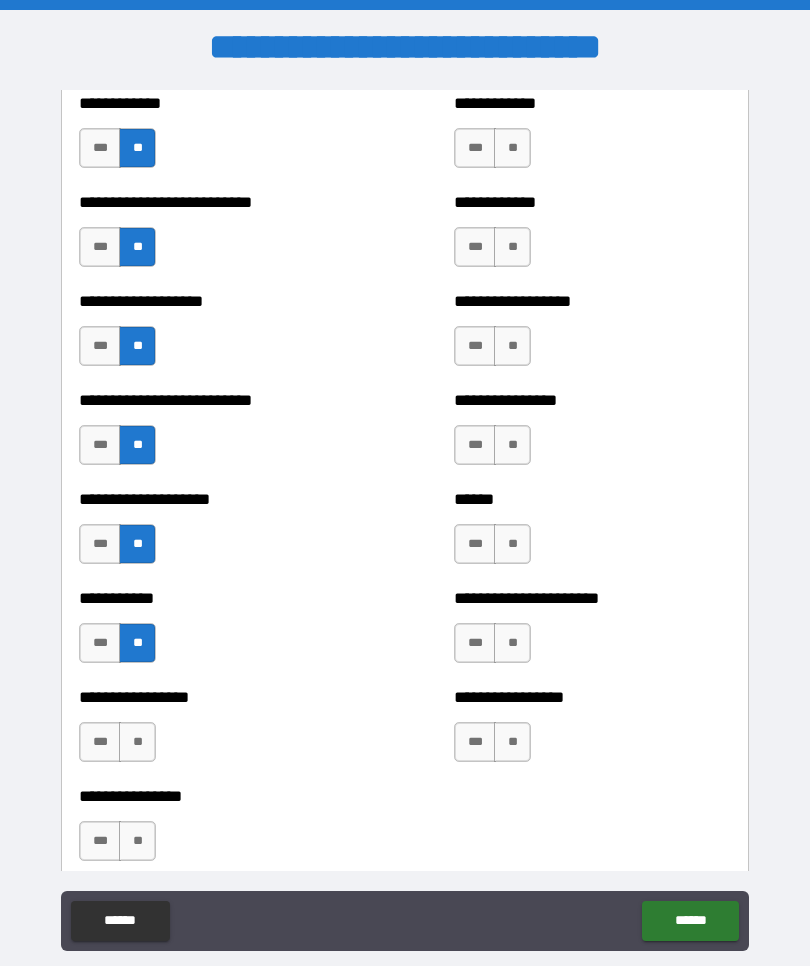click on "**" at bounding box center [137, 742] 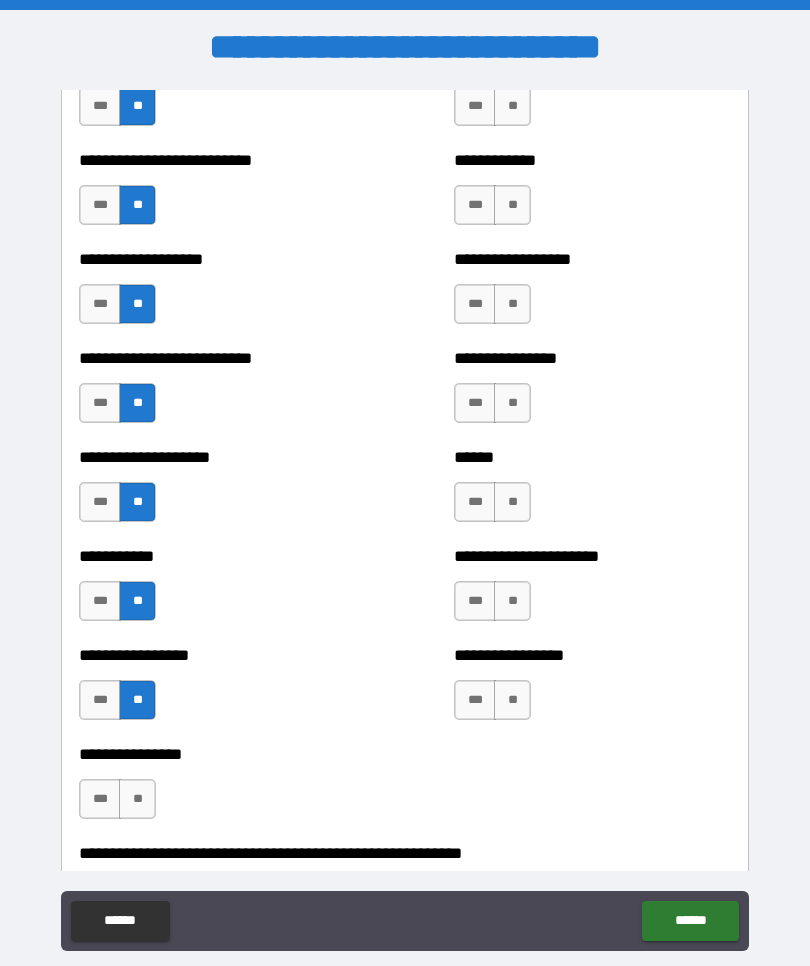 scroll, scrollTop: 5672, scrollLeft: 0, axis: vertical 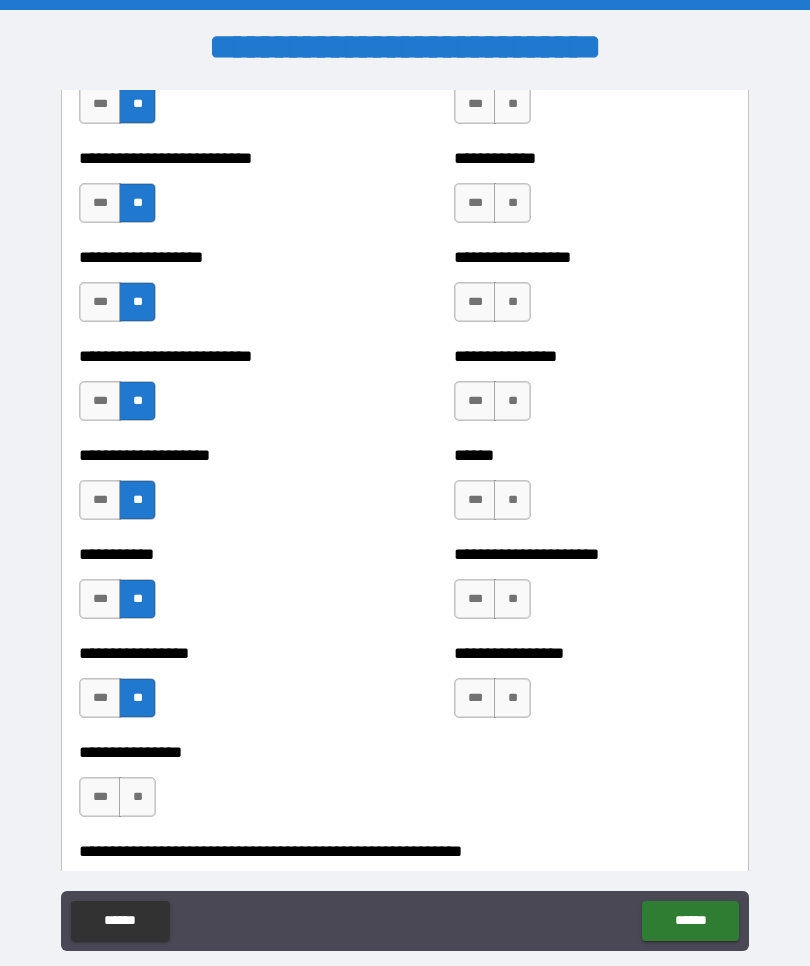 click on "**" at bounding box center (137, 797) 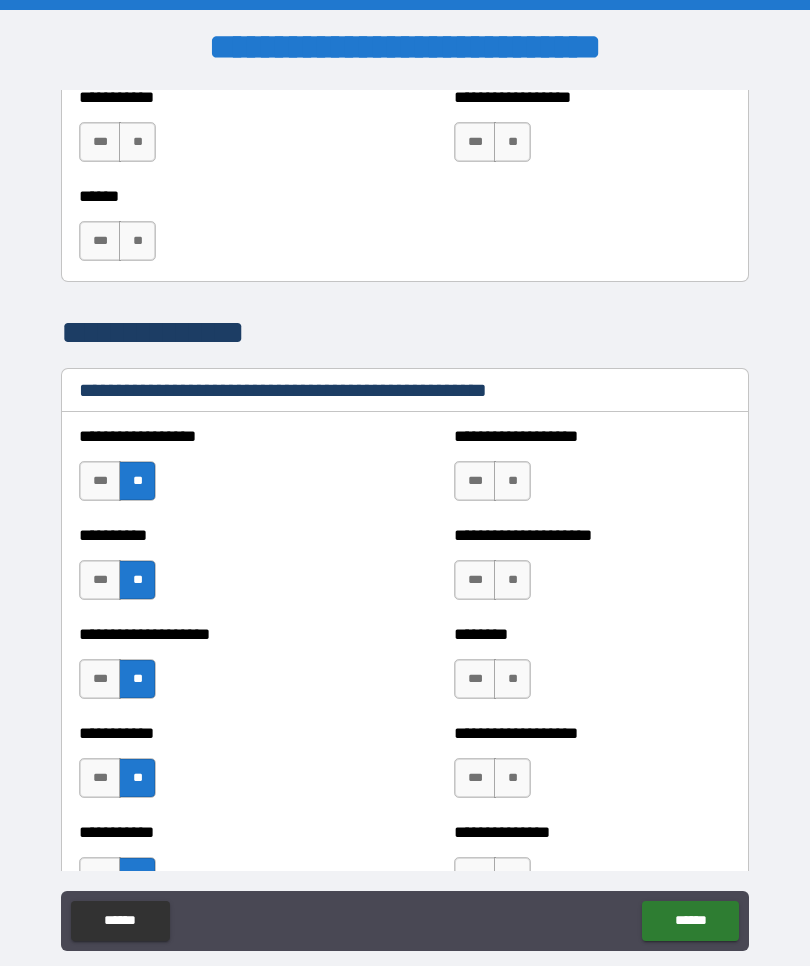 scroll, scrollTop: 2242, scrollLeft: 0, axis: vertical 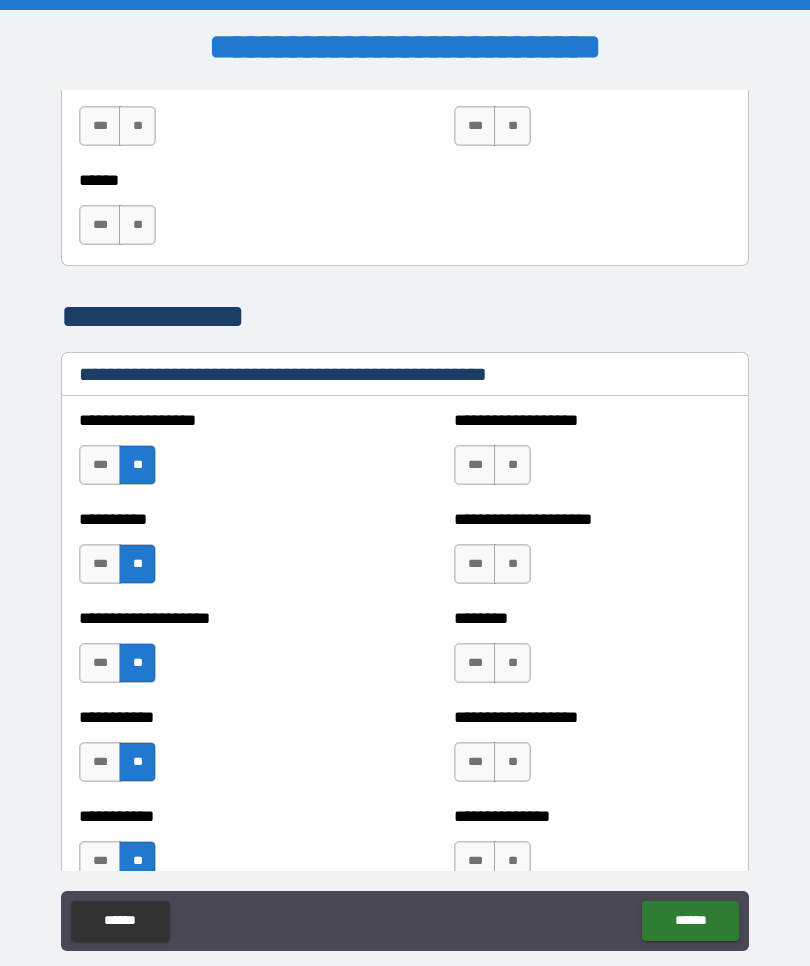 click on "**" at bounding box center (512, 465) 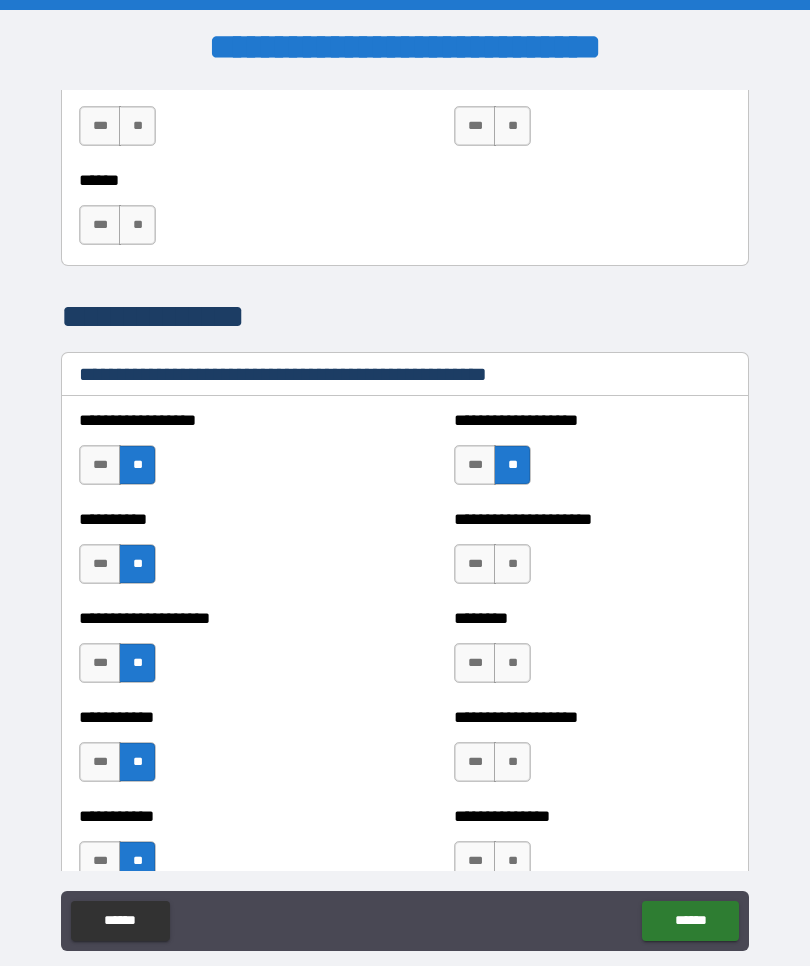 click on "**" at bounding box center [512, 564] 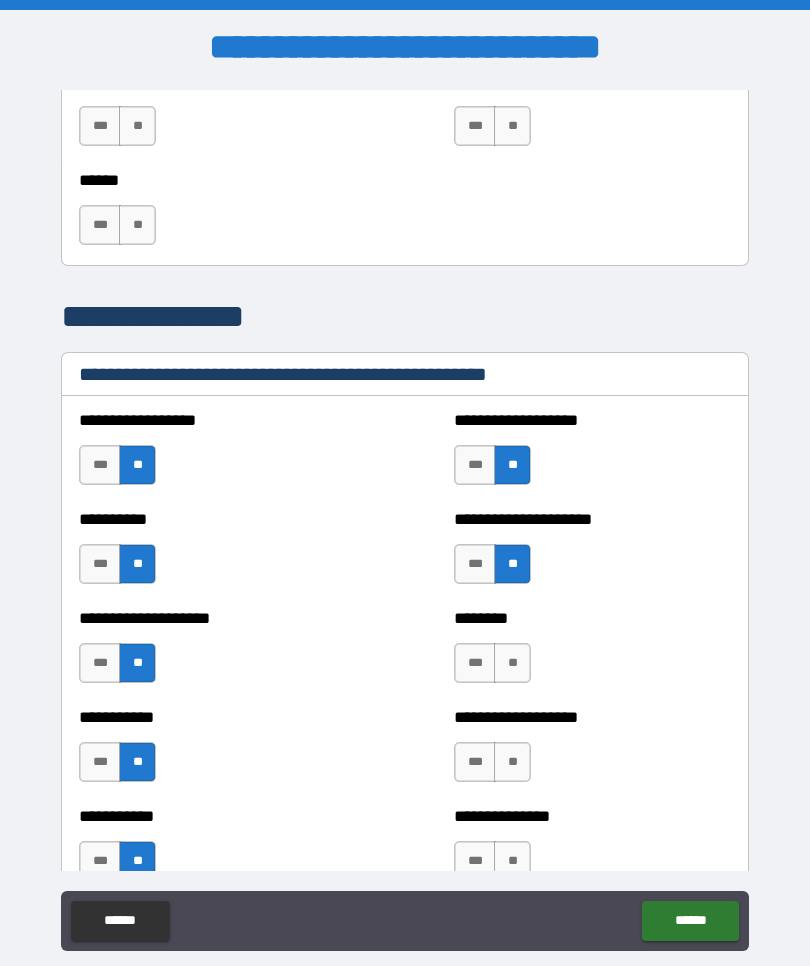 click on "**" at bounding box center [512, 663] 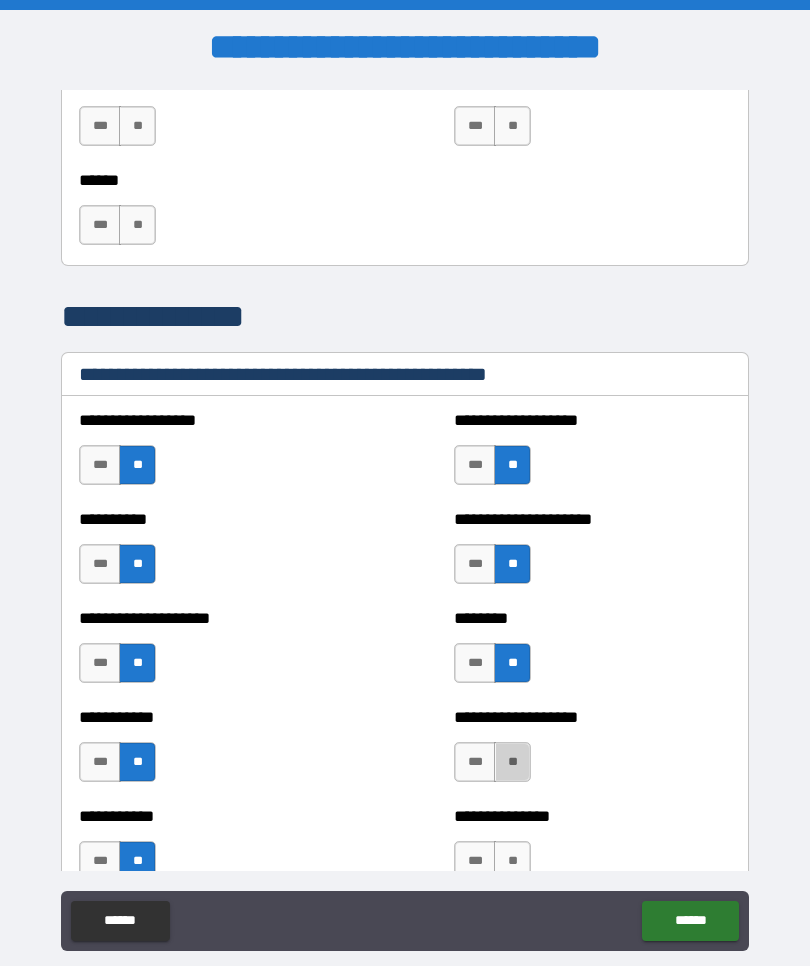 click on "**" at bounding box center (512, 762) 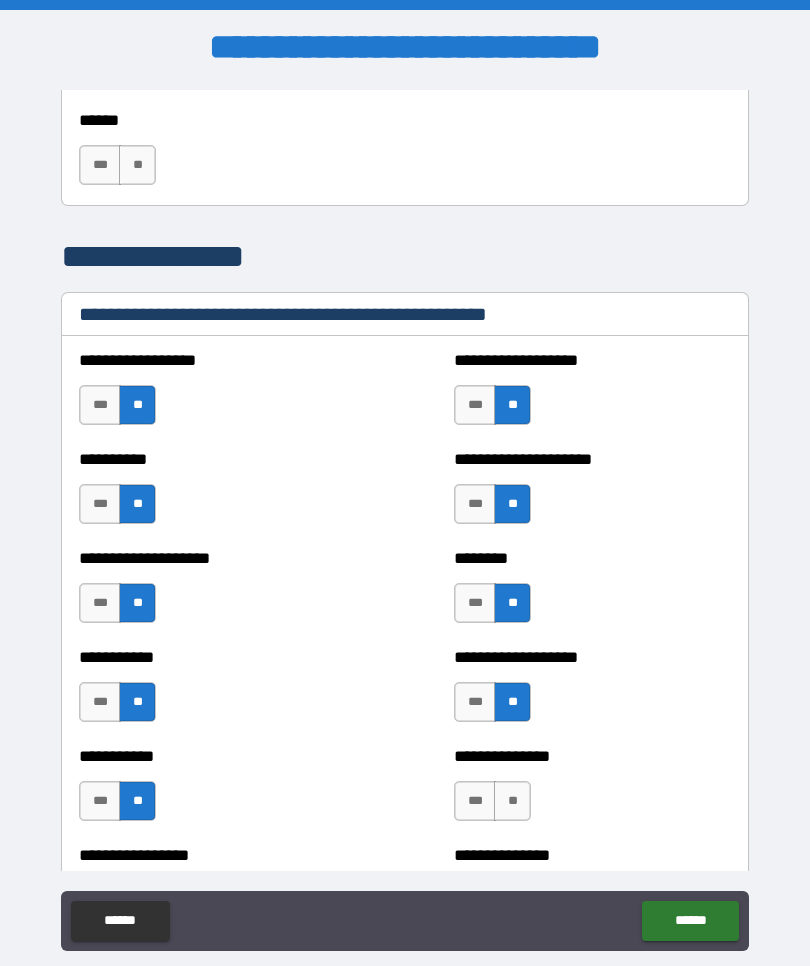 scroll, scrollTop: 2421, scrollLeft: 0, axis: vertical 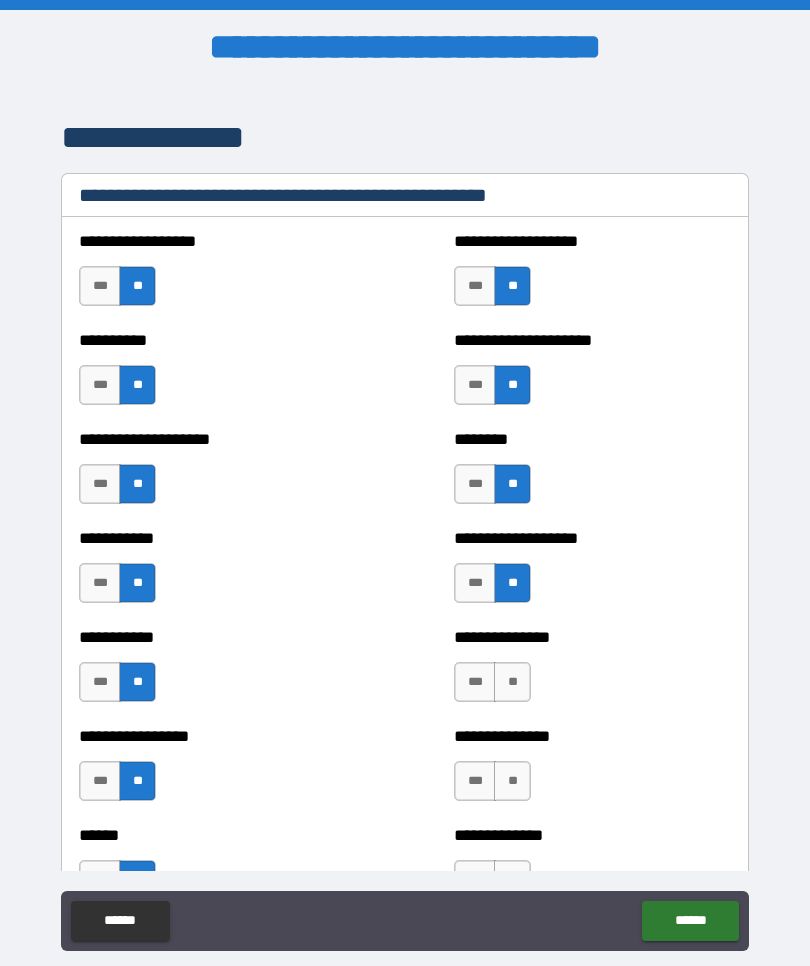 click on "**" at bounding box center (512, 682) 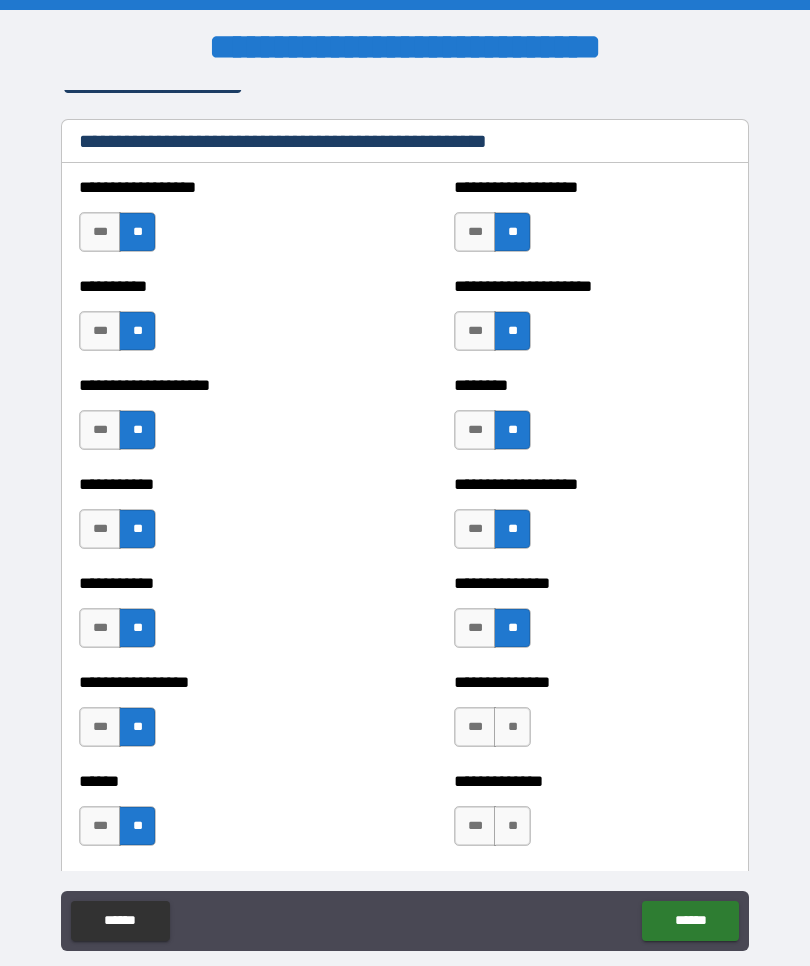 scroll, scrollTop: 2493, scrollLeft: 0, axis: vertical 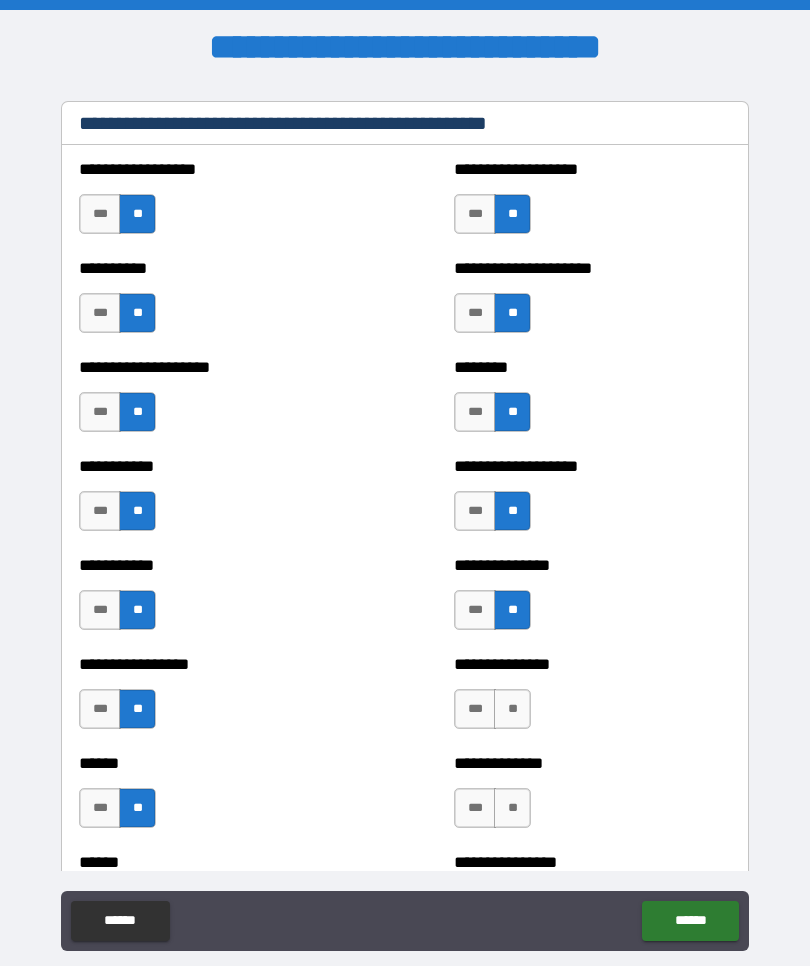 click on "**" at bounding box center [512, 709] 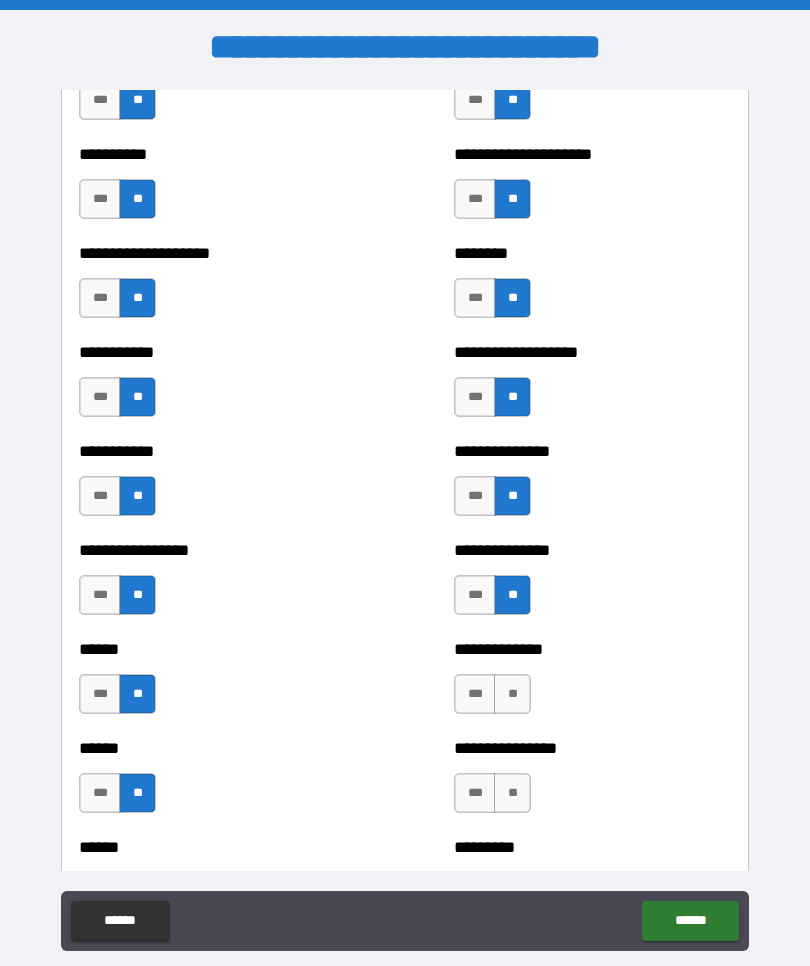 scroll, scrollTop: 2681, scrollLeft: 0, axis: vertical 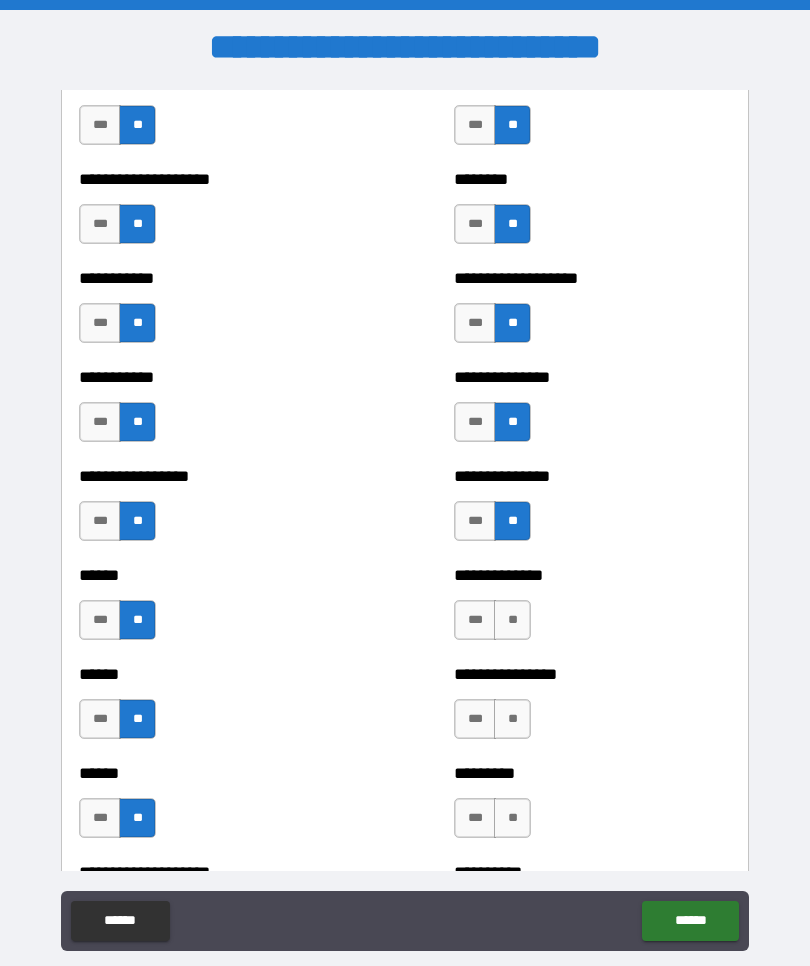 click on "**" at bounding box center [512, 620] 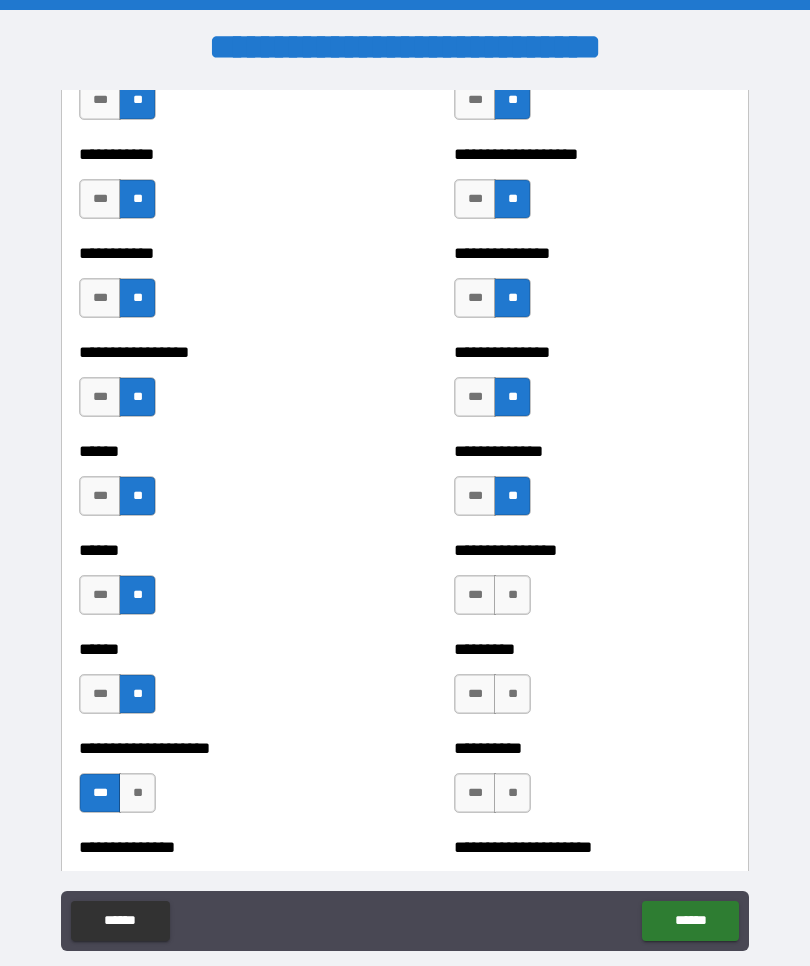 scroll, scrollTop: 2810, scrollLeft: 0, axis: vertical 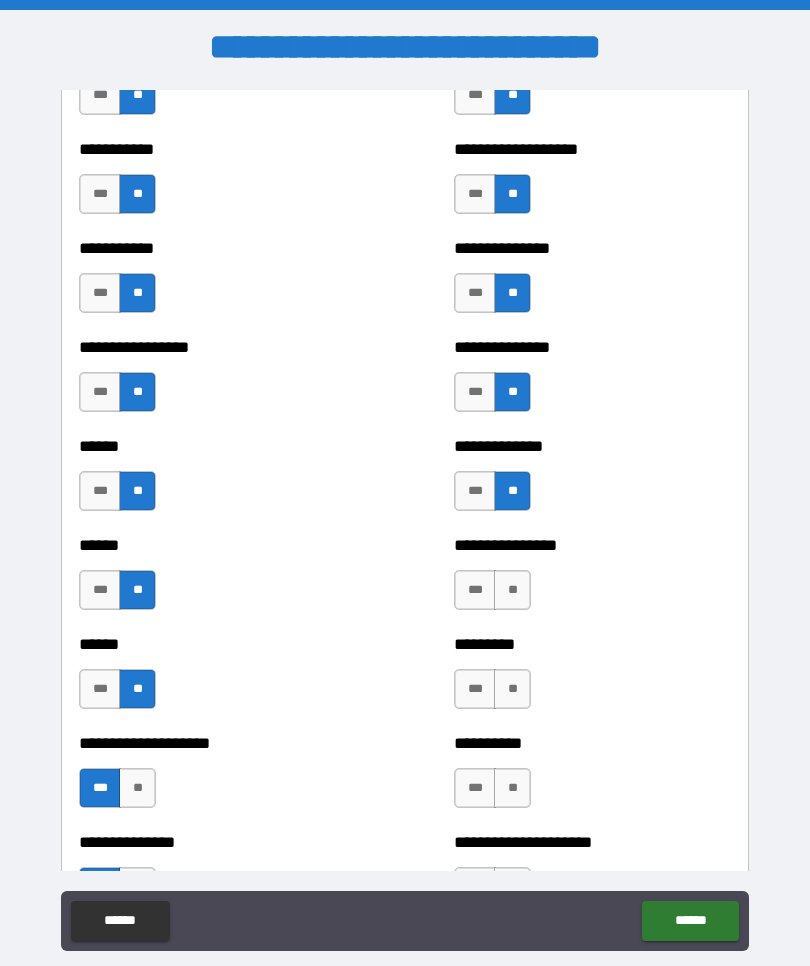 click on "**" at bounding box center [512, 590] 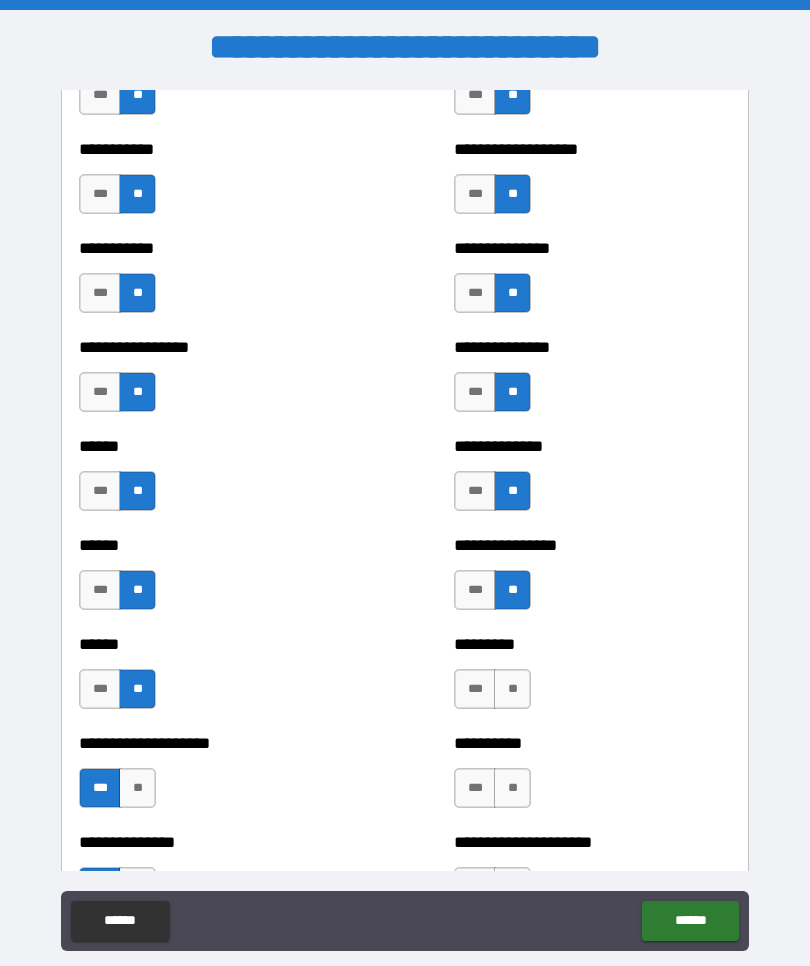 click on "**" at bounding box center [512, 689] 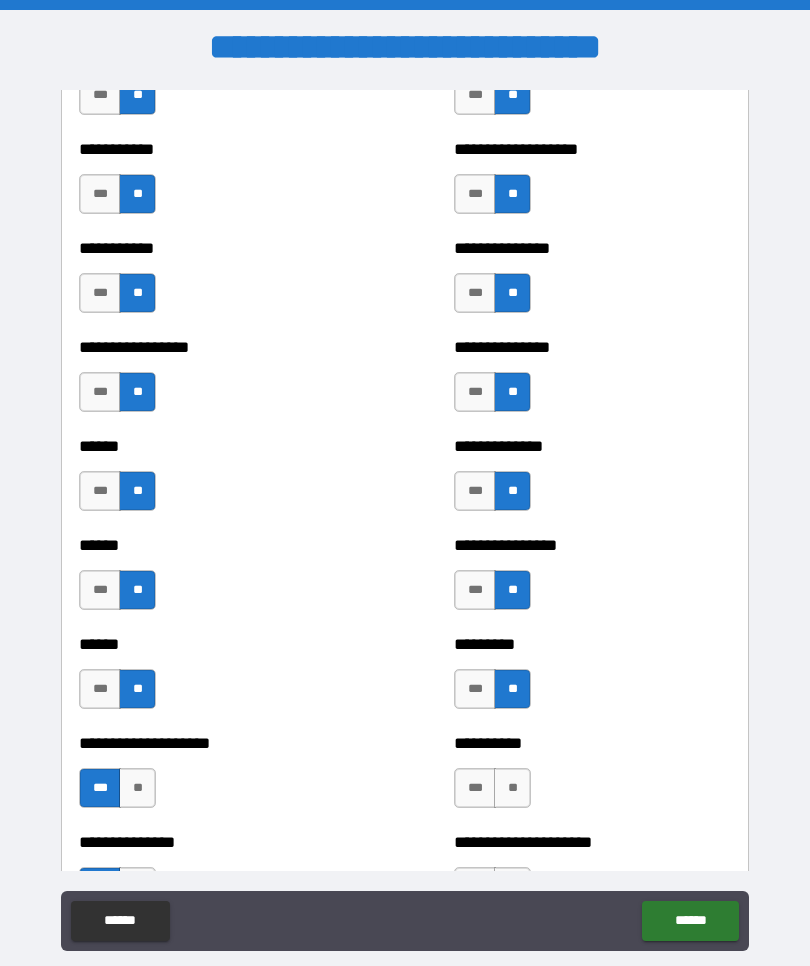 click on "**" at bounding box center (512, 788) 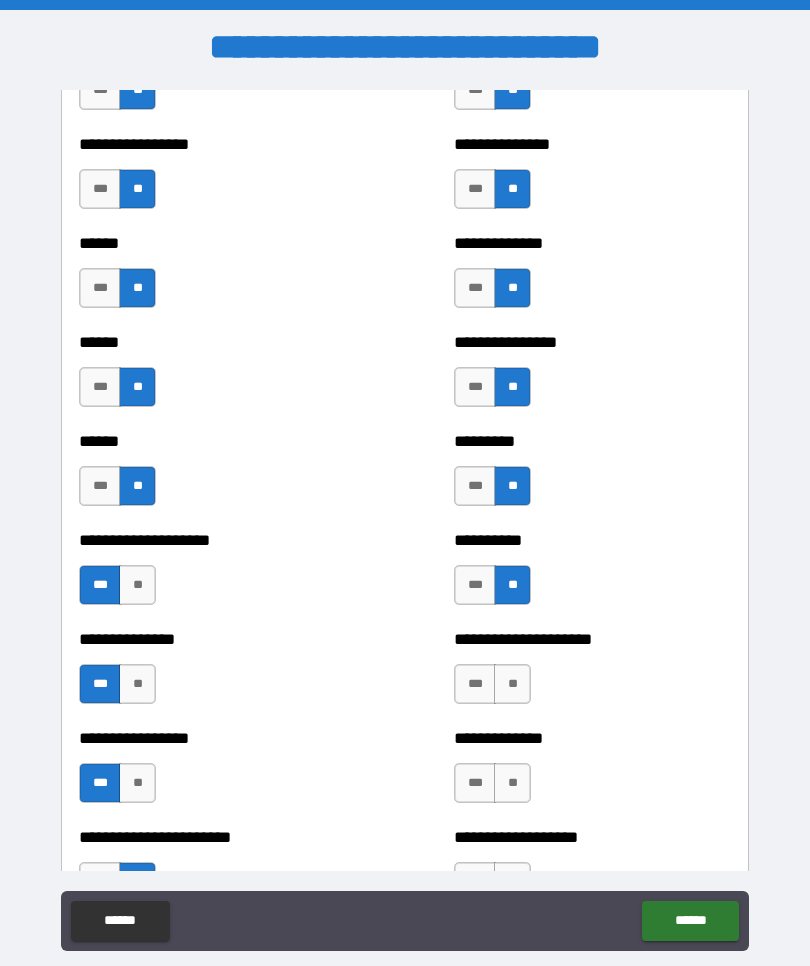 scroll, scrollTop: 3015, scrollLeft: 0, axis: vertical 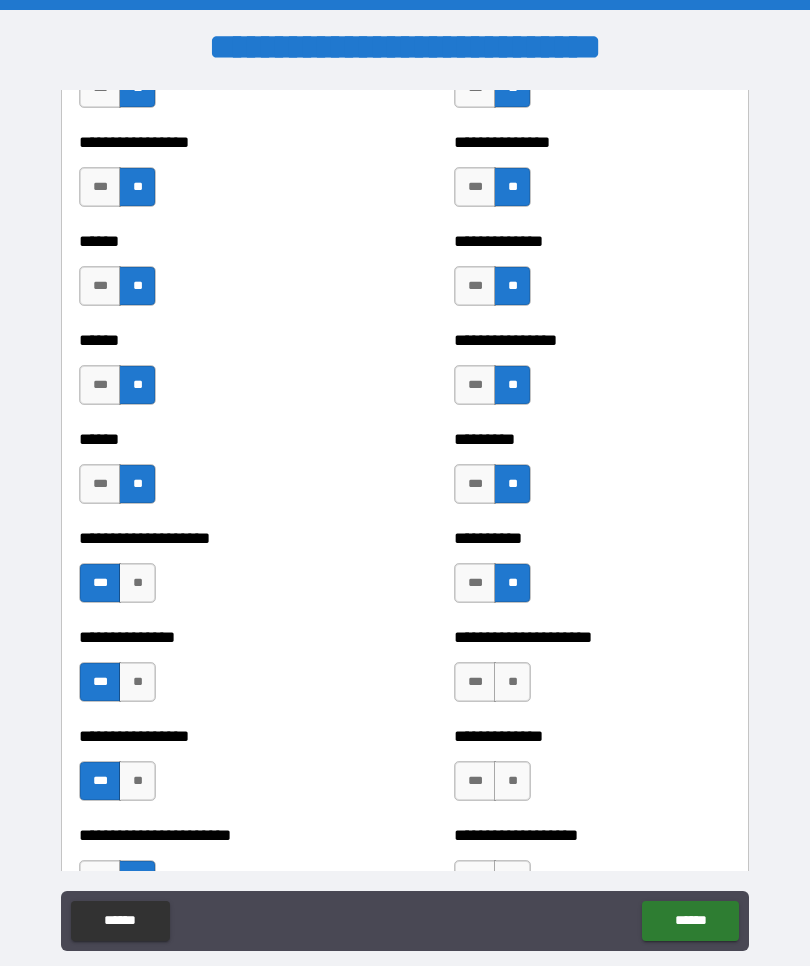 click on "**" at bounding box center (512, 682) 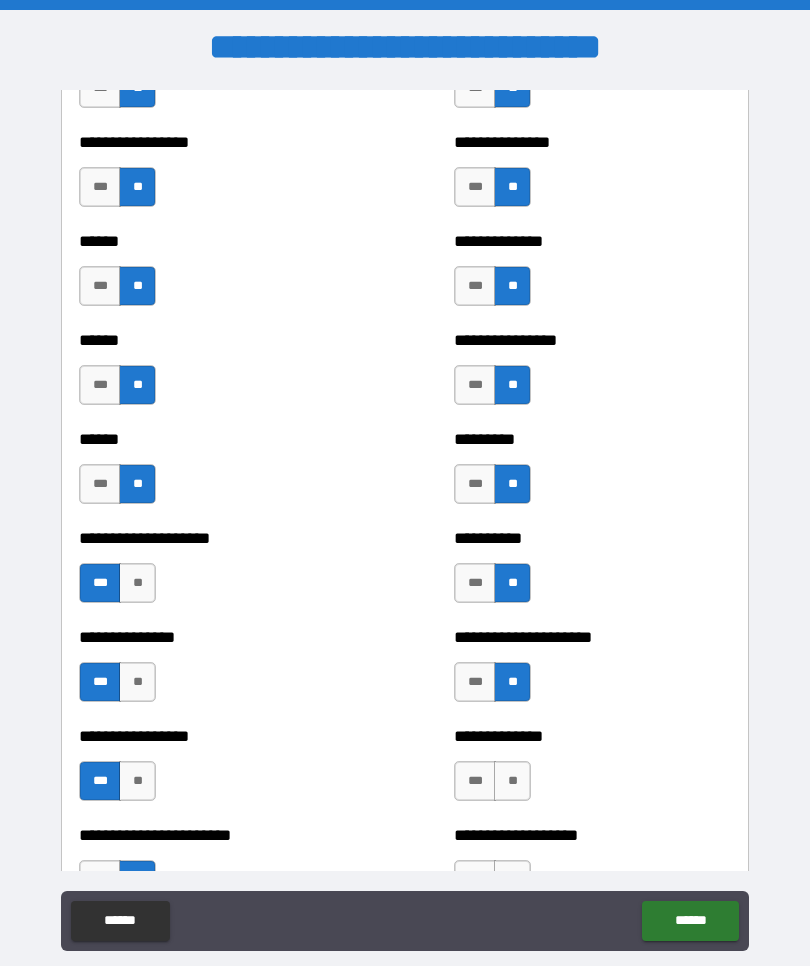 click on "**" at bounding box center [512, 781] 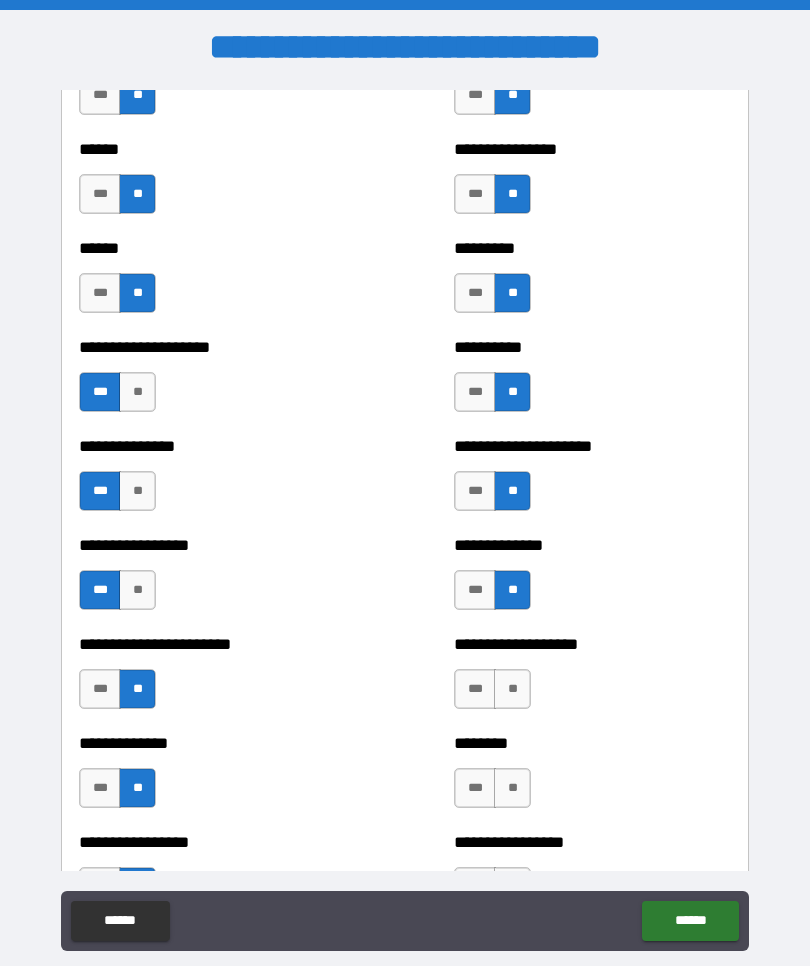 scroll, scrollTop: 3215, scrollLeft: 0, axis: vertical 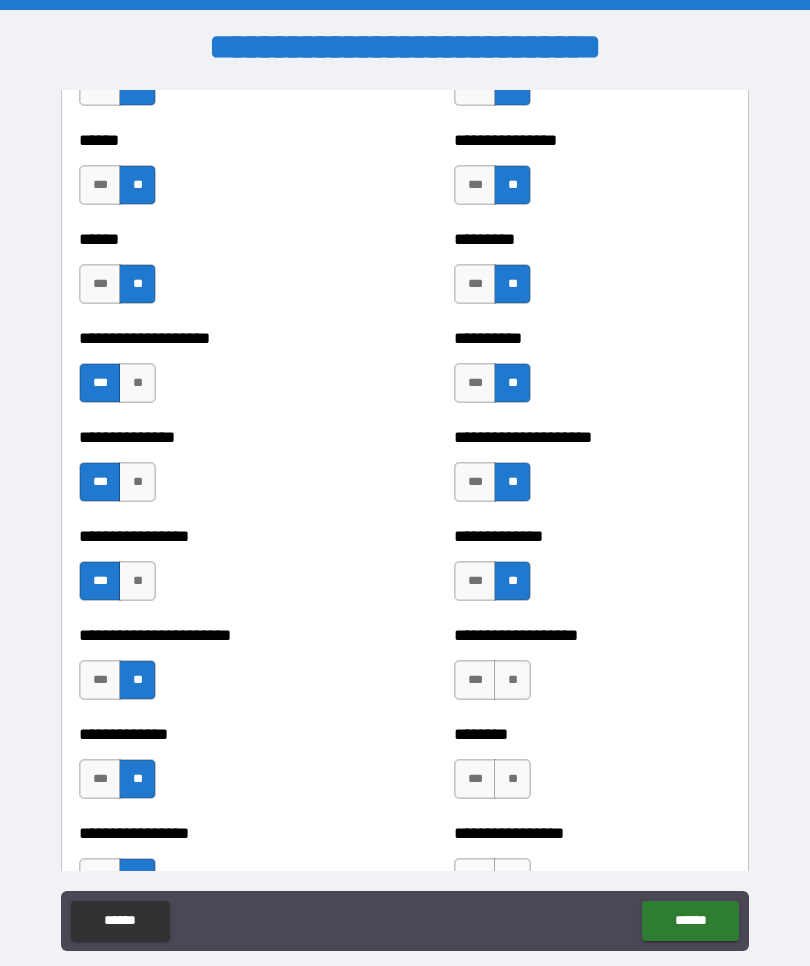 click on "**" at bounding box center [512, 680] 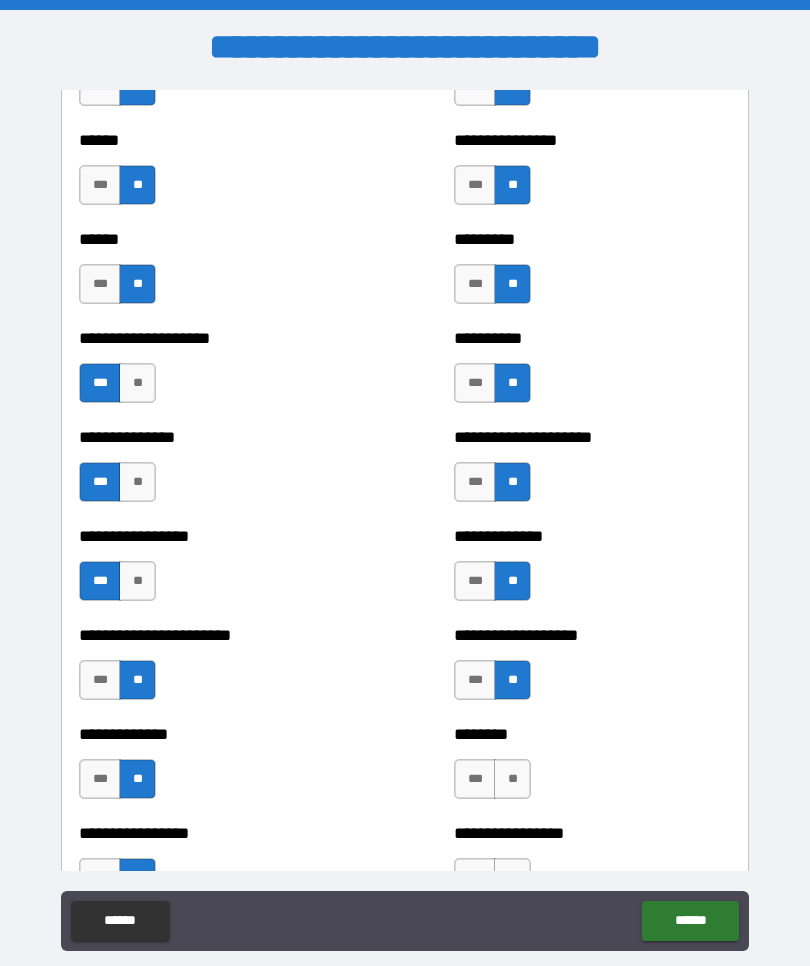 click on "**" at bounding box center [512, 779] 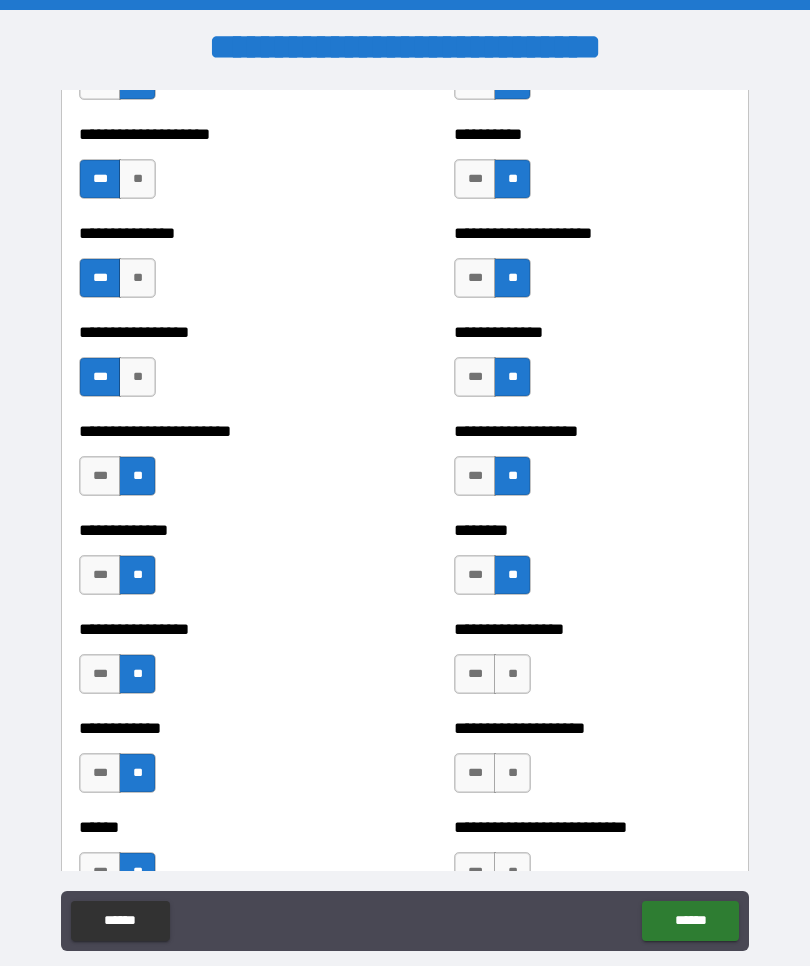 scroll, scrollTop: 3436, scrollLeft: 0, axis: vertical 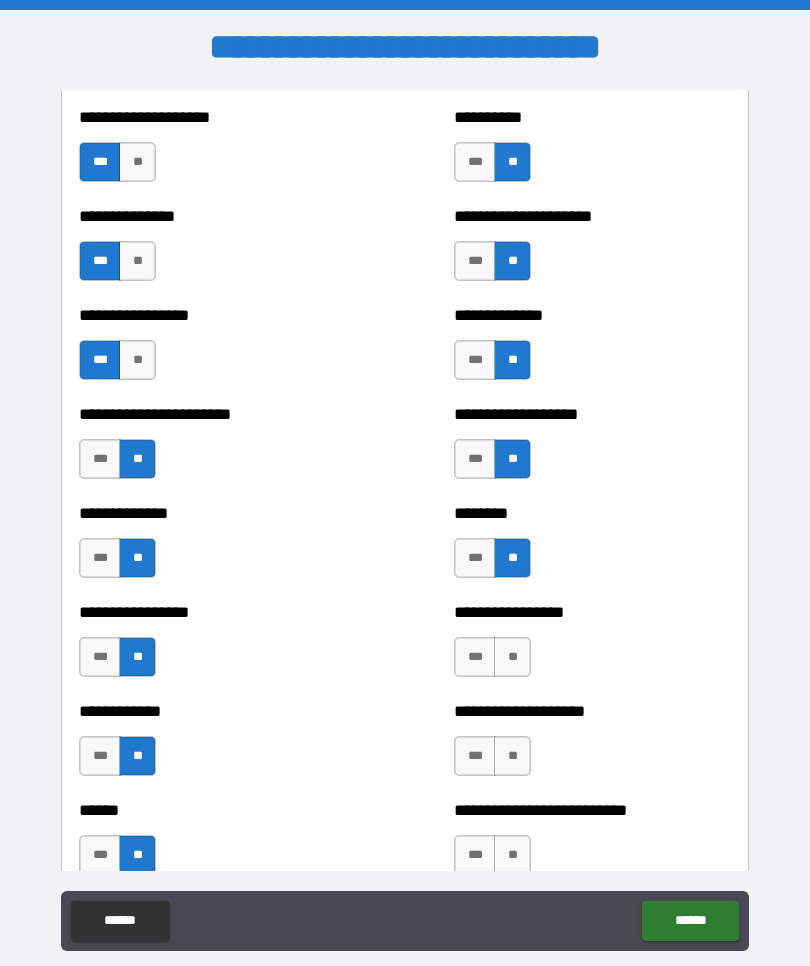 click on "**" at bounding box center [512, 657] 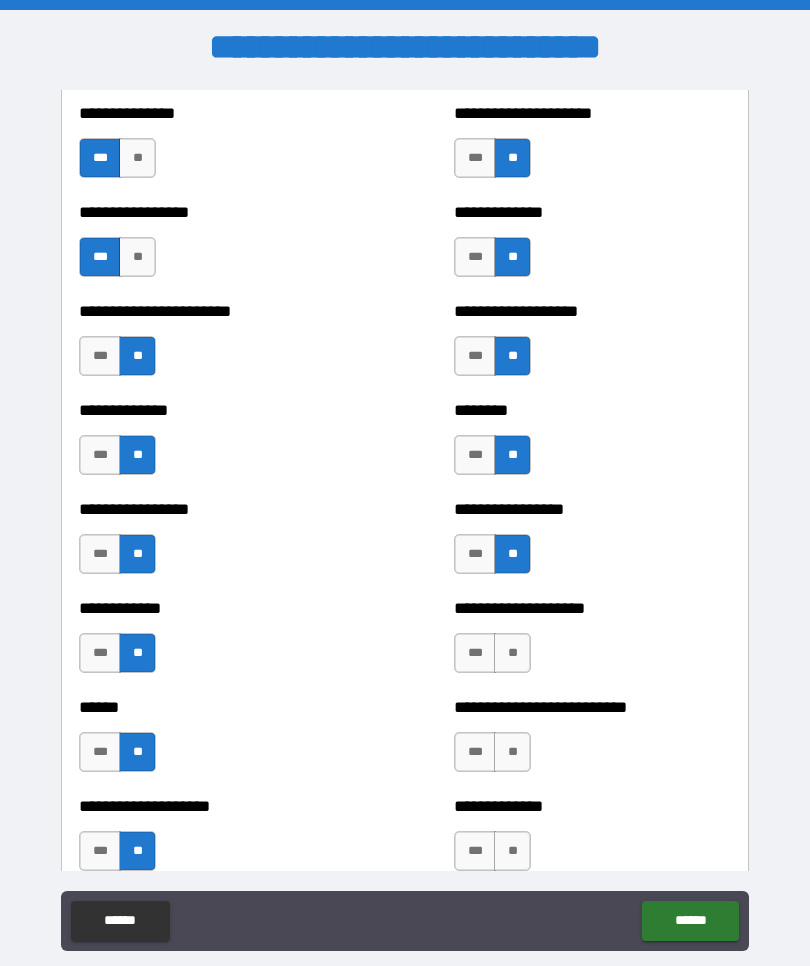 scroll, scrollTop: 3543, scrollLeft: 0, axis: vertical 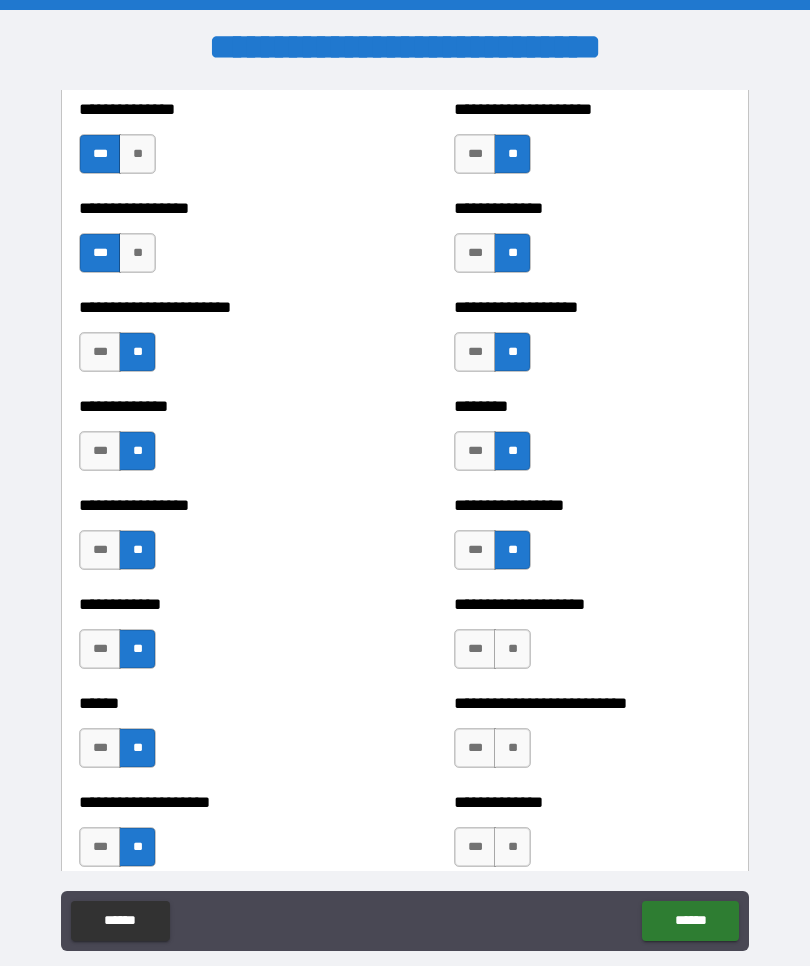 click on "**" at bounding box center (512, 649) 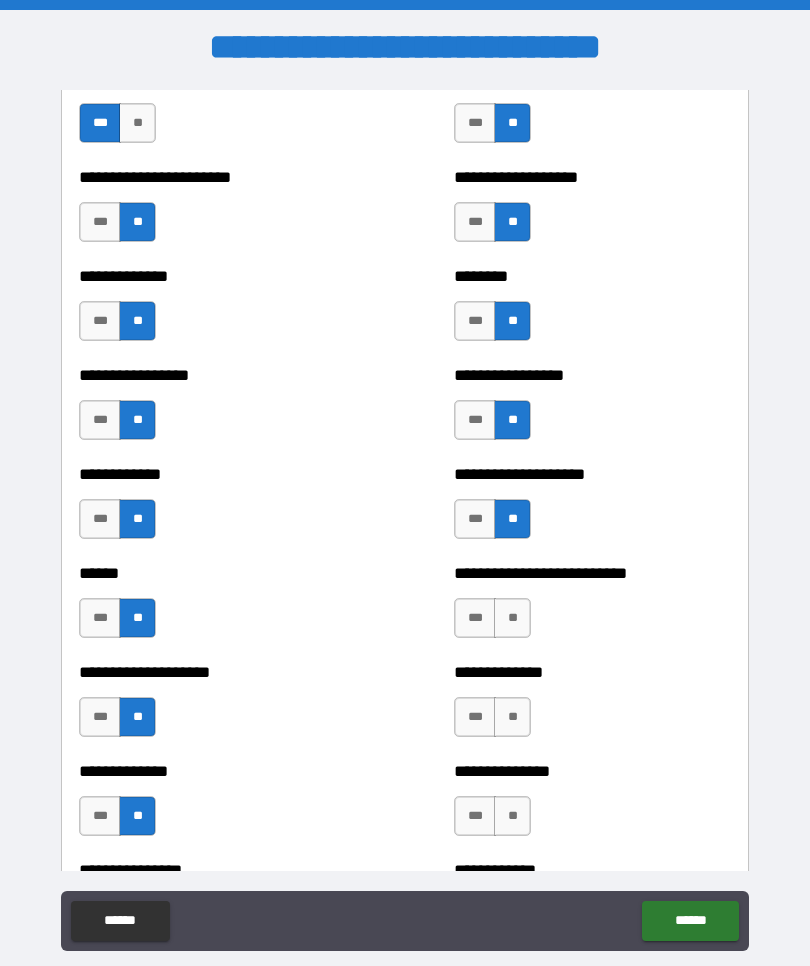 scroll, scrollTop: 3702, scrollLeft: 0, axis: vertical 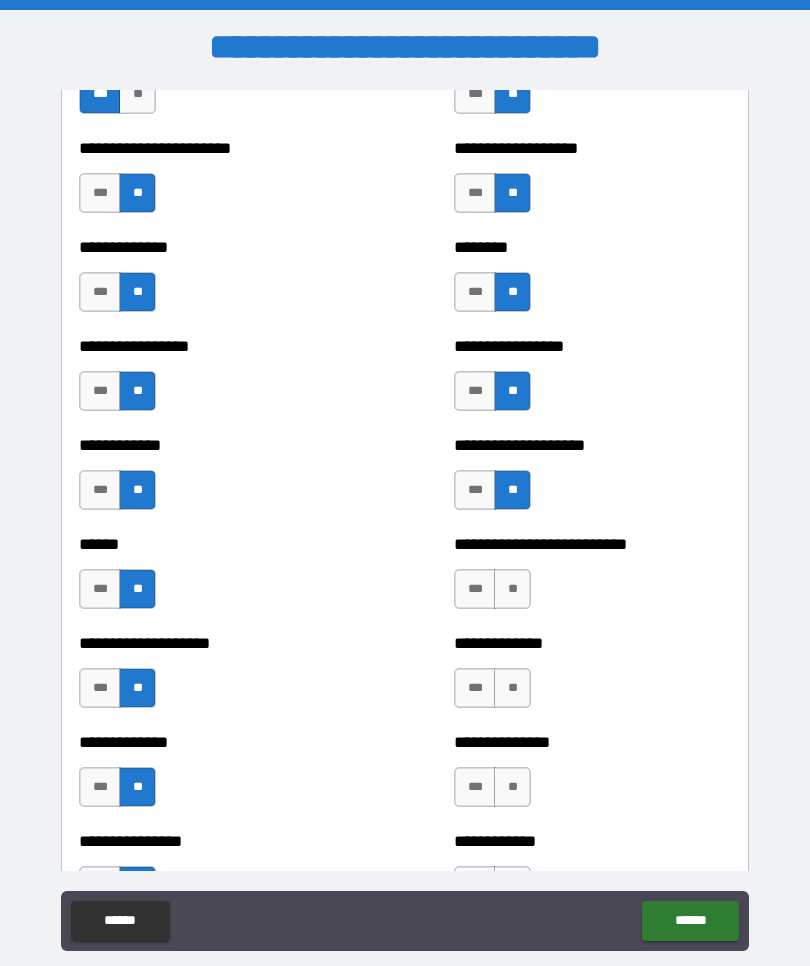 click on "**" at bounding box center [512, 589] 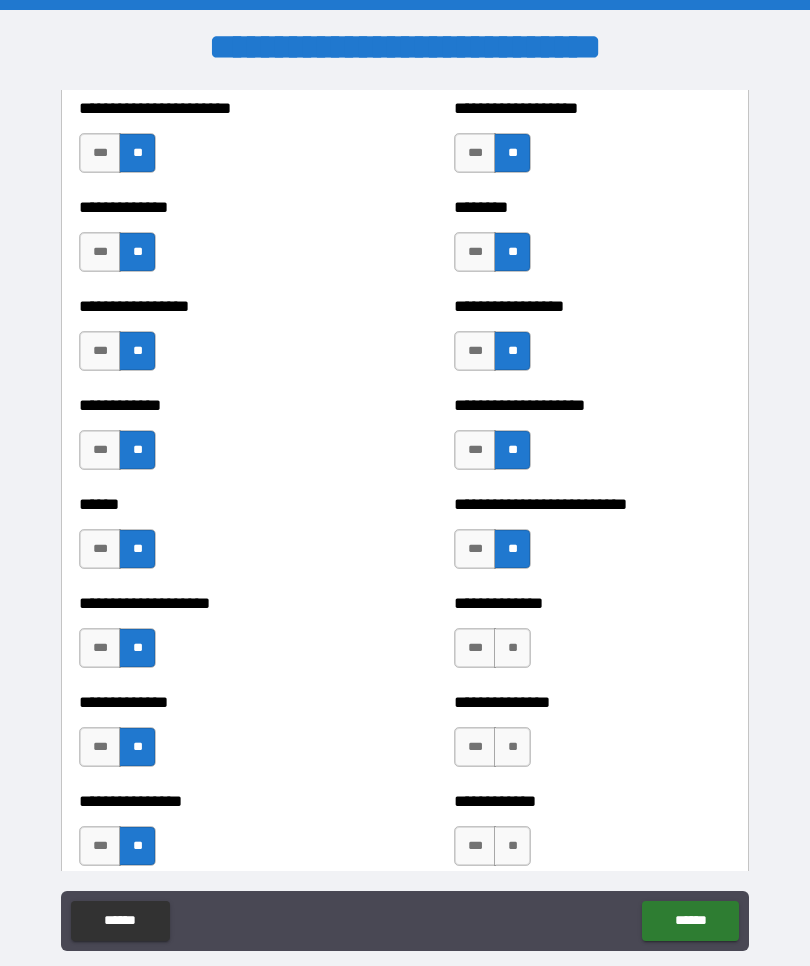 scroll, scrollTop: 3743, scrollLeft: 0, axis: vertical 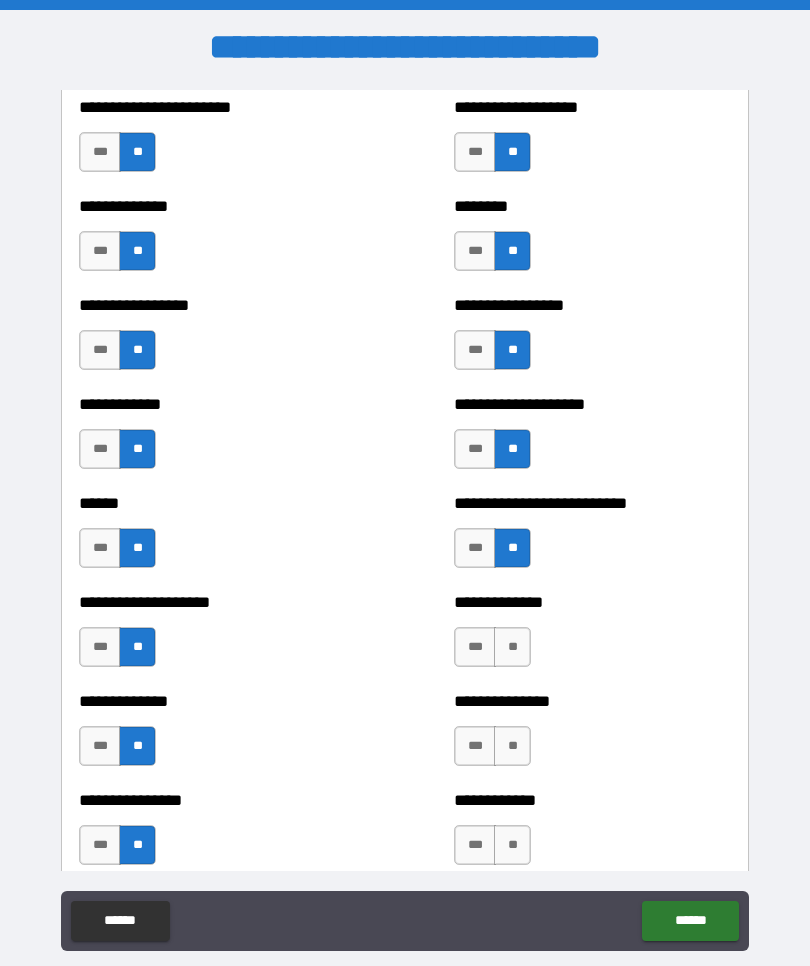 click on "**" at bounding box center [512, 647] 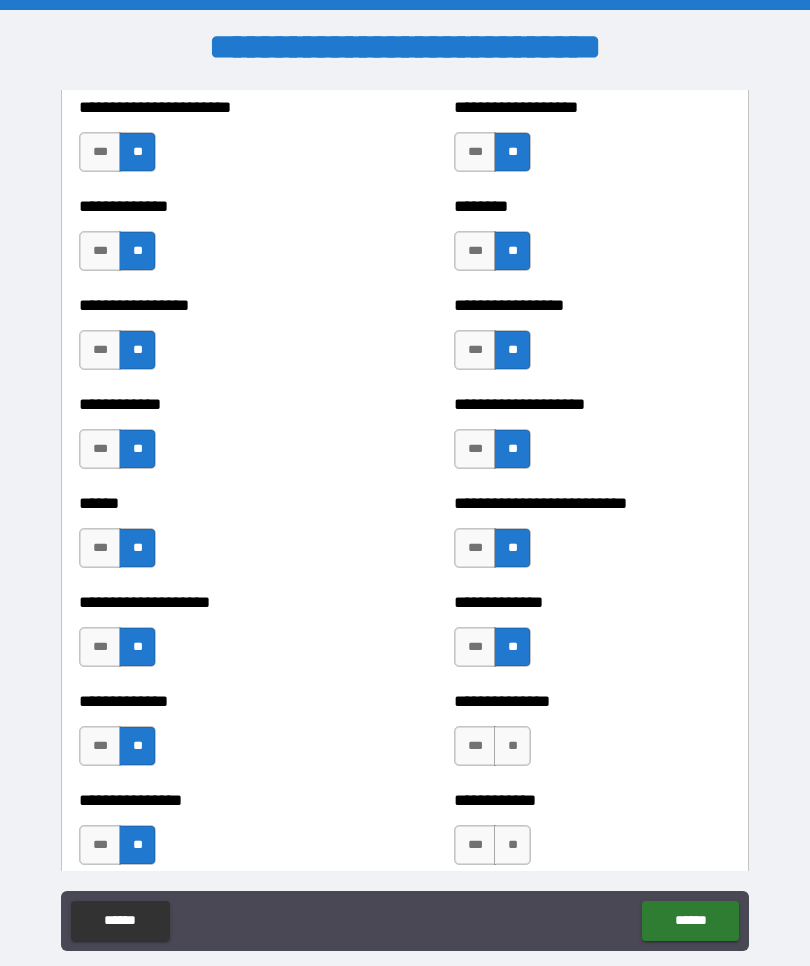 click on "***" at bounding box center [475, 647] 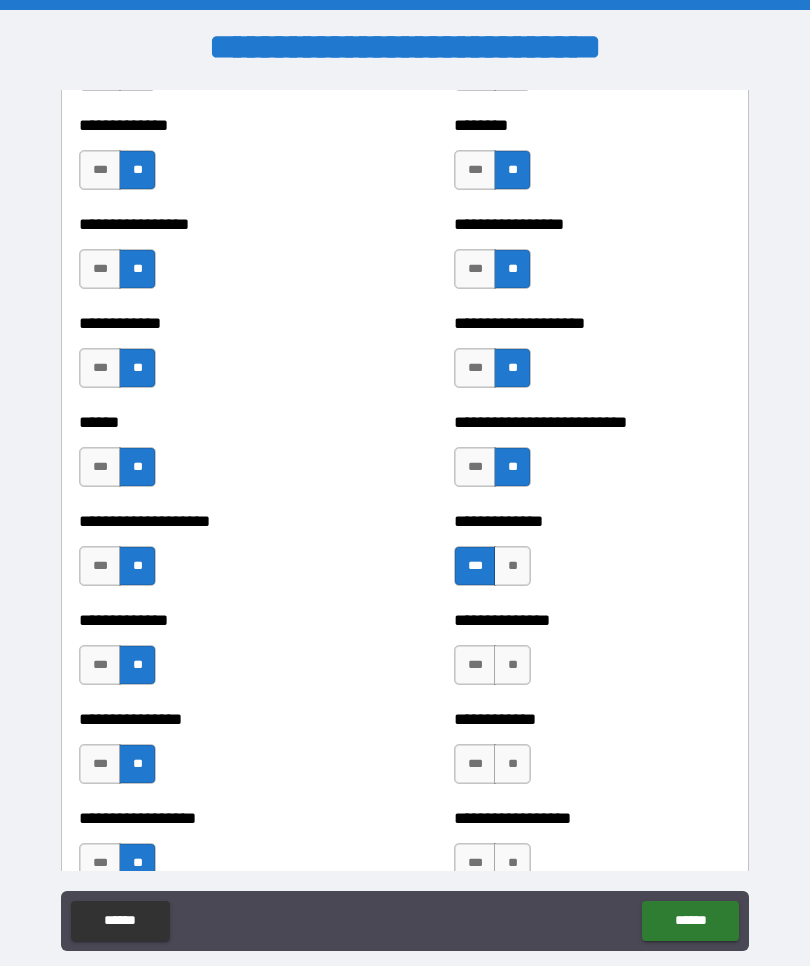 scroll, scrollTop: 3852, scrollLeft: 0, axis: vertical 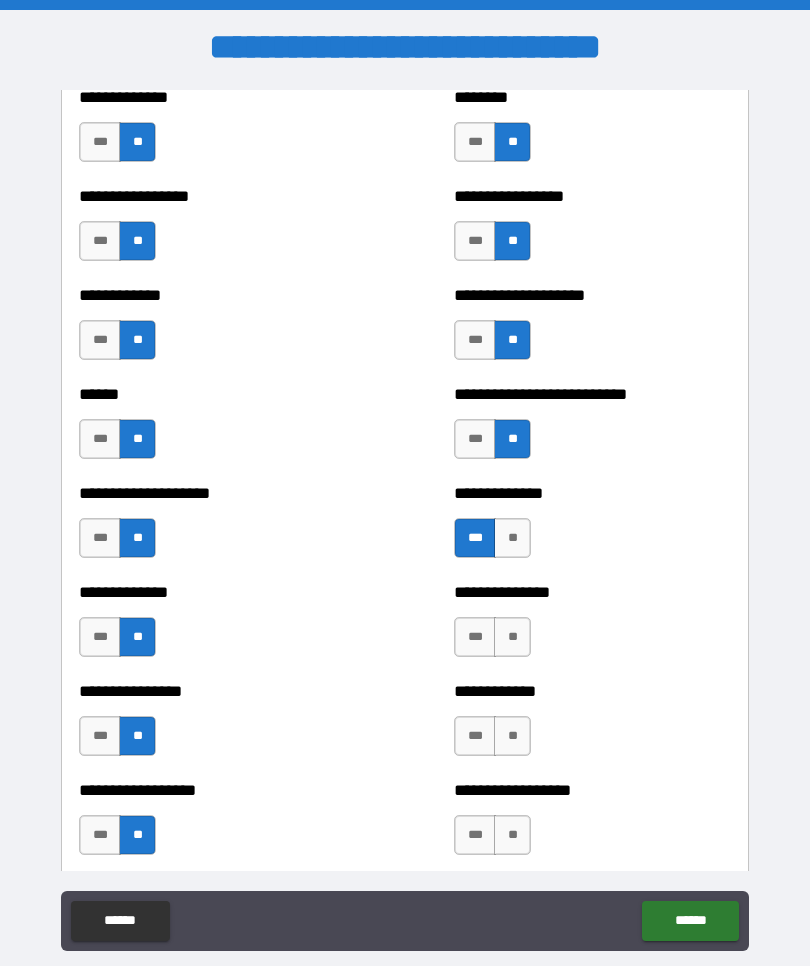click on "**" at bounding box center [512, 637] 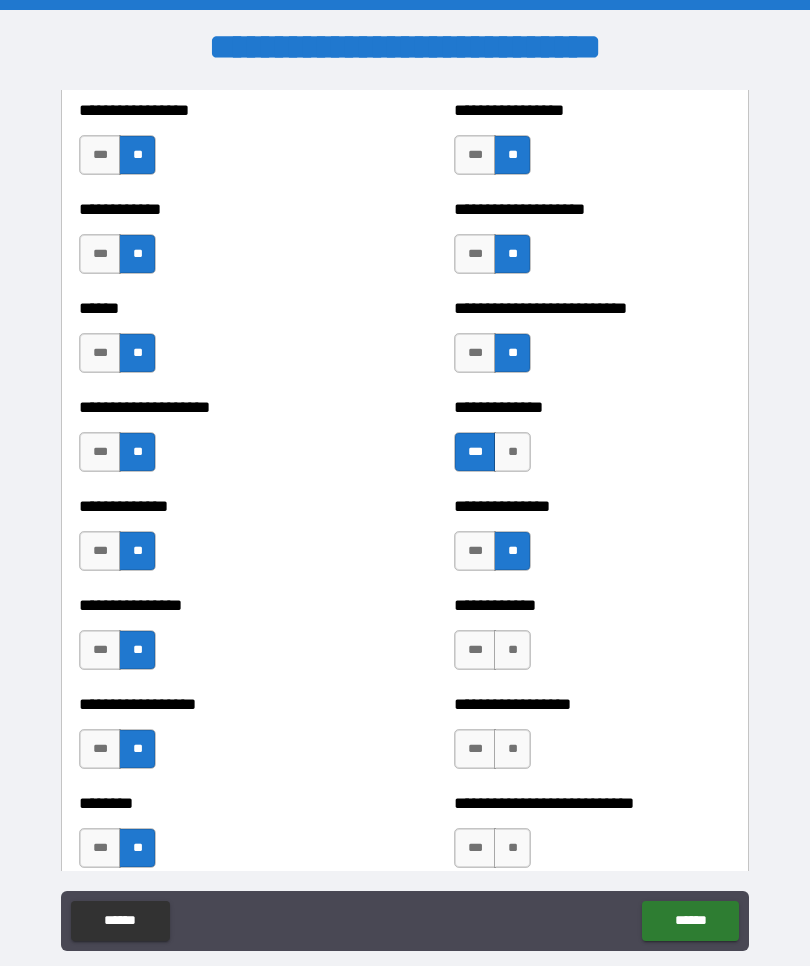 scroll, scrollTop: 3946, scrollLeft: 0, axis: vertical 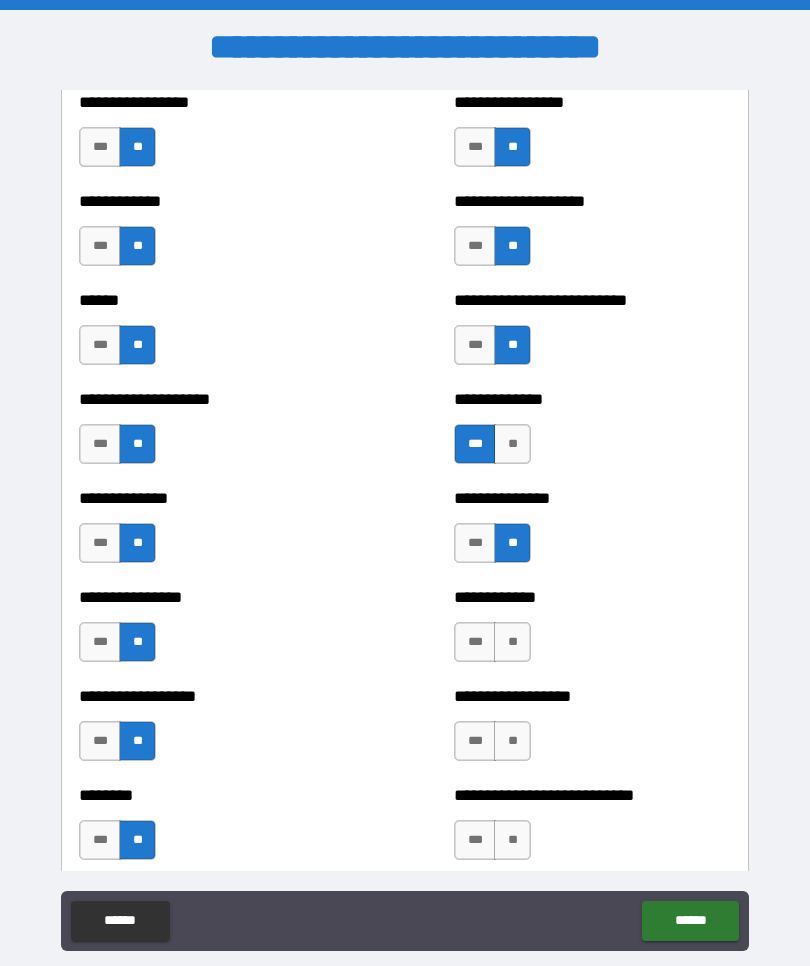 click on "**" at bounding box center (512, 642) 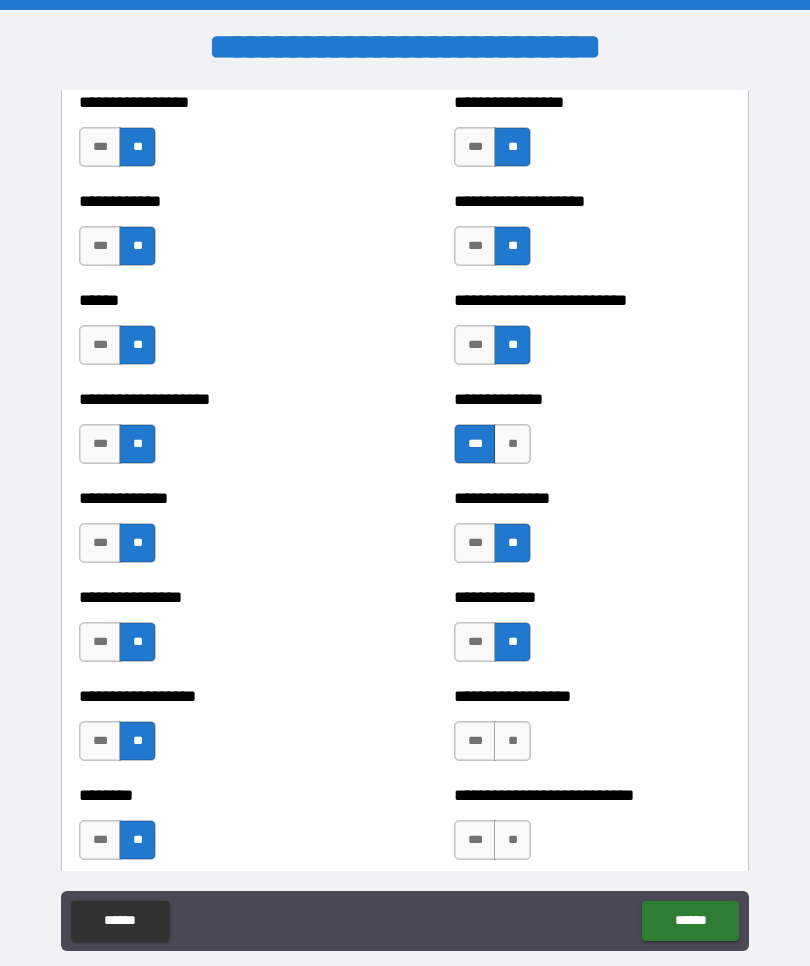 click on "**" at bounding box center (512, 741) 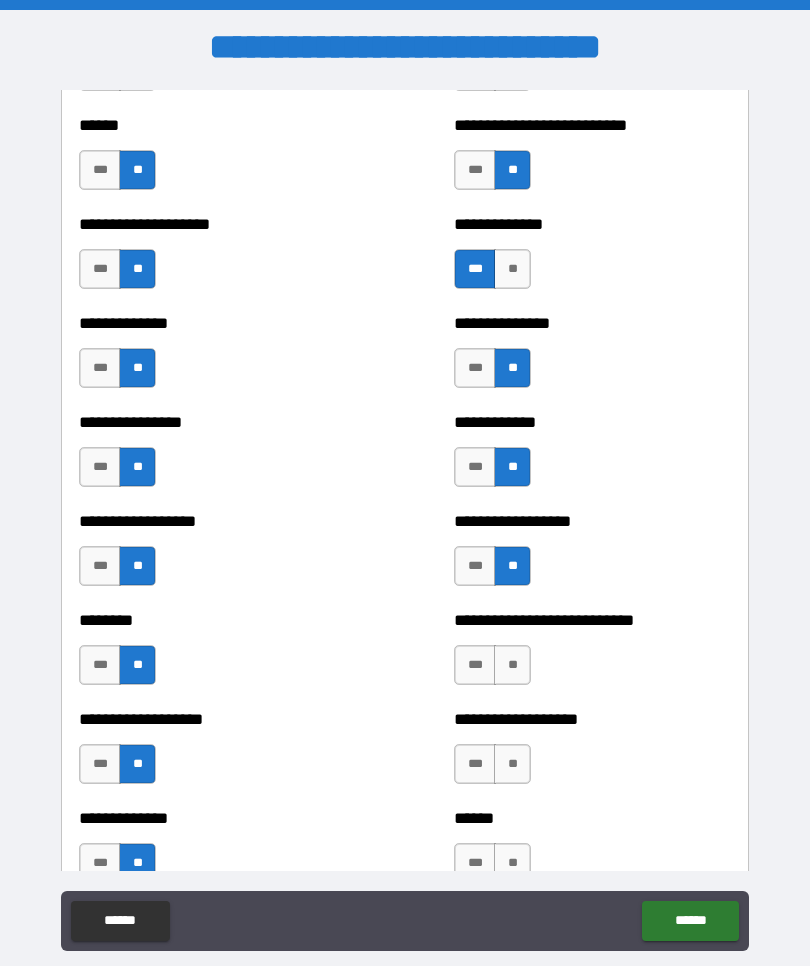 scroll, scrollTop: 4125, scrollLeft: 0, axis: vertical 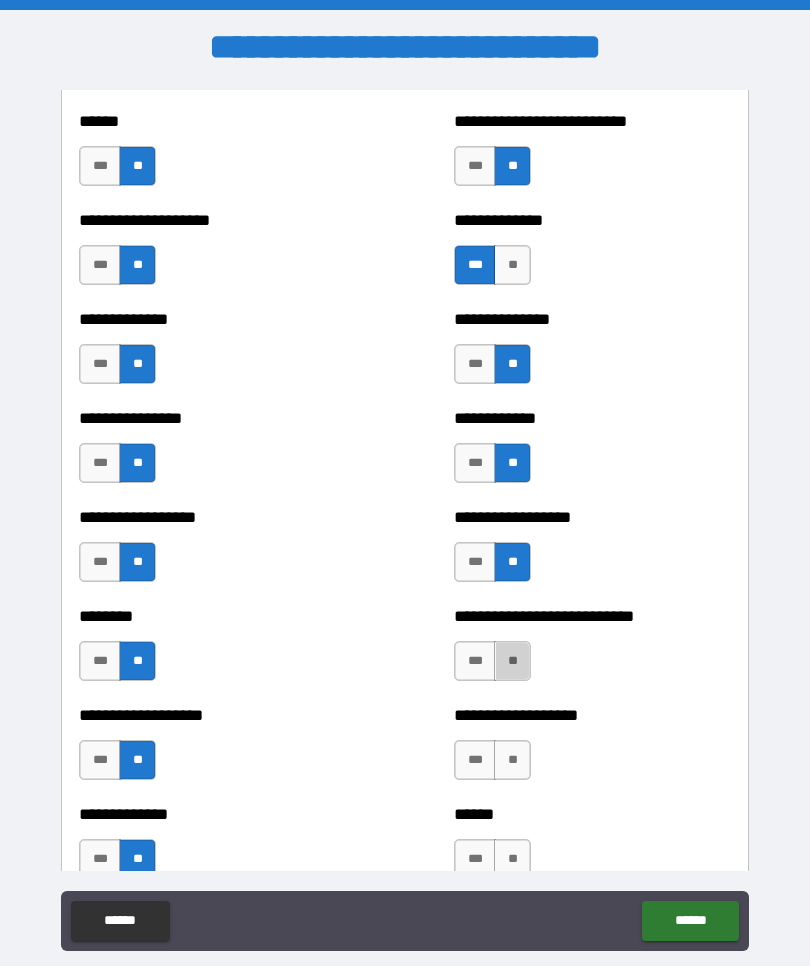 click on "**" at bounding box center [512, 661] 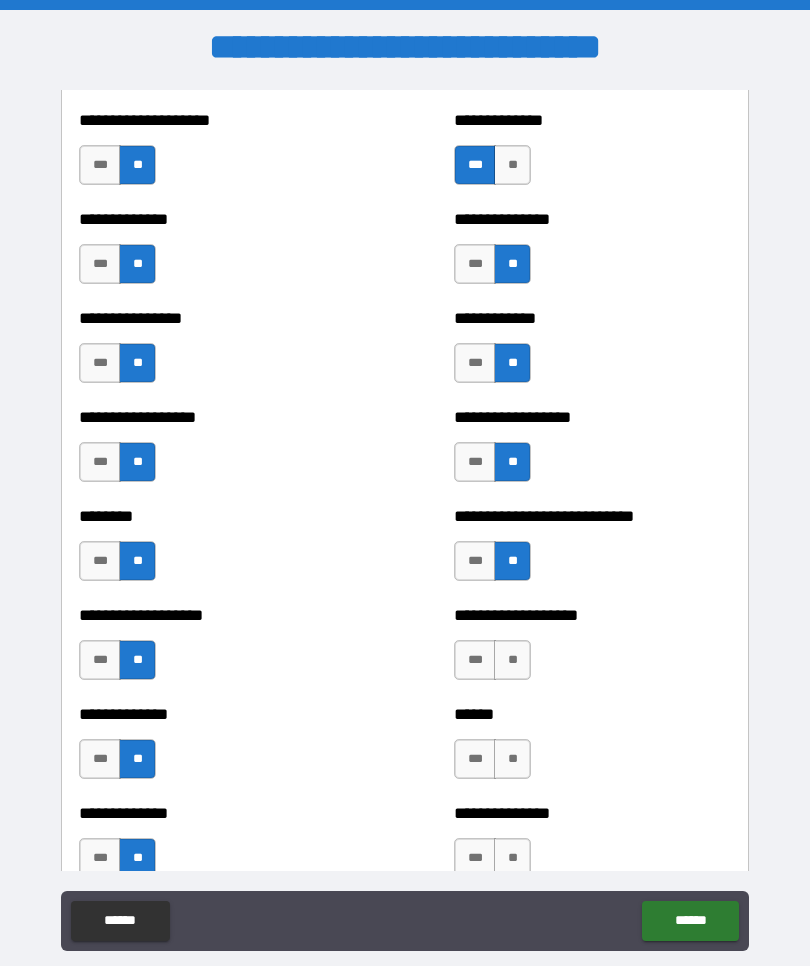 scroll, scrollTop: 4261, scrollLeft: 0, axis: vertical 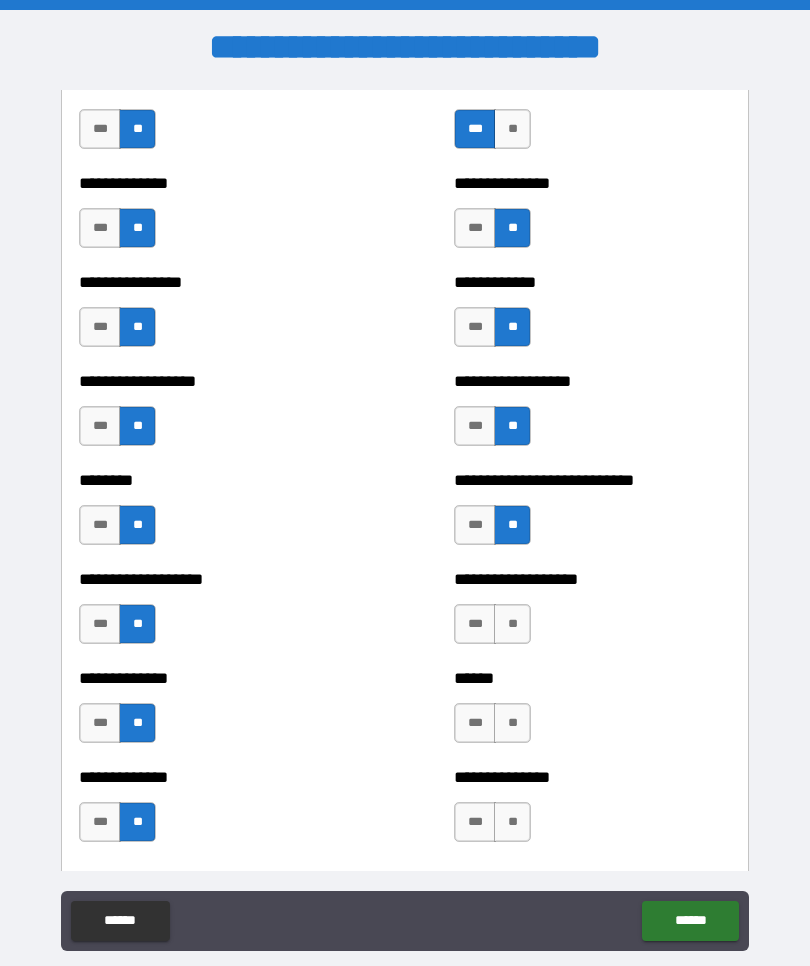 click on "**" at bounding box center [512, 624] 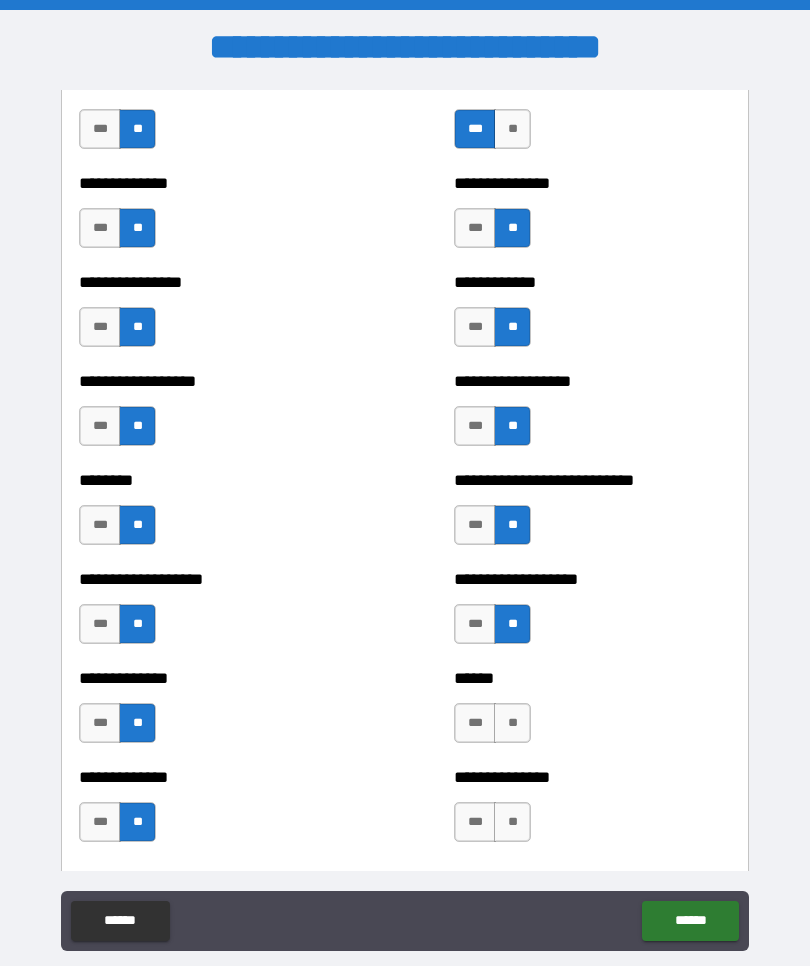 click on "**" at bounding box center (512, 723) 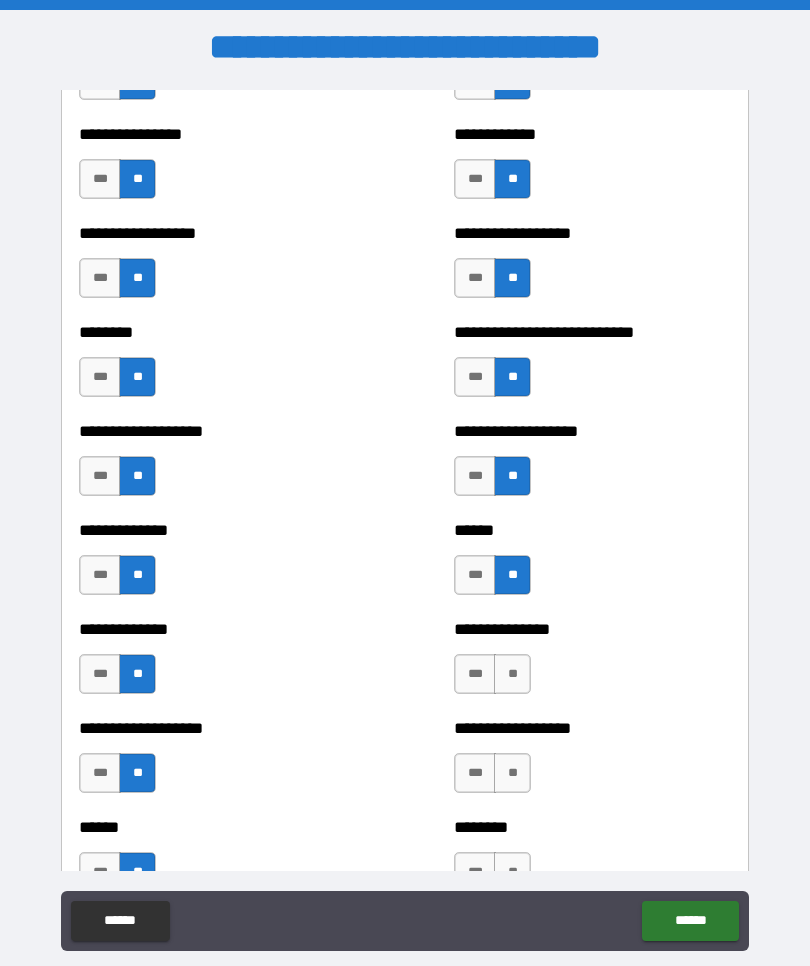 scroll, scrollTop: 4417, scrollLeft: 0, axis: vertical 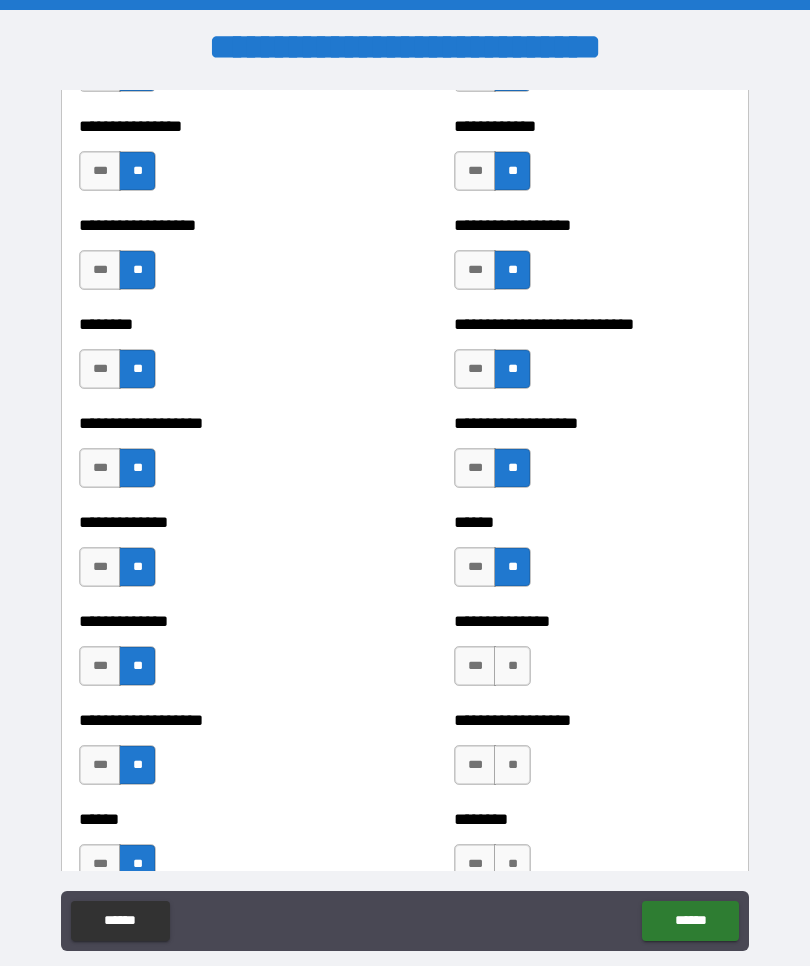 click on "**" at bounding box center (512, 666) 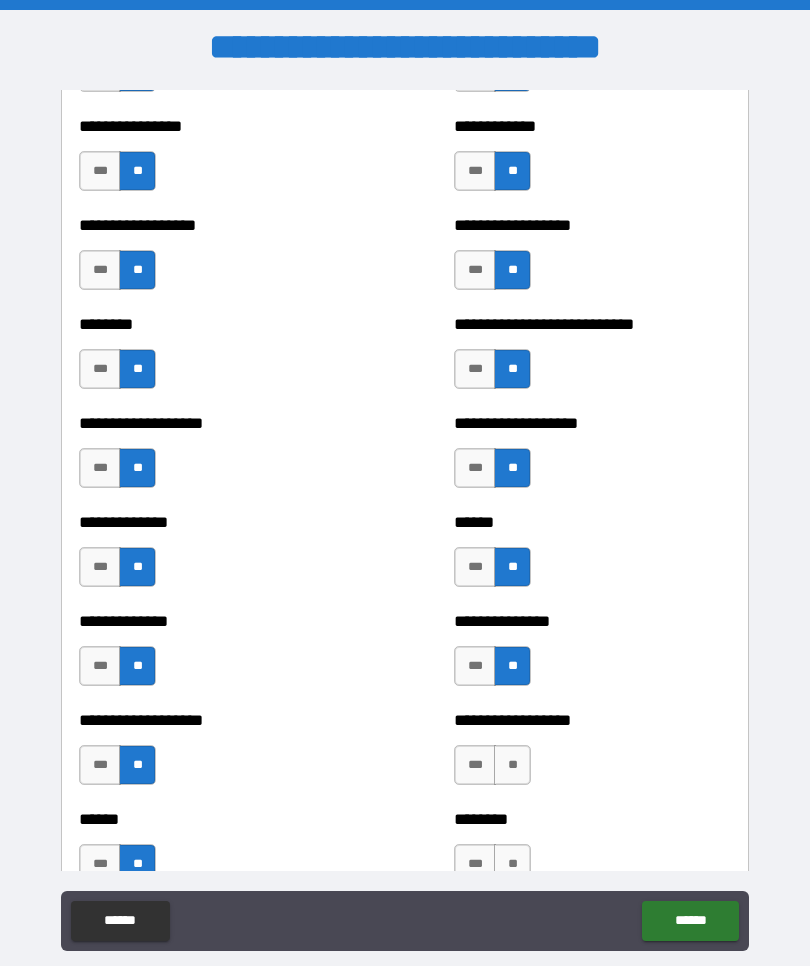 click on "**" at bounding box center (512, 765) 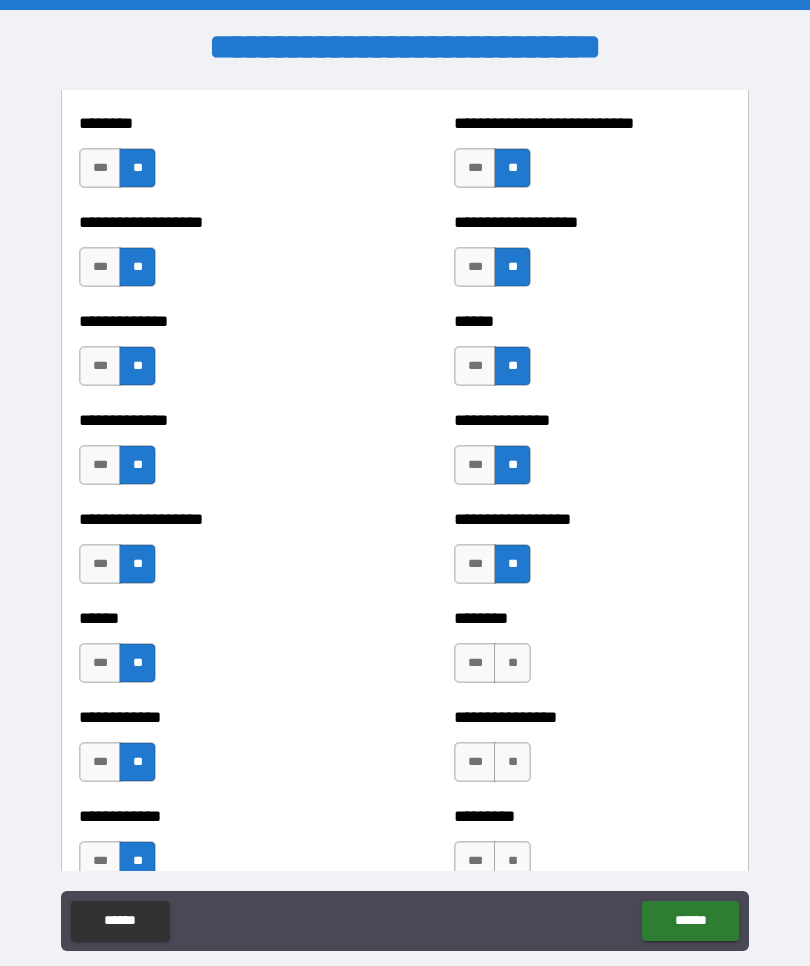 scroll, scrollTop: 4619, scrollLeft: 0, axis: vertical 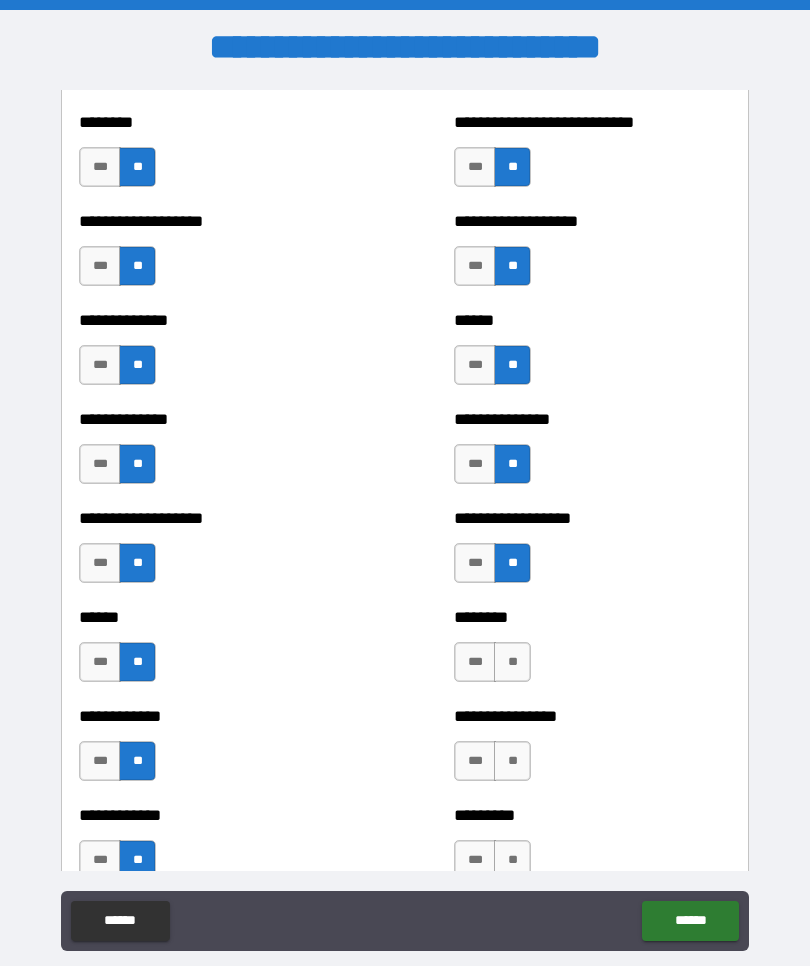 click on "**" at bounding box center [512, 662] 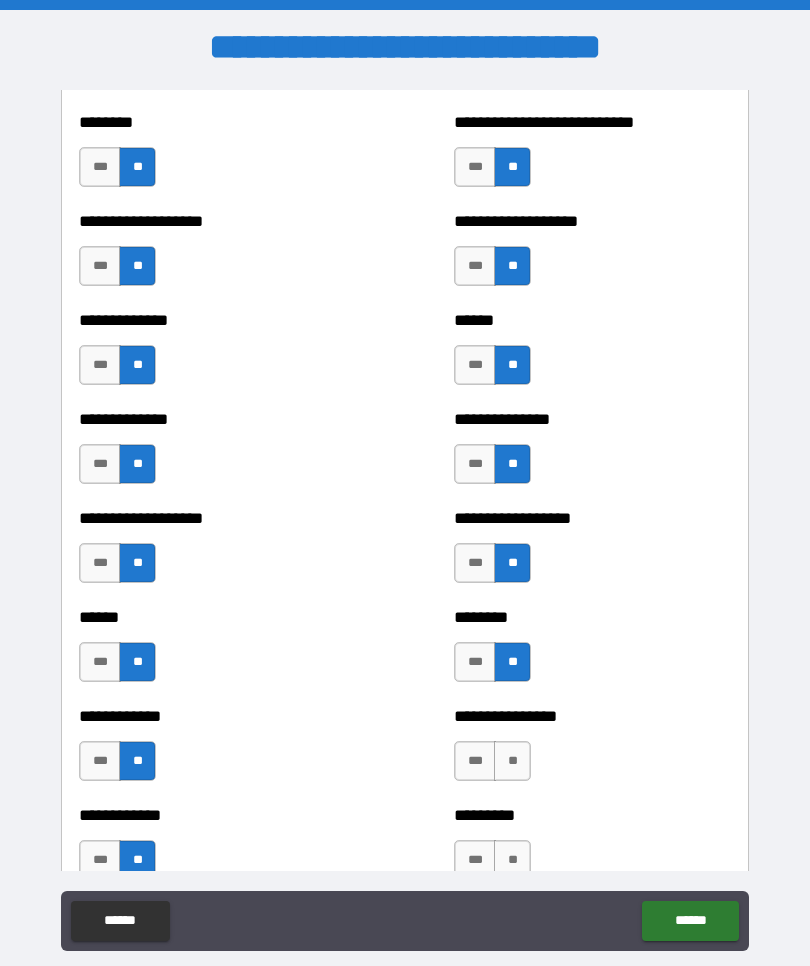 click on "**" at bounding box center [512, 761] 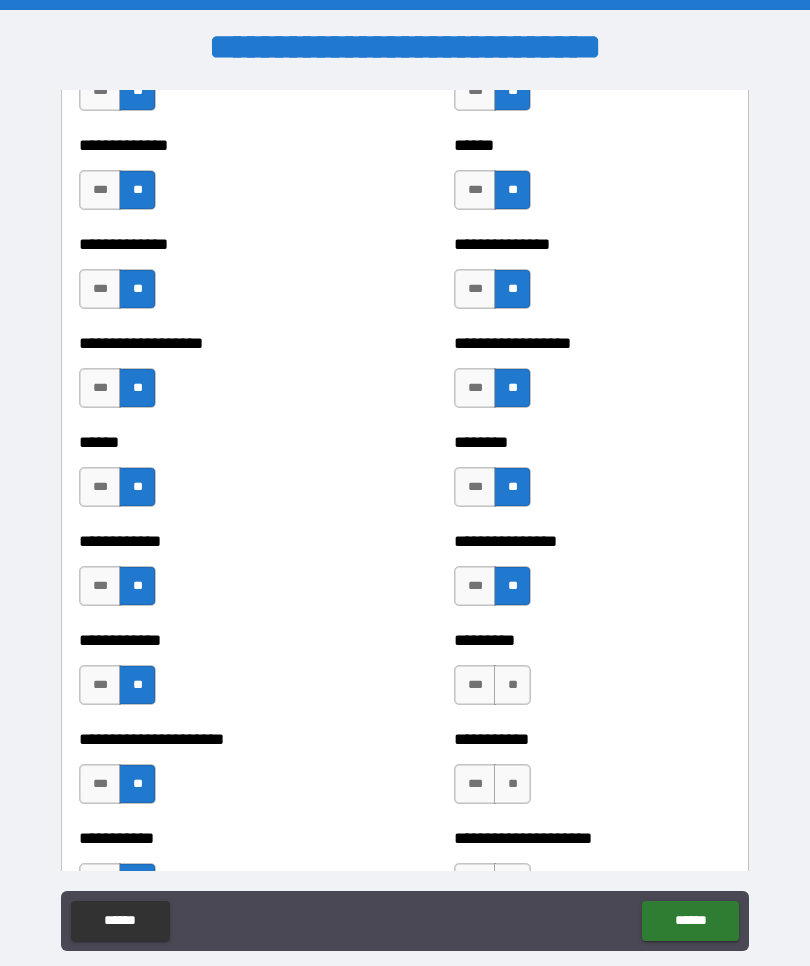 scroll, scrollTop: 4816, scrollLeft: 0, axis: vertical 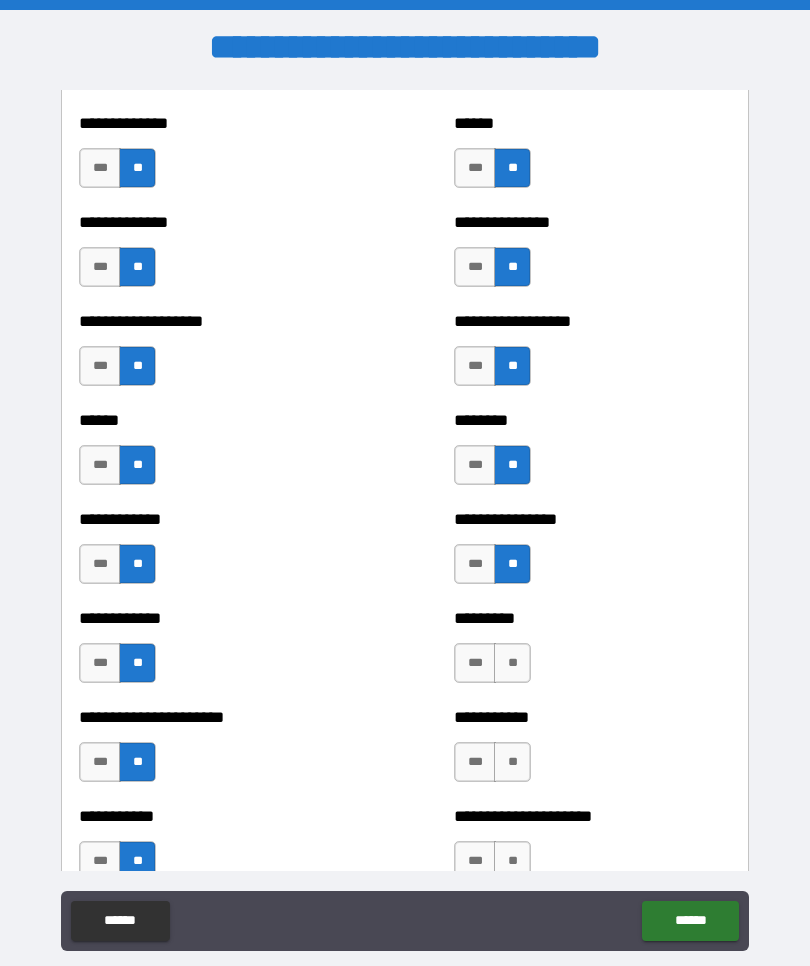 click on "**" at bounding box center (512, 663) 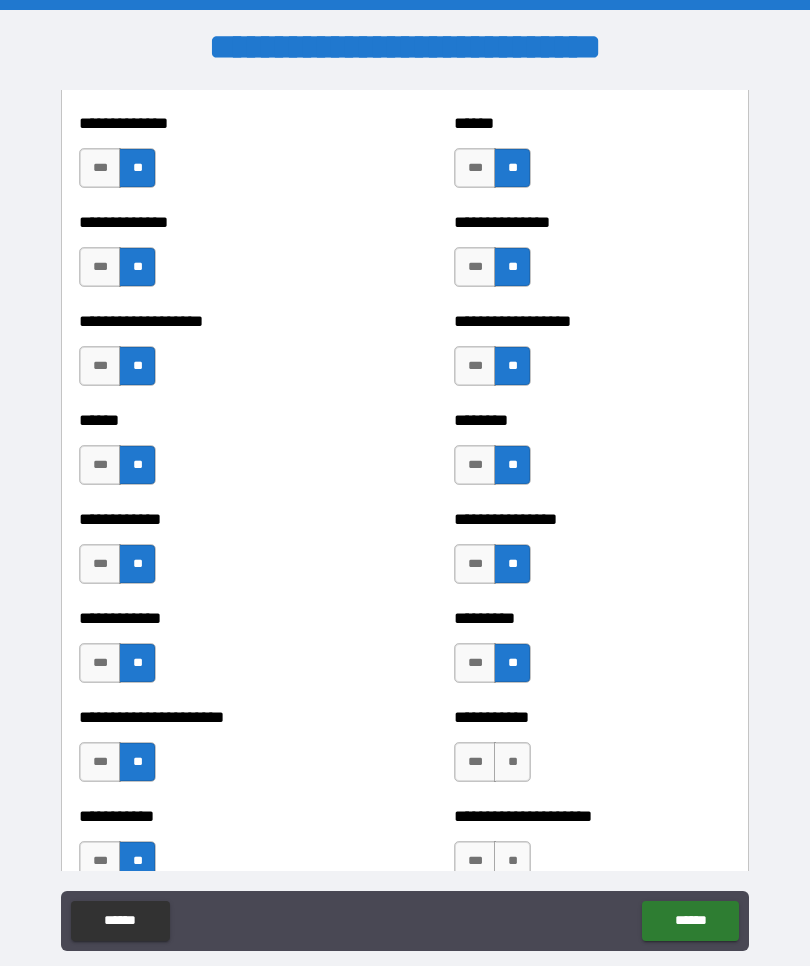 click on "**" at bounding box center [512, 762] 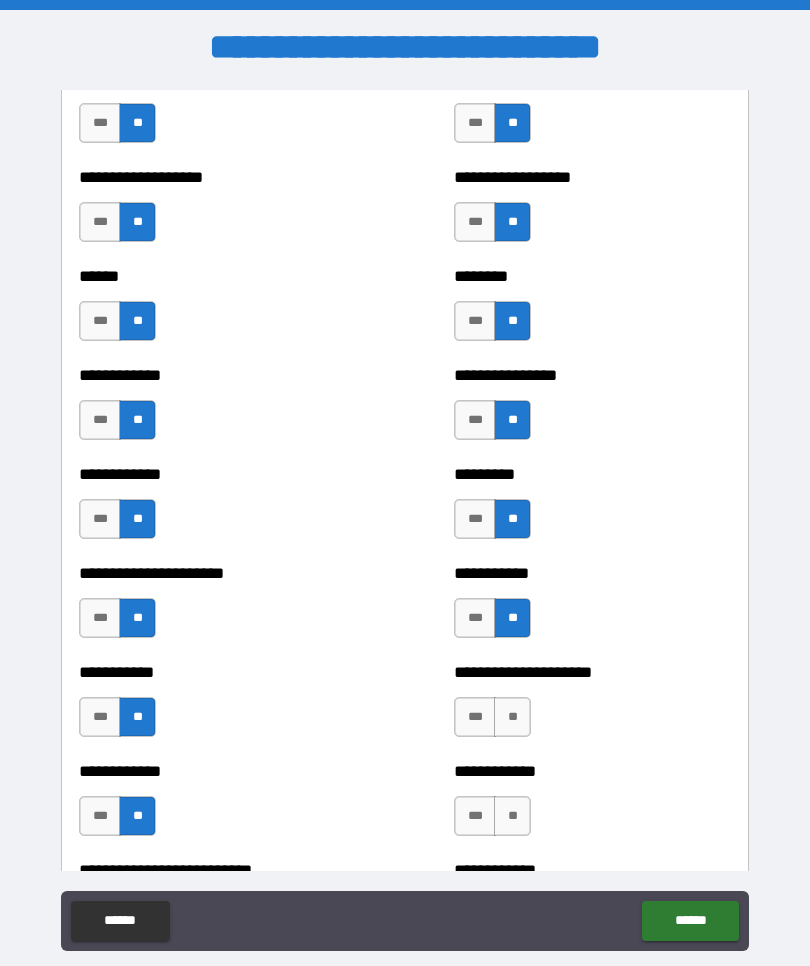 click on "**" at bounding box center (512, 717) 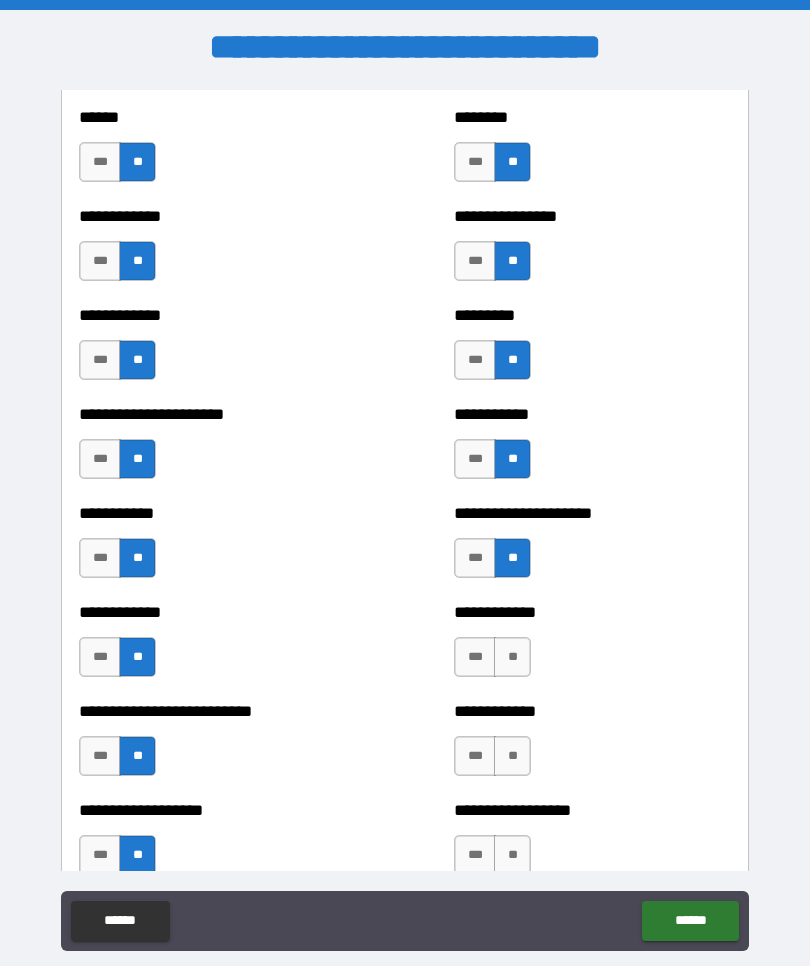click on "**" at bounding box center (512, 657) 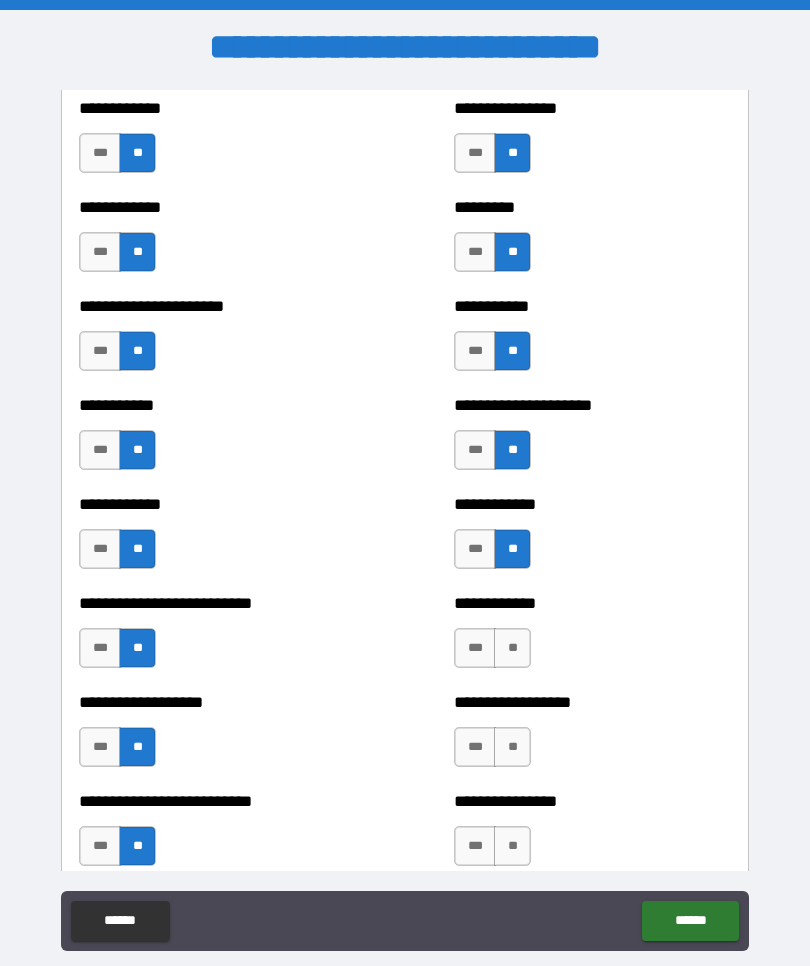 scroll, scrollTop: 5236, scrollLeft: 0, axis: vertical 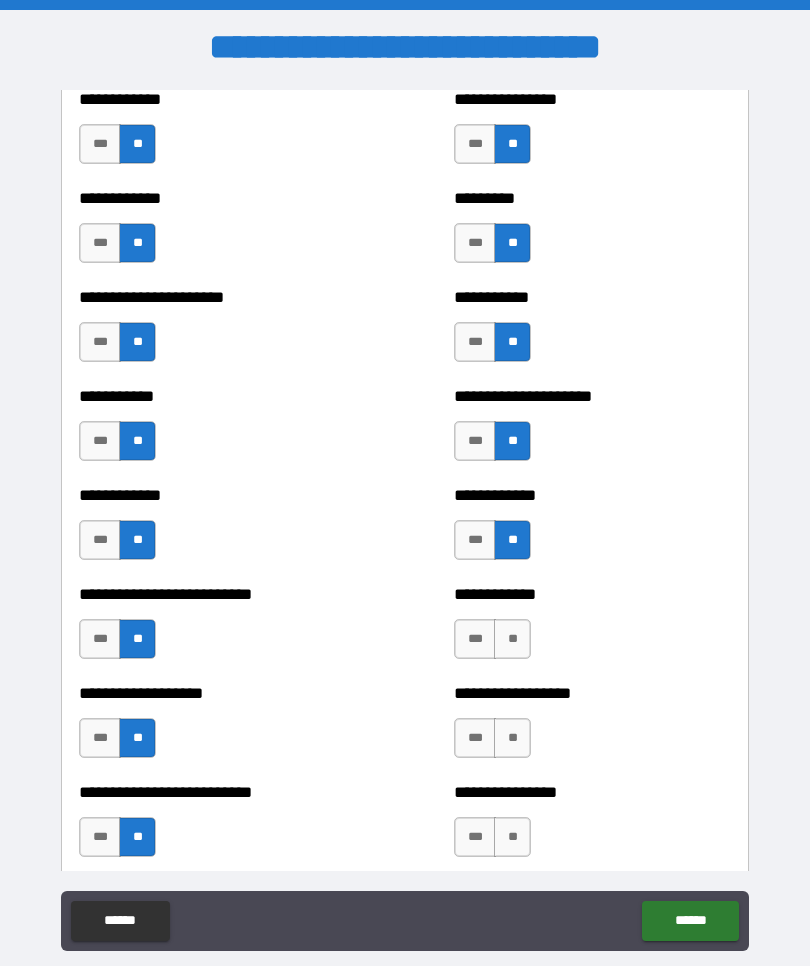 click on "**" at bounding box center (512, 639) 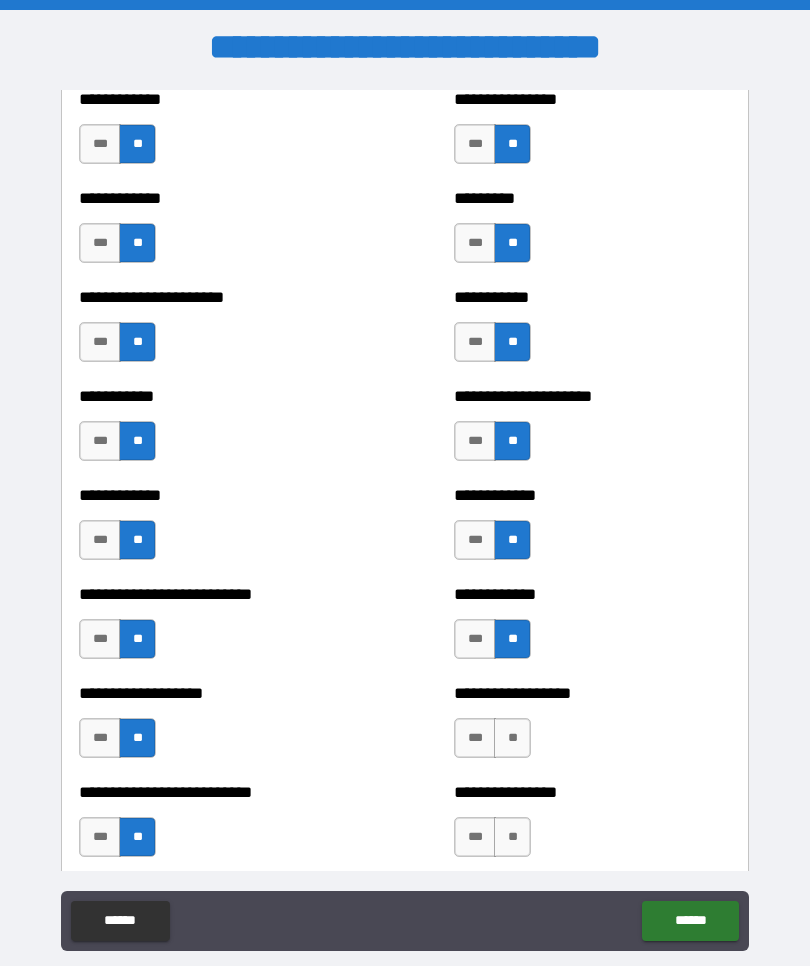 click on "**" at bounding box center (512, 738) 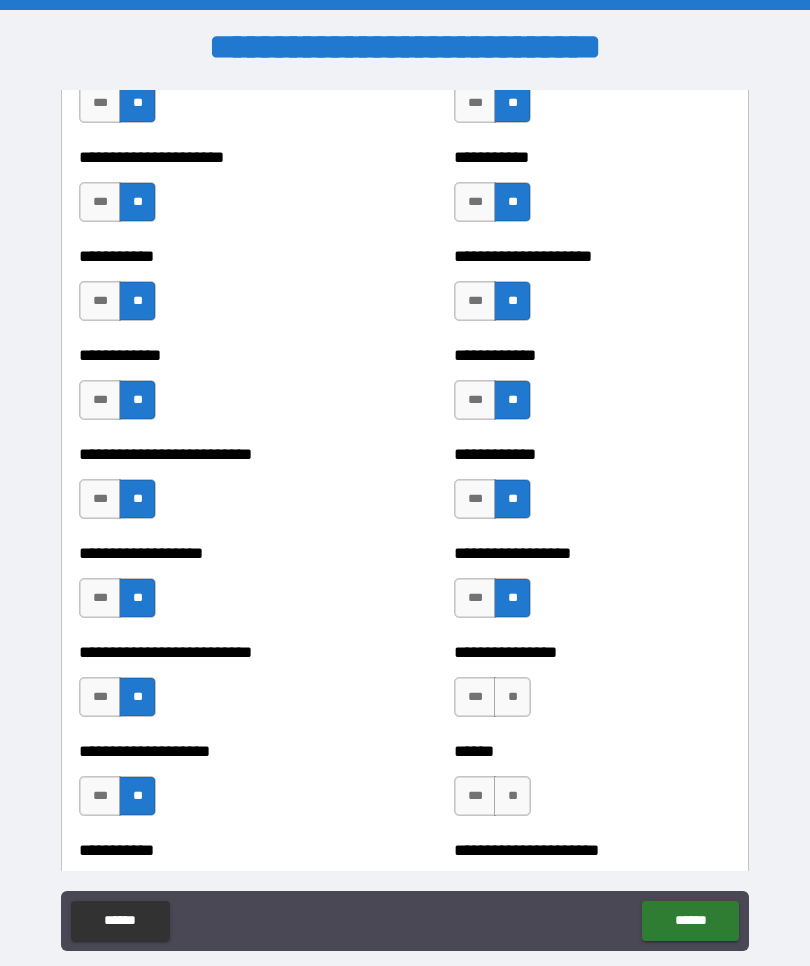 scroll, scrollTop: 5401, scrollLeft: 0, axis: vertical 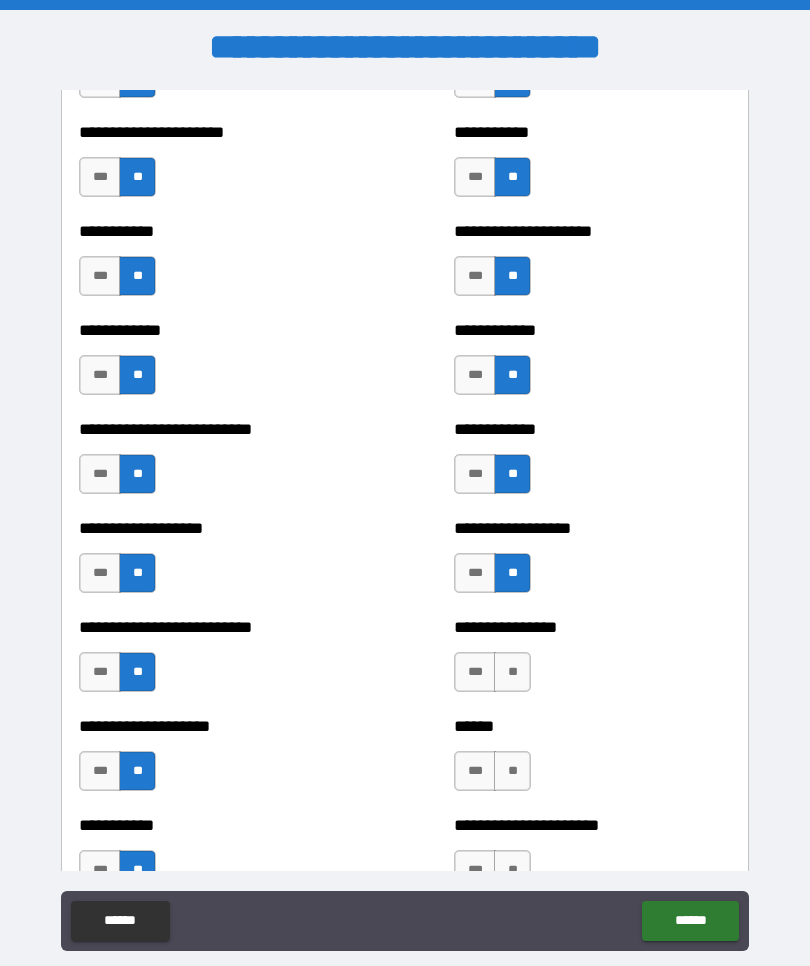 click on "**" at bounding box center (512, 672) 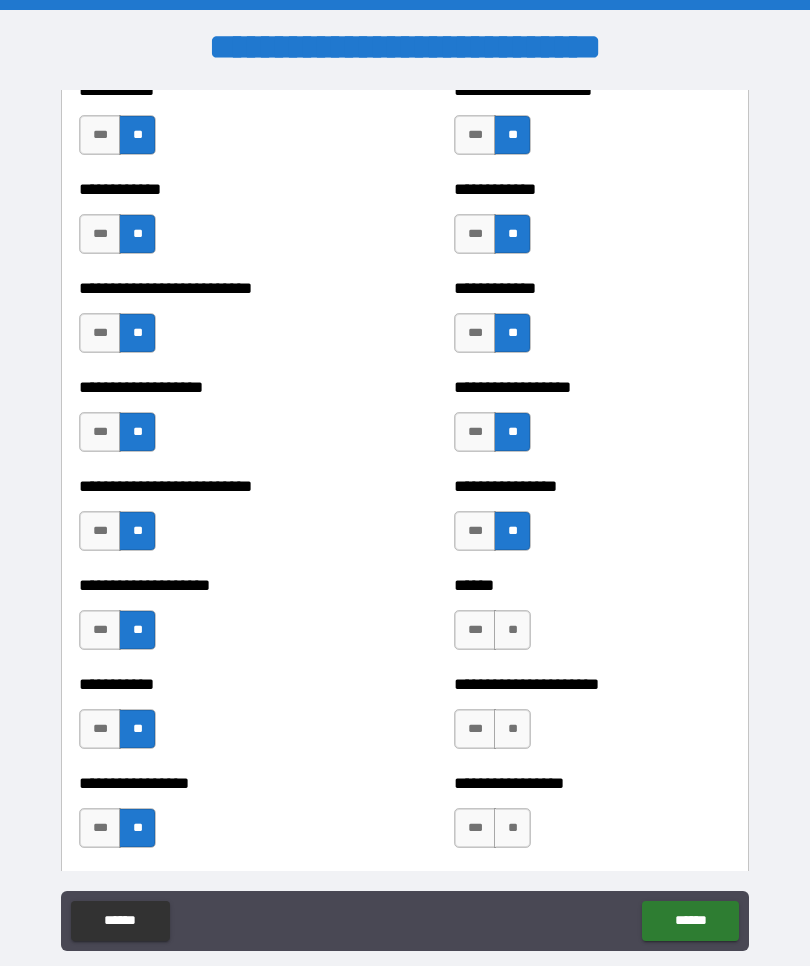 scroll, scrollTop: 5542, scrollLeft: 0, axis: vertical 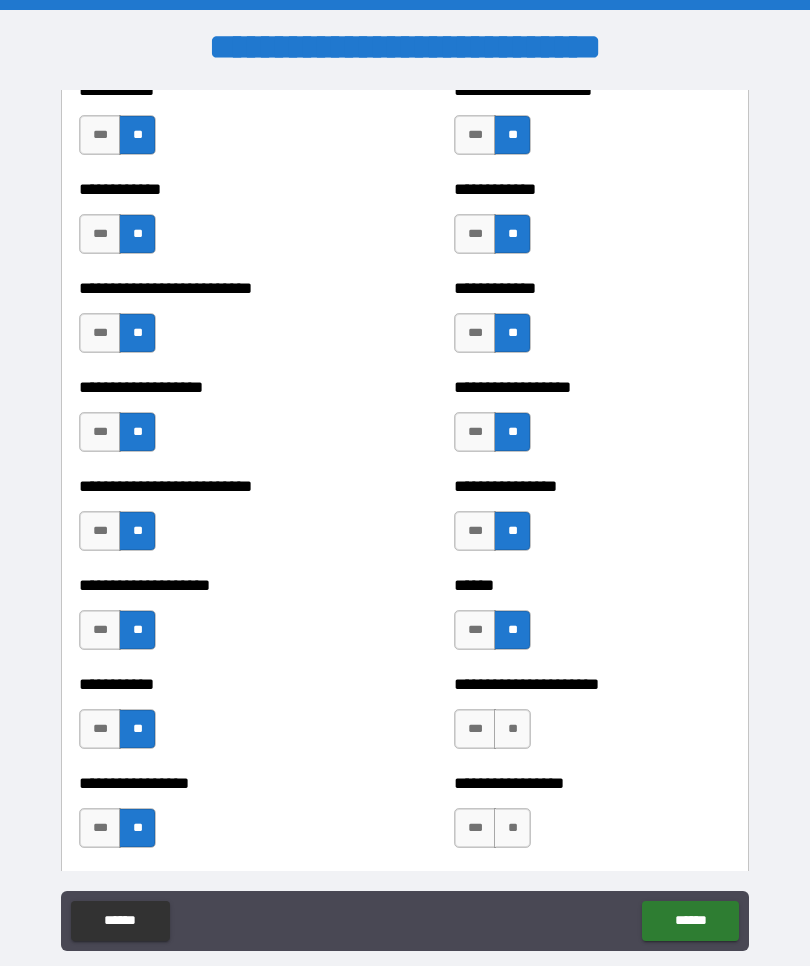 click on "**" at bounding box center (512, 729) 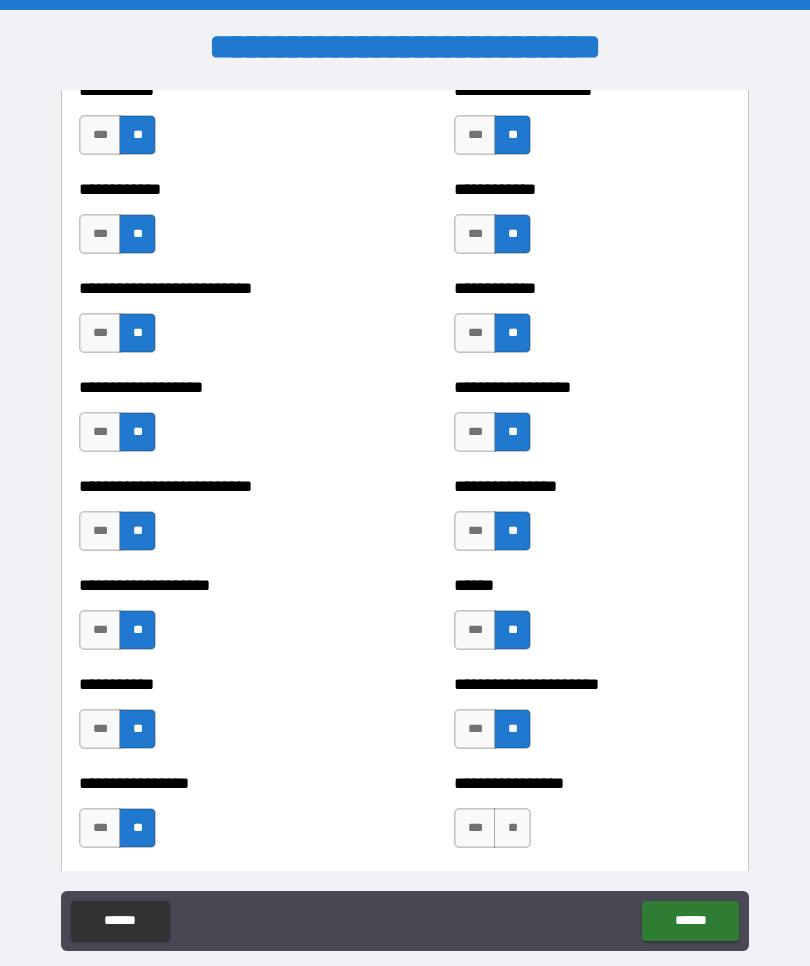click on "**" at bounding box center [512, 828] 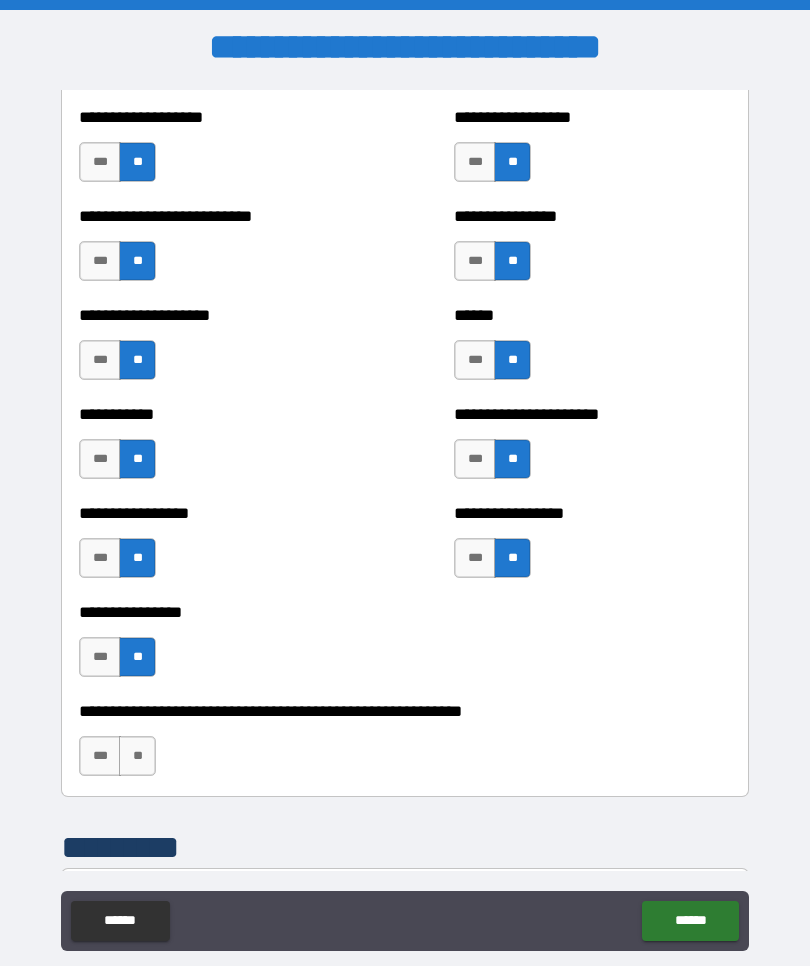 scroll, scrollTop: 5830, scrollLeft: 0, axis: vertical 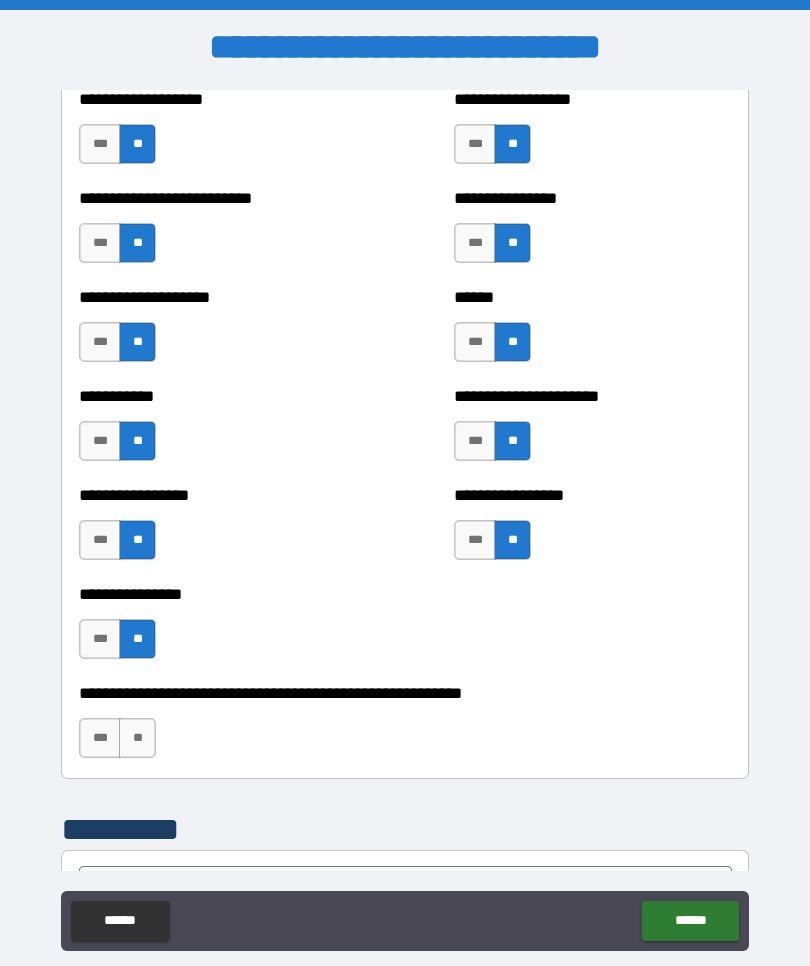 click on "**" at bounding box center (137, 738) 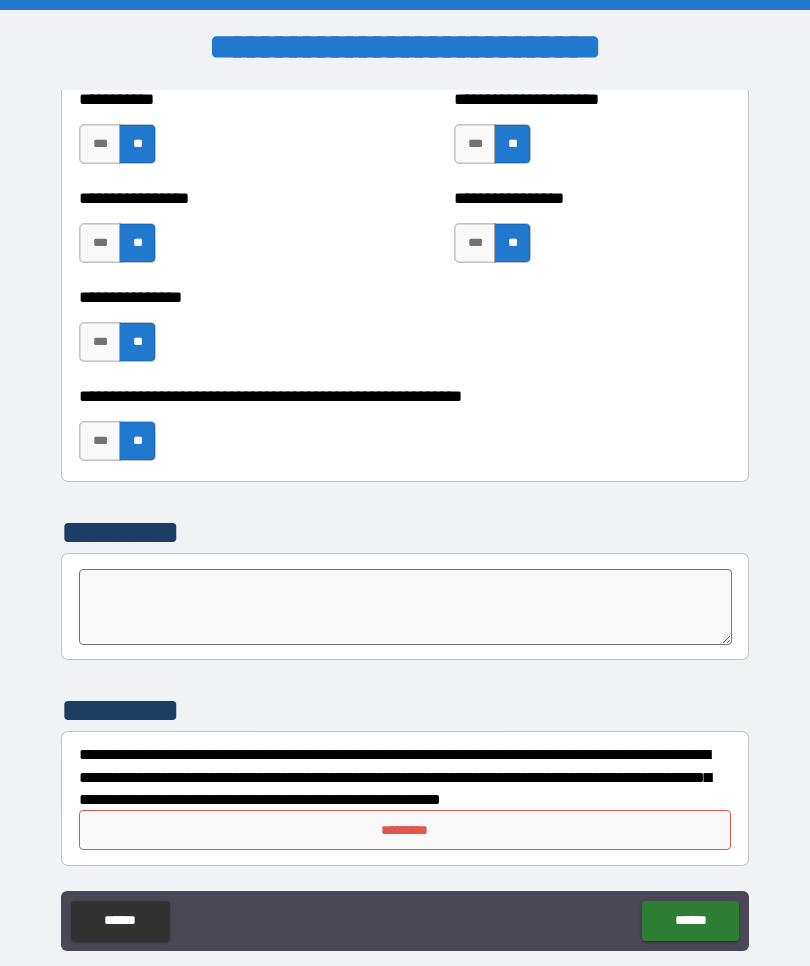 scroll, scrollTop: 6127, scrollLeft: 0, axis: vertical 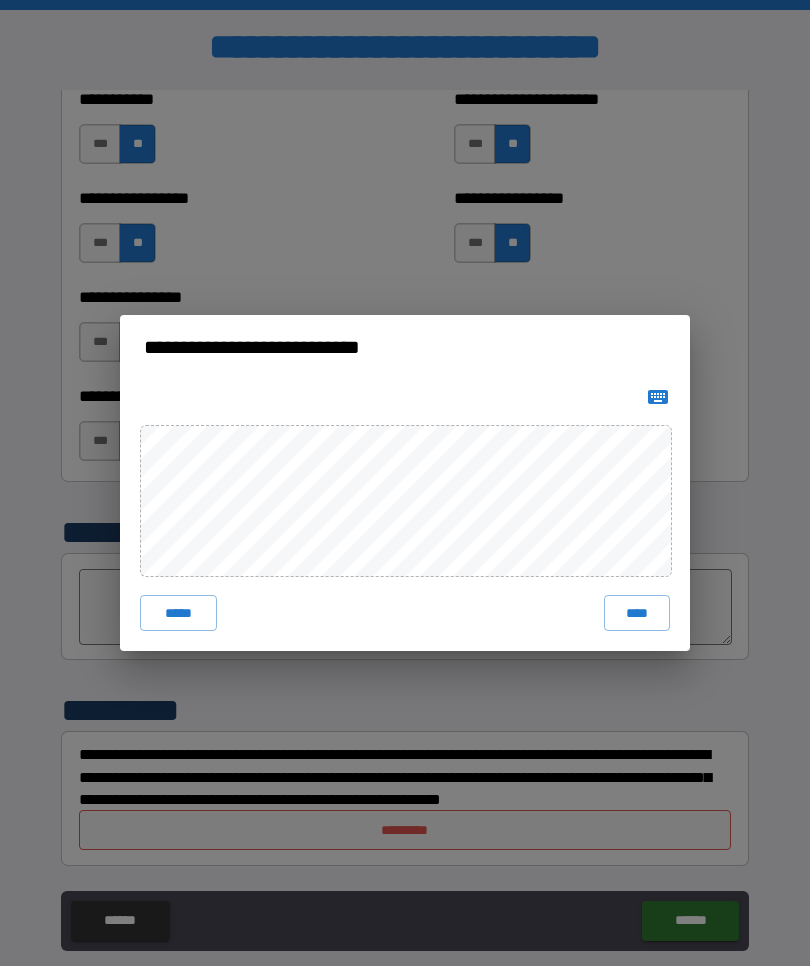 click on "****" at bounding box center [637, 613] 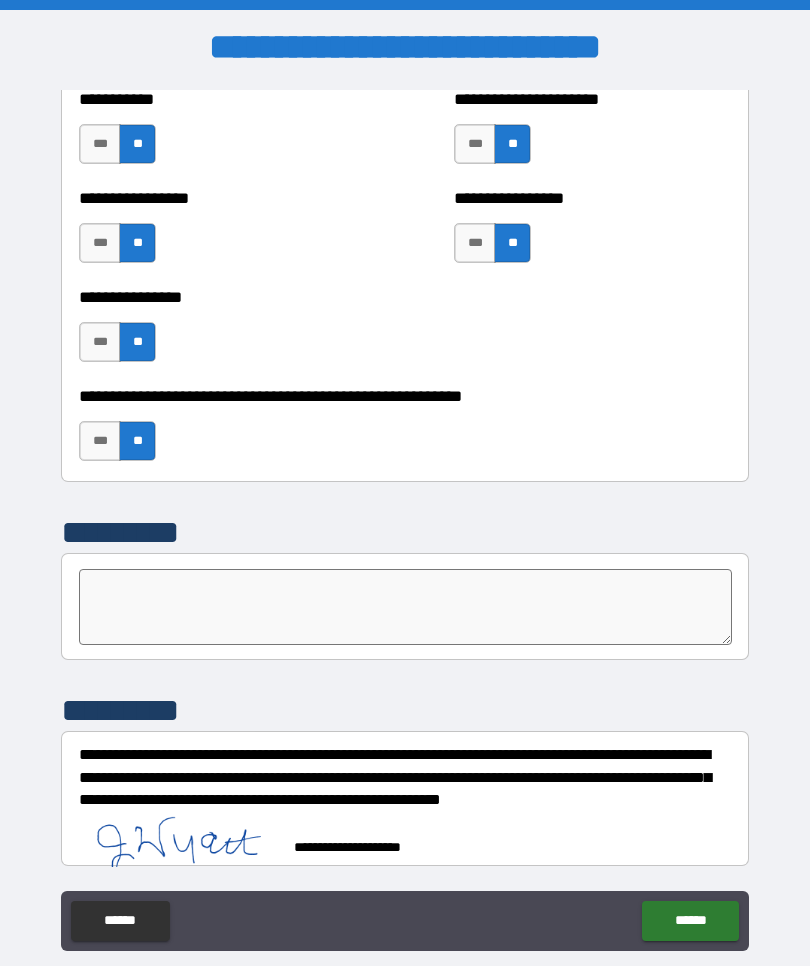 scroll, scrollTop: 6117, scrollLeft: 0, axis: vertical 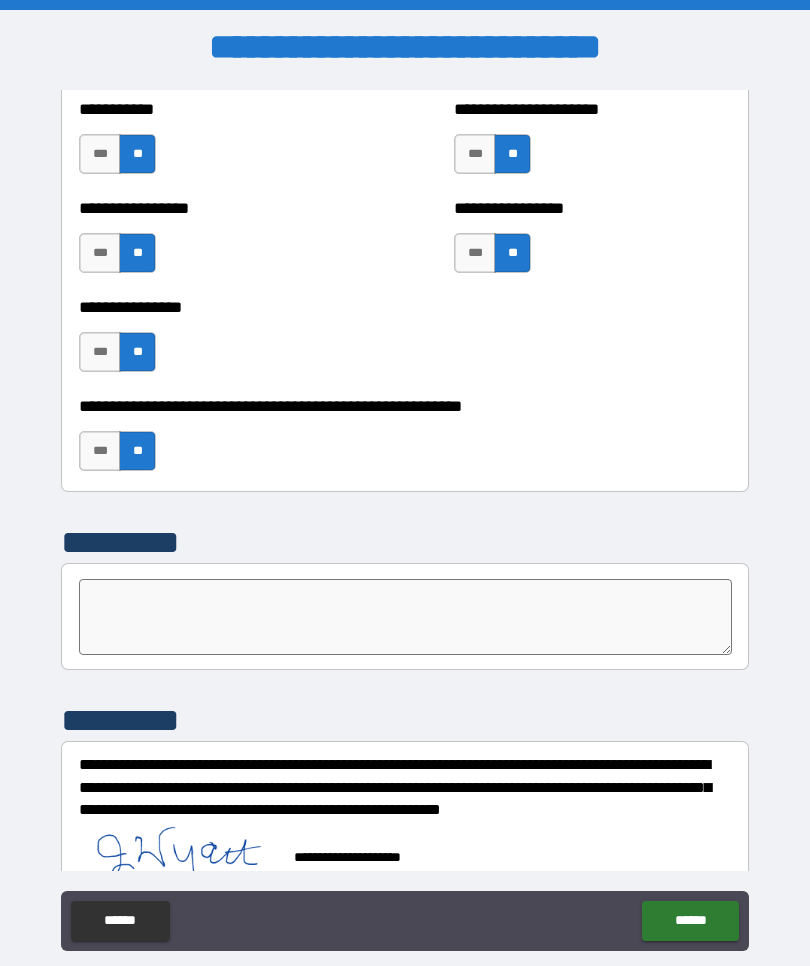 click on "******" at bounding box center (690, 921) 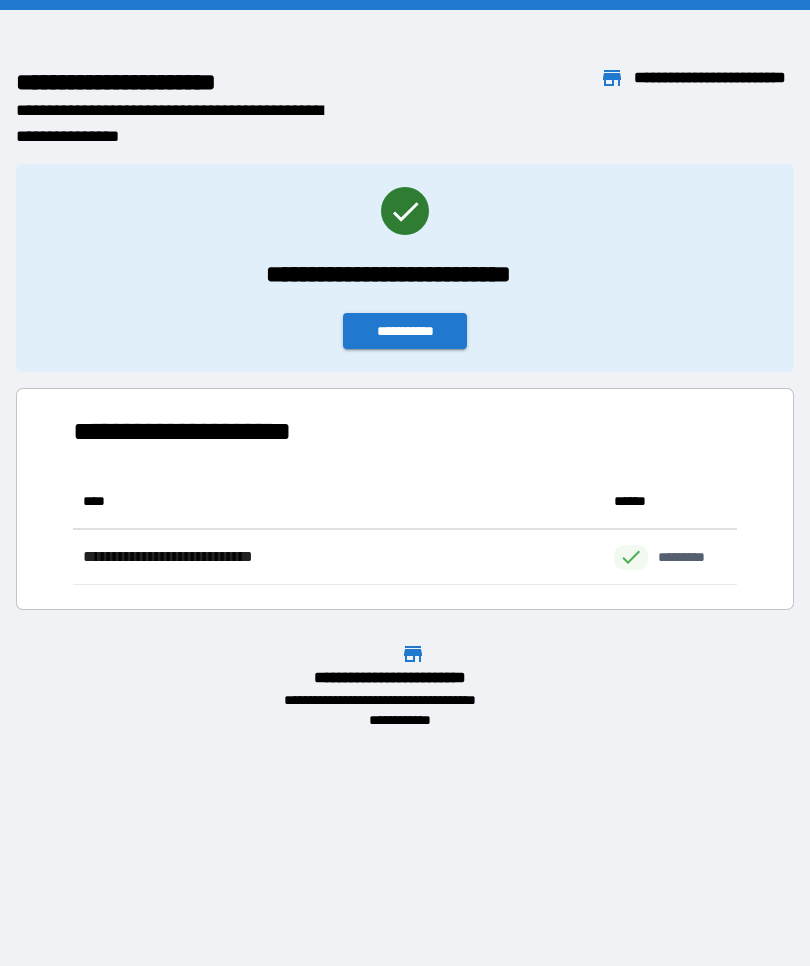 scroll, scrollTop: 111, scrollLeft: 664, axis: both 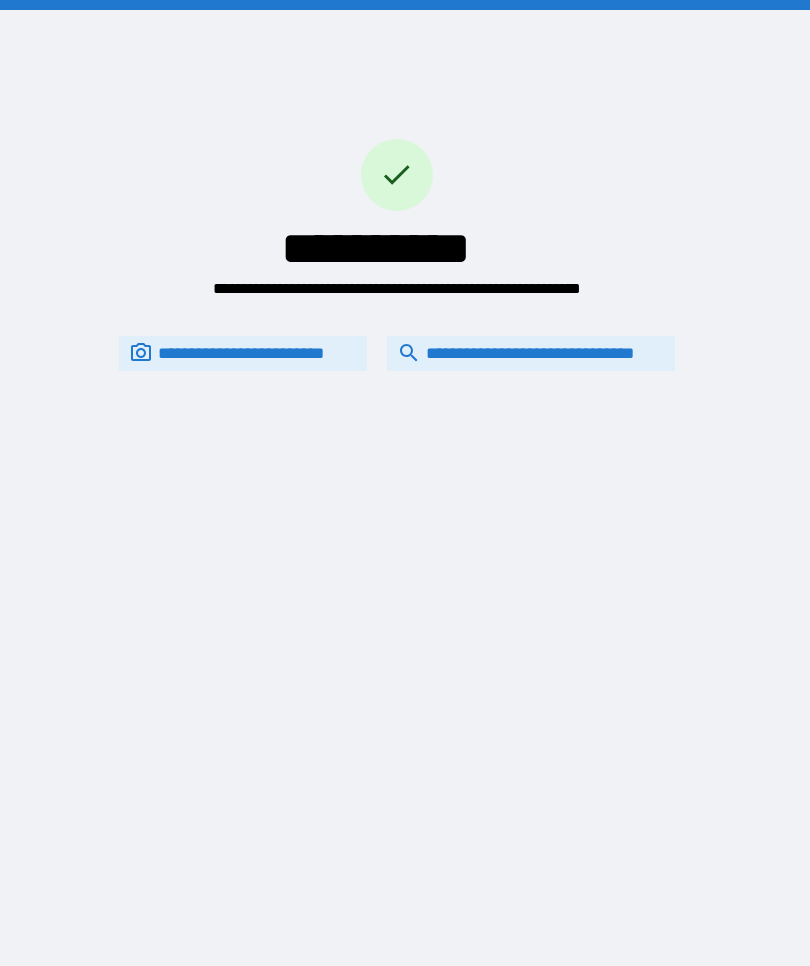 click on "**********" at bounding box center (531, 353) 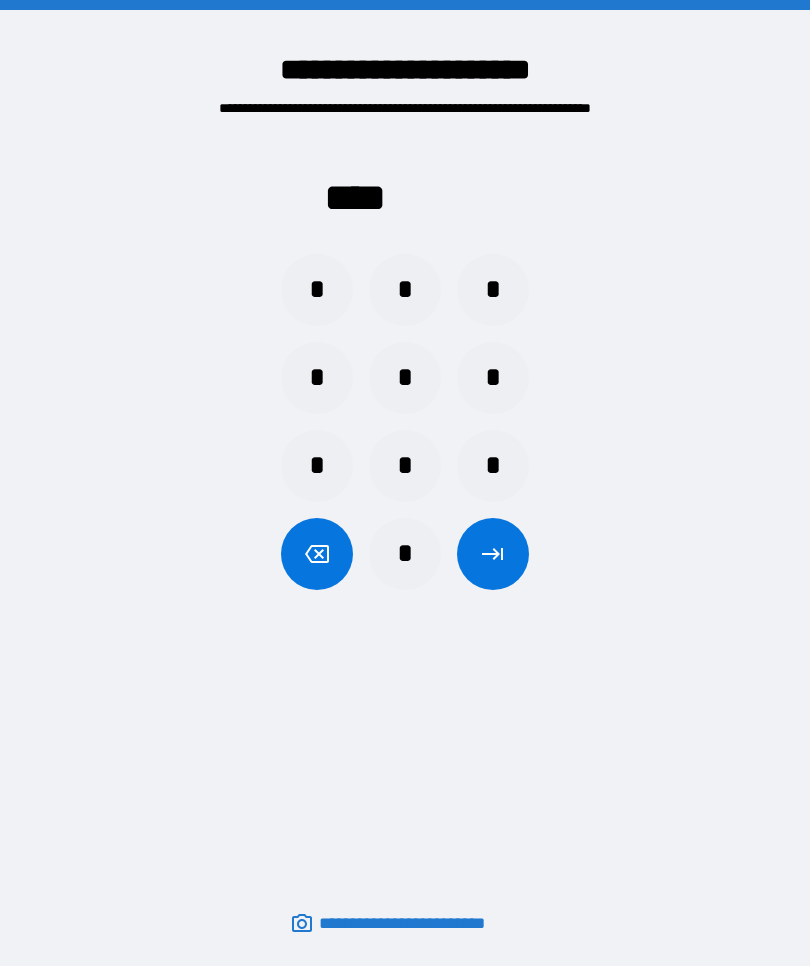 click on "*" at bounding box center (493, 378) 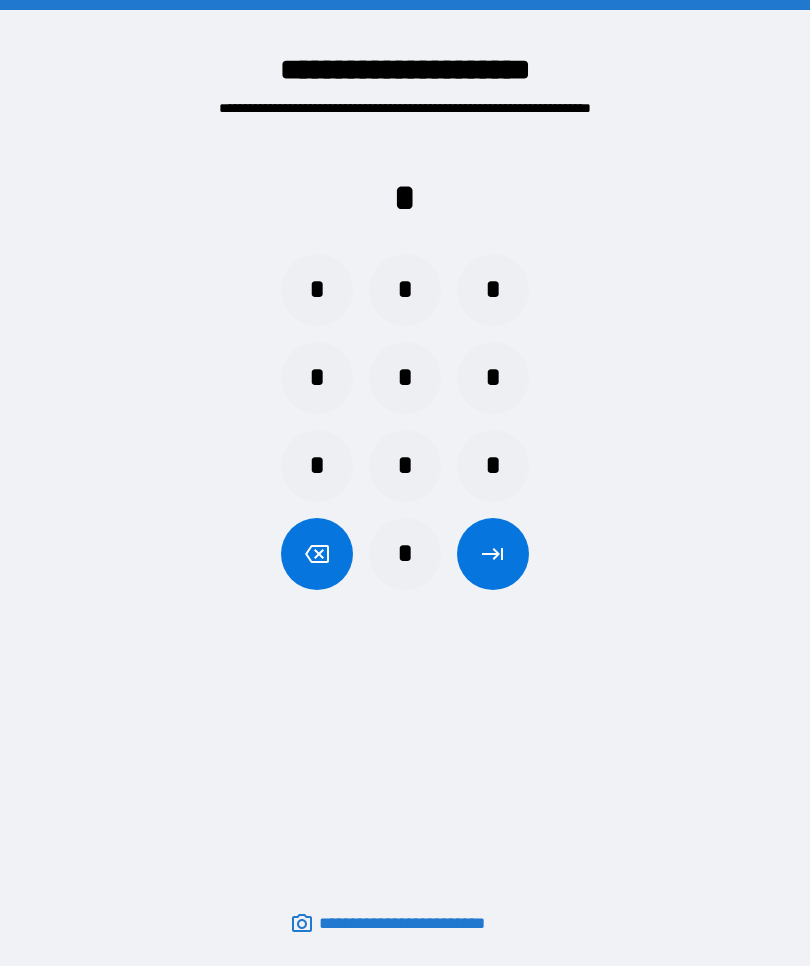 click on "*" at bounding box center [317, 290] 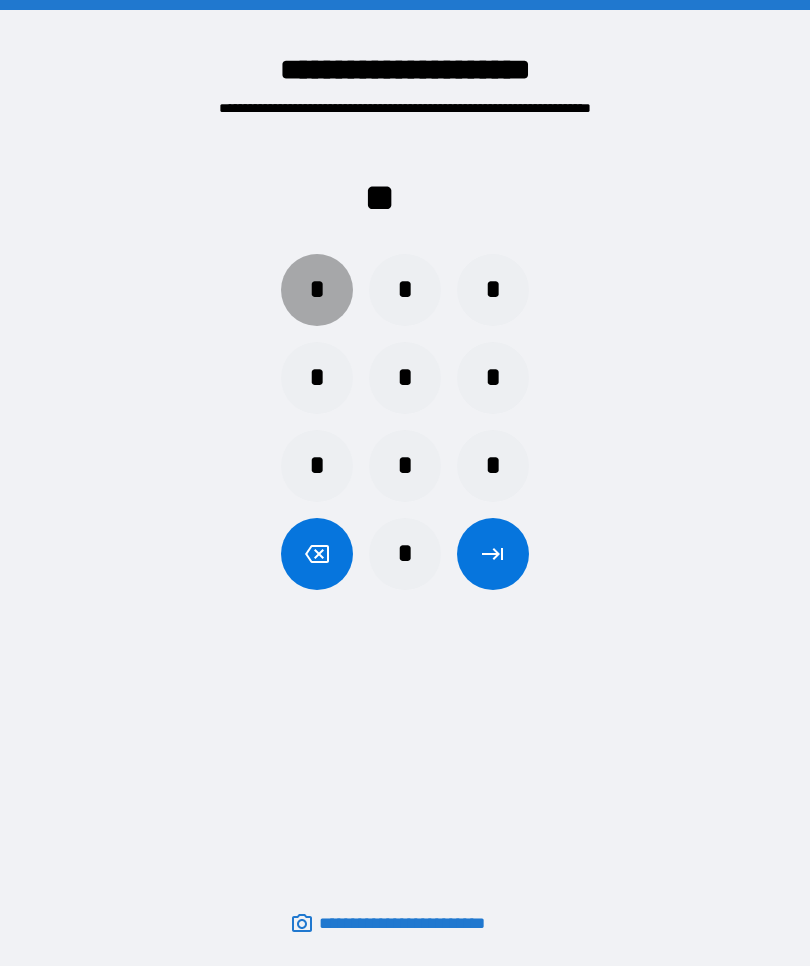 click on "*" at bounding box center (317, 290) 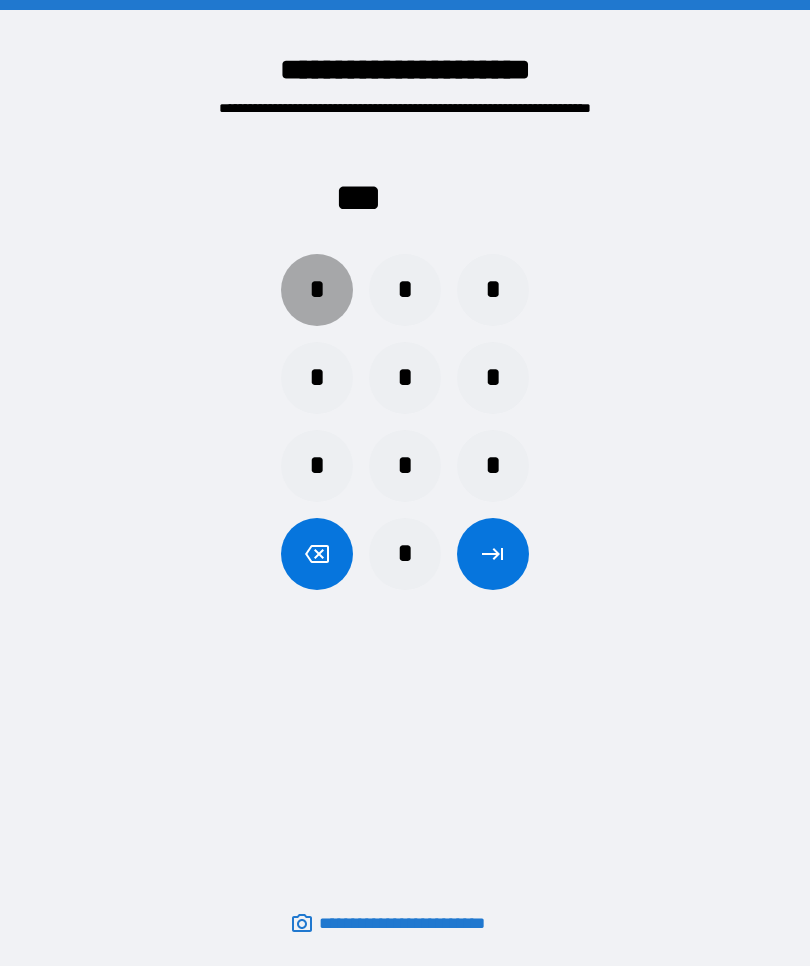 click on "*" at bounding box center [317, 290] 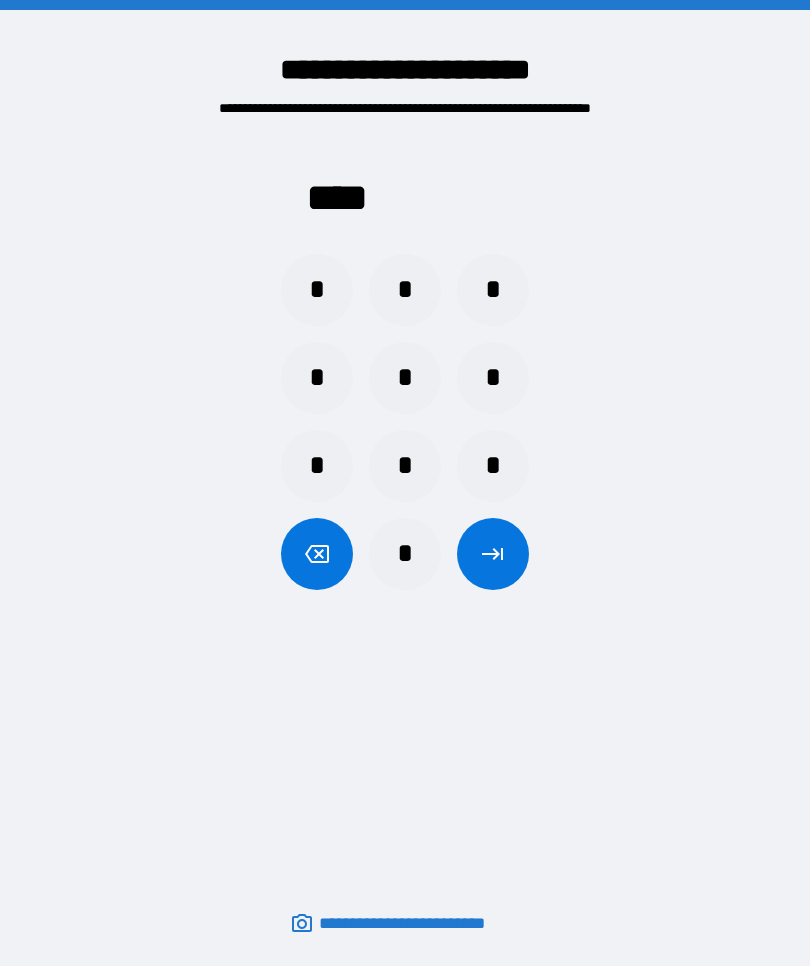 click at bounding box center (493, 554) 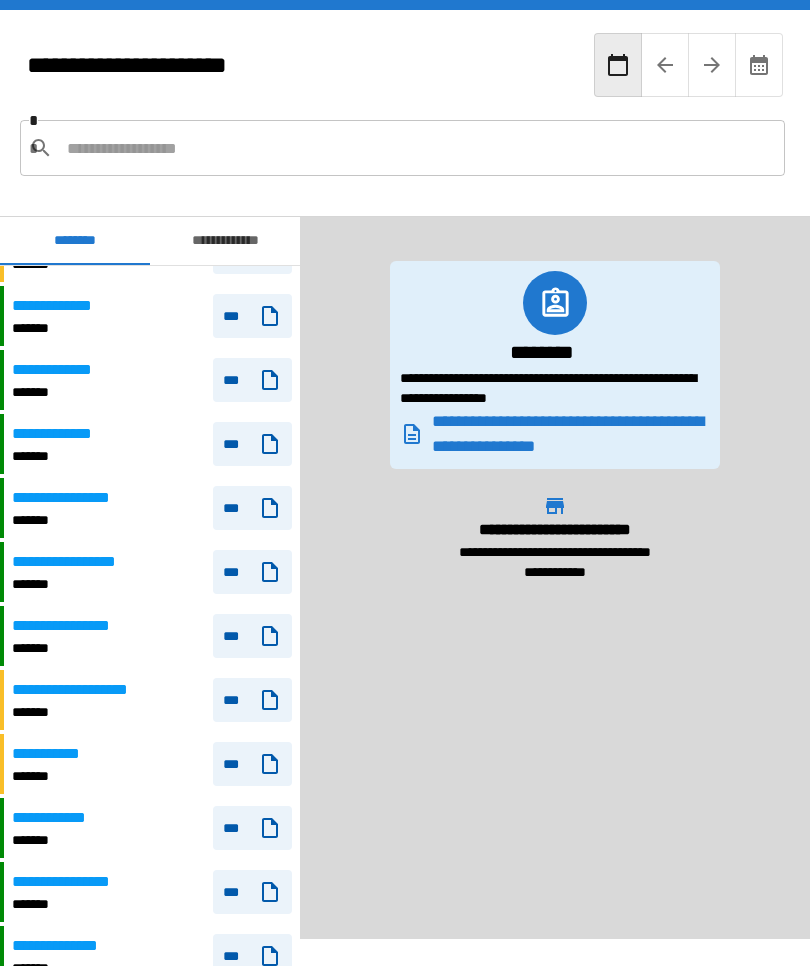 scroll, scrollTop: 2625, scrollLeft: 0, axis: vertical 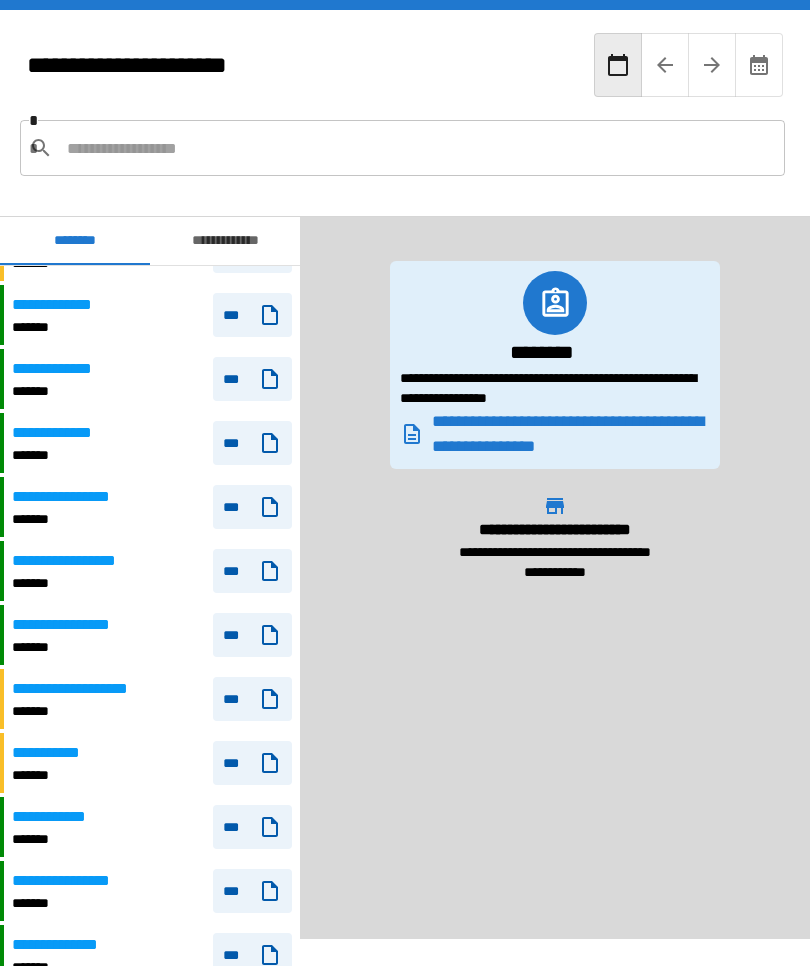 click 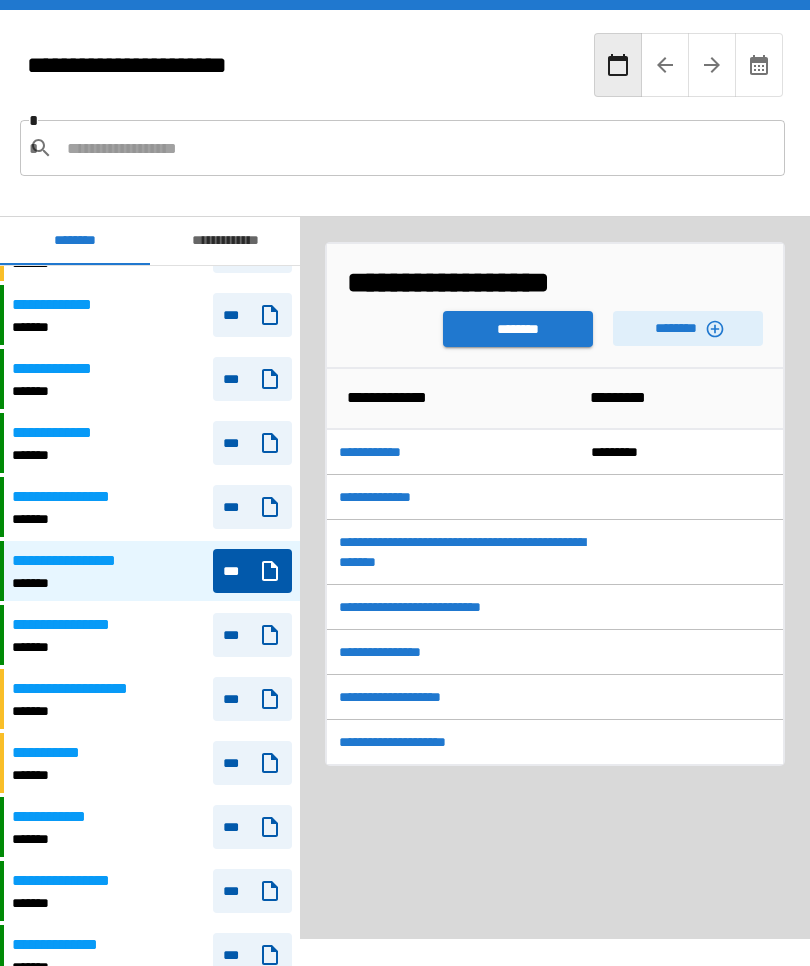 click on "**********" at bounding box center (435, 607) 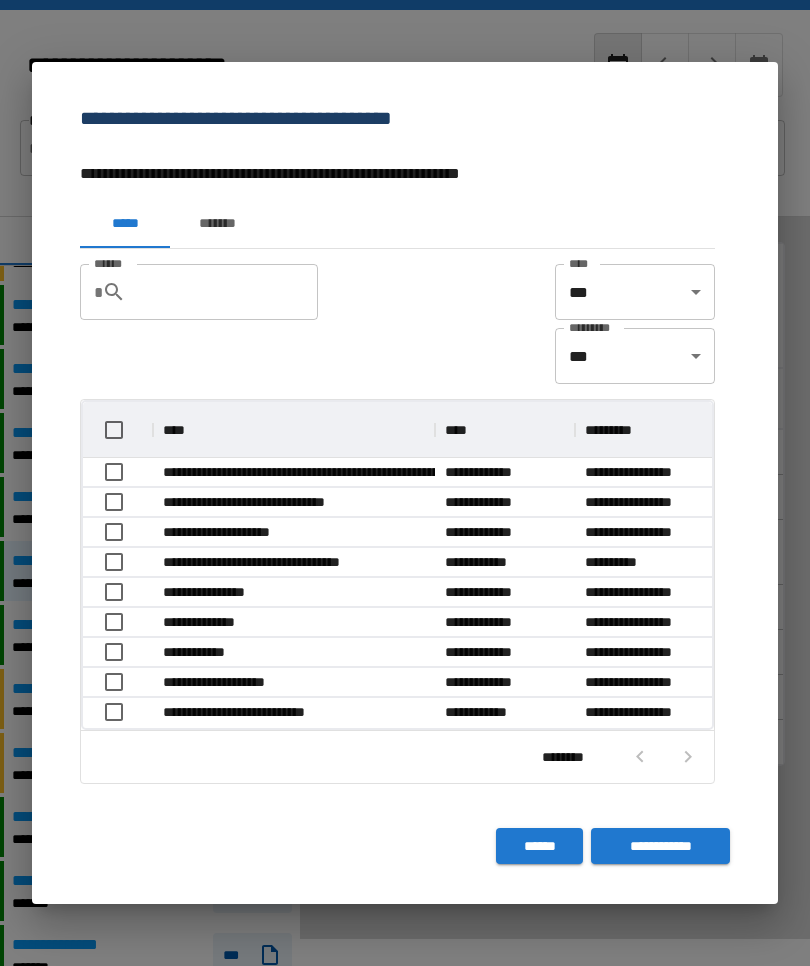 scroll, scrollTop: 1, scrollLeft: 1, axis: both 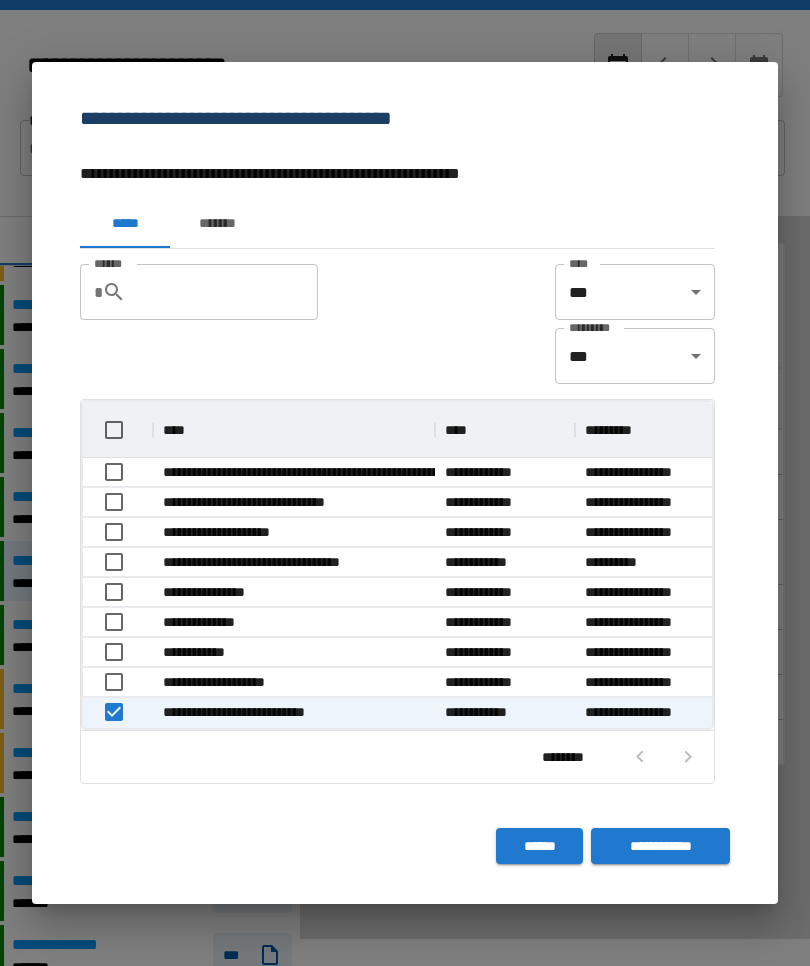click on "**********" at bounding box center [660, 846] 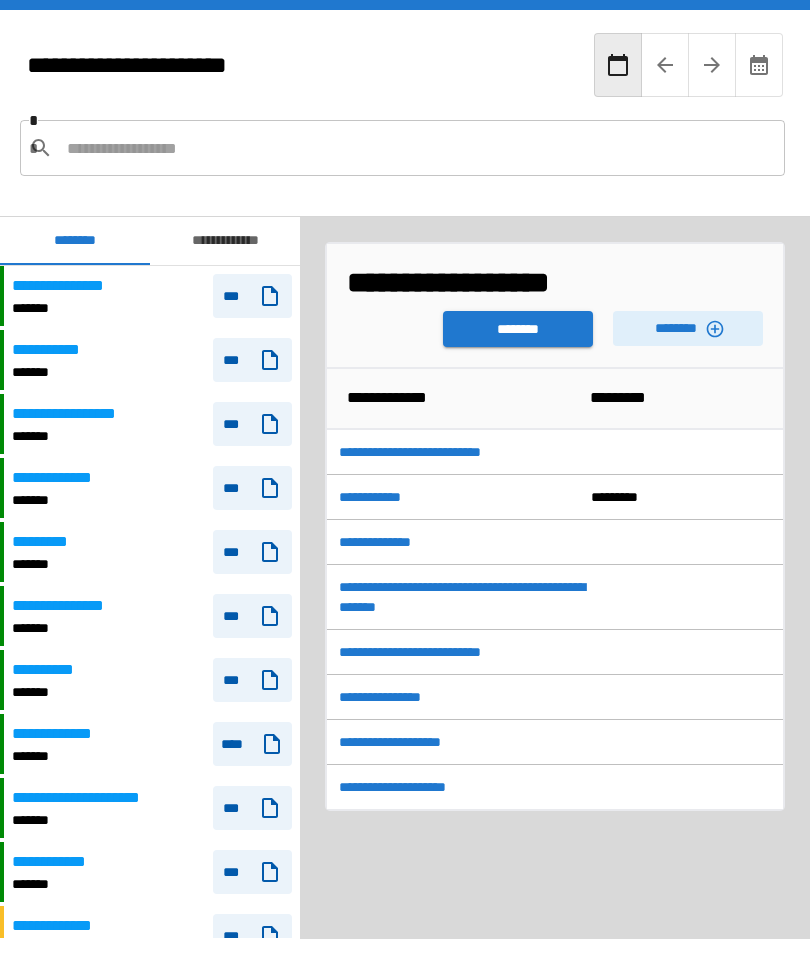 scroll, scrollTop: 2760, scrollLeft: 0, axis: vertical 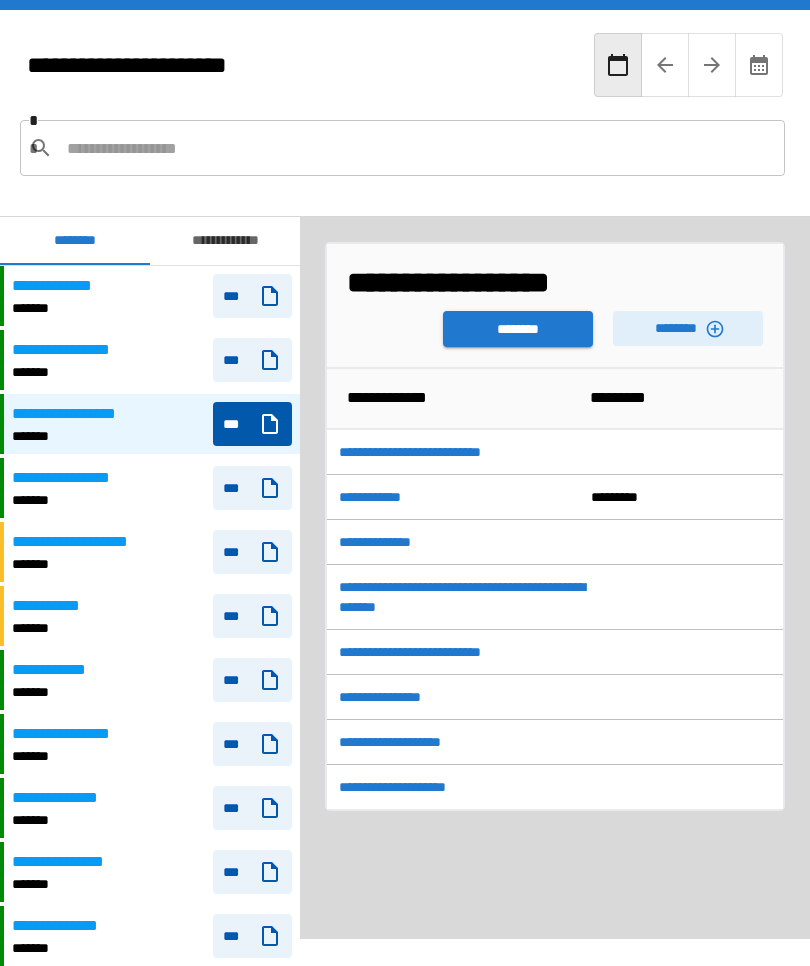 click on "********" at bounding box center (518, 329) 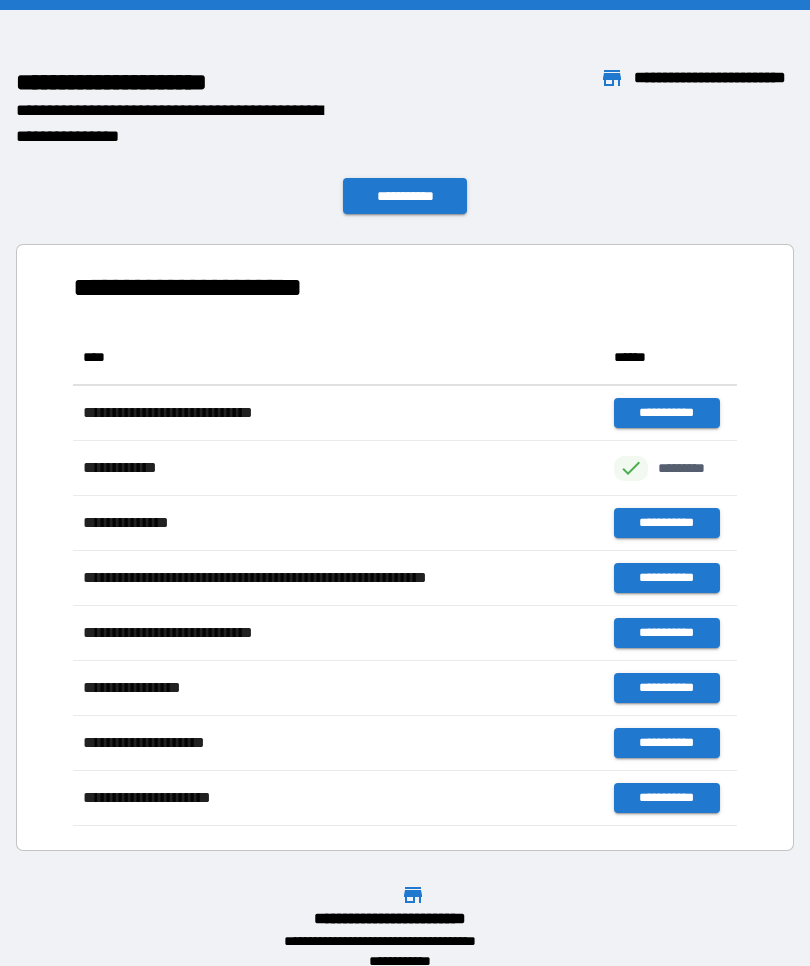 scroll, scrollTop: 1, scrollLeft: 1, axis: both 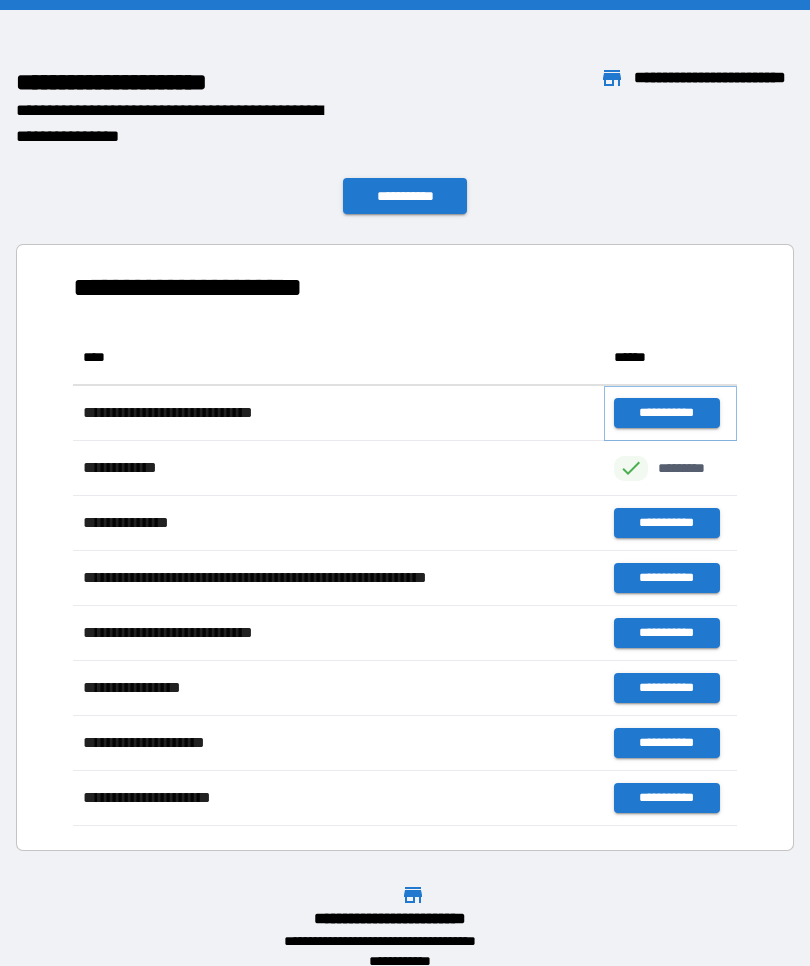 click on "**********" at bounding box center [666, 413] 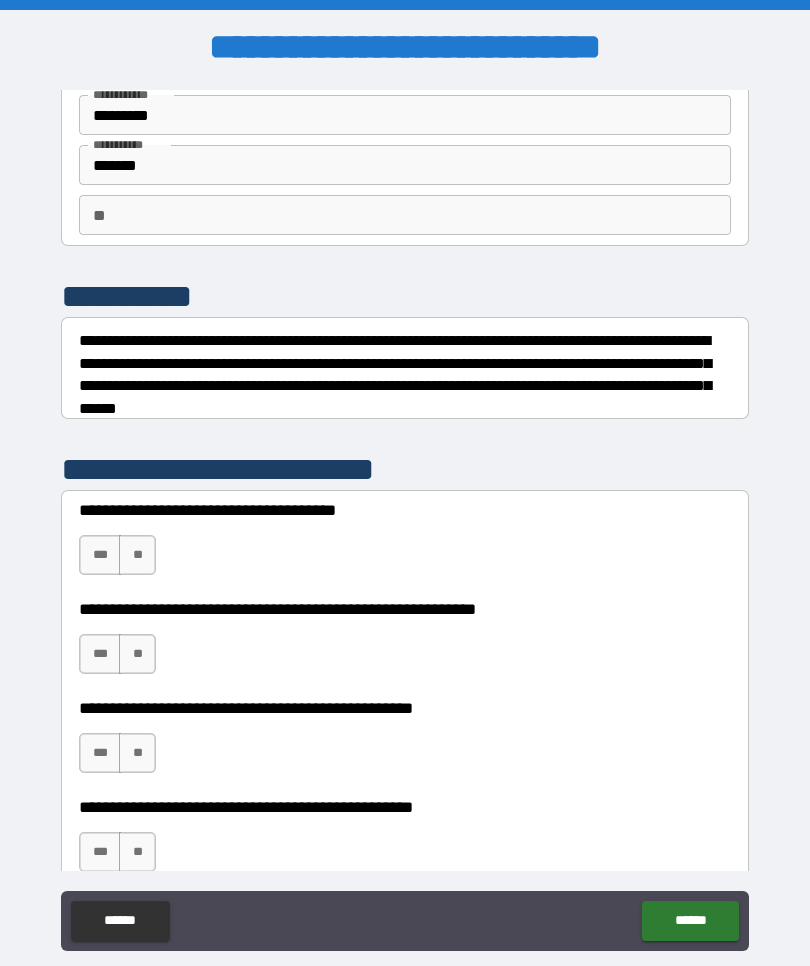 scroll, scrollTop: 87, scrollLeft: 0, axis: vertical 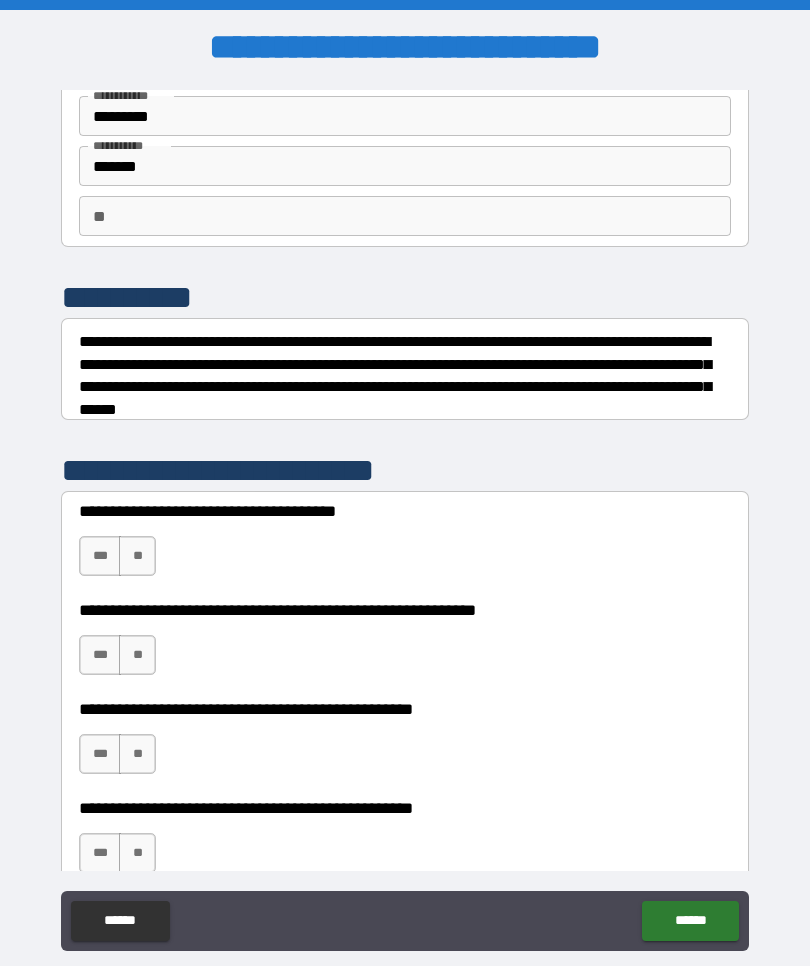click on "***" at bounding box center [100, 556] 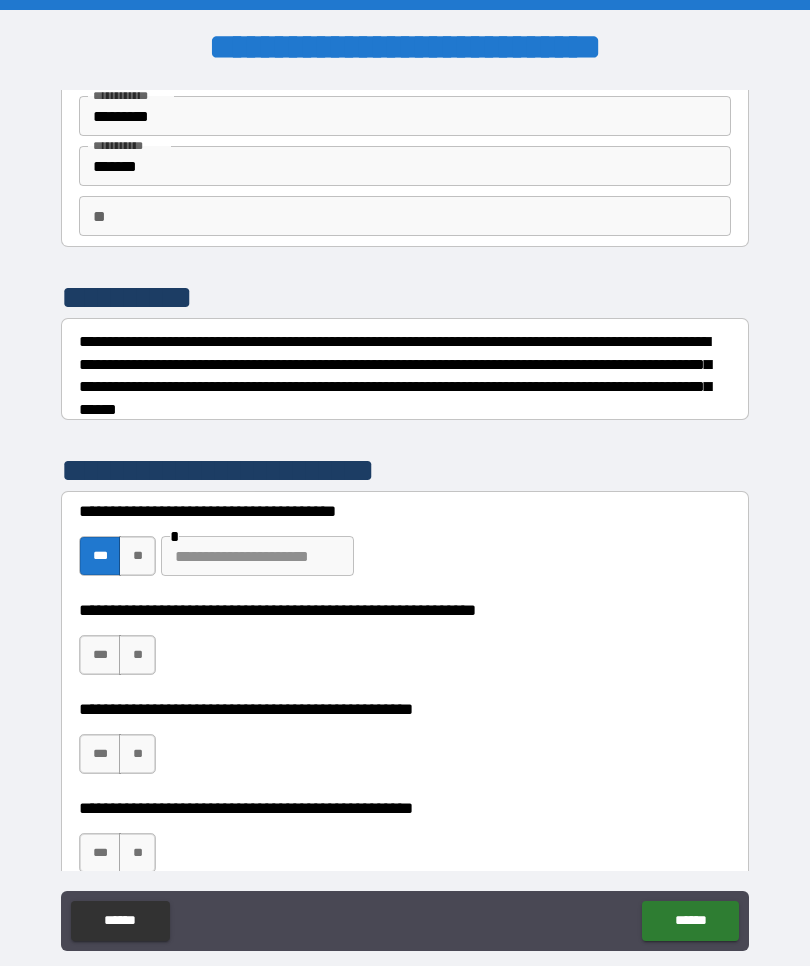 click on "**" at bounding box center [137, 655] 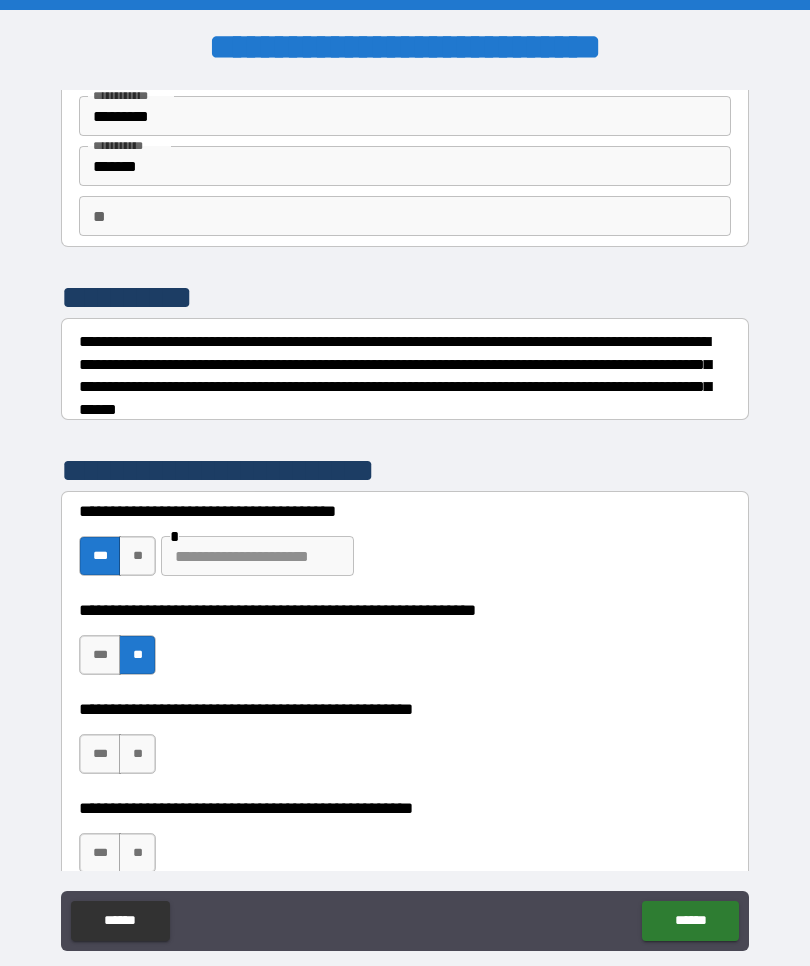 click on "**" at bounding box center [137, 754] 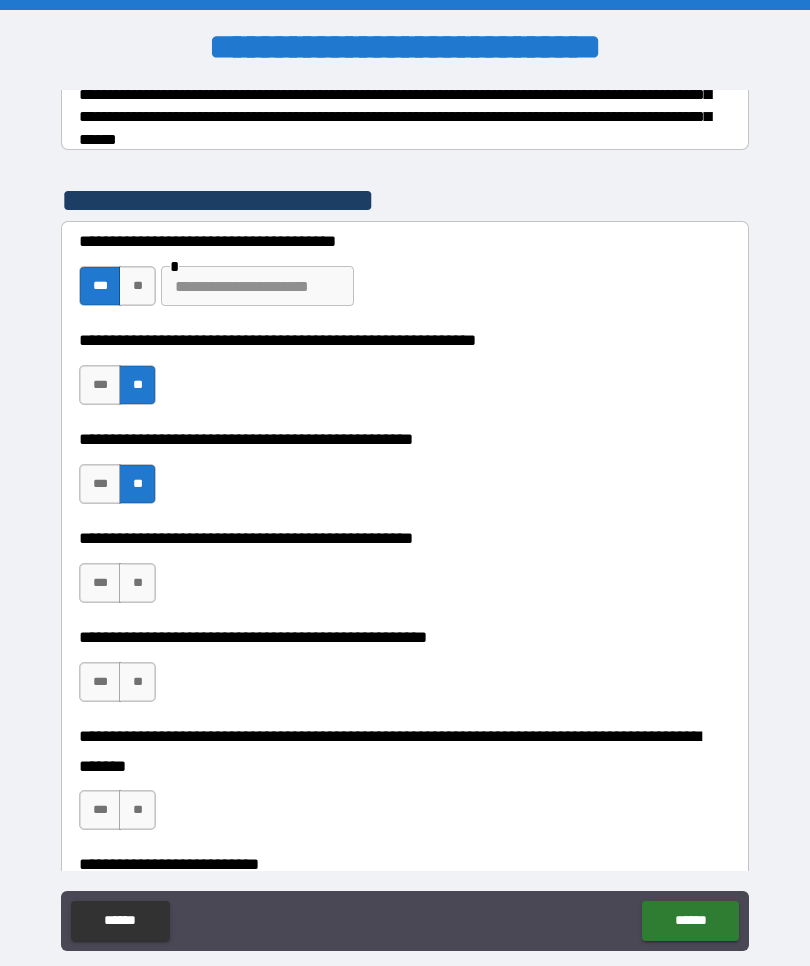 scroll, scrollTop: 362, scrollLeft: 0, axis: vertical 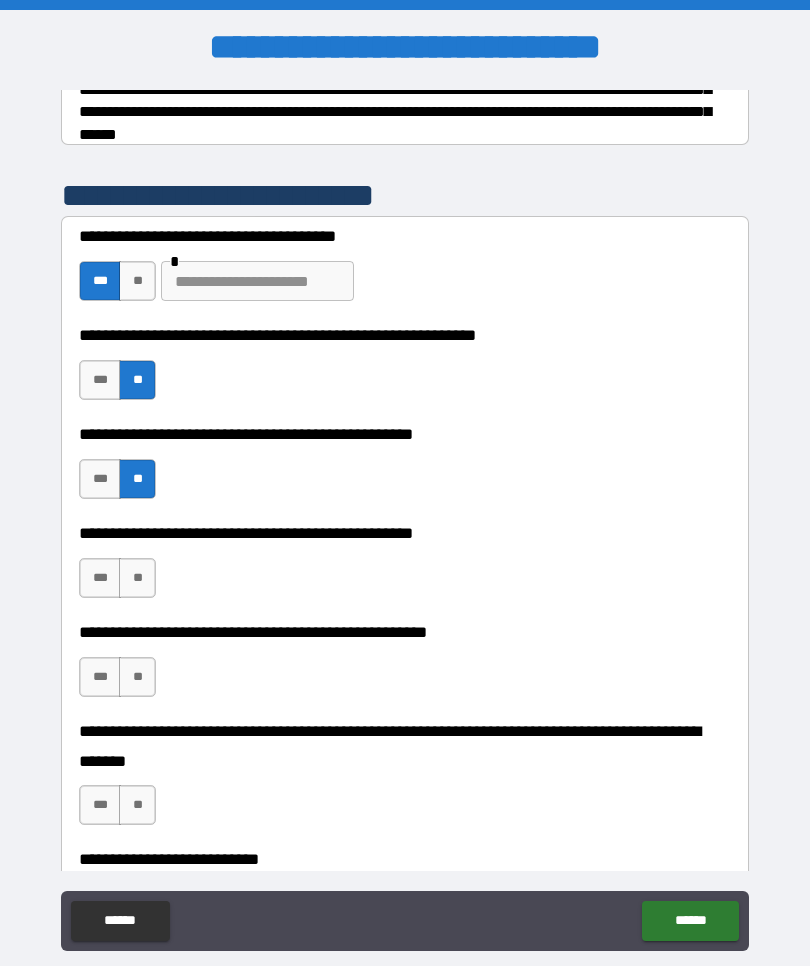 click on "**" at bounding box center (137, 677) 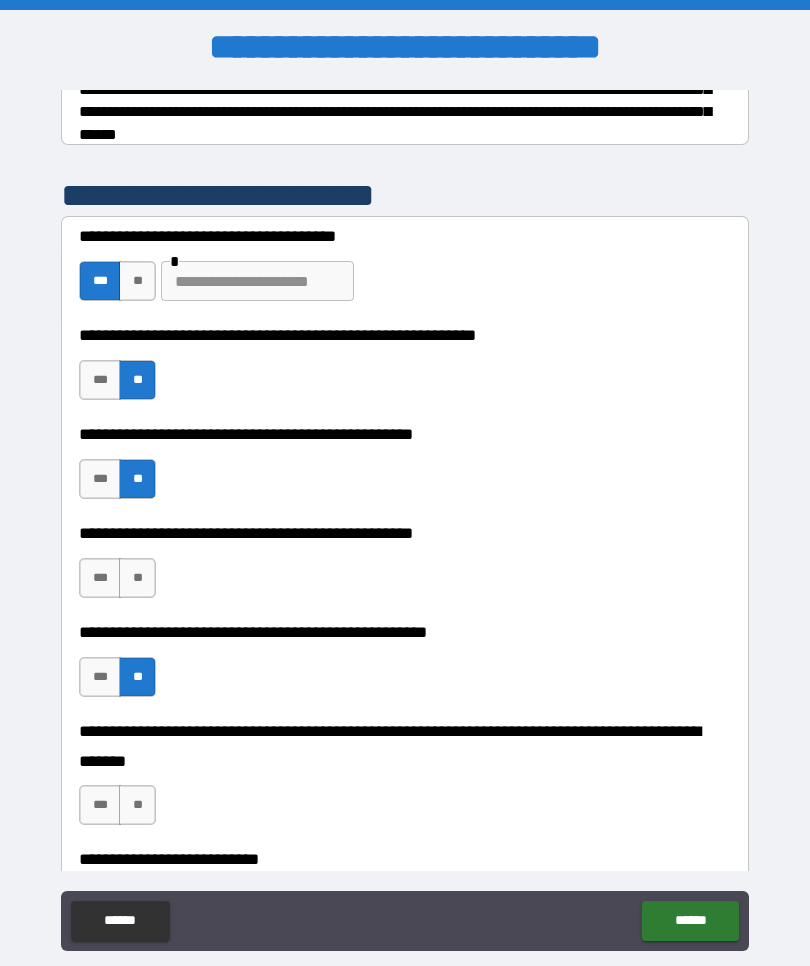 click on "***" at bounding box center [100, 578] 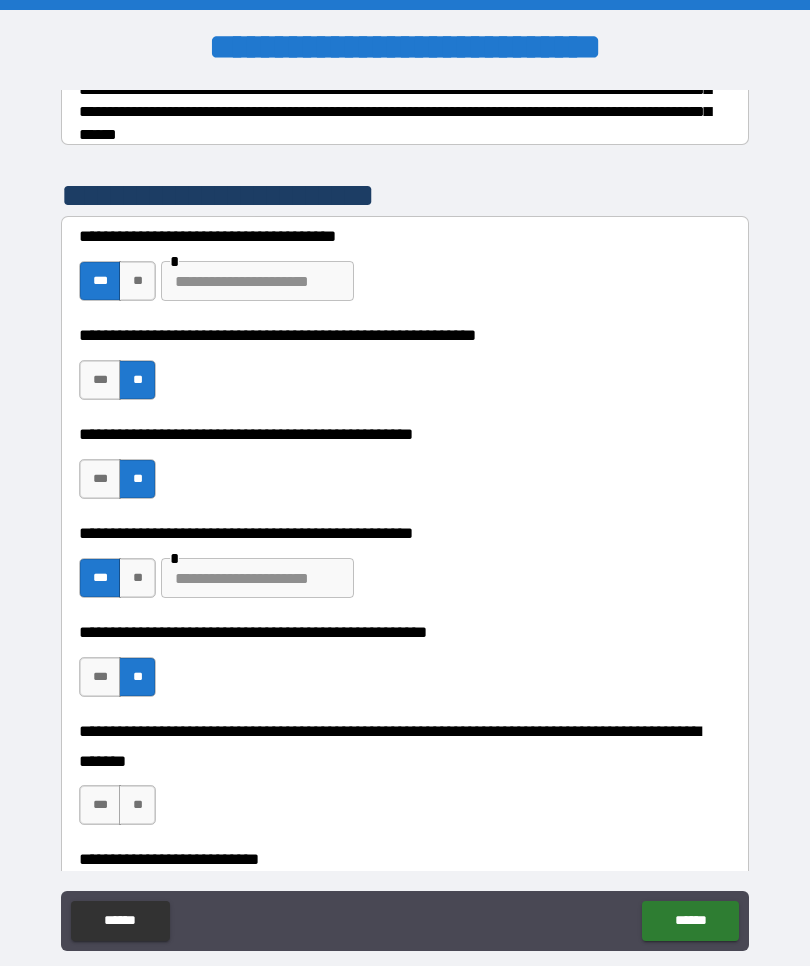 click at bounding box center [257, 578] 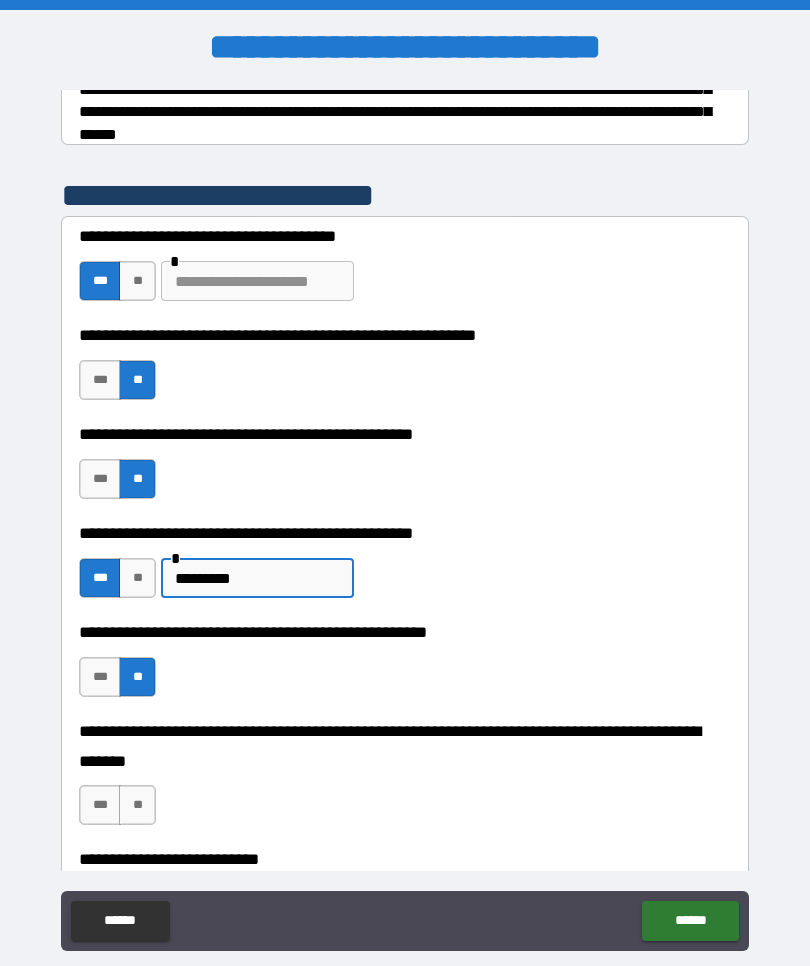 type on "*********" 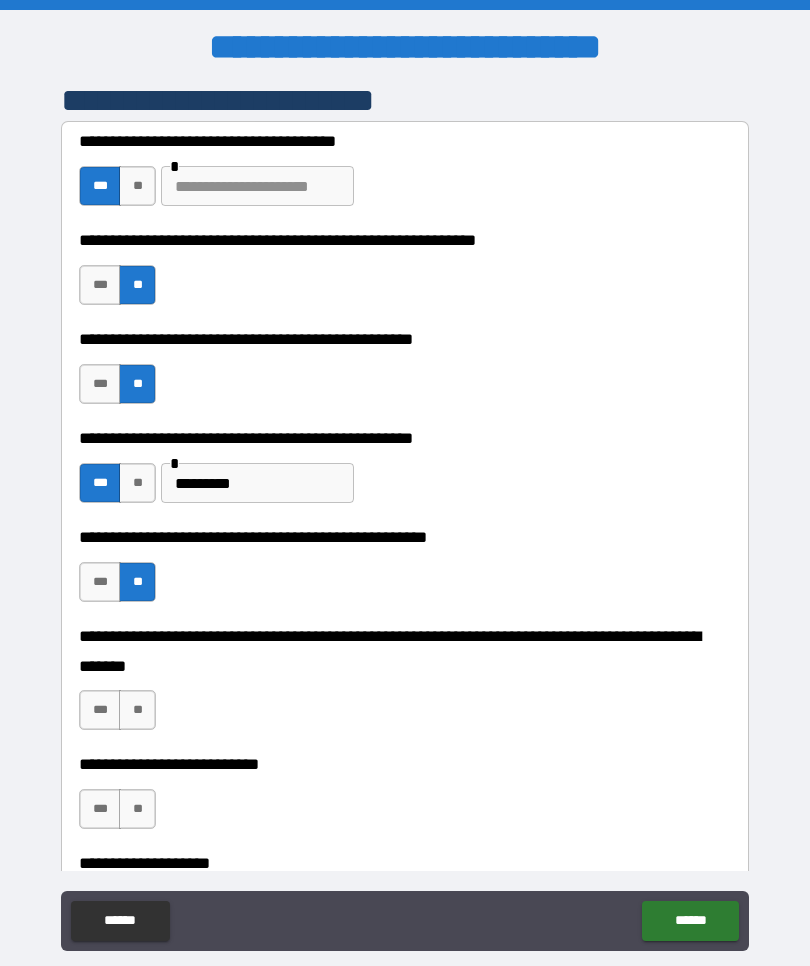 scroll, scrollTop: 467, scrollLeft: 0, axis: vertical 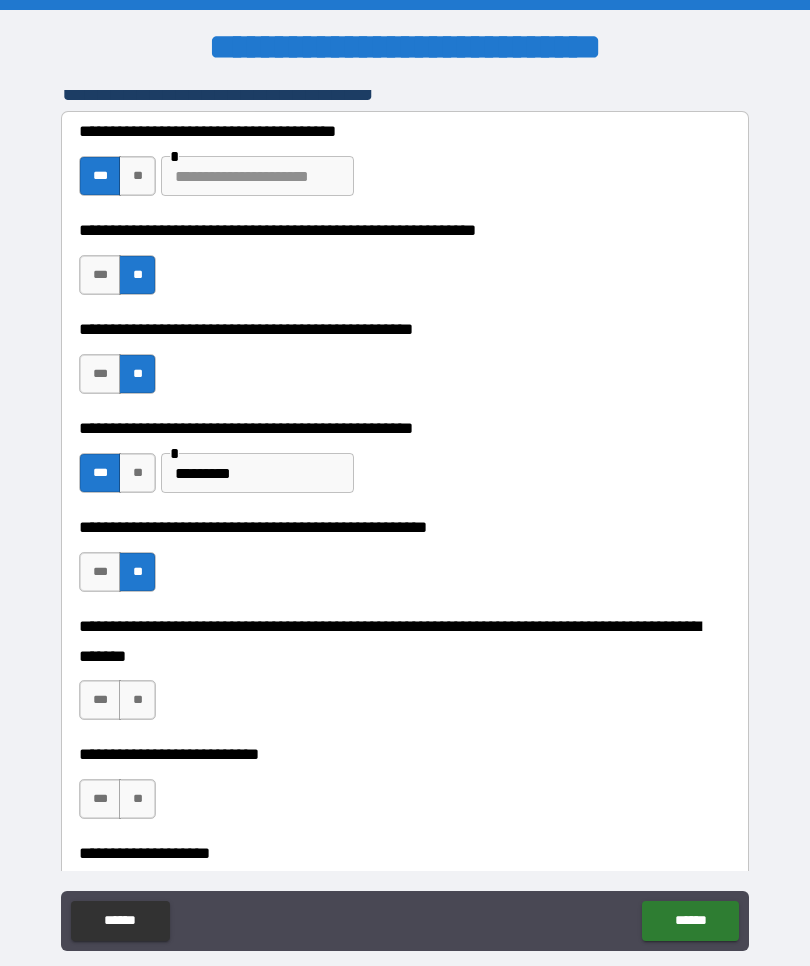 click on "**" at bounding box center (137, 700) 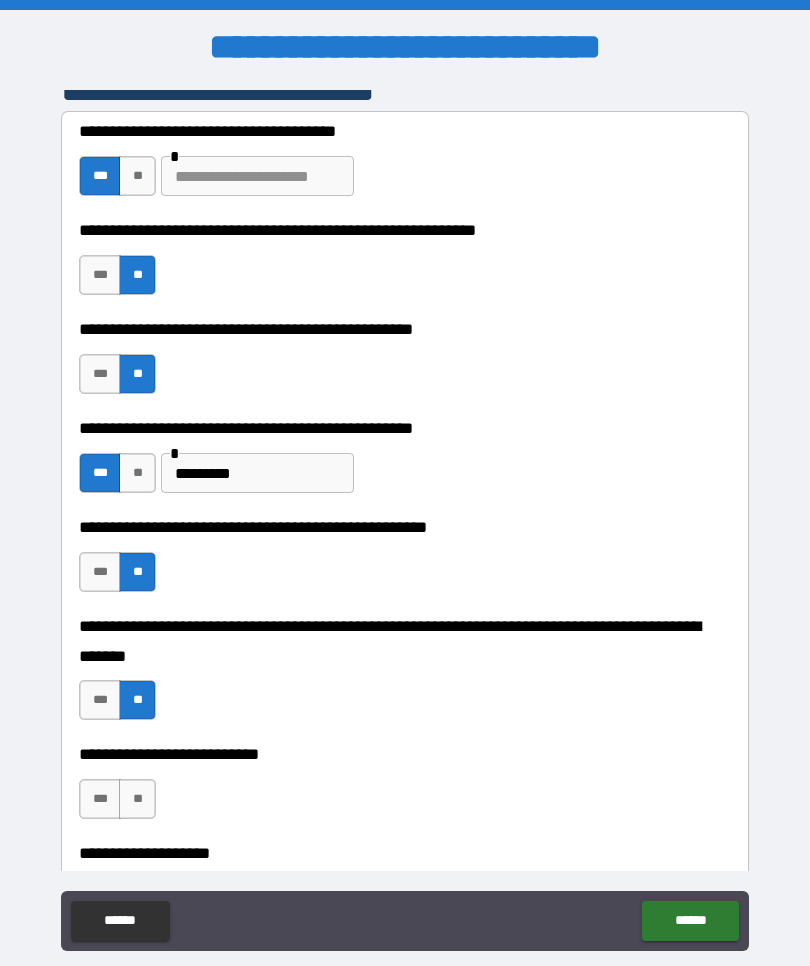 click on "**" at bounding box center (137, 799) 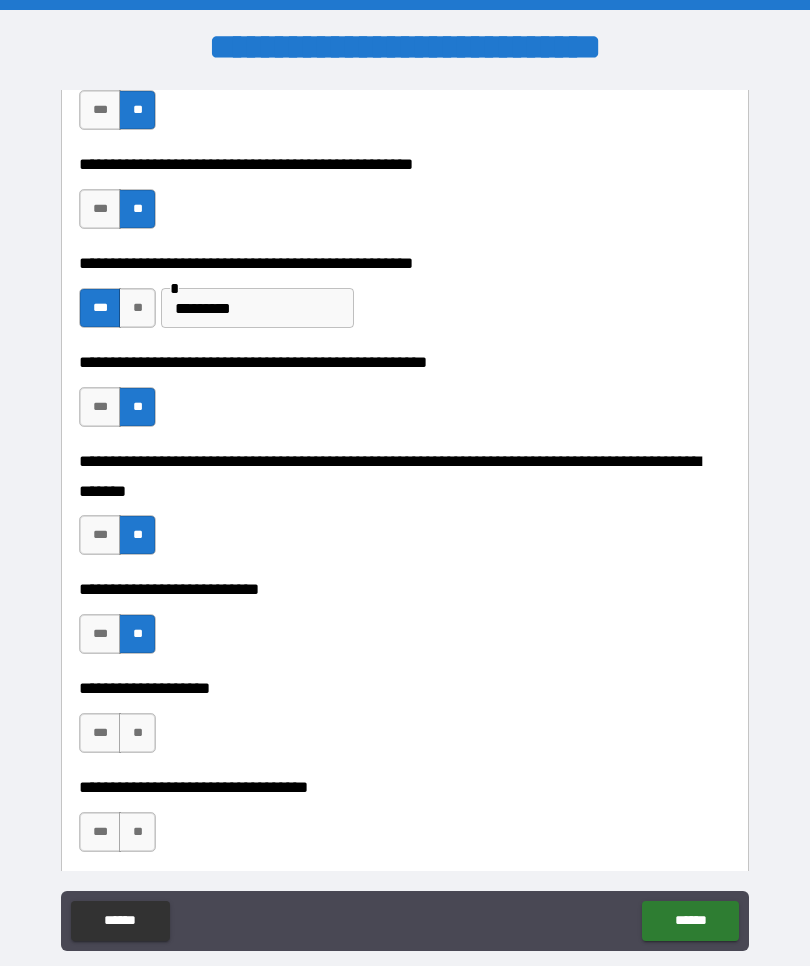 scroll, scrollTop: 635, scrollLeft: 0, axis: vertical 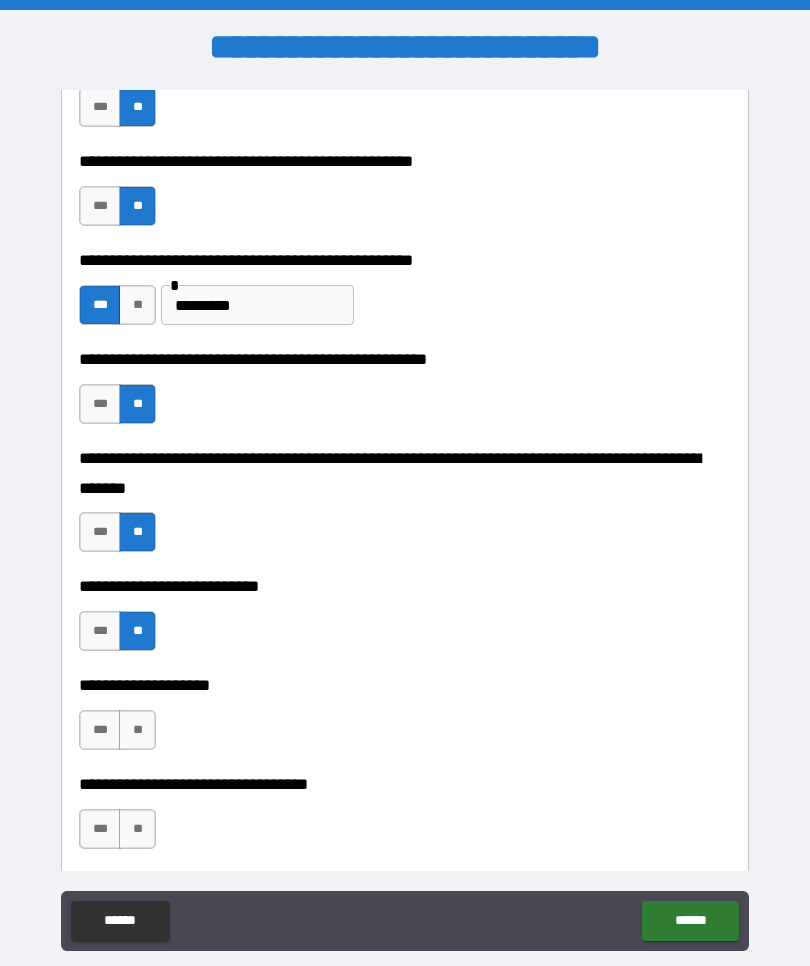 click on "**" at bounding box center (137, 730) 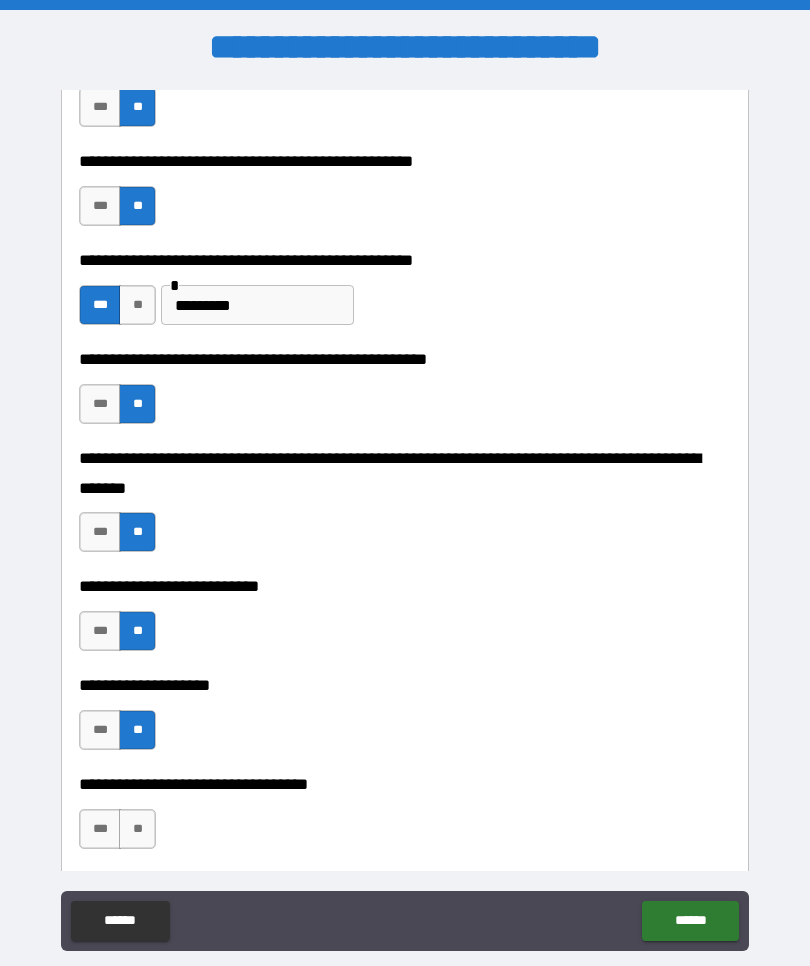 click on "**" at bounding box center (137, 829) 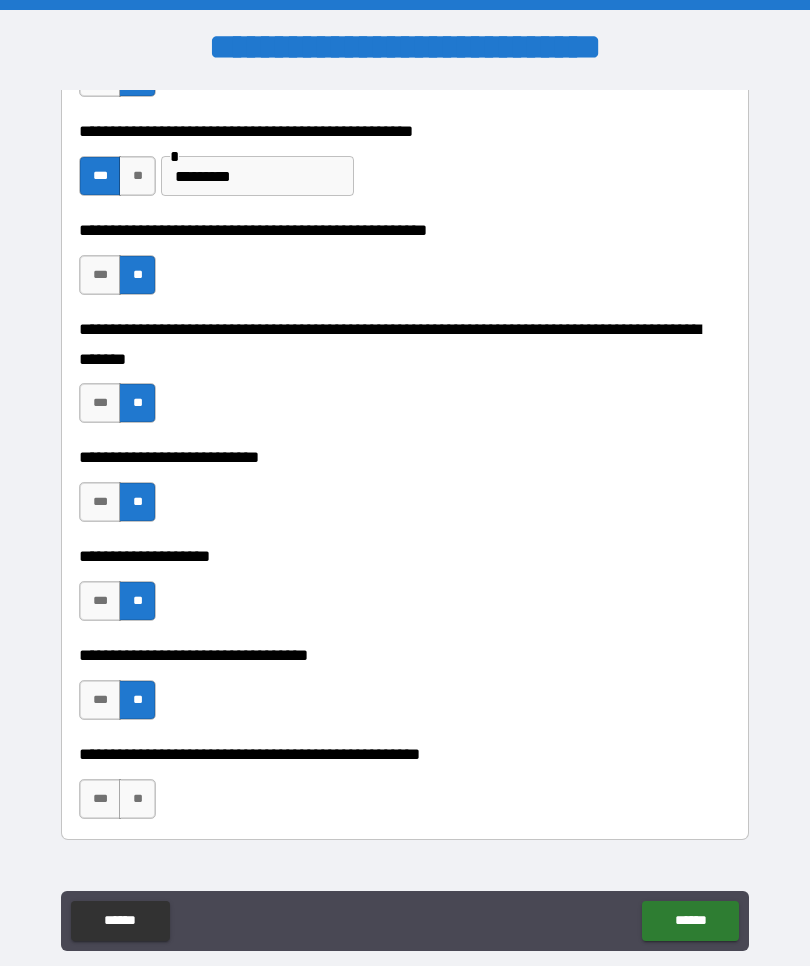 scroll, scrollTop: 773, scrollLeft: 0, axis: vertical 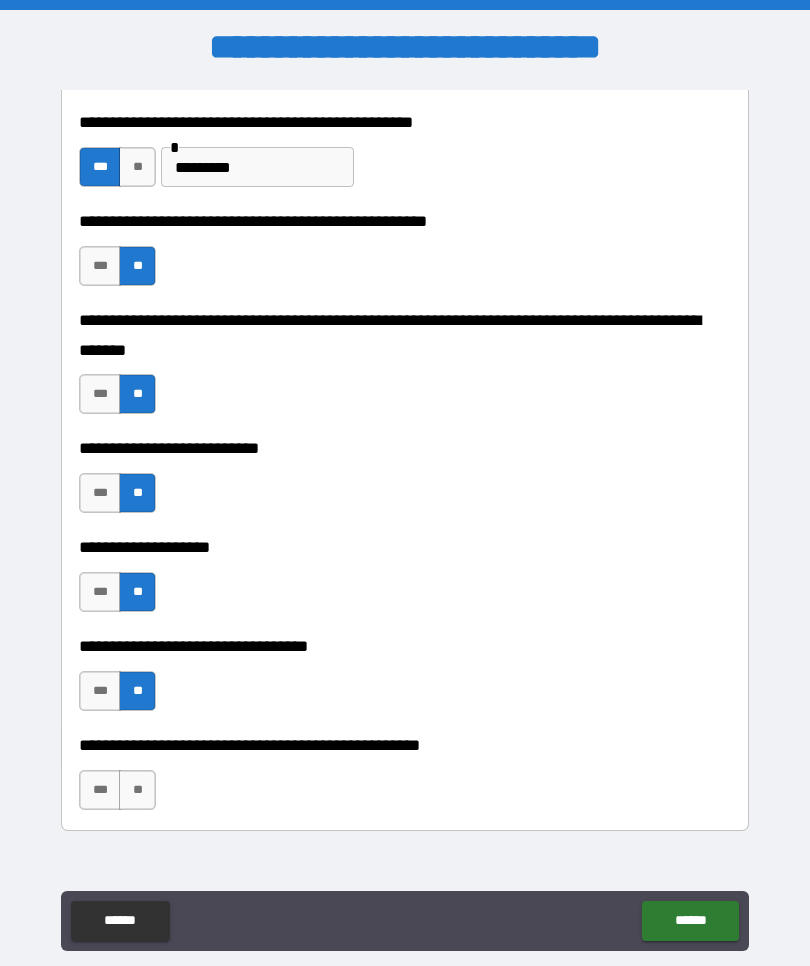 click on "**" at bounding box center [137, 790] 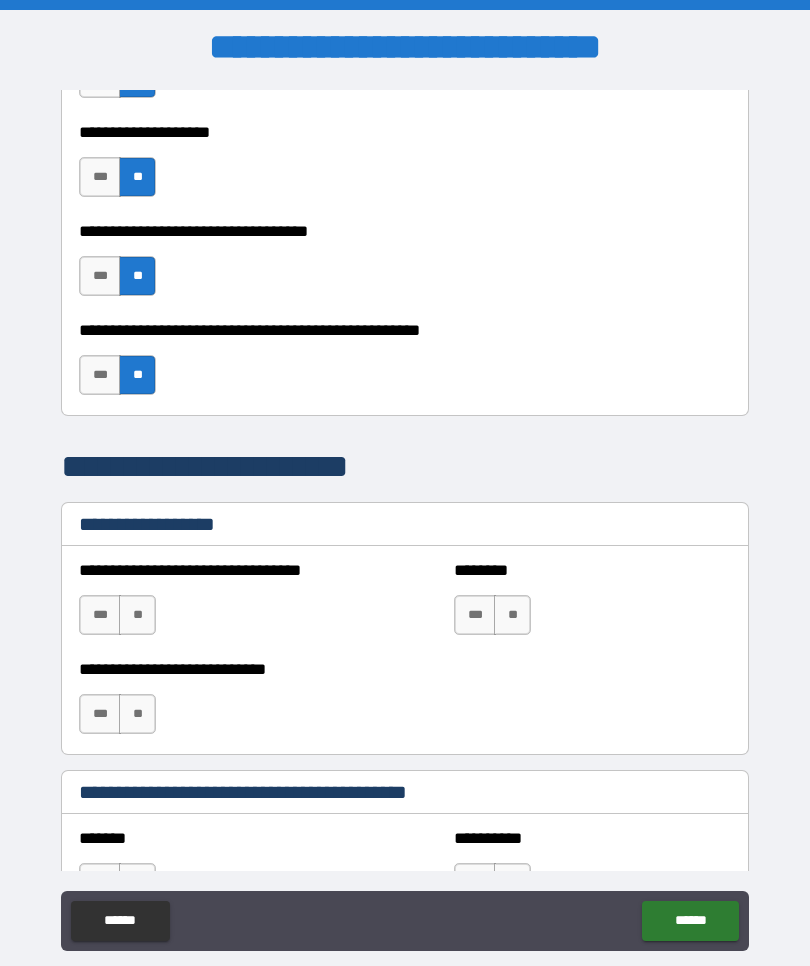scroll, scrollTop: 1203, scrollLeft: 0, axis: vertical 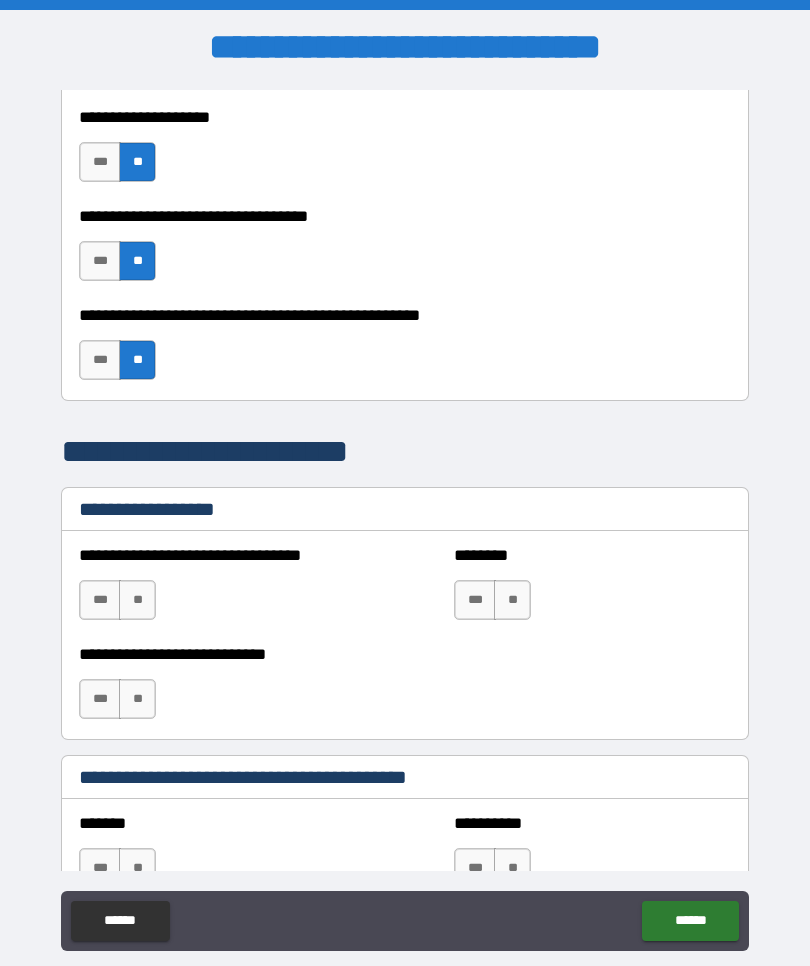 click on "**" at bounding box center [137, 600] 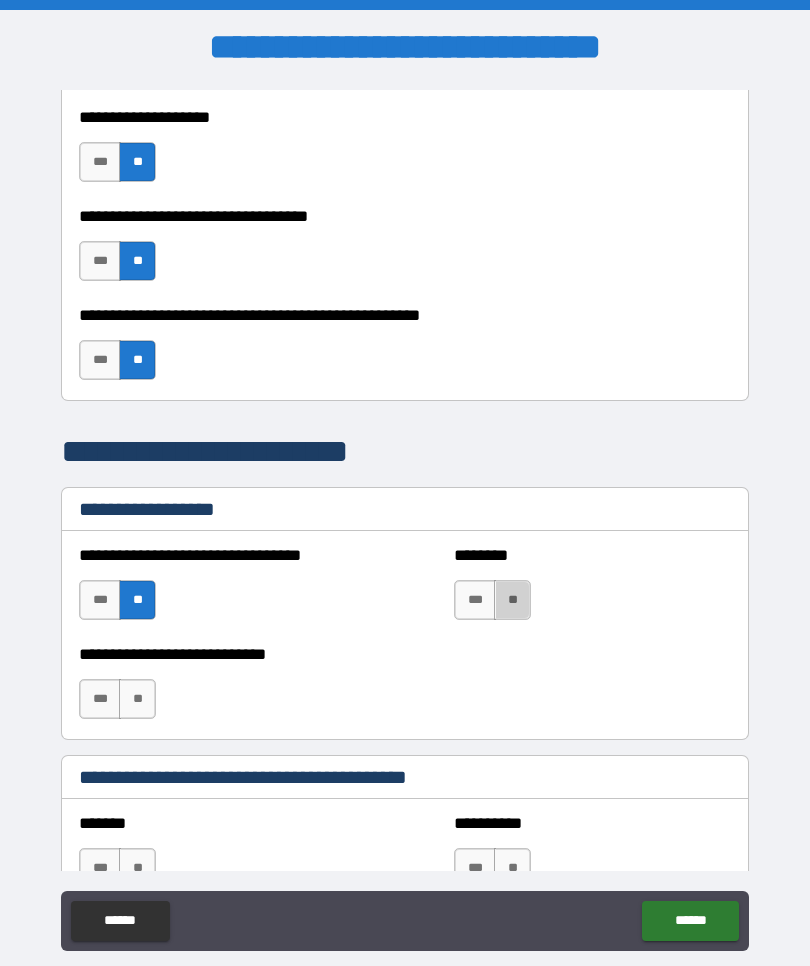 click on "**" at bounding box center (512, 600) 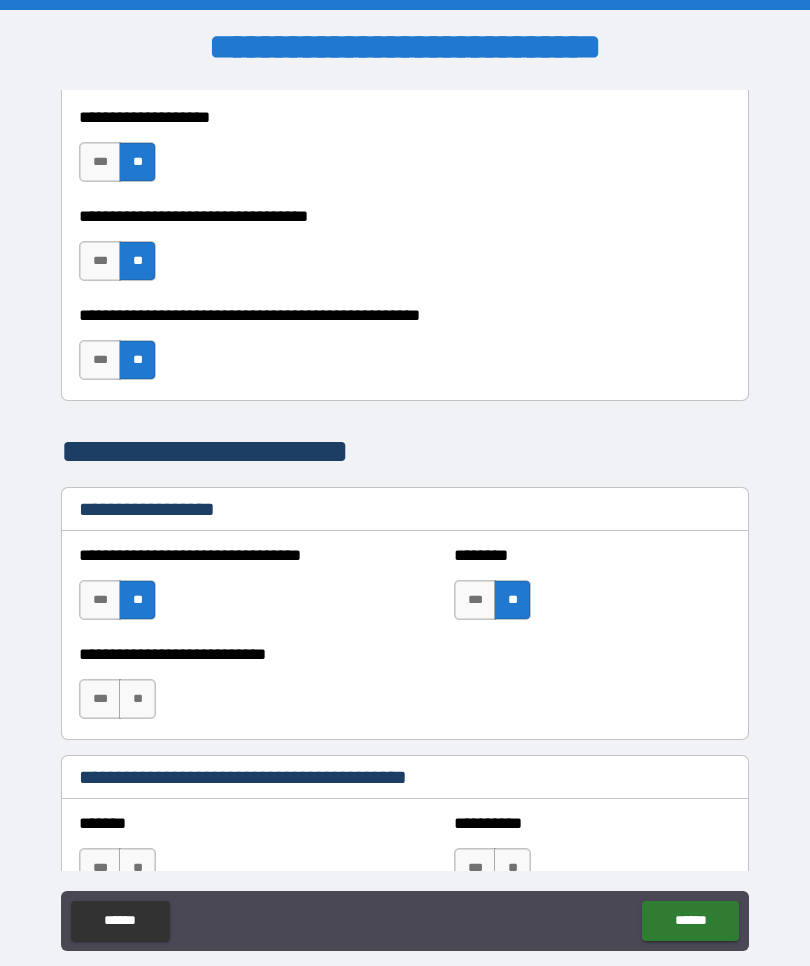 click on "**" at bounding box center (137, 699) 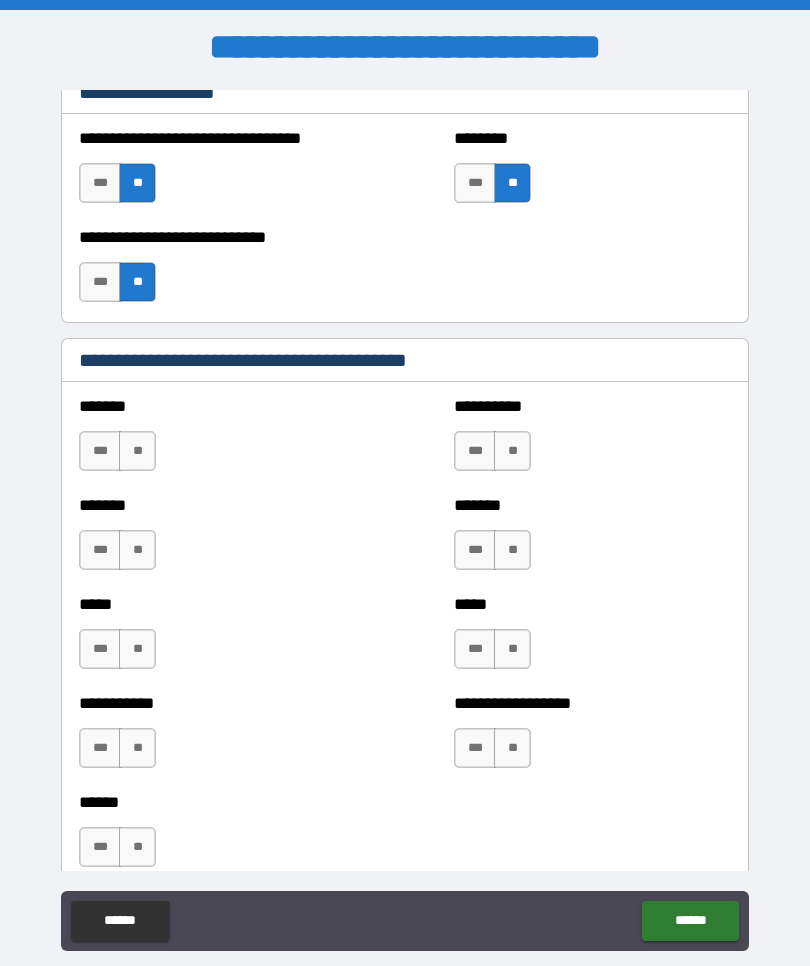 scroll, scrollTop: 1621, scrollLeft: 0, axis: vertical 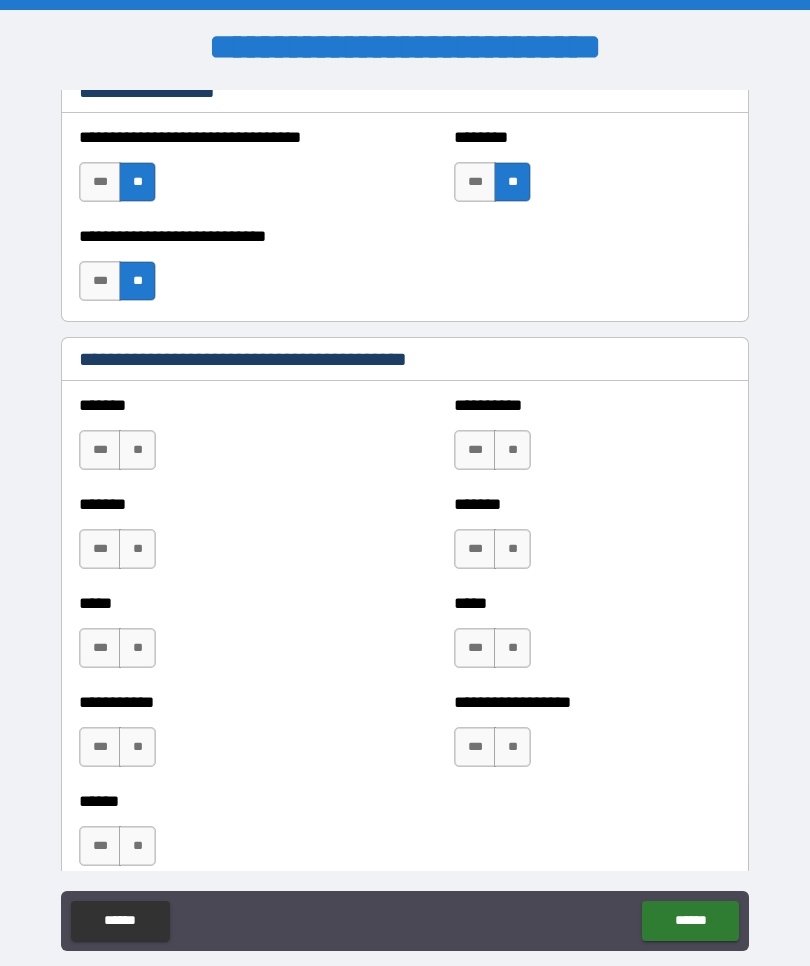 click on "**" at bounding box center (137, 450) 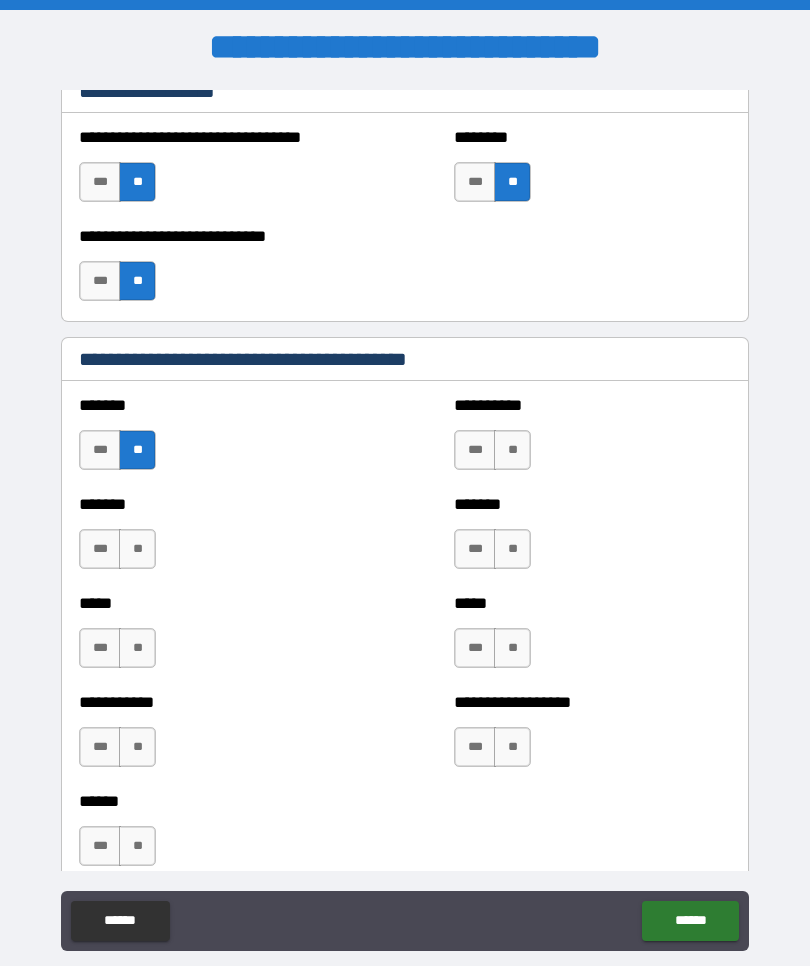 click on "**" at bounding box center (137, 549) 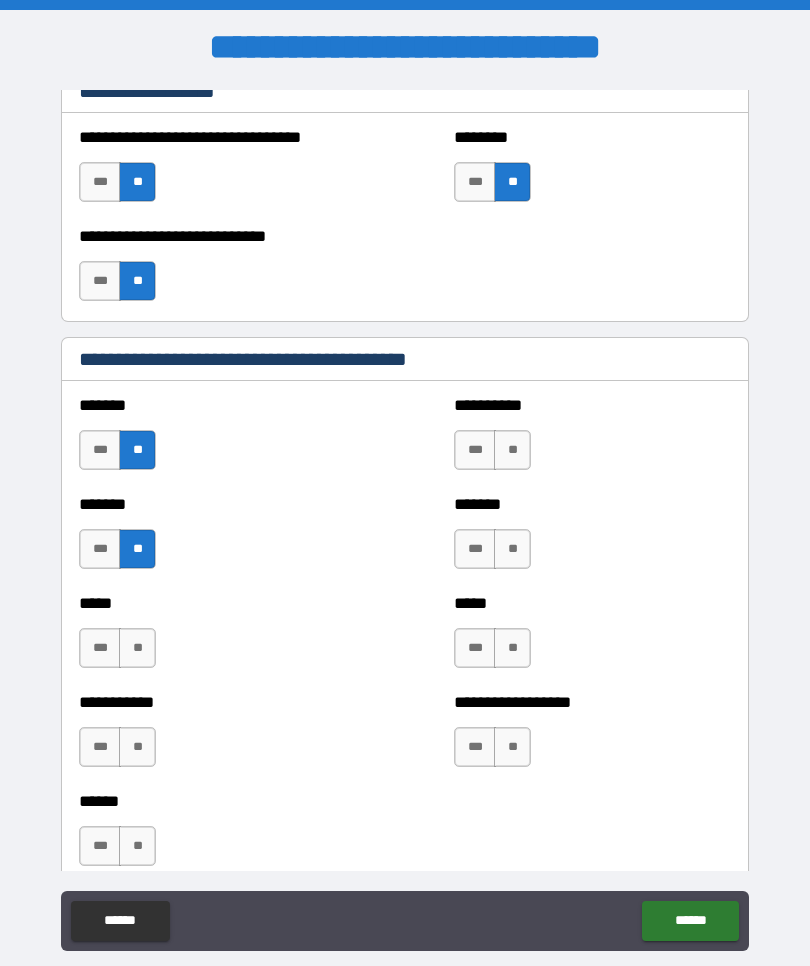 click on "**" at bounding box center (137, 648) 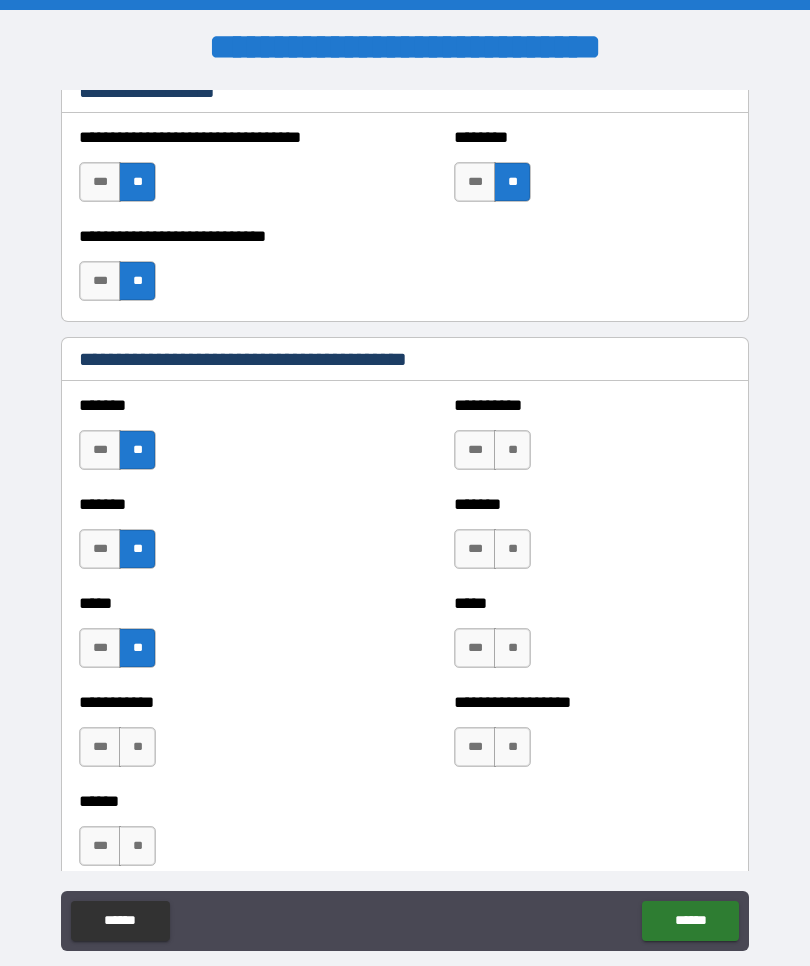 click on "**" at bounding box center [137, 747] 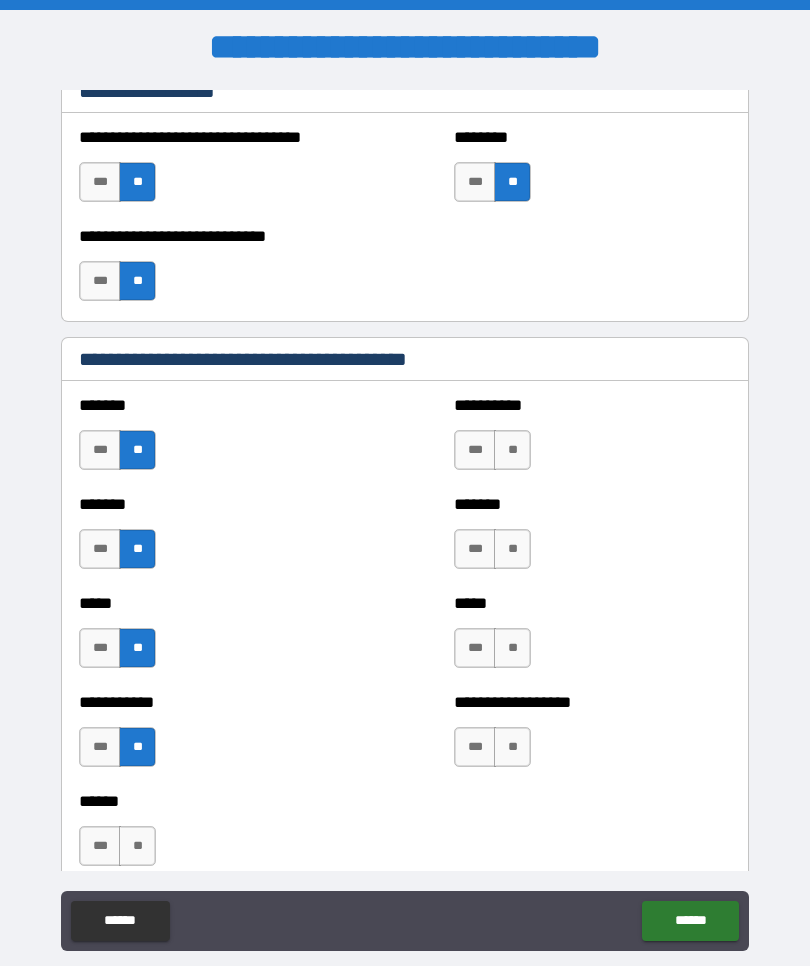 click on "**" at bounding box center [137, 846] 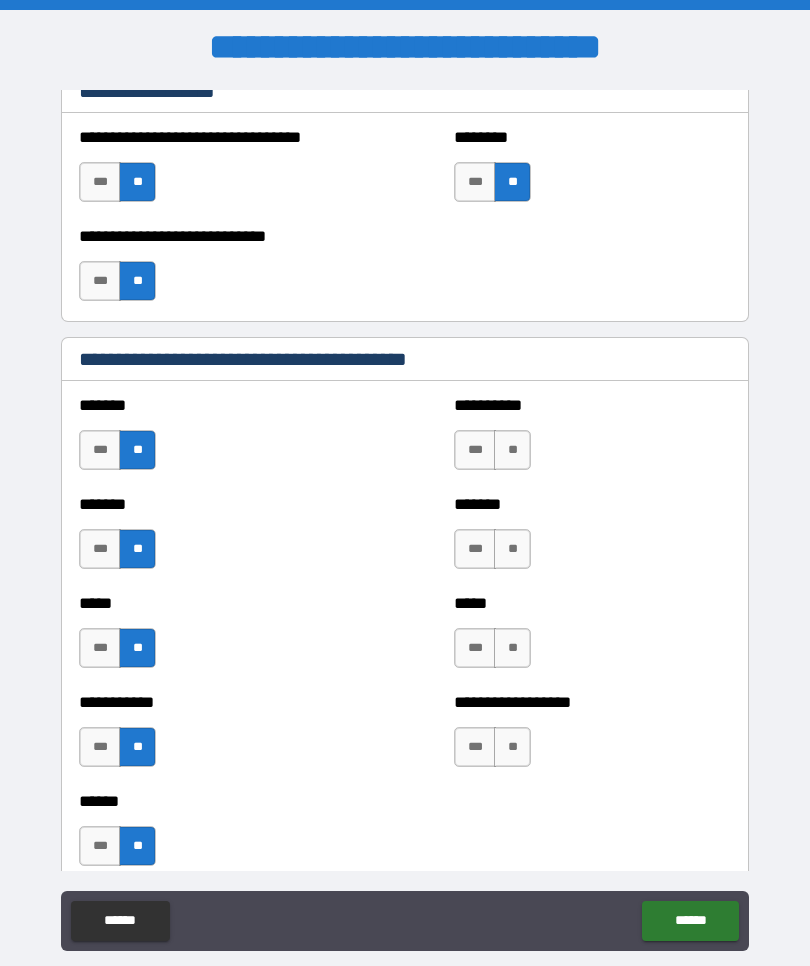 click on "**" at bounding box center (512, 450) 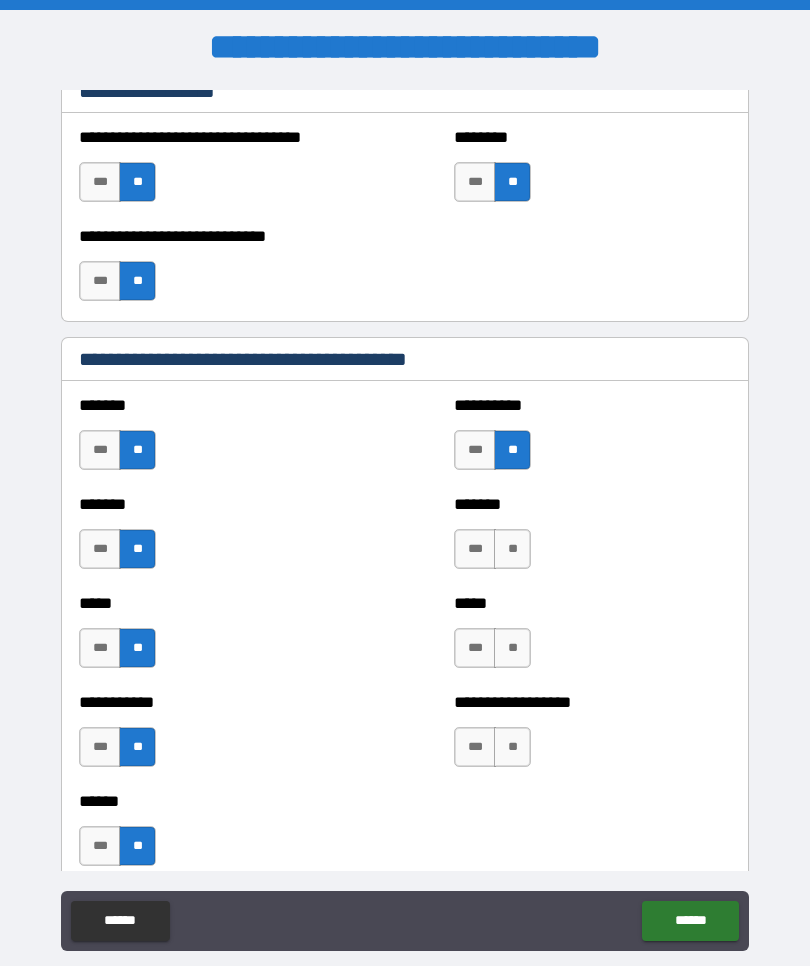 click on "**" at bounding box center (512, 549) 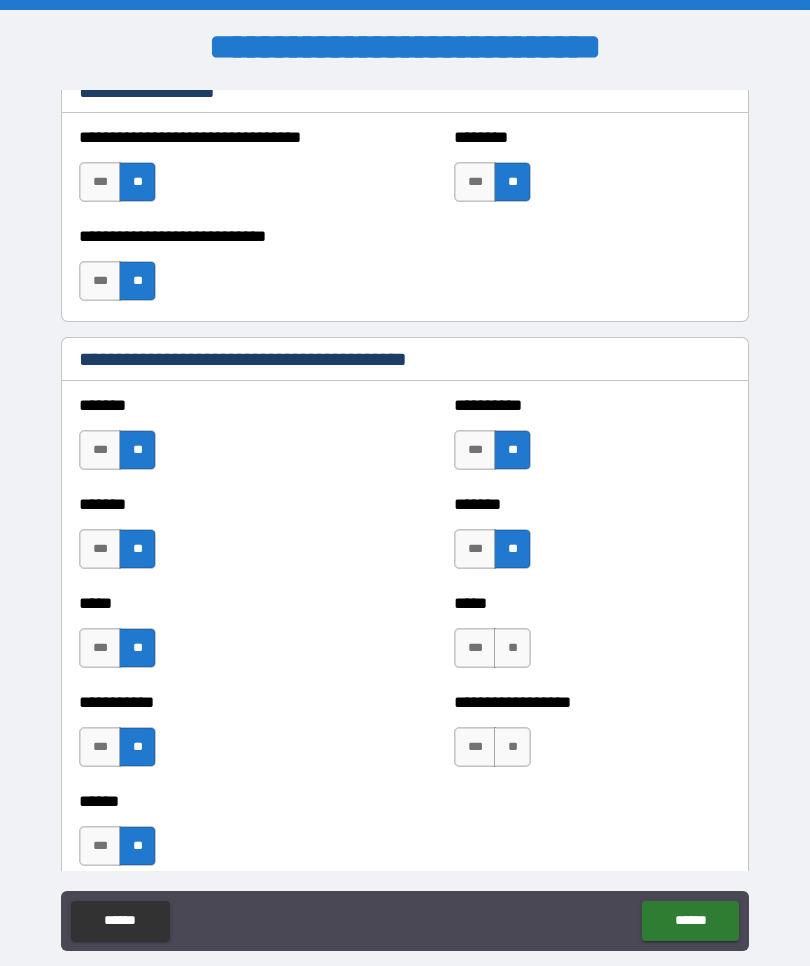 click on "**" at bounding box center (512, 648) 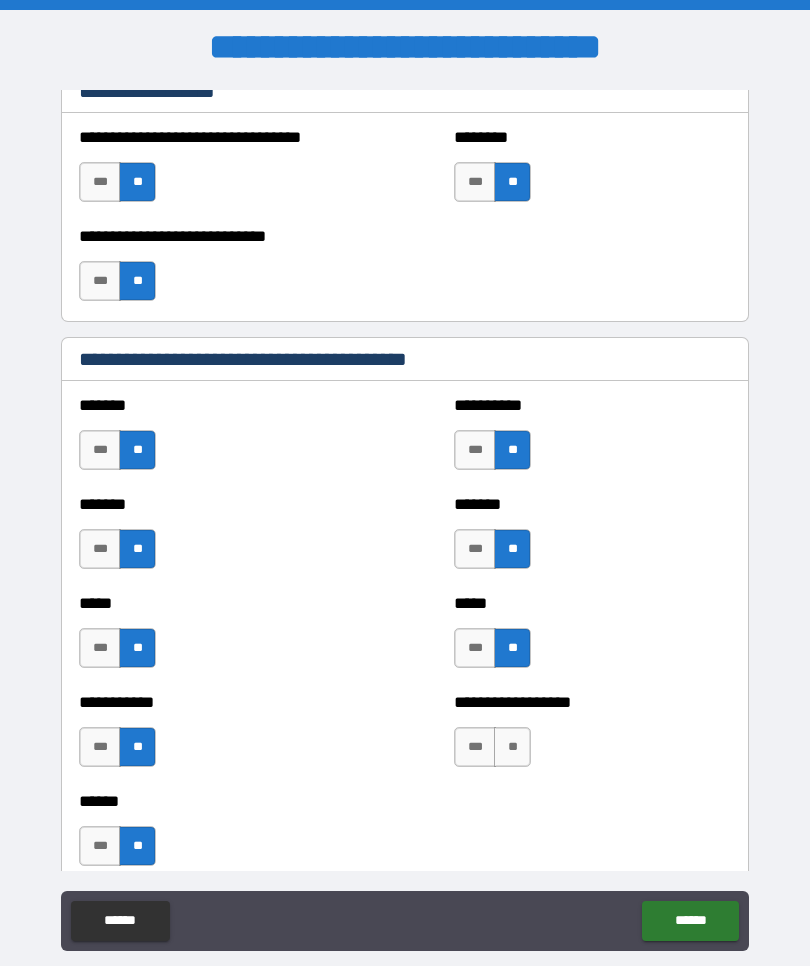 click on "**" at bounding box center (512, 747) 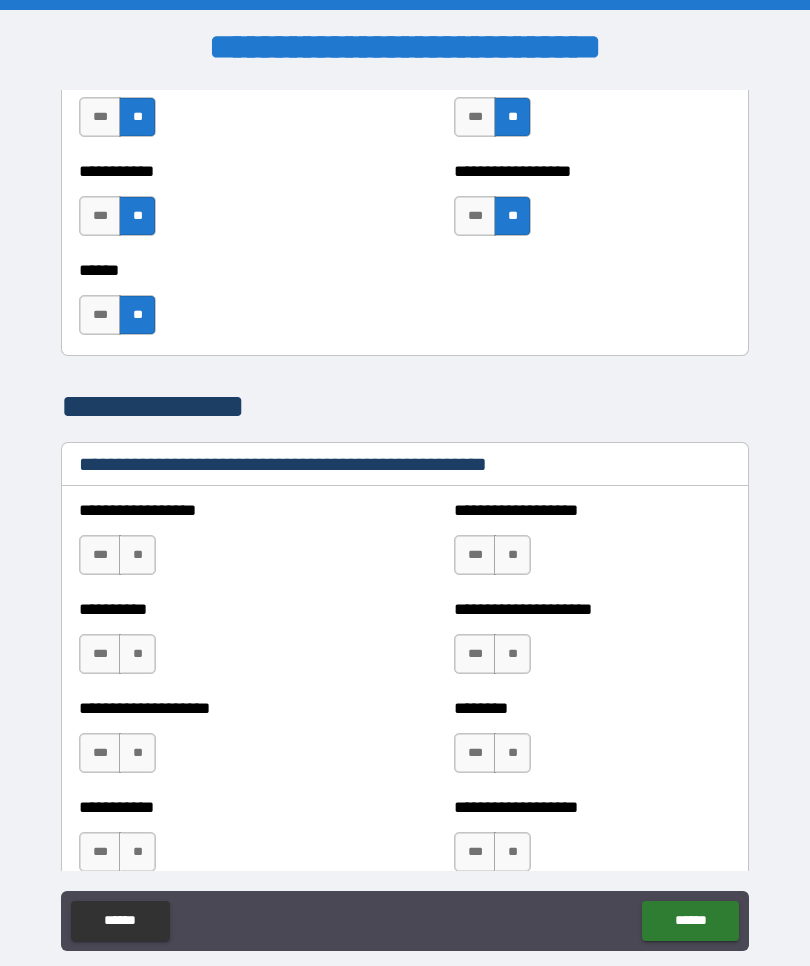 scroll, scrollTop: 2157, scrollLeft: 0, axis: vertical 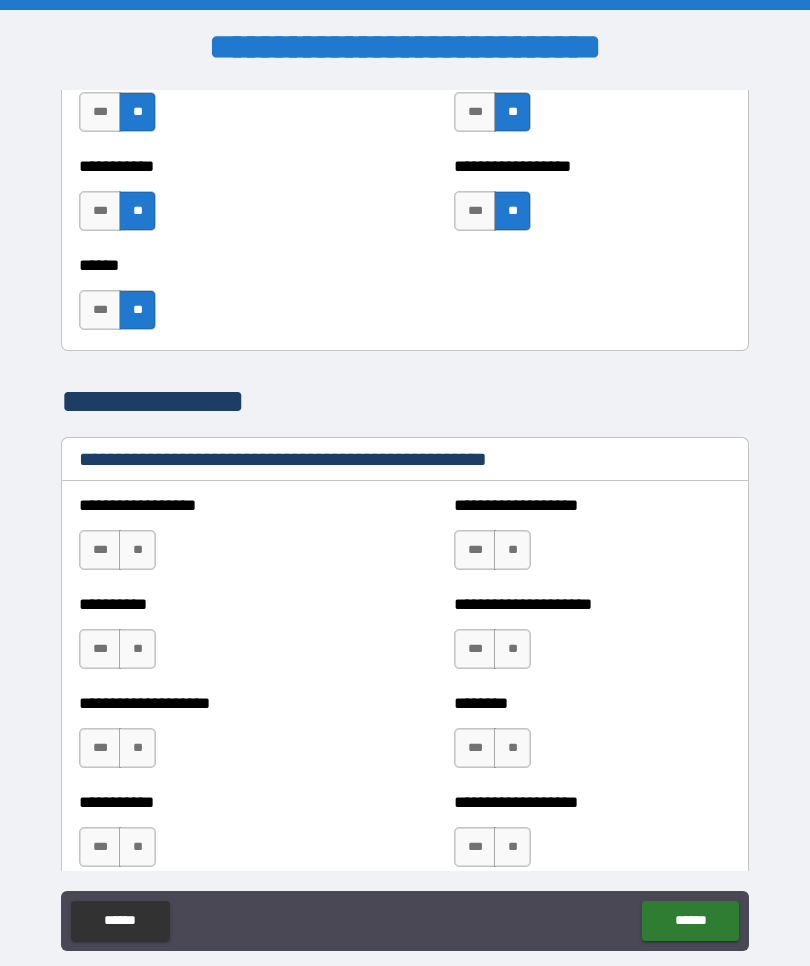 click on "**" at bounding box center (137, 550) 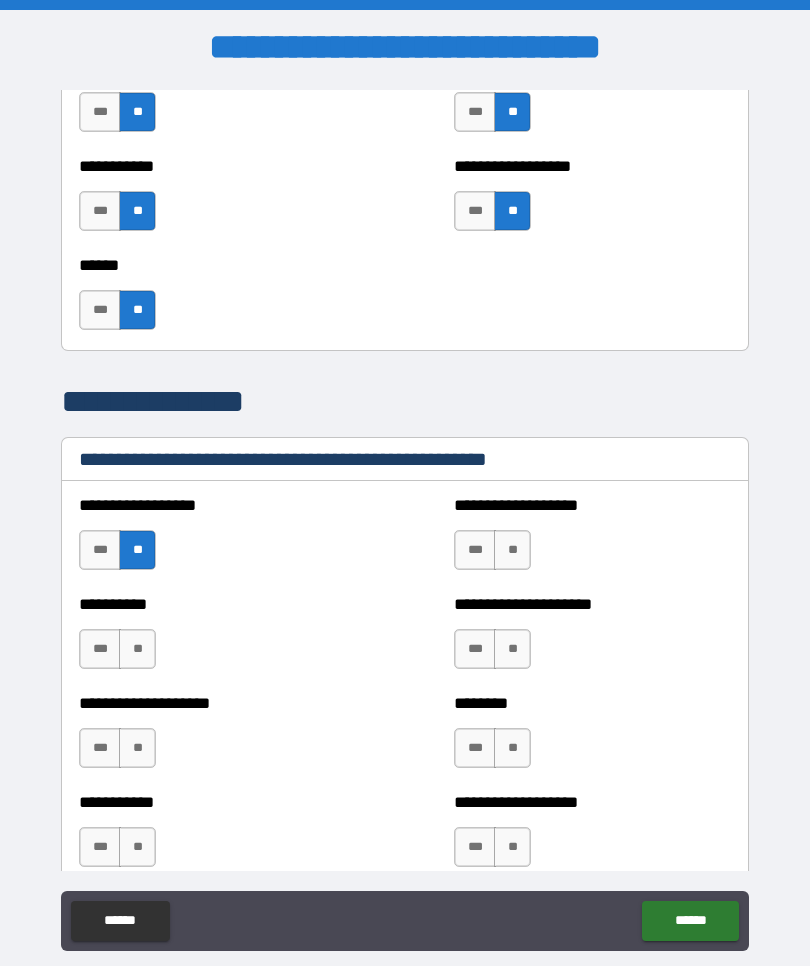click on "**" at bounding box center (137, 649) 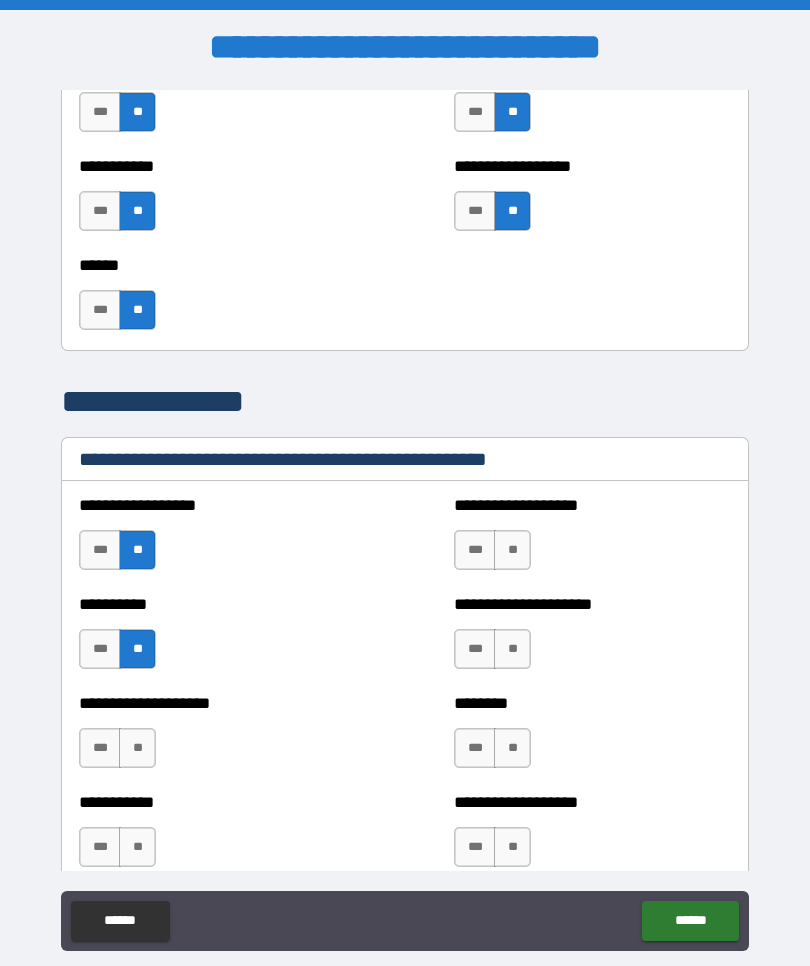 click on "**" at bounding box center (137, 748) 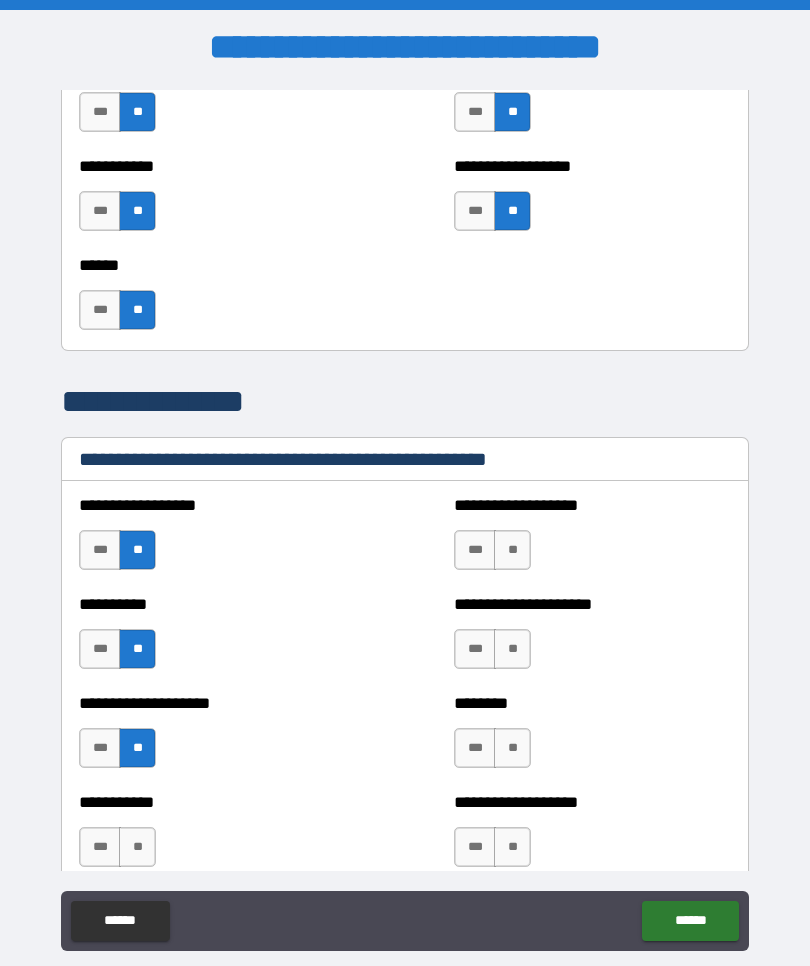 click on "**" at bounding box center (137, 847) 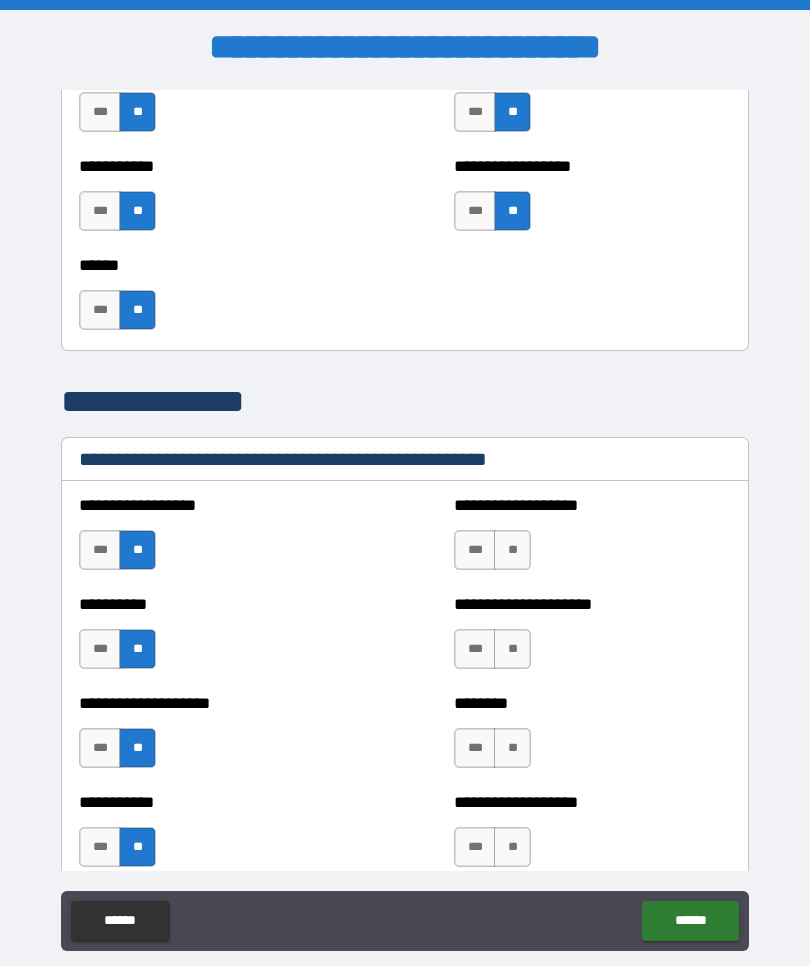 click on "**" at bounding box center [512, 550] 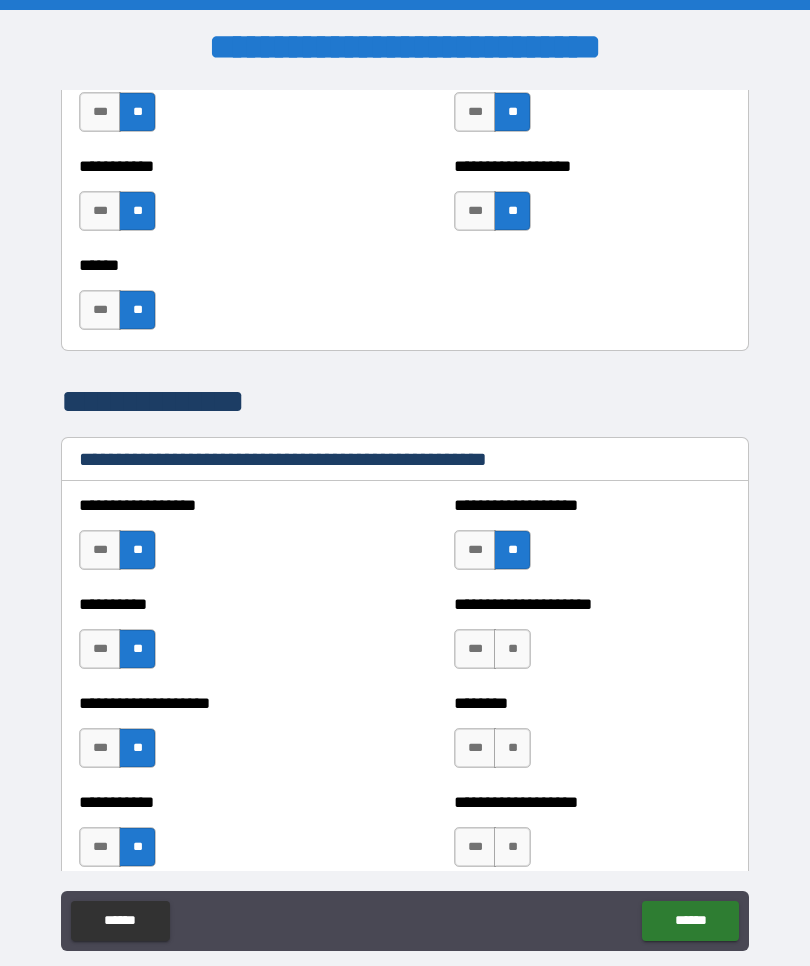 click on "**" at bounding box center [512, 649] 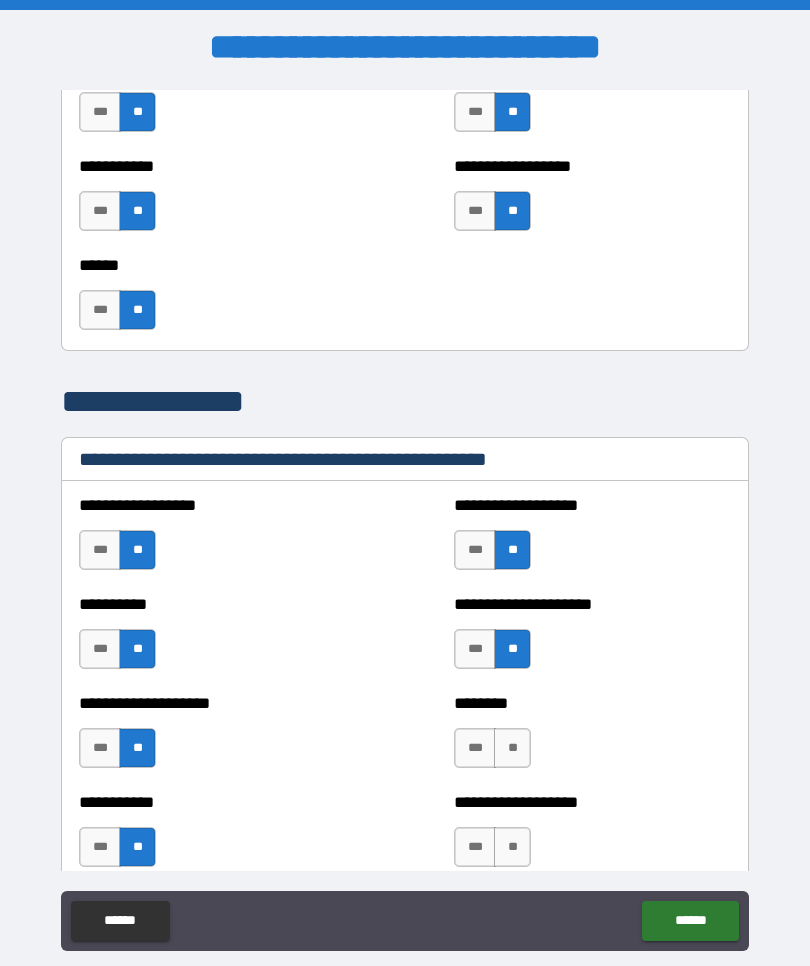 click on "**" at bounding box center (512, 748) 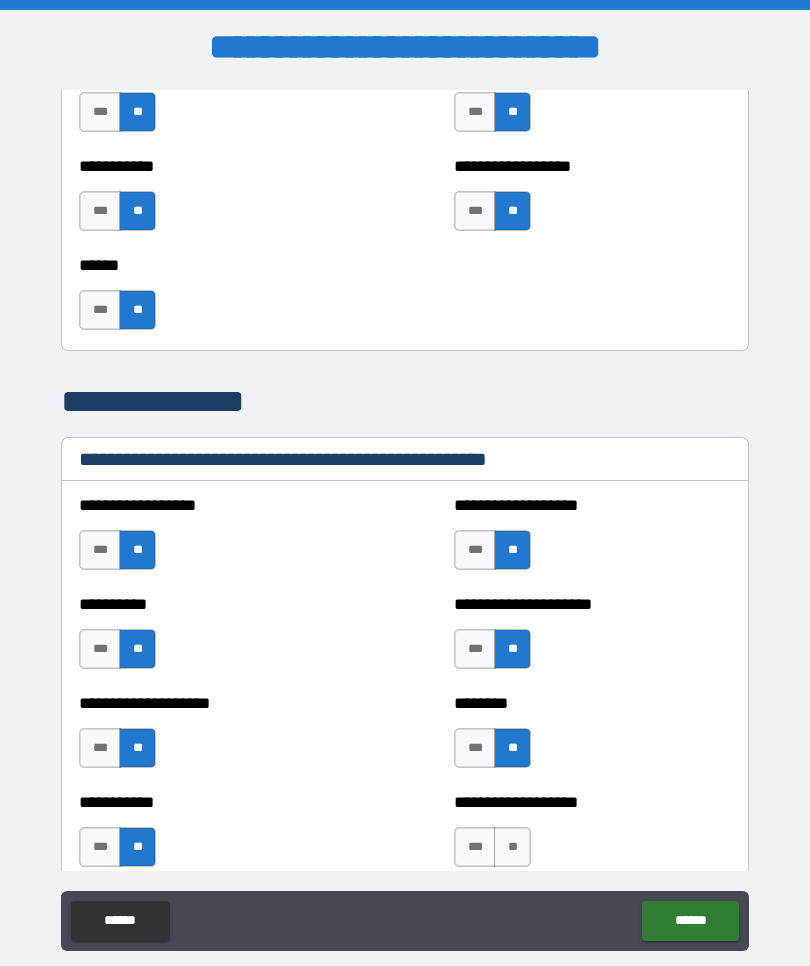 click on "**" at bounding box center [512, 847] 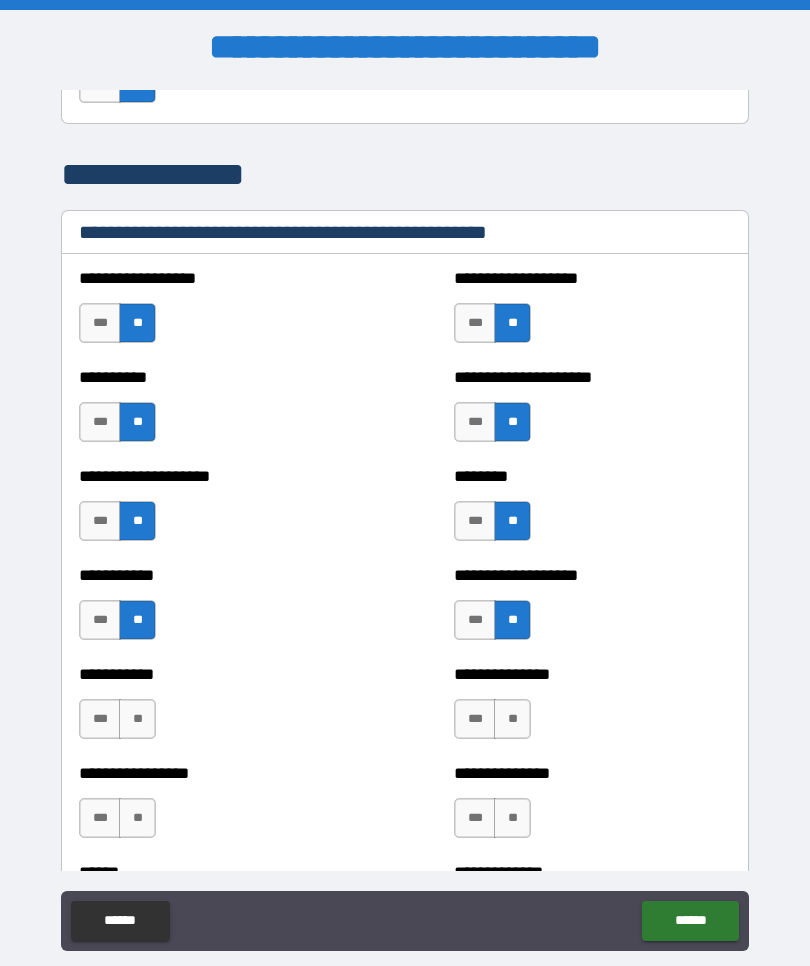 scroll, scrollTop: 2392, scrollLeft: 0, axis: vertical 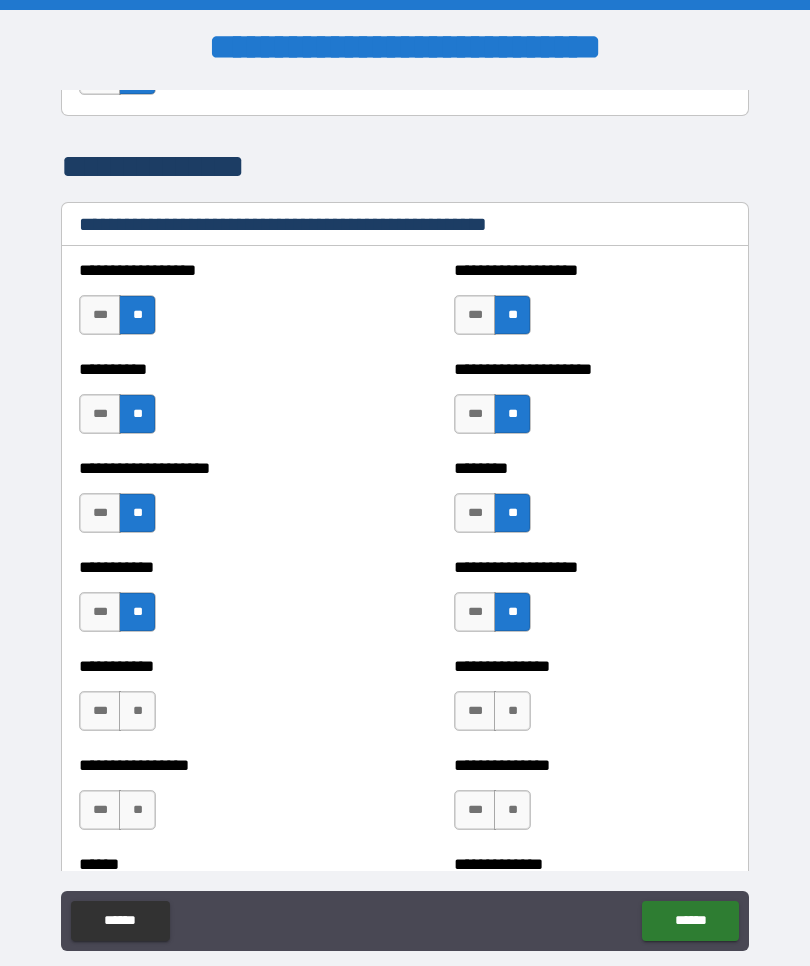 click on "**" at bounding box center (512, 711) 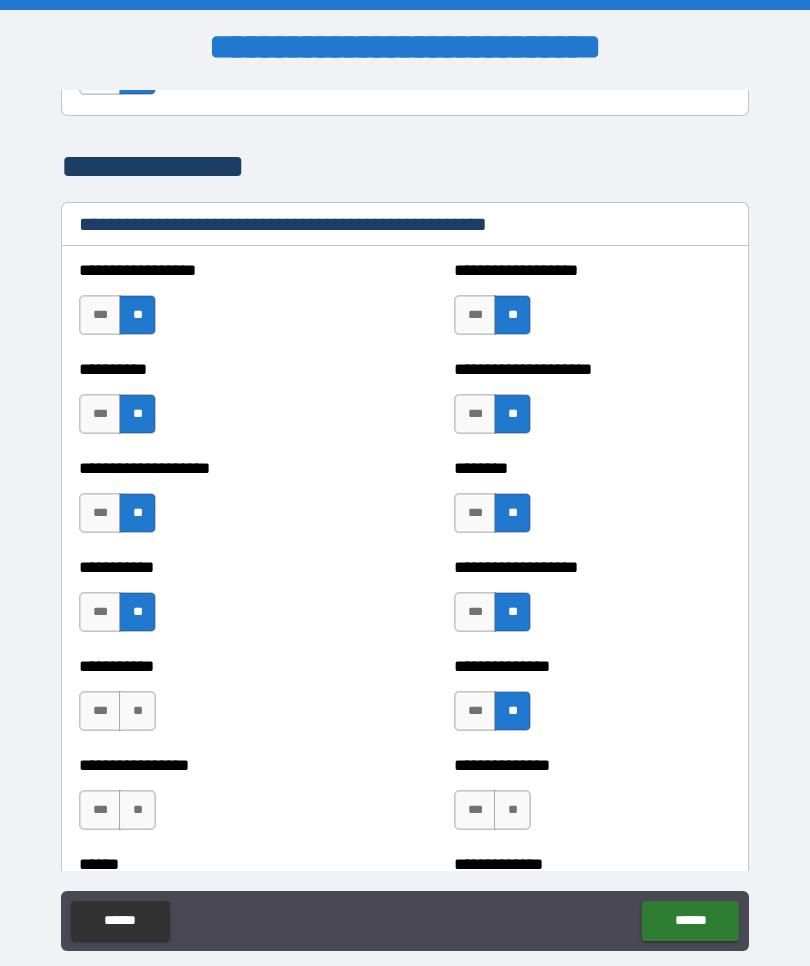 click on "**" at bounding box center (137, 711) 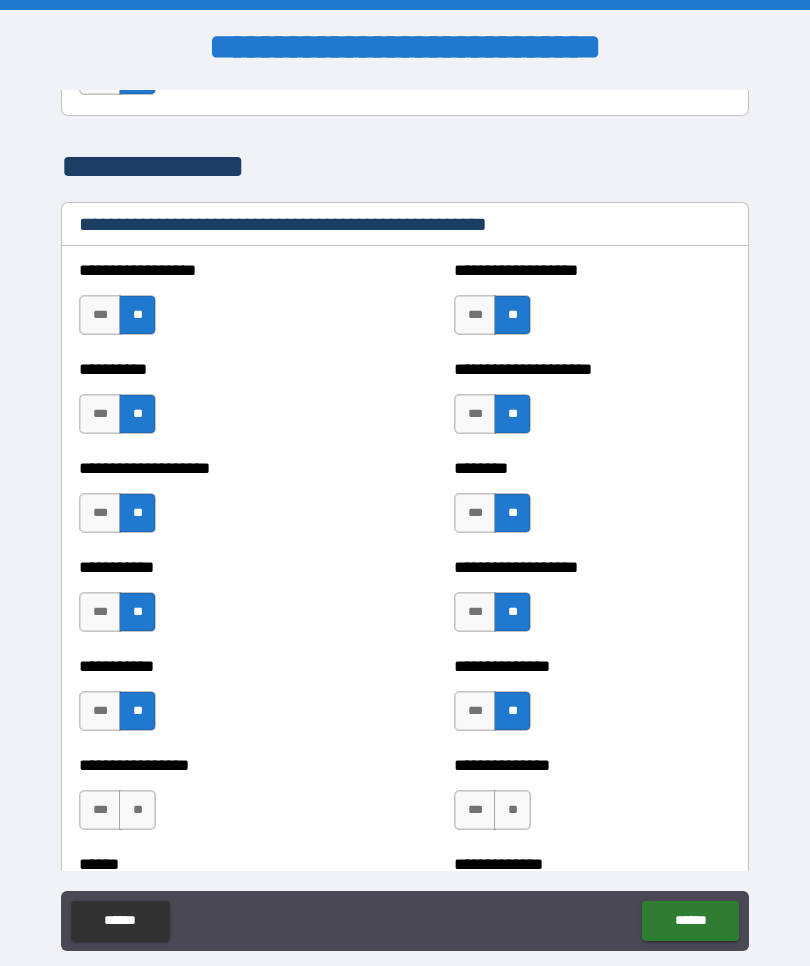 click on "**" at bounding box center [137, 810] 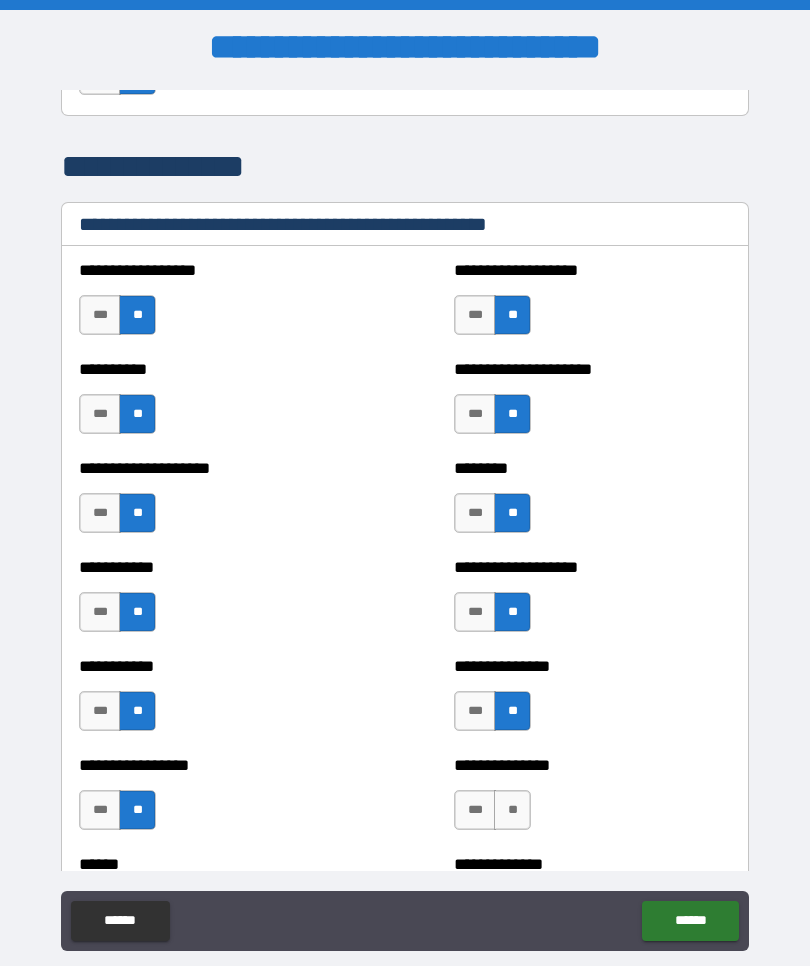 click on "**" at bounding box center [512, 810] 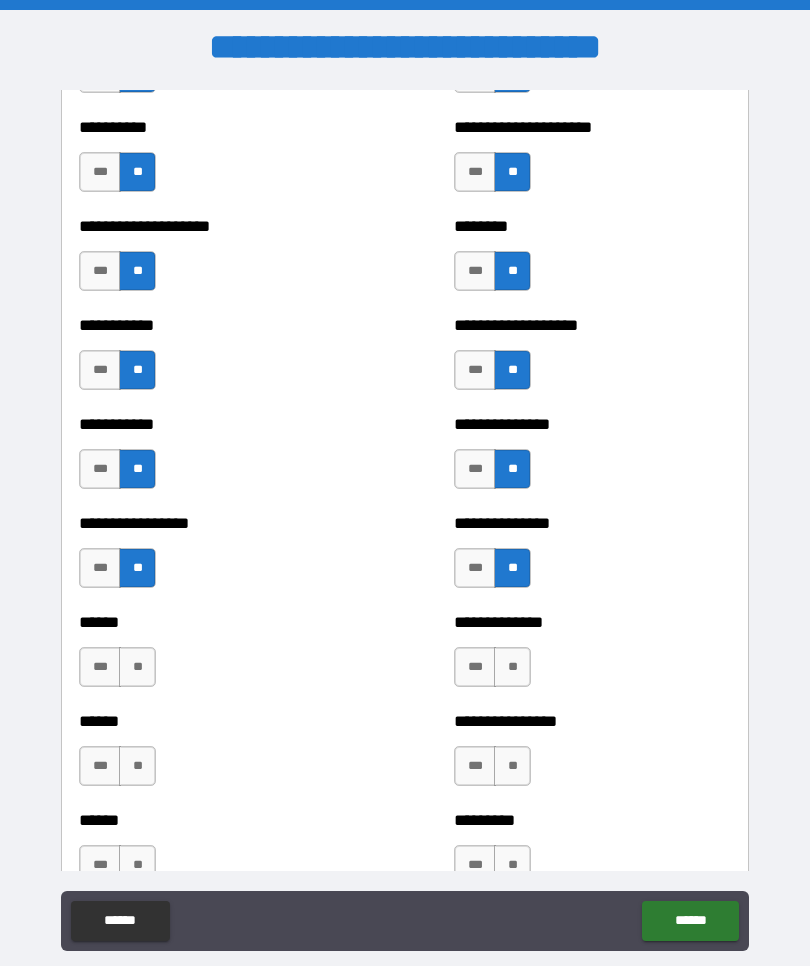 scroll, scrollTop: 2645, scrollLeft: 0, axis: vertical 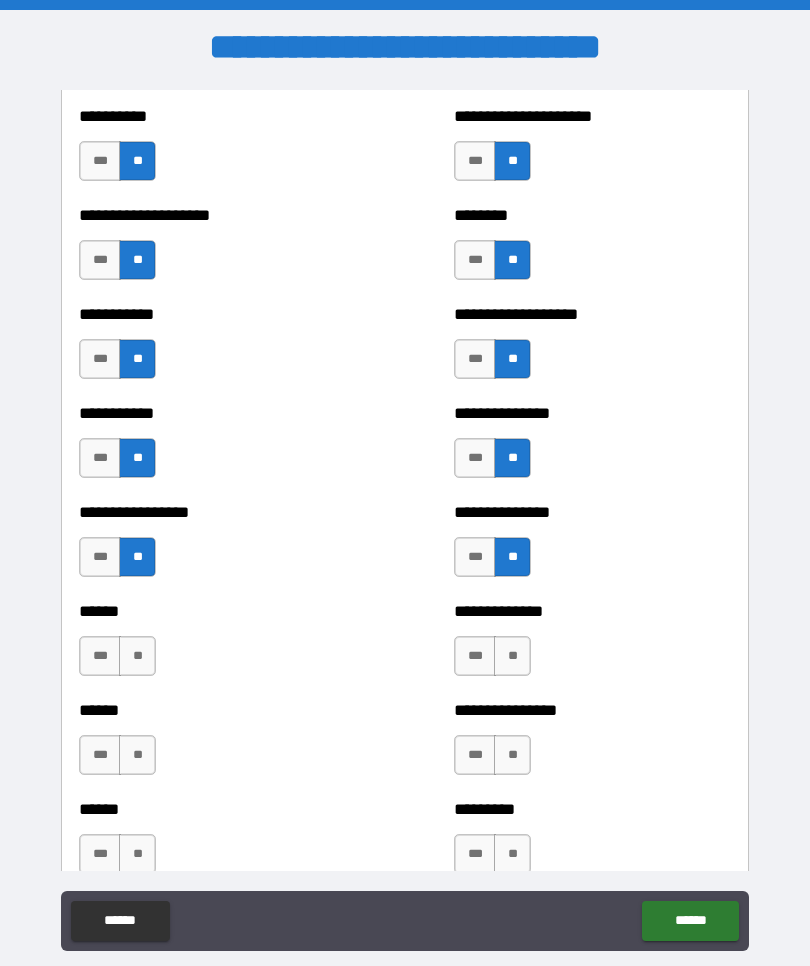 click on "**" at bounding box center (512, 656) 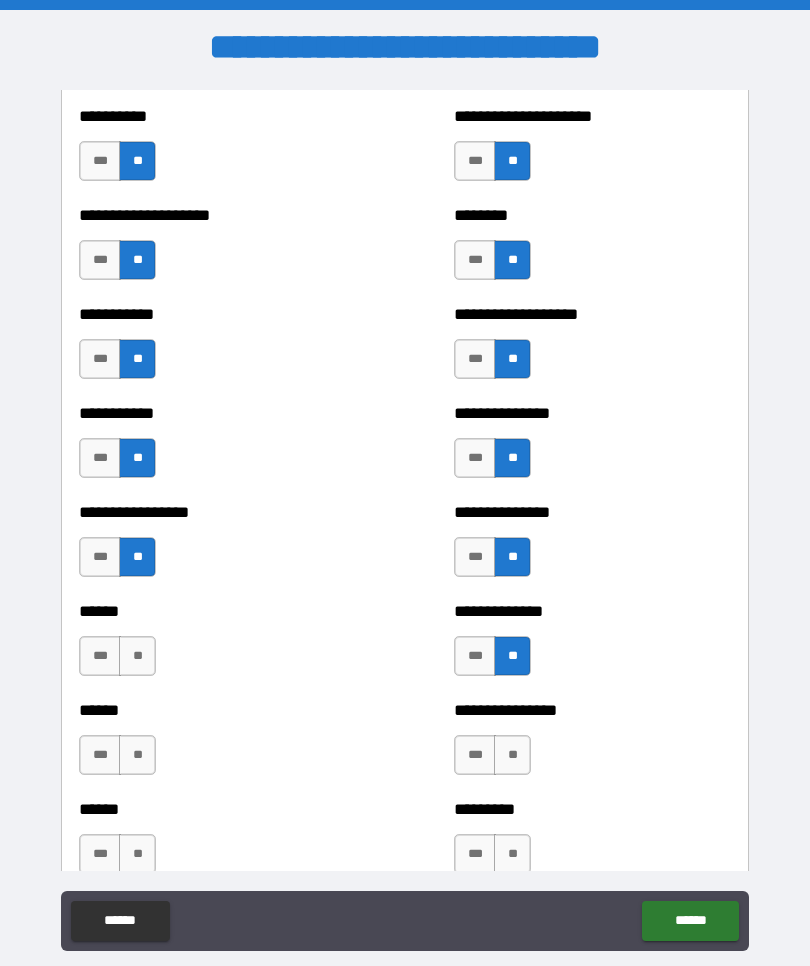 click on "**" at bounding box center (137, 656) 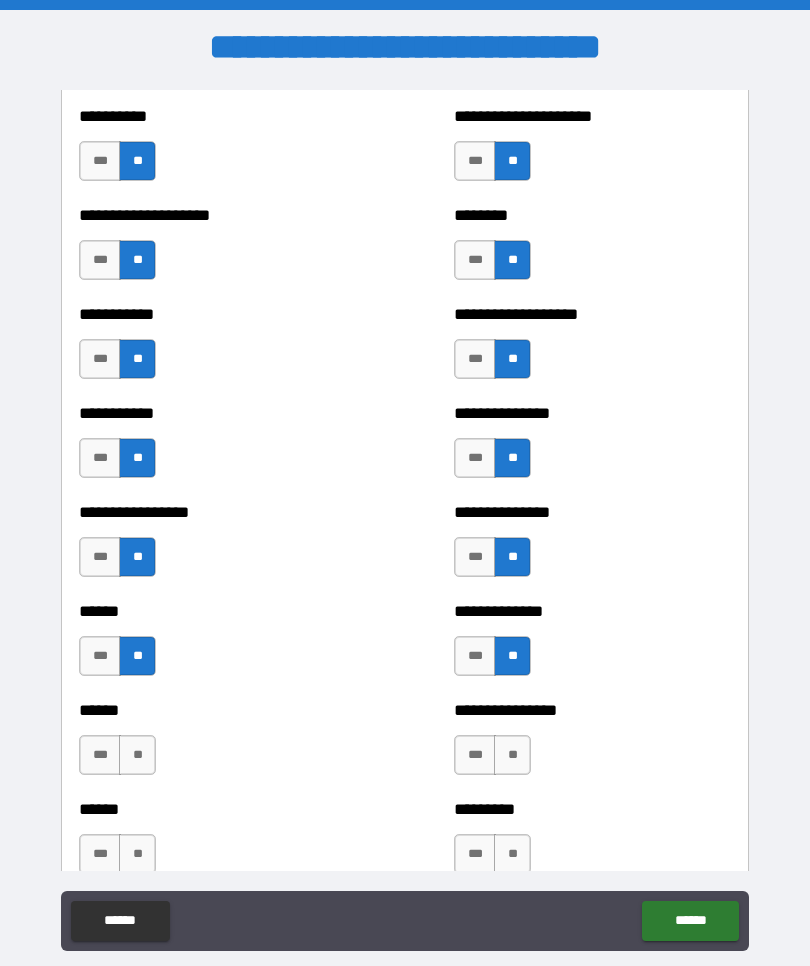 click on "**" at bounding box center [137, 755] 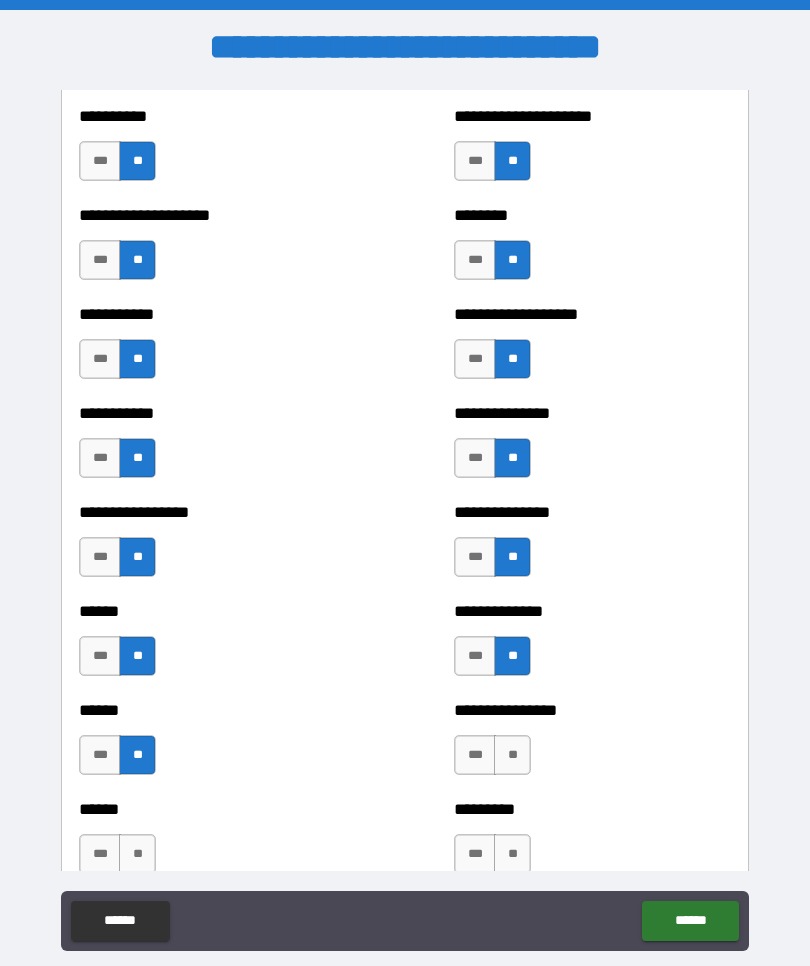 click on "**" at bounding box center (512, 755) 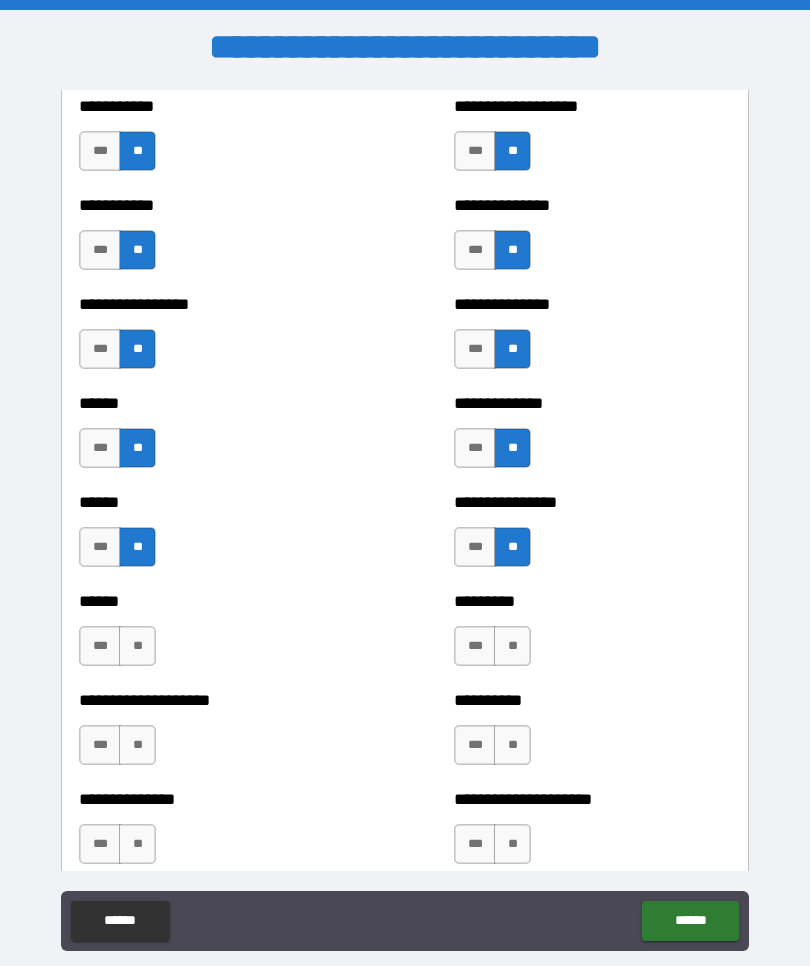 scroll, scrollTop: 2855, scrollLeft: 0, axis: vertical 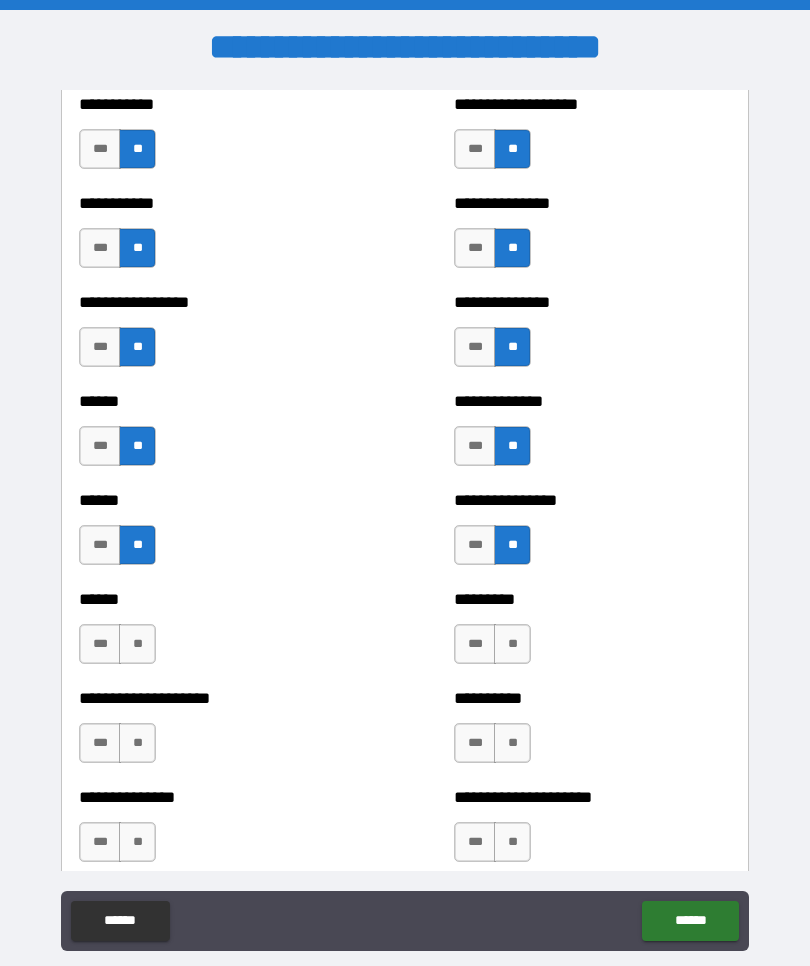 click on "**" at bounding box center (137, 644) 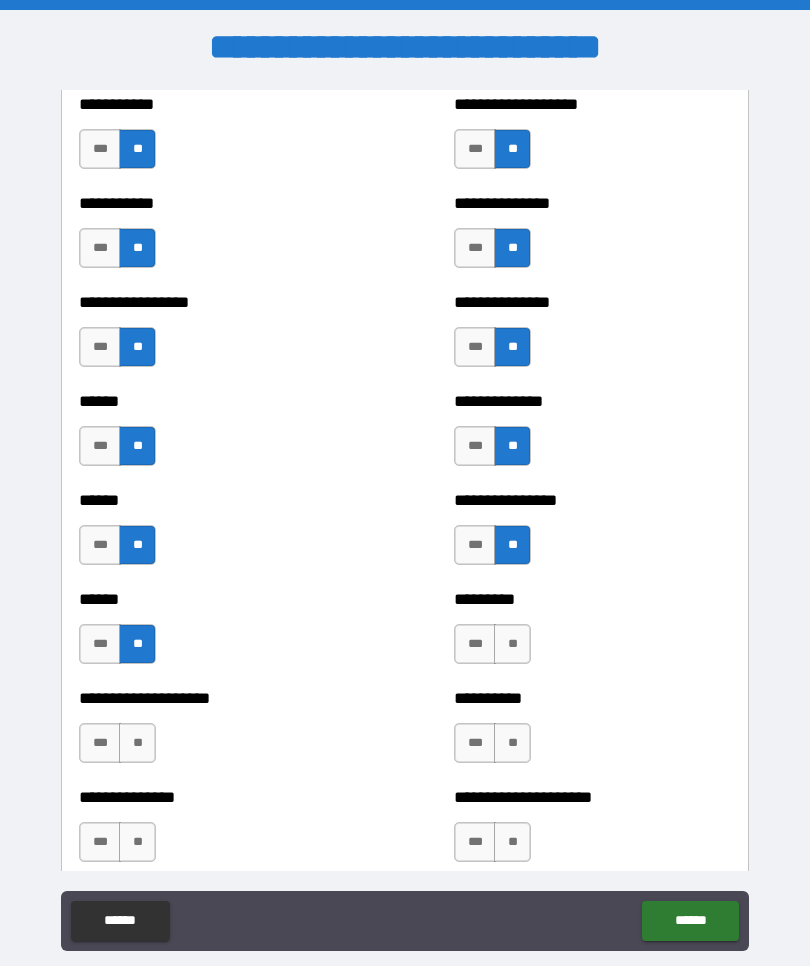 click on "***" at bounding box center (100, 743) 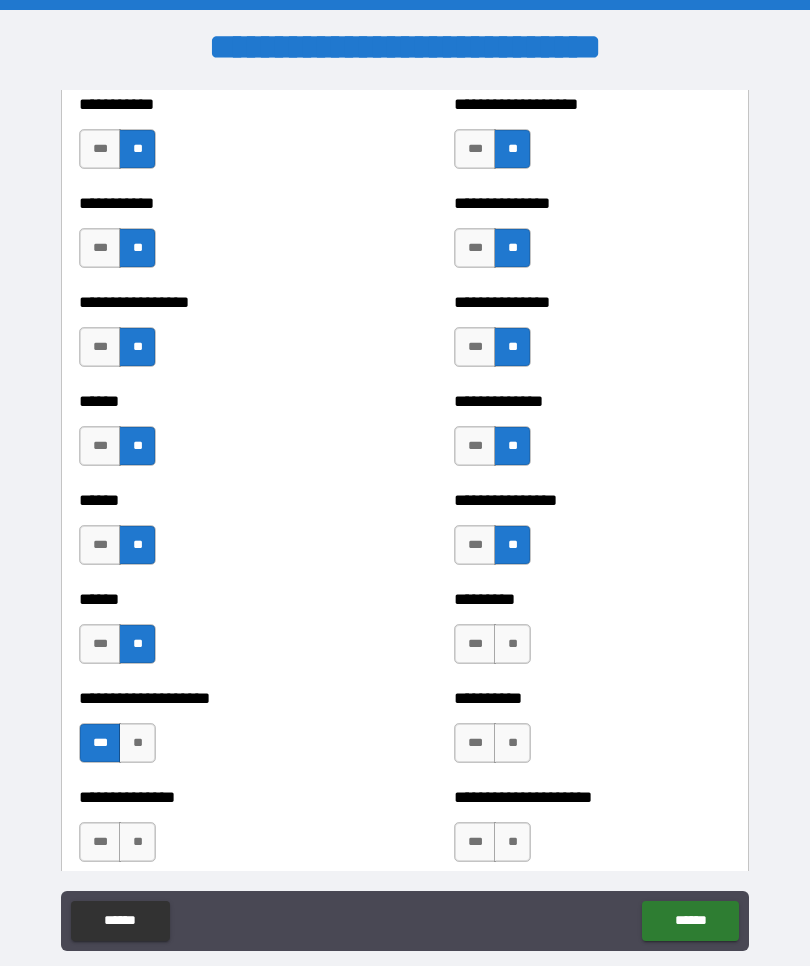 click on "**" at bounding box center [512, 644] 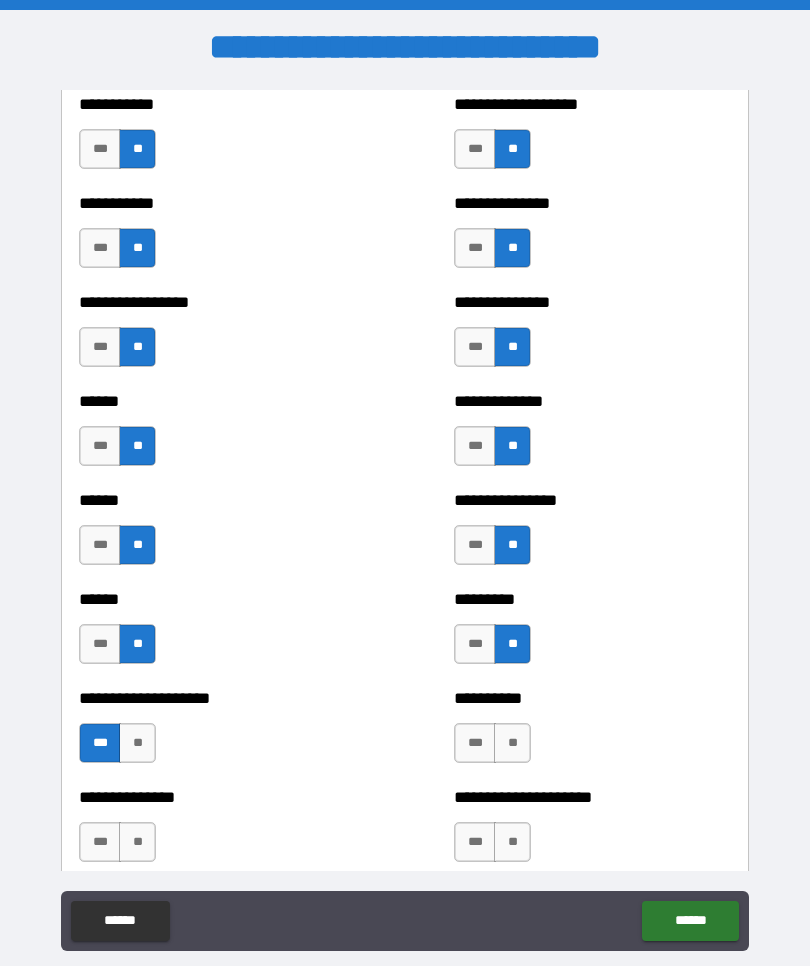 click on "**" at bounding box center (512, 743) 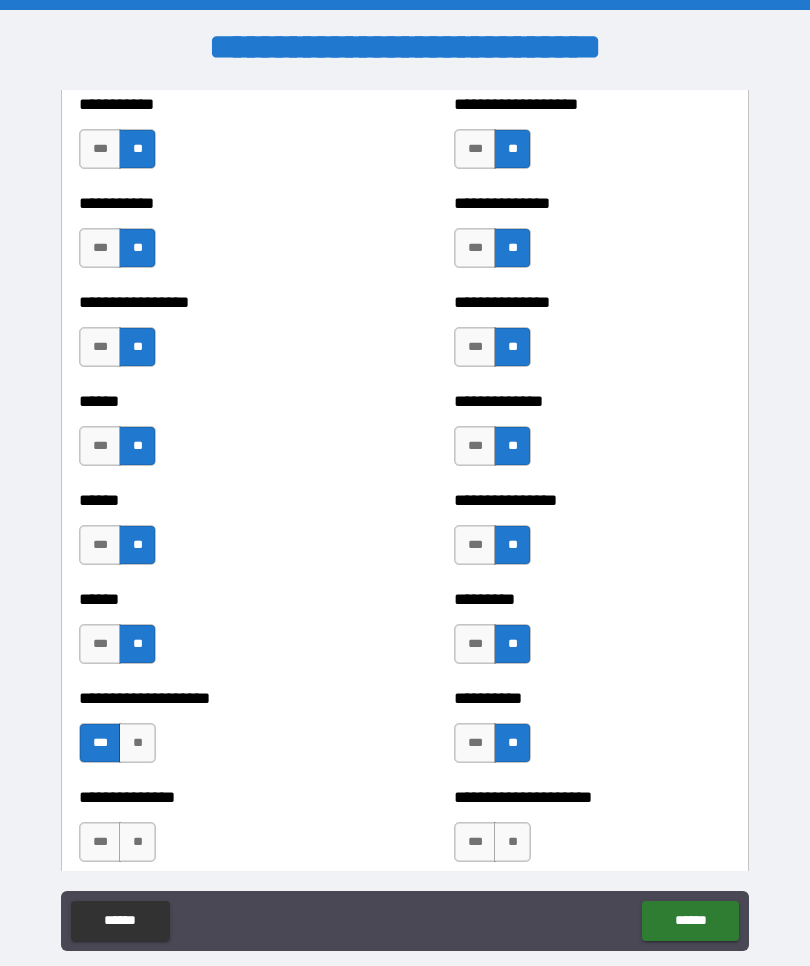 click on "**" at bounding box center (512, 842) 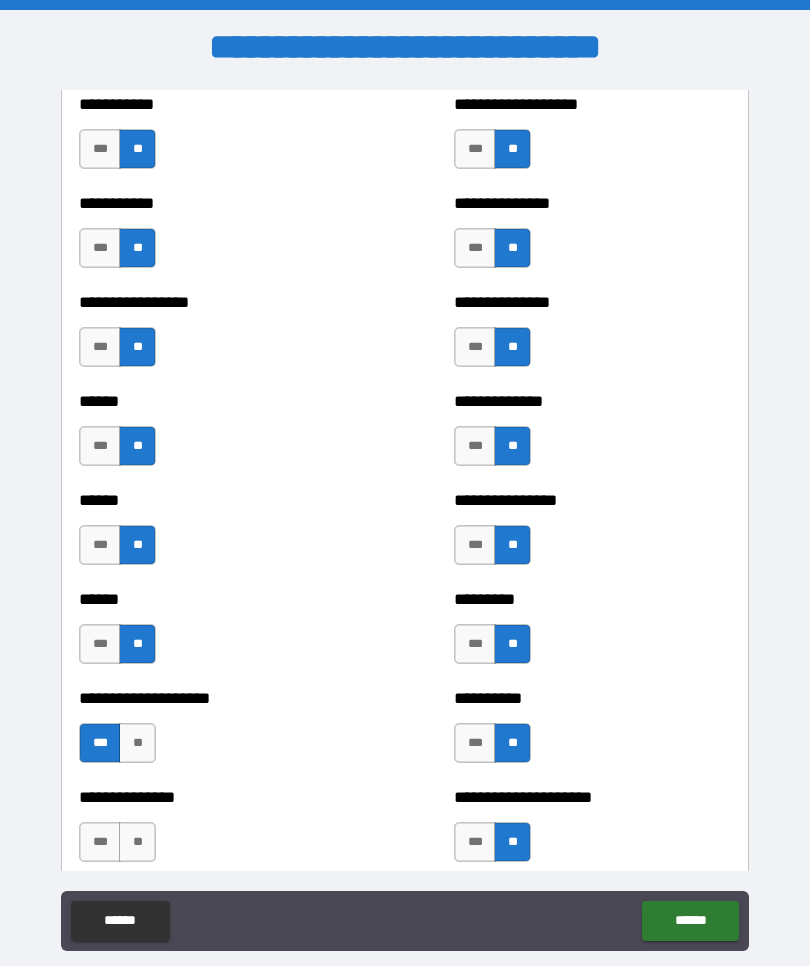 click on "**" at bounding box center [137, 842] 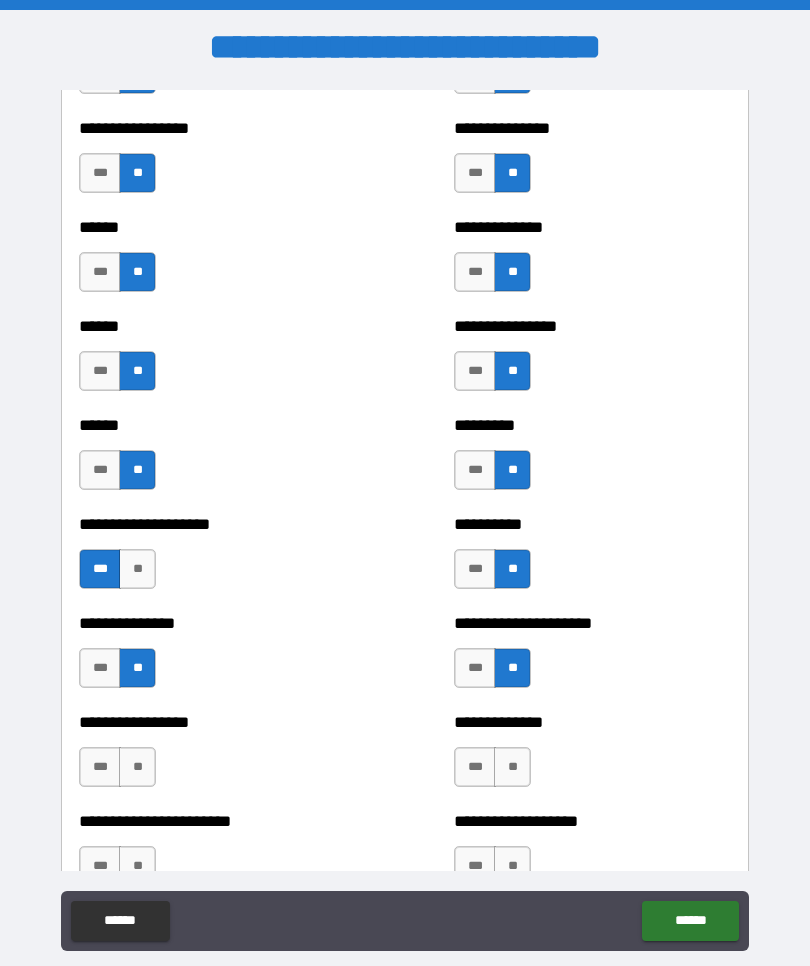 scroll, scrollTop: 3038, scrollLeft: 0, axis: vertical 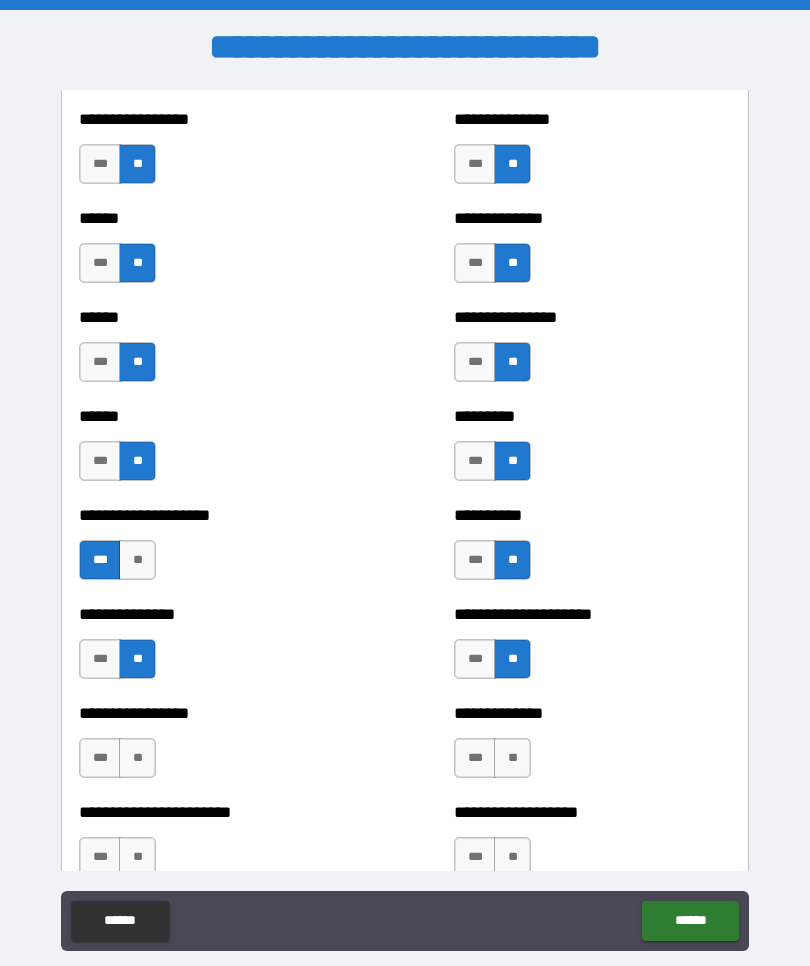 click on "**" at bounding box center [137, 758] 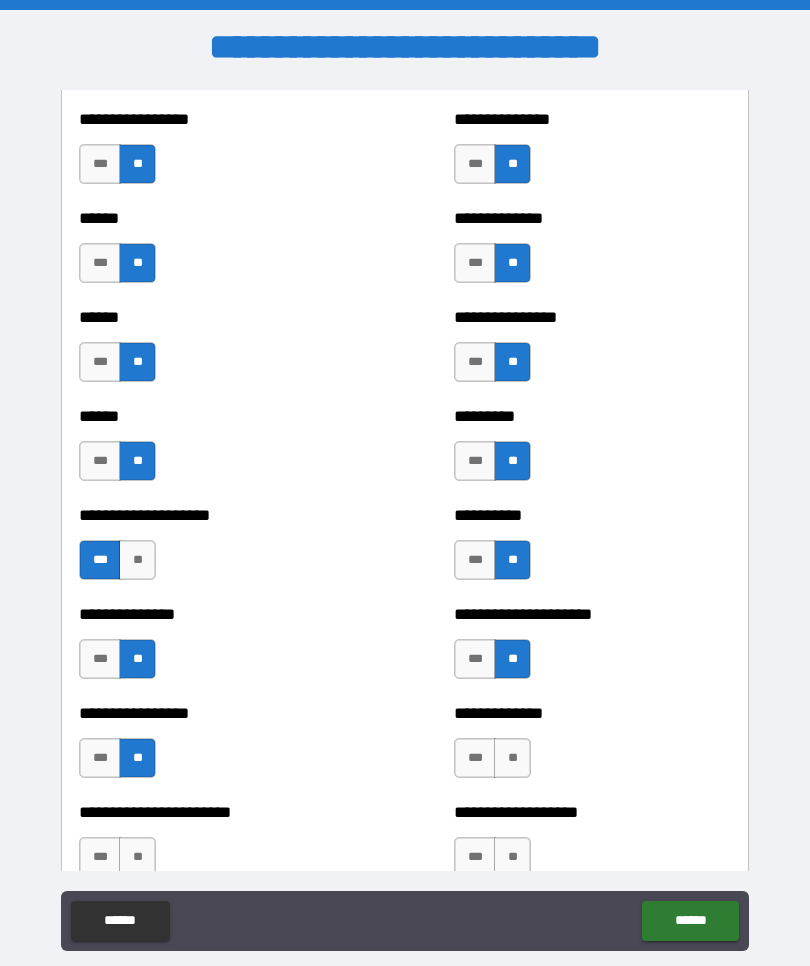 click on "**" at bounding box center (137, 857) 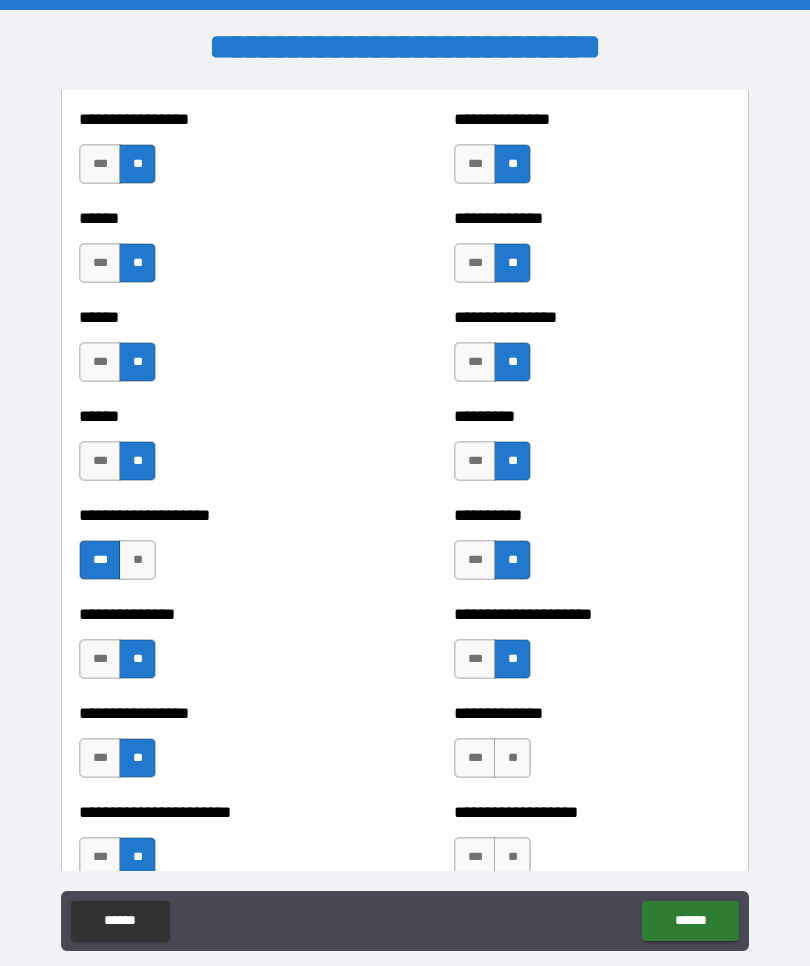 click on "**" at bounding box center [512, 758] 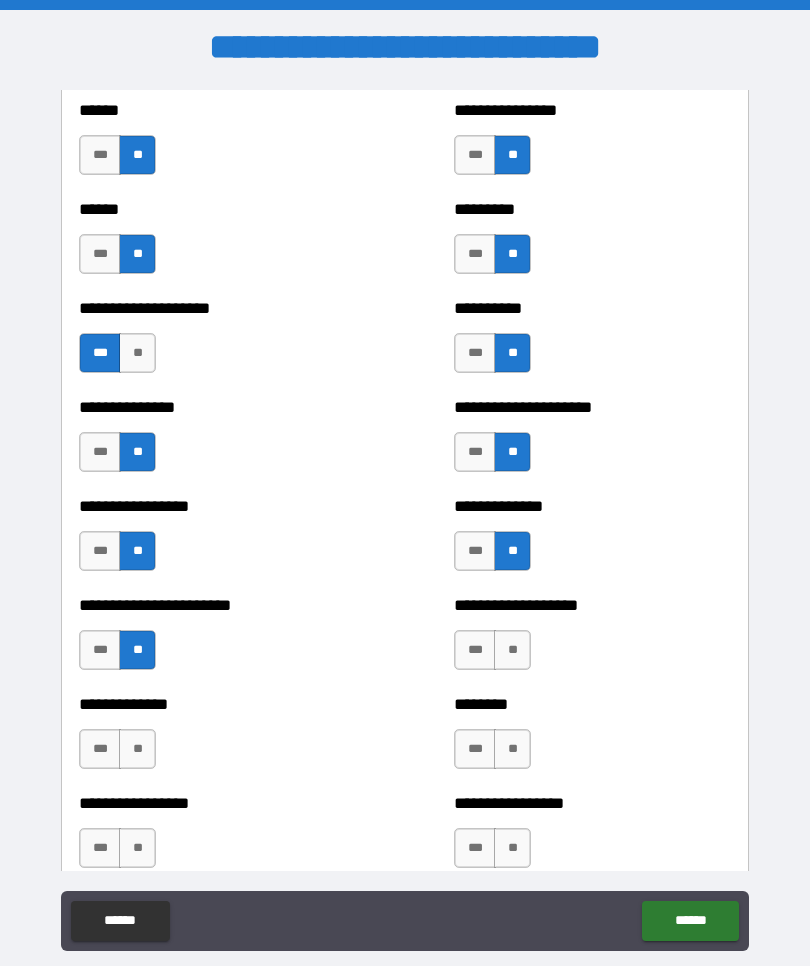 scroll, scrollTop: 3285, scrollLeft: 0, axis: vertical 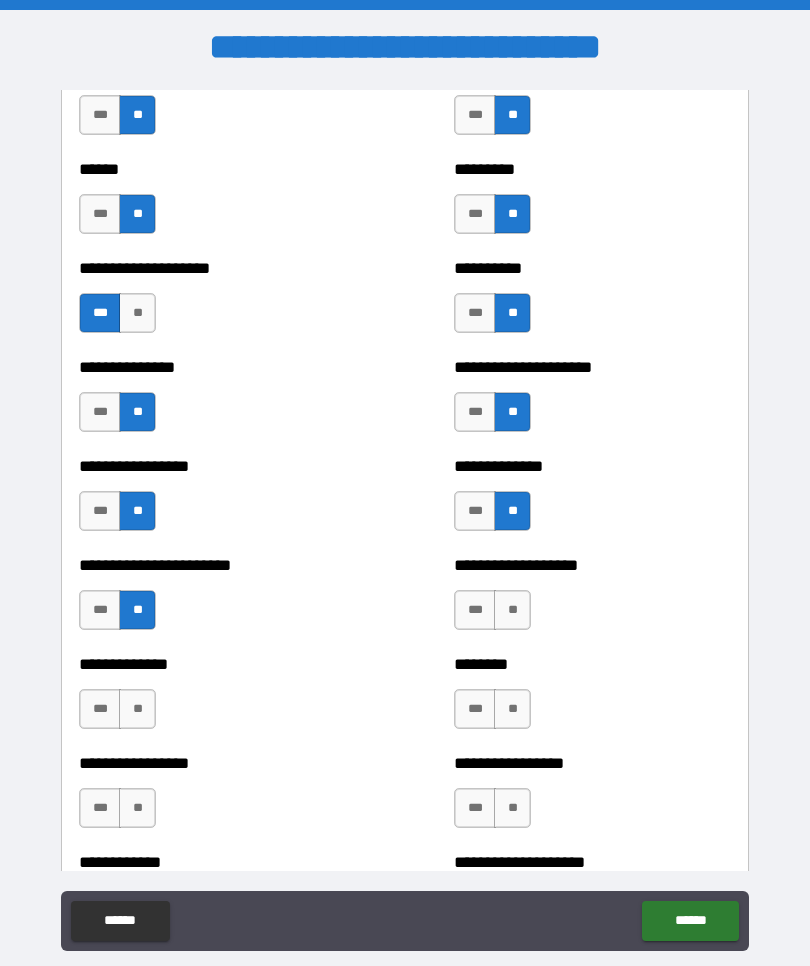 click on "**" at bounding box center (512, 610) 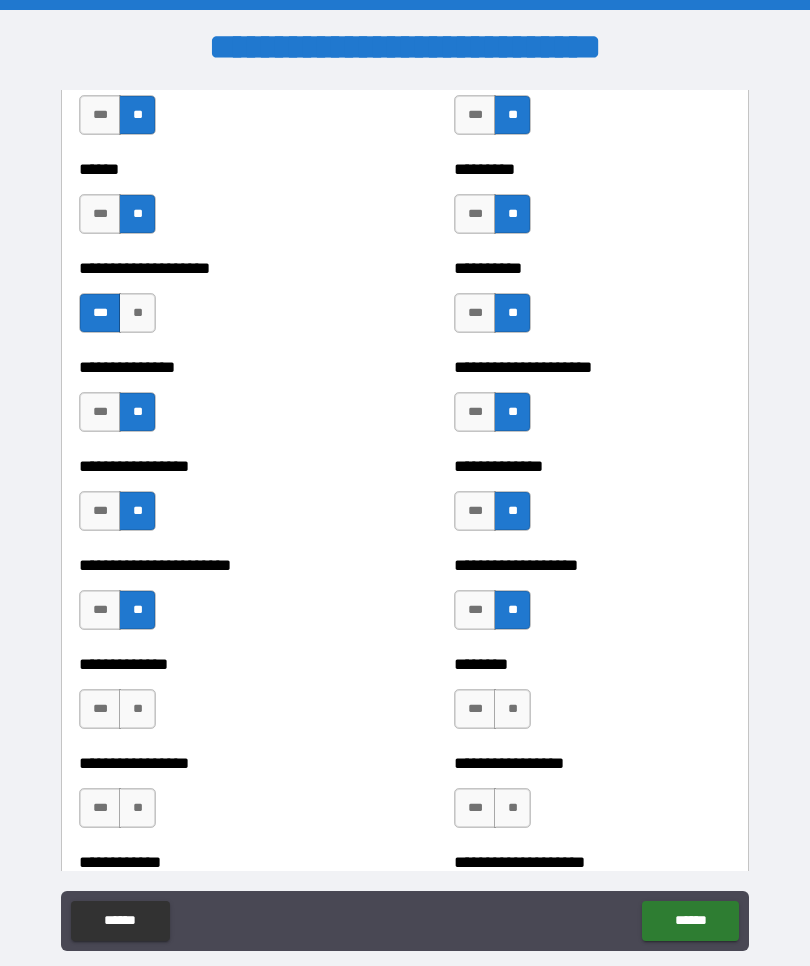 click on "**" at bounding box center [512, 709] 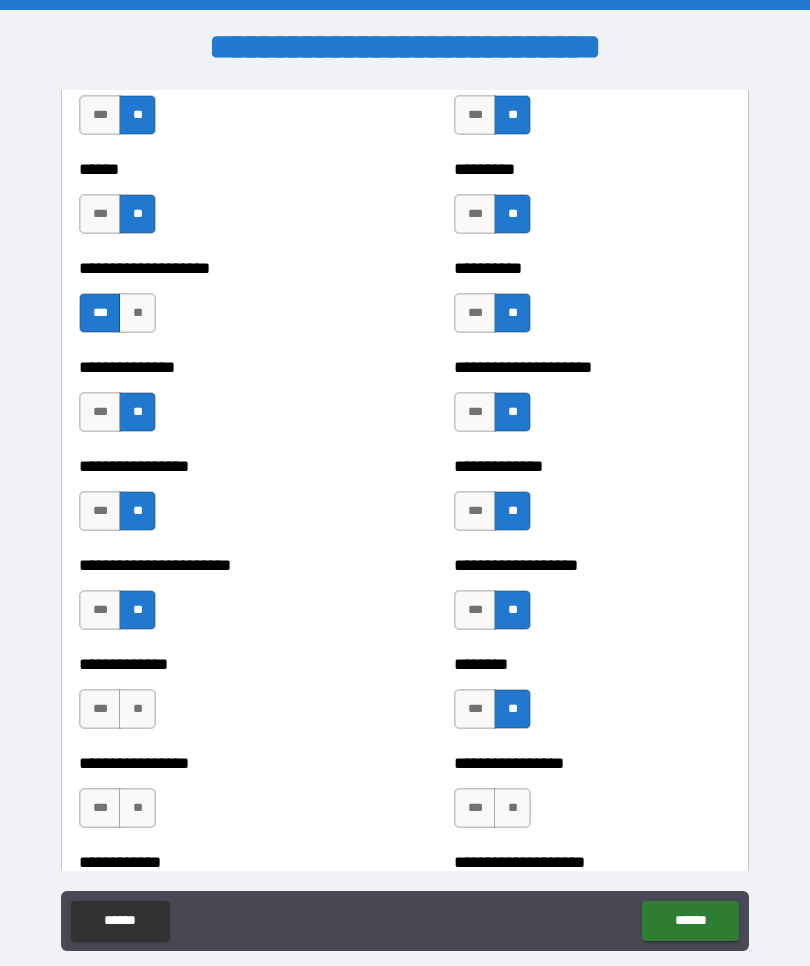 click on "**" at bounding box center (137, 709) 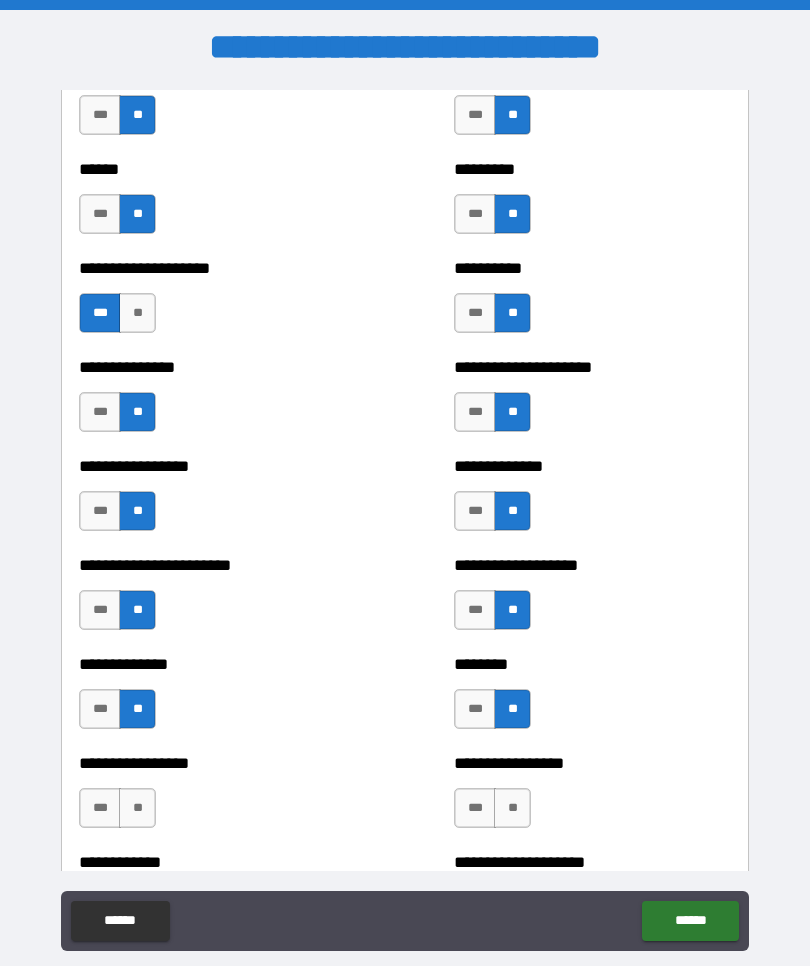 click on "**" at bounding box center (137, 808) 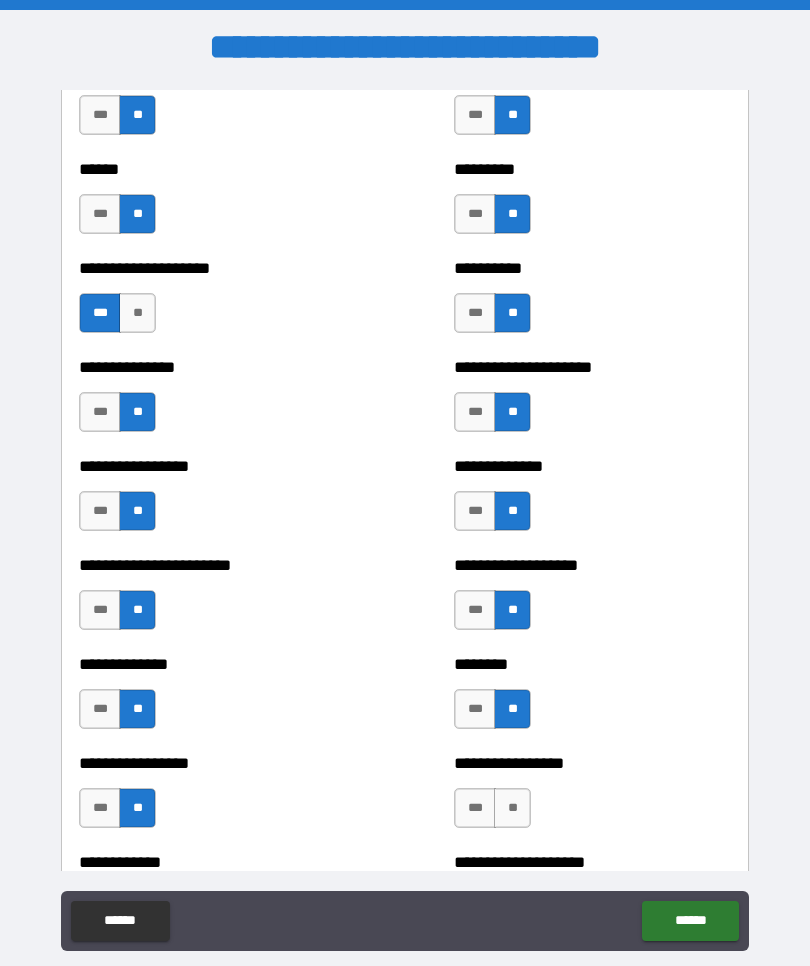 click on "**" at bounding box center (512, 808) 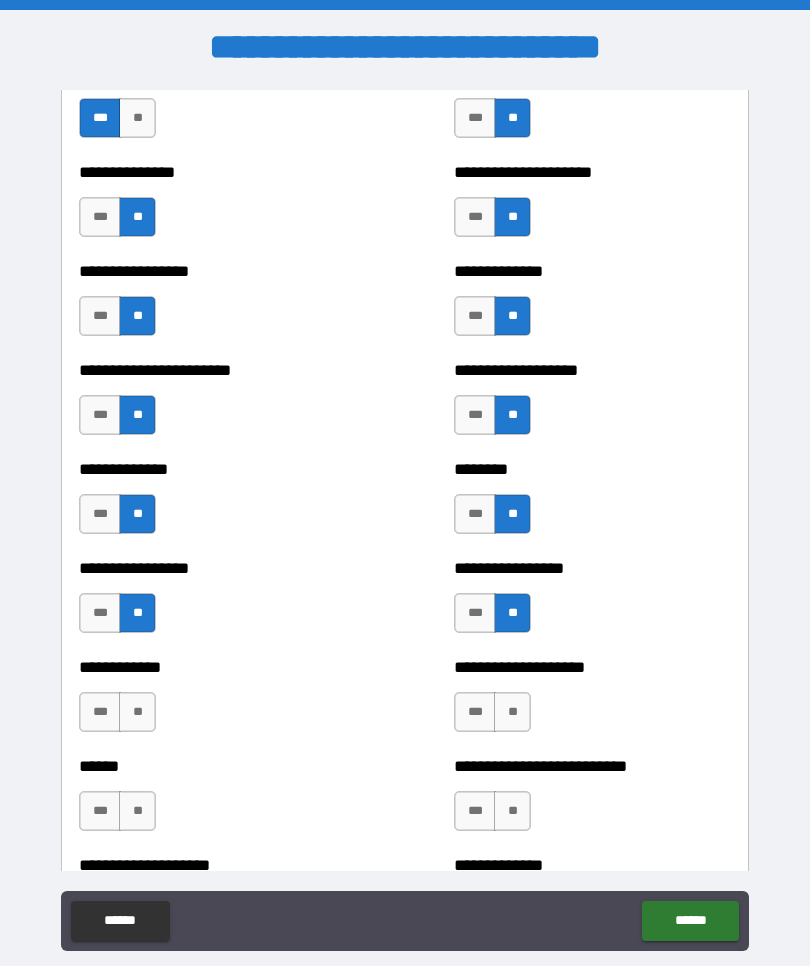 scroll, scrollTop: 3483, scrollLeft: 0, axis: vertical 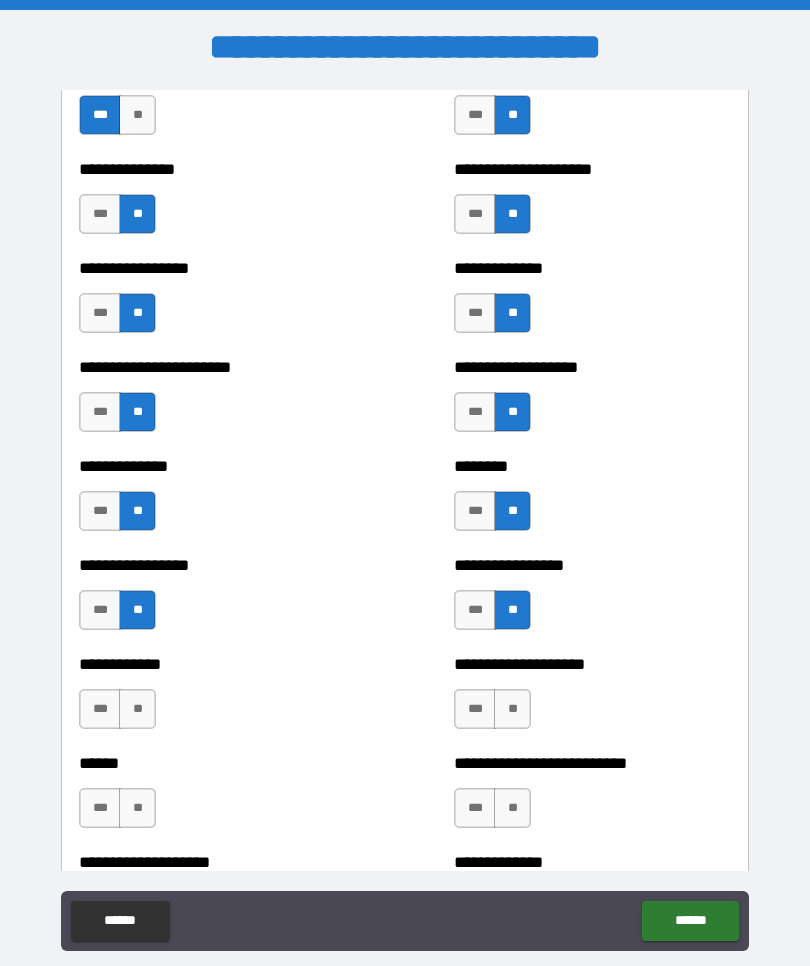 click on "**" at bounding box center [137, 709] 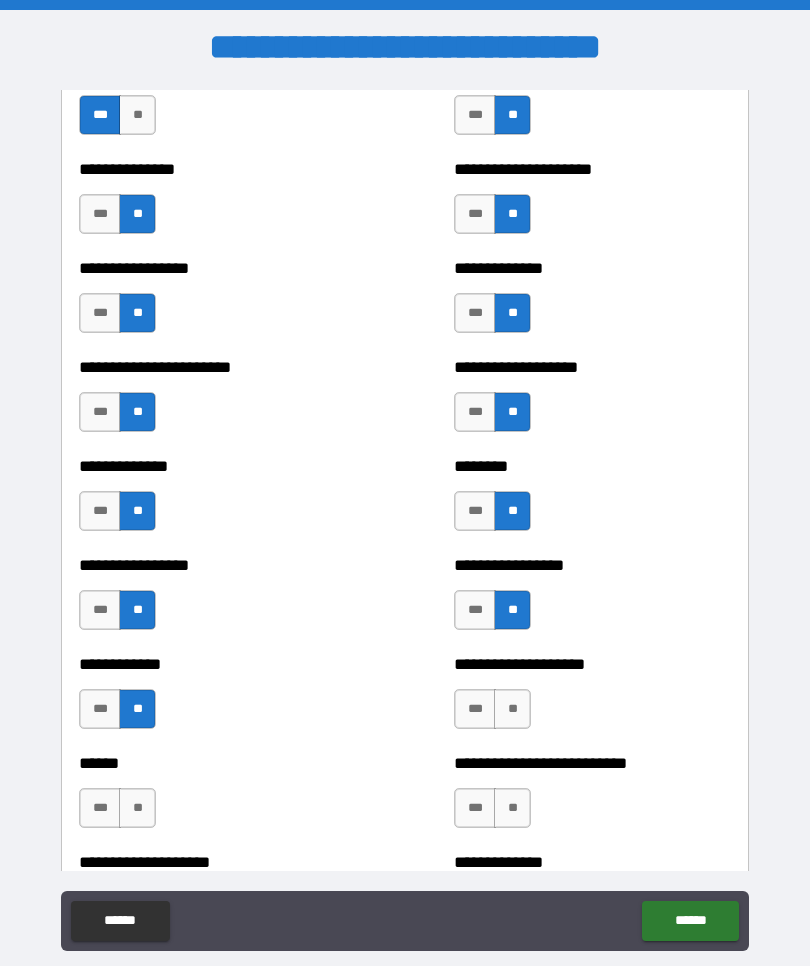 click on "**" at bounding box center (137, 808) 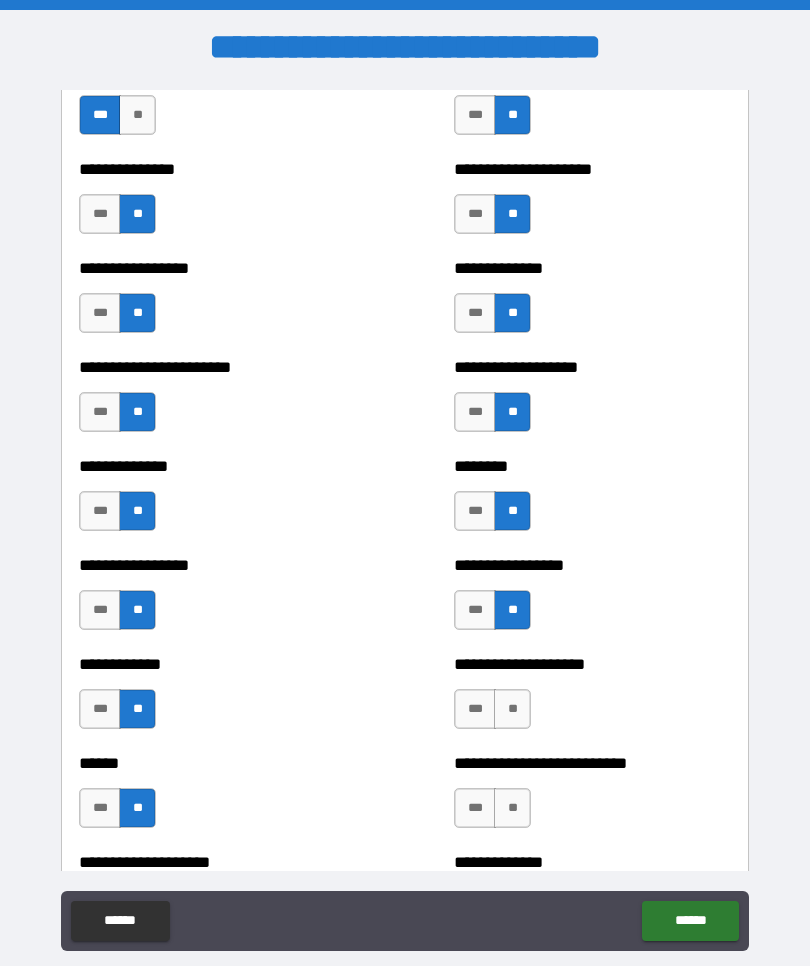 click on "**" at bounding box center [512, 709] 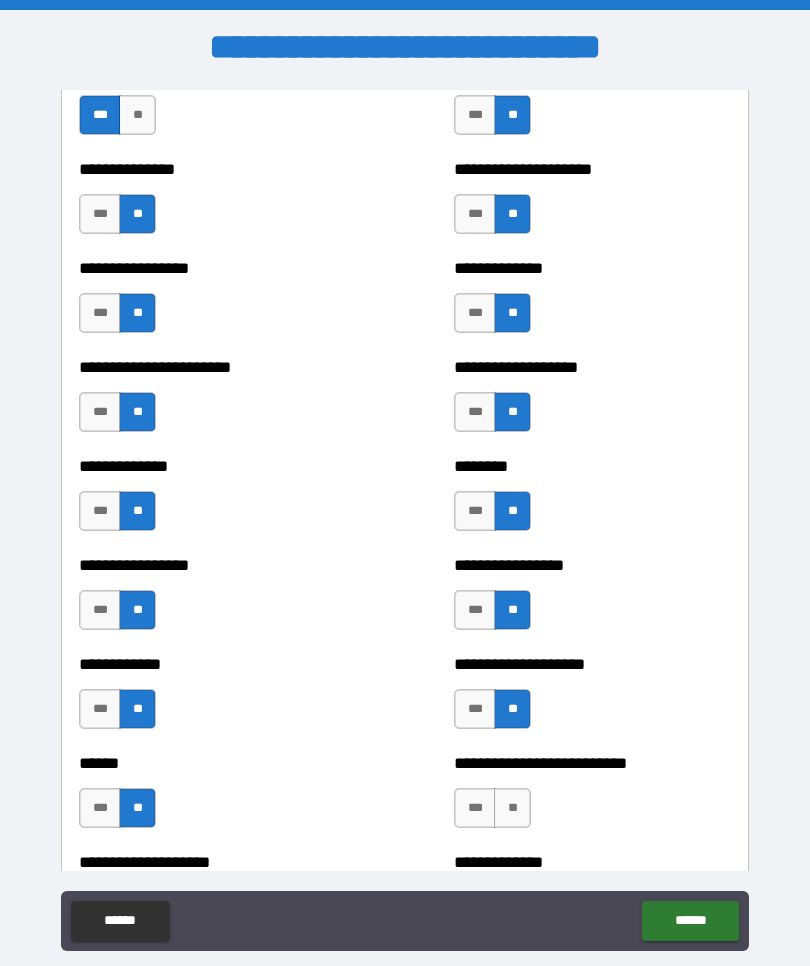 click on "**" at bounding box center [512, 808] 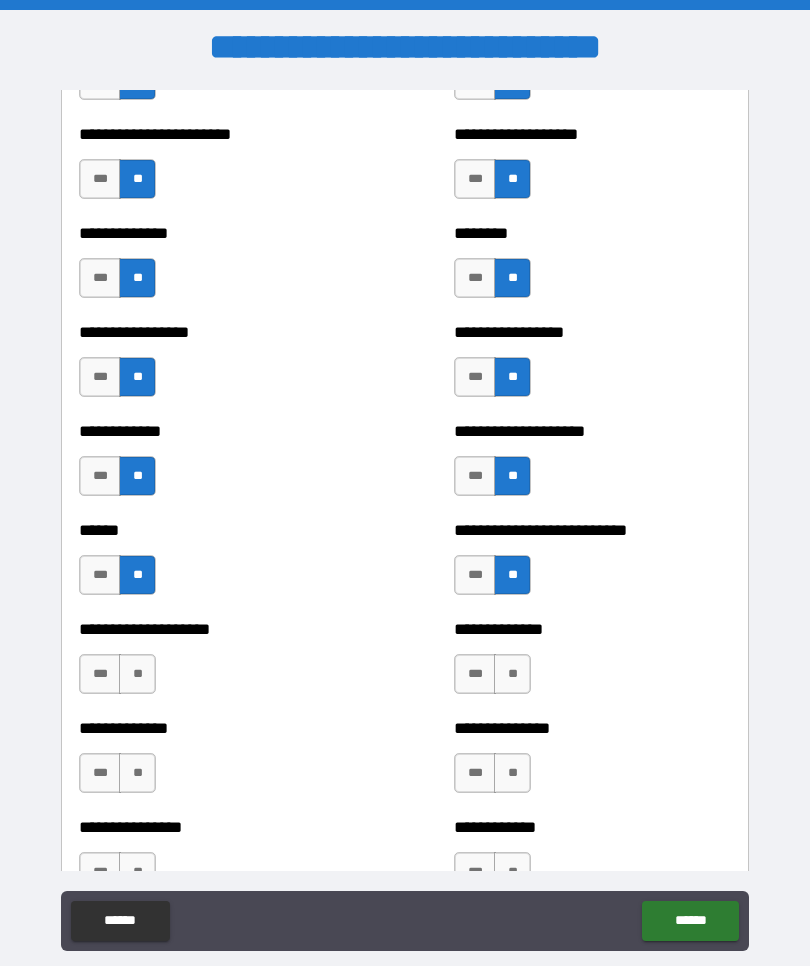 scroll, scrollTop: 3732, scrollLeft: 0, axis: vertical 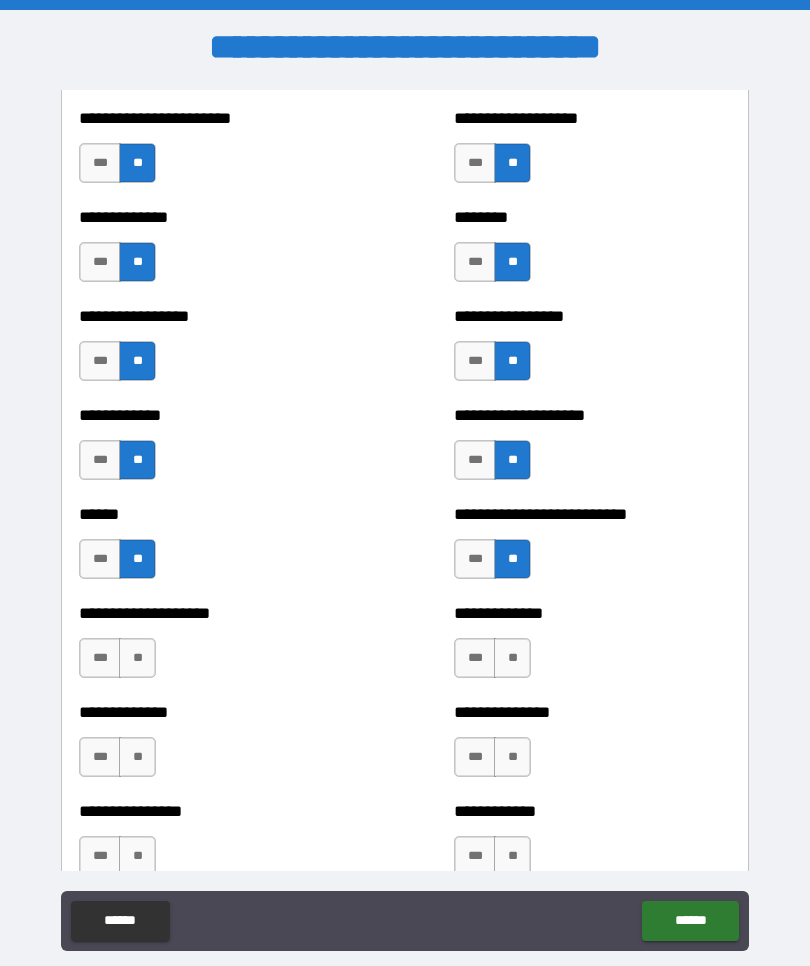 click on "**" at bounding box center [512, 658] 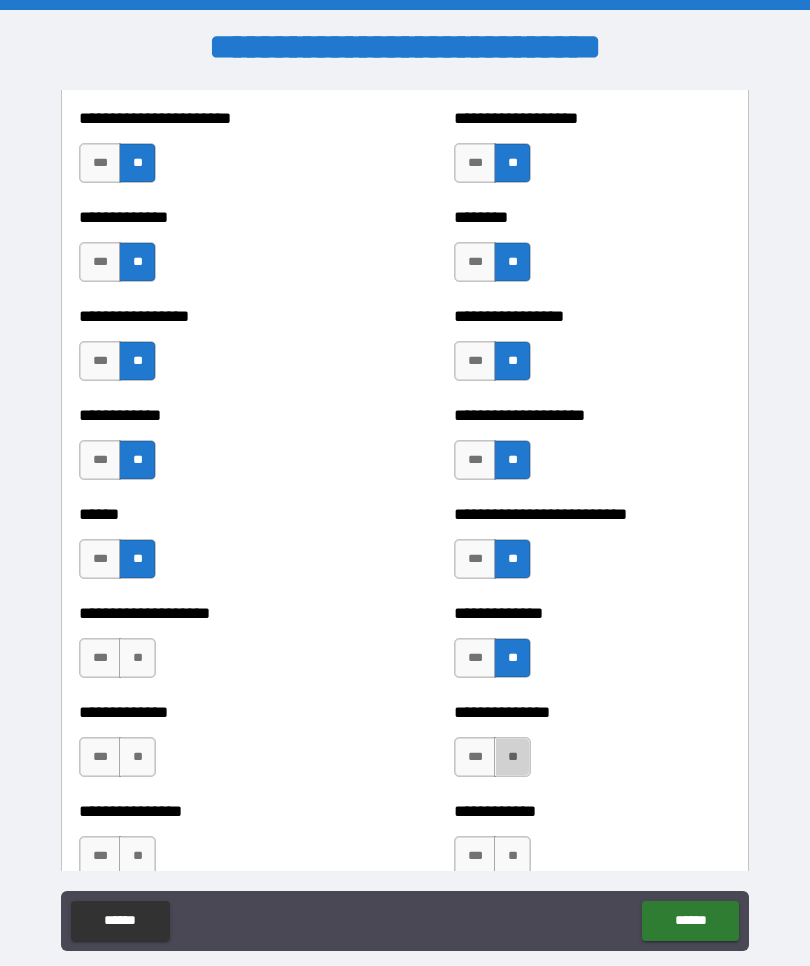 click on "**" at bounding box center (512, 757) 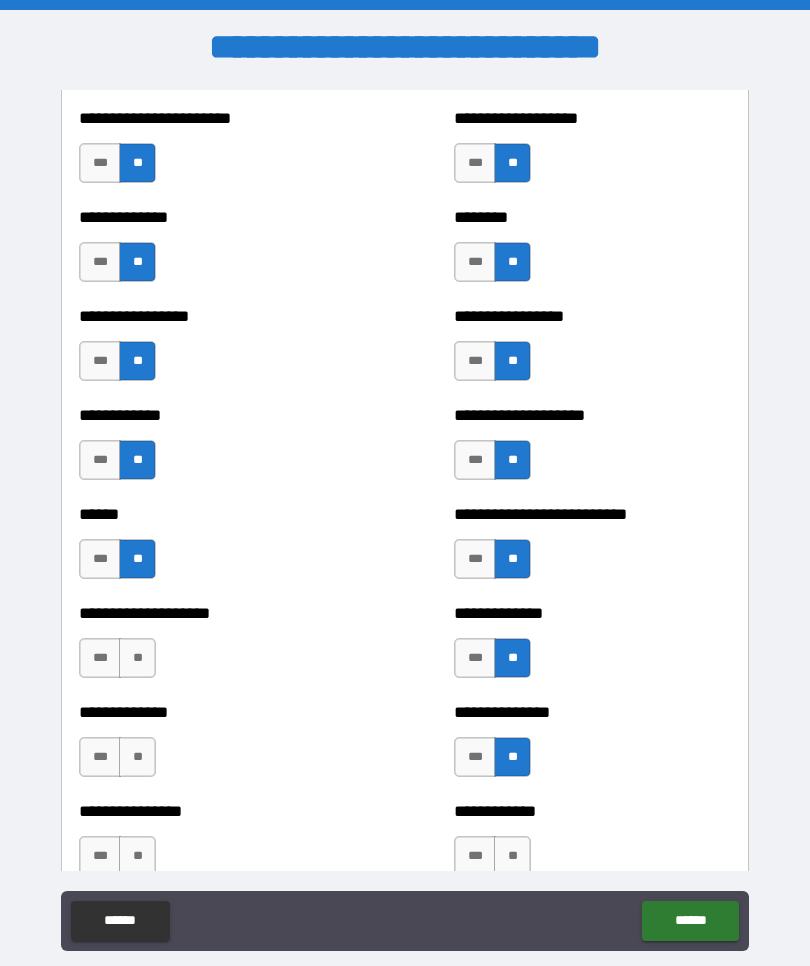 click on "**" at bounding box center (137, 757) 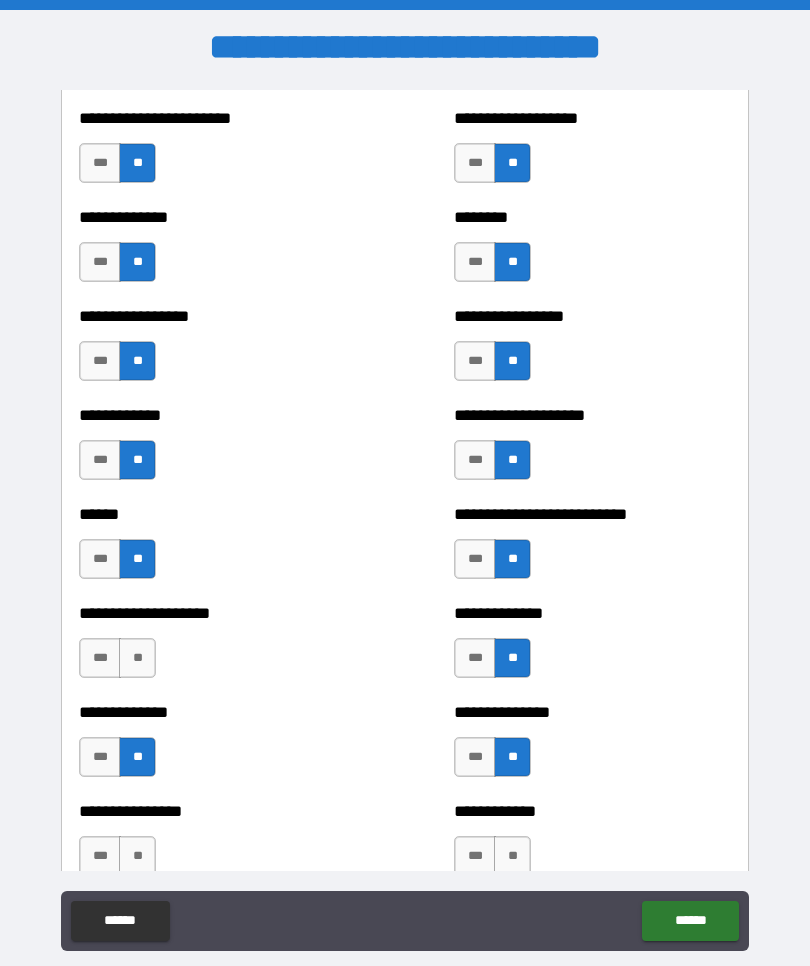 click on "**" at bounding box center (137, 658) 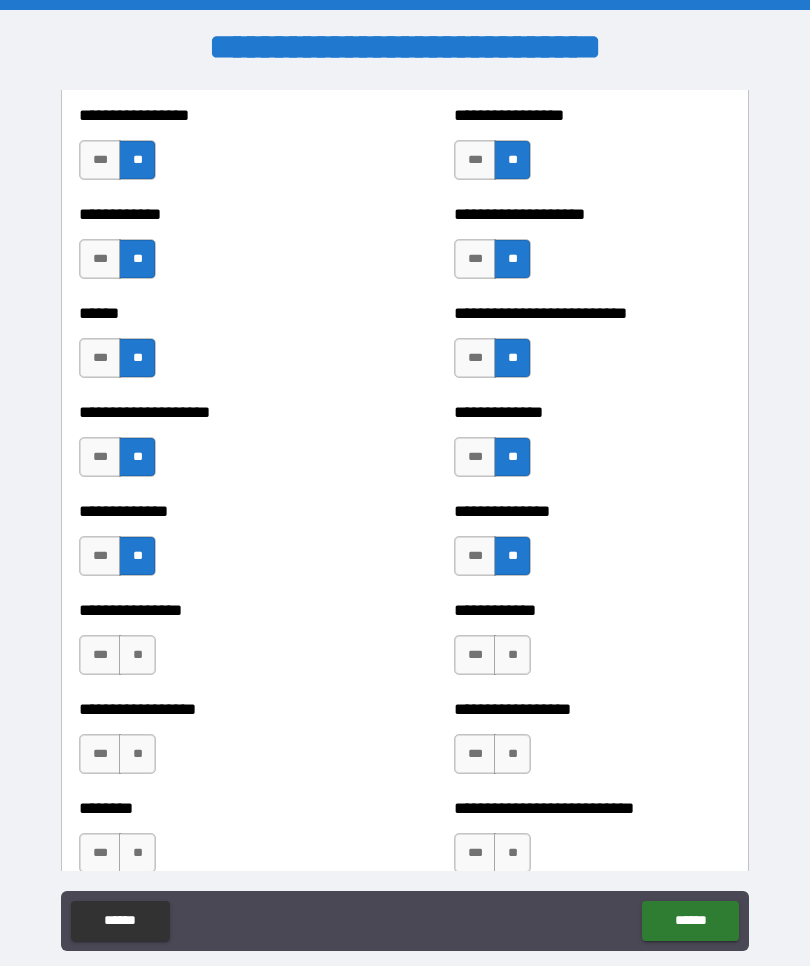scroll, scrollTop: 3935, scrollLeft: 0, axis: vertical 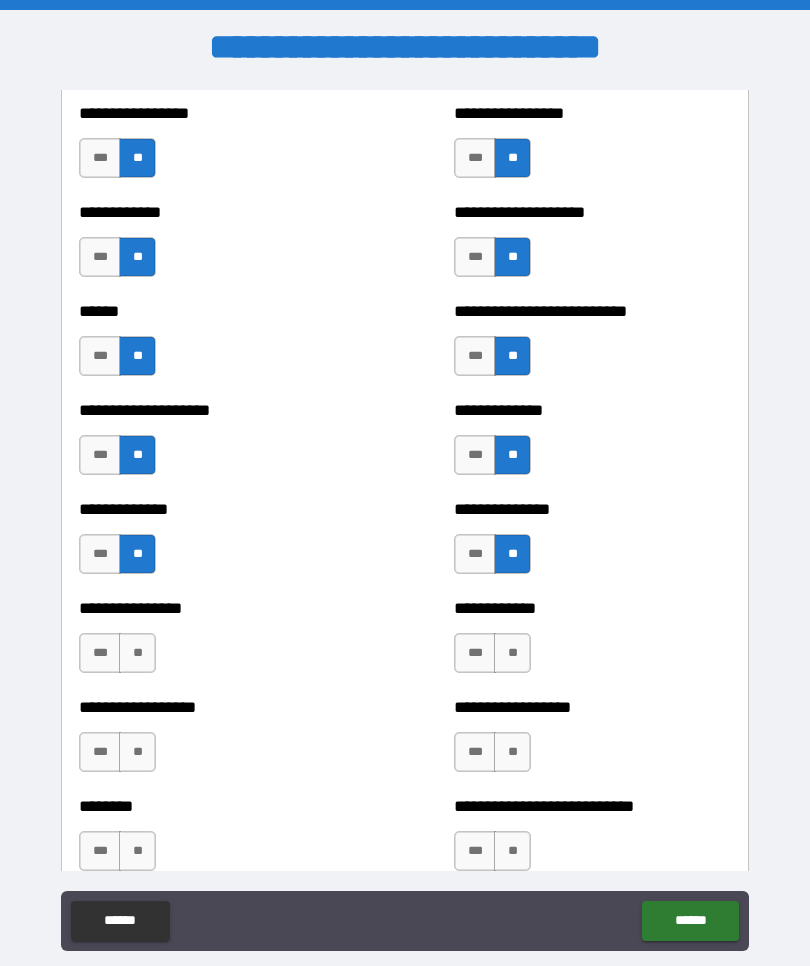click on "**" at bounding box center (137, 653) 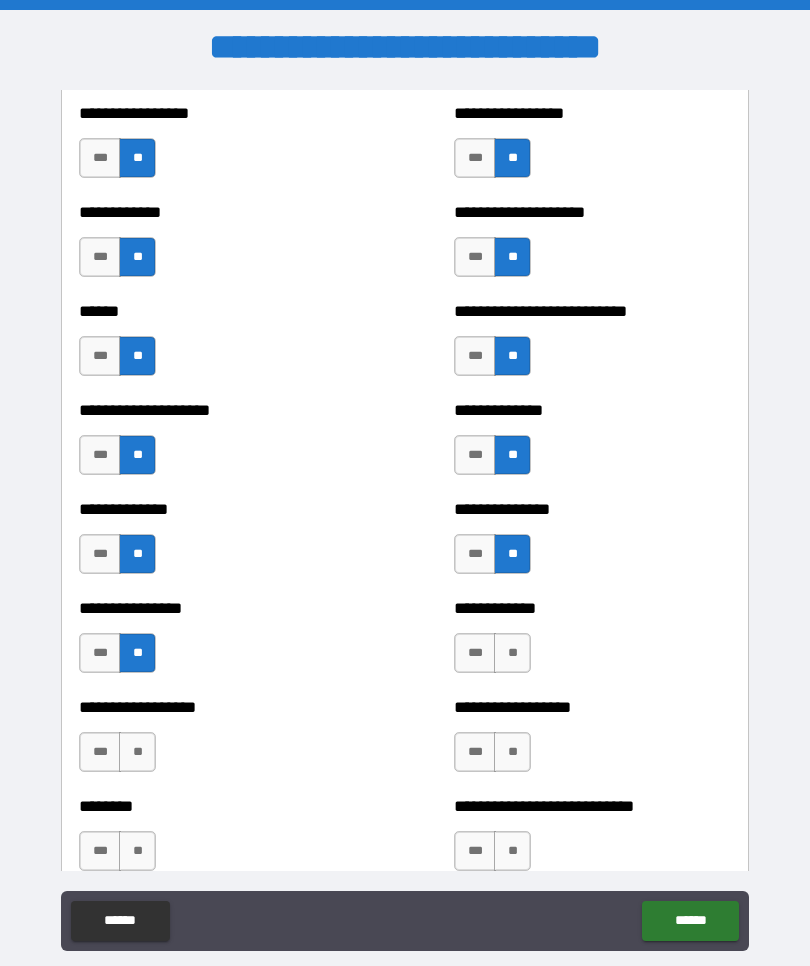 click on "**" at bounding box center (137, 752) 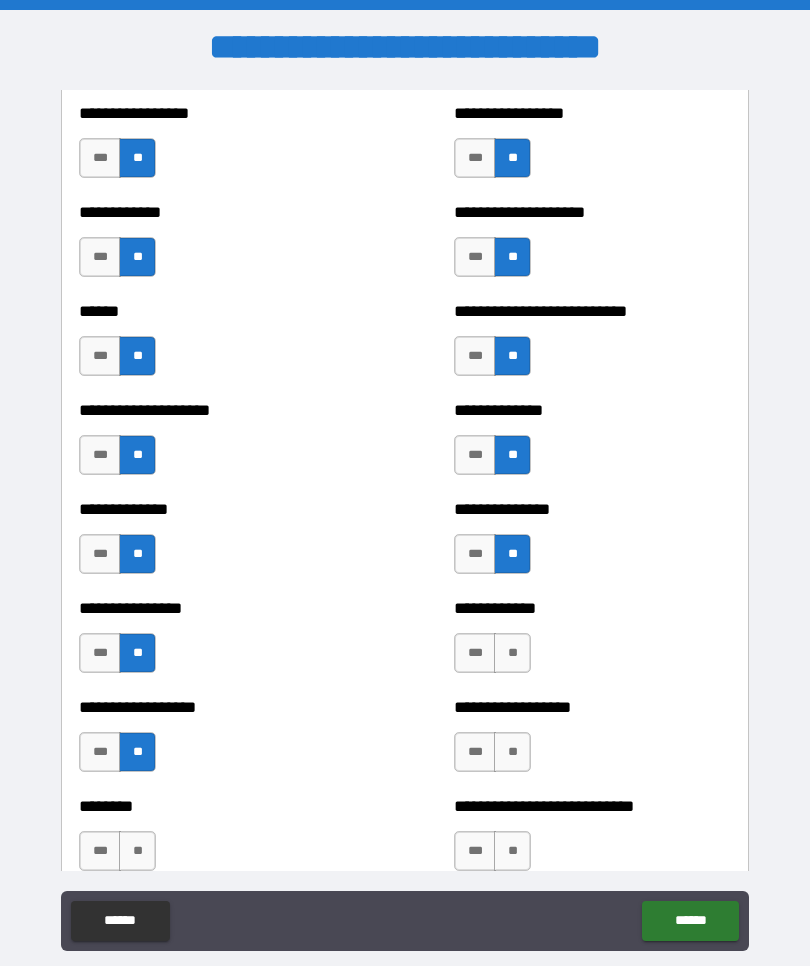 click on "**" at bounding box center (137, 851) 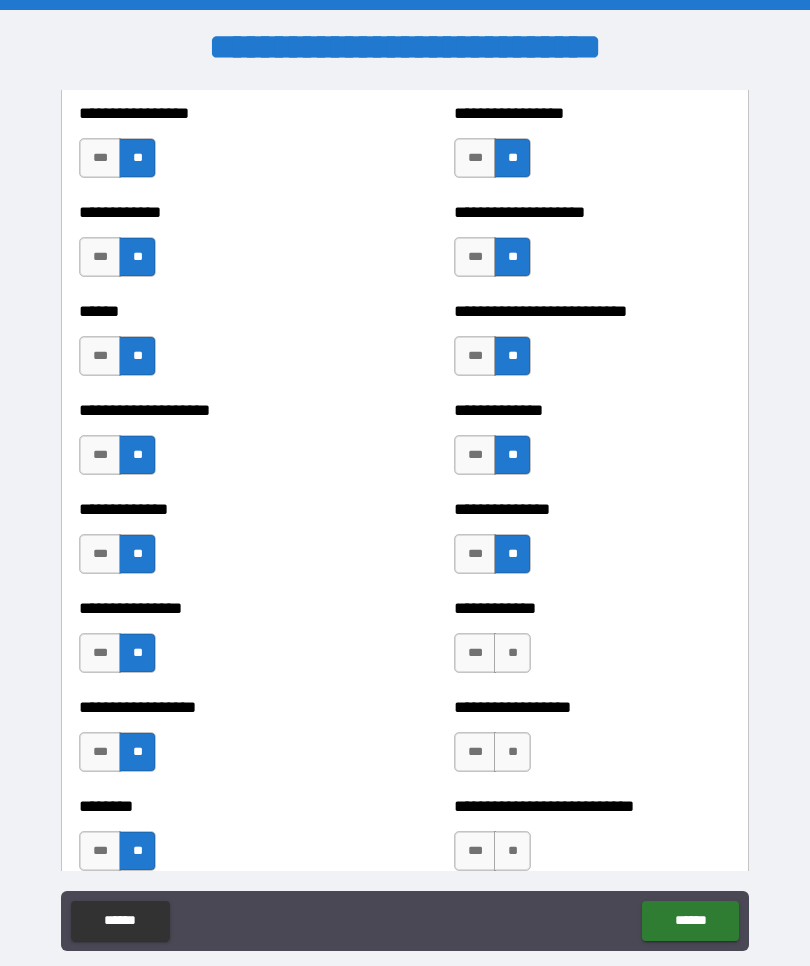 click on "**" at bounding box center (512, 653) 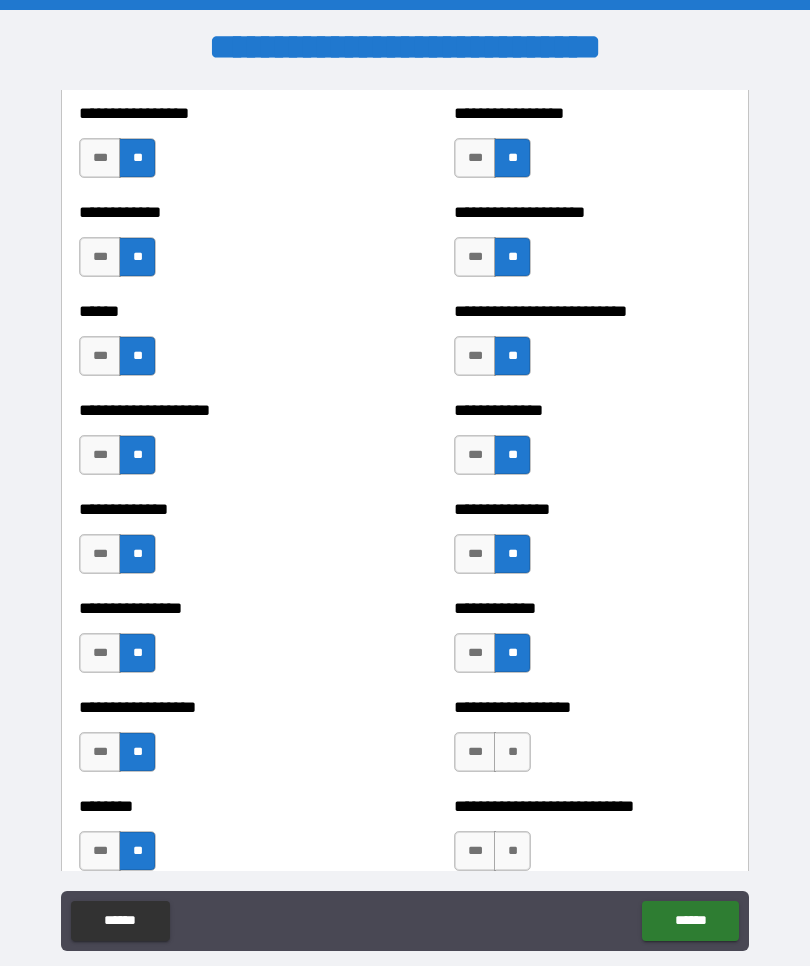 click on "**" at bounding box center (512, 752) 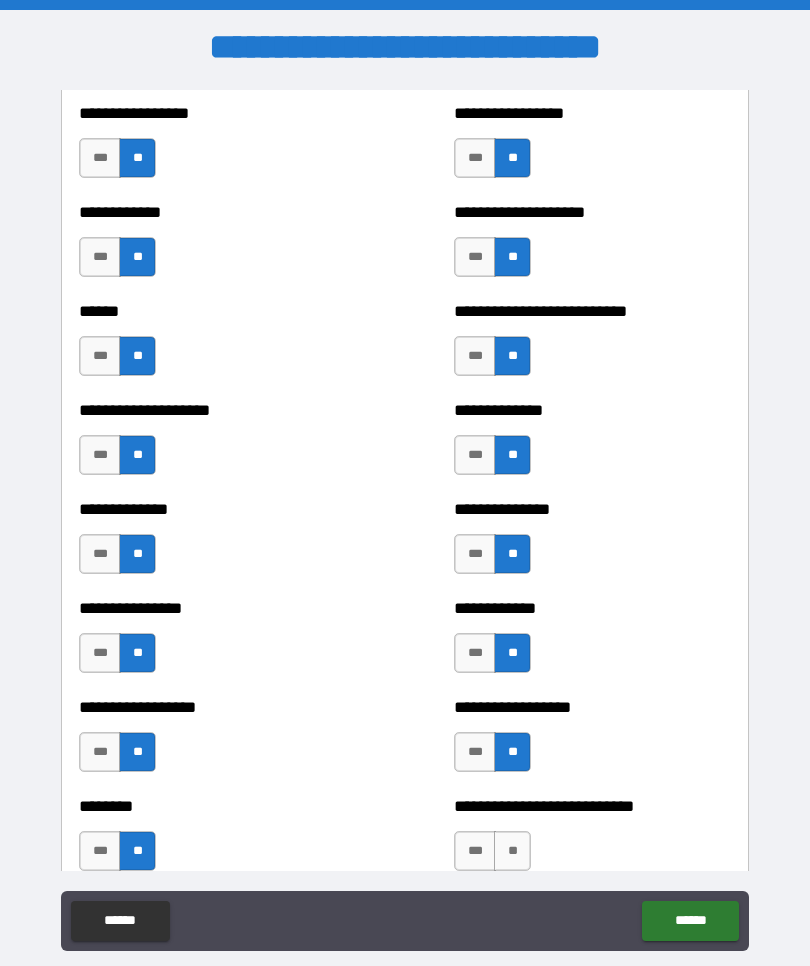 click on "**" at bounding box center [512, 851] 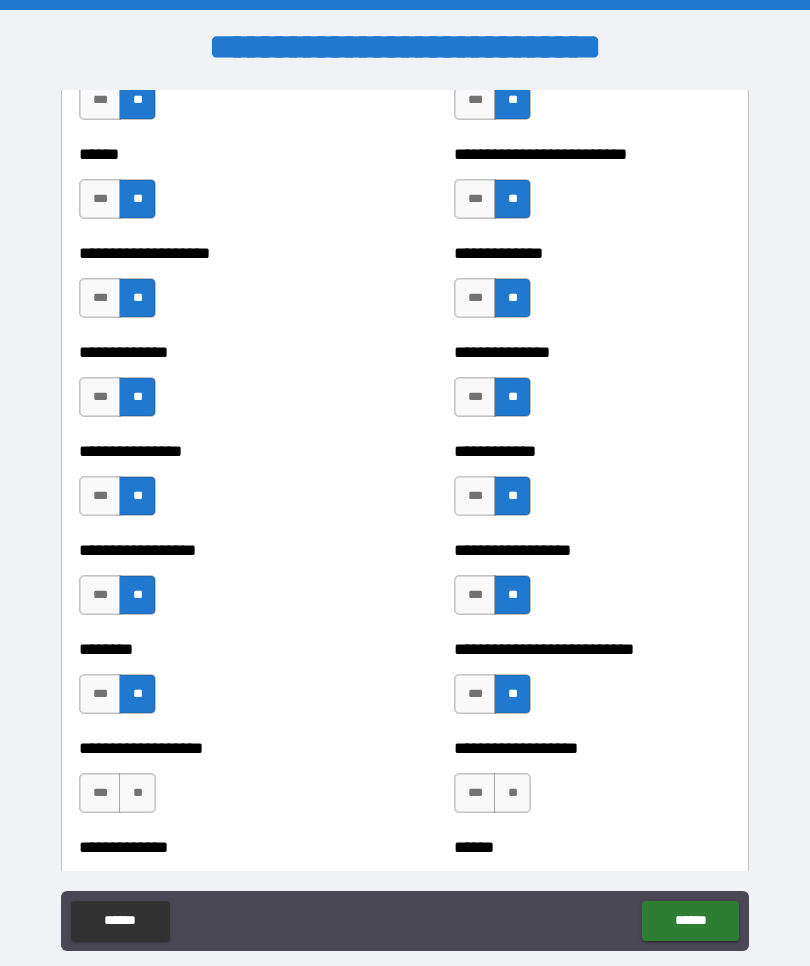 scroll, scrollTop: 4168, scrollLeft: 0, axis: vertical 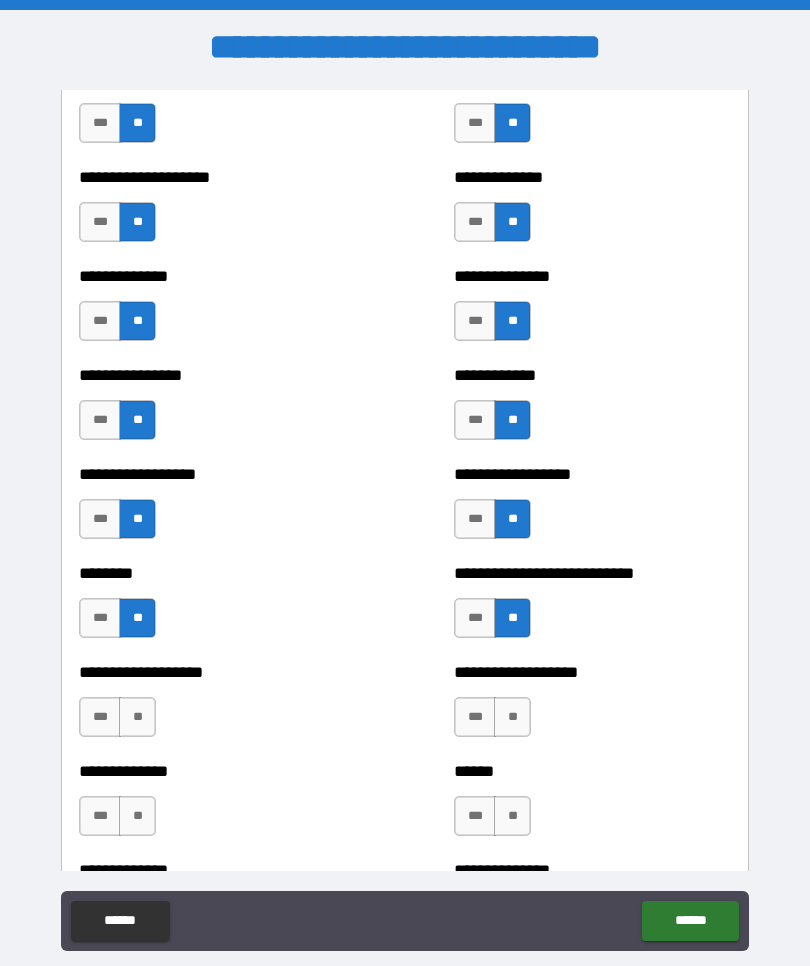 click on "**" at bounding box center [137, 717] 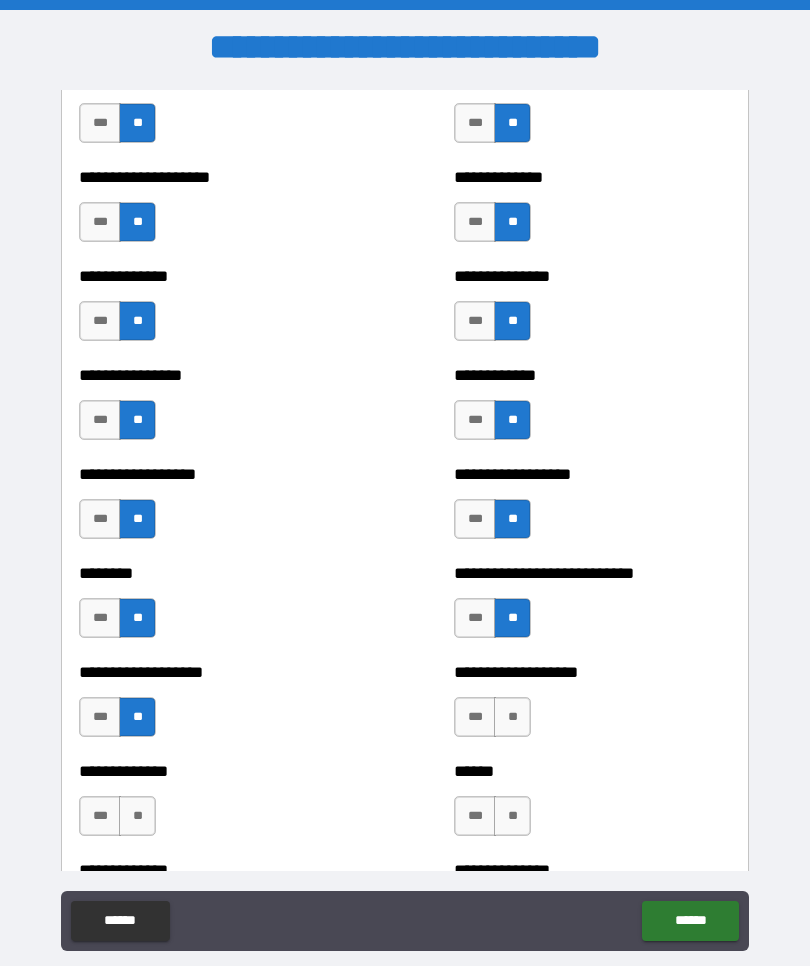click on "**" at bounding box center [137, 816] 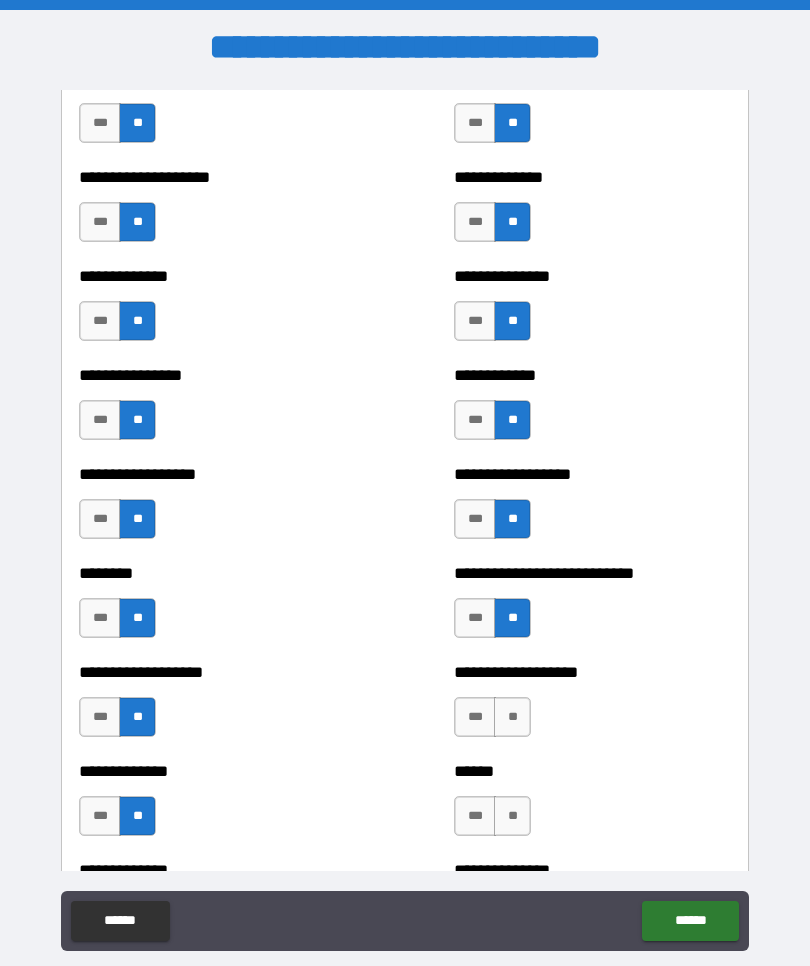 click on "**" at bounding box center (512, 717) 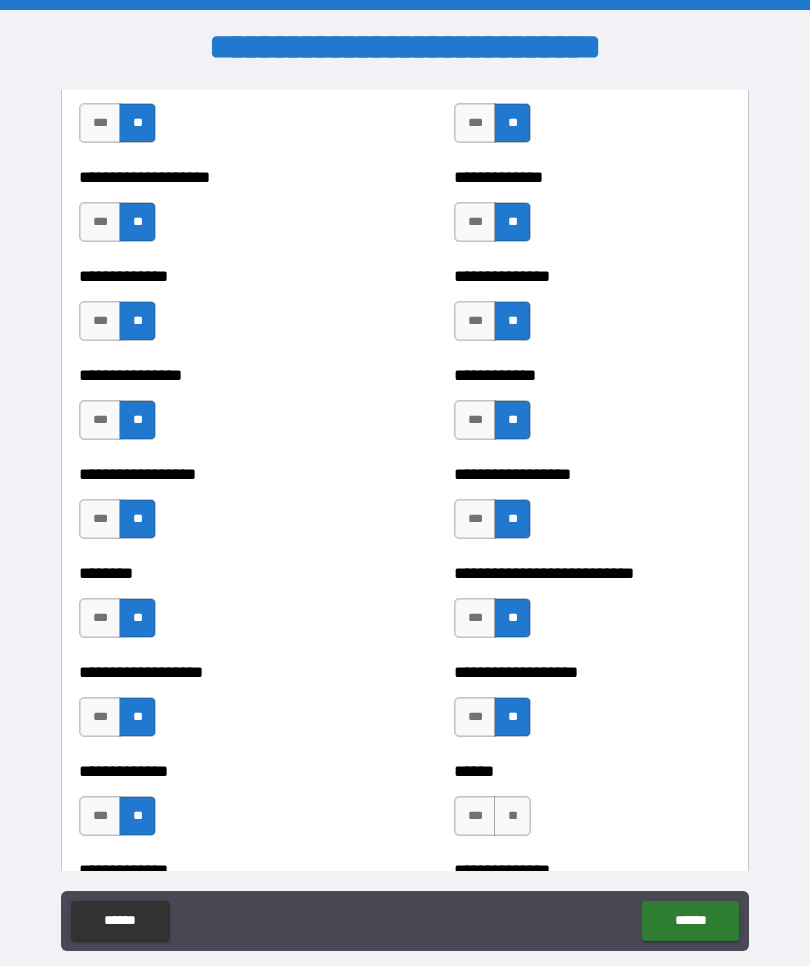 click on "**" at bounding box center (512, 816) 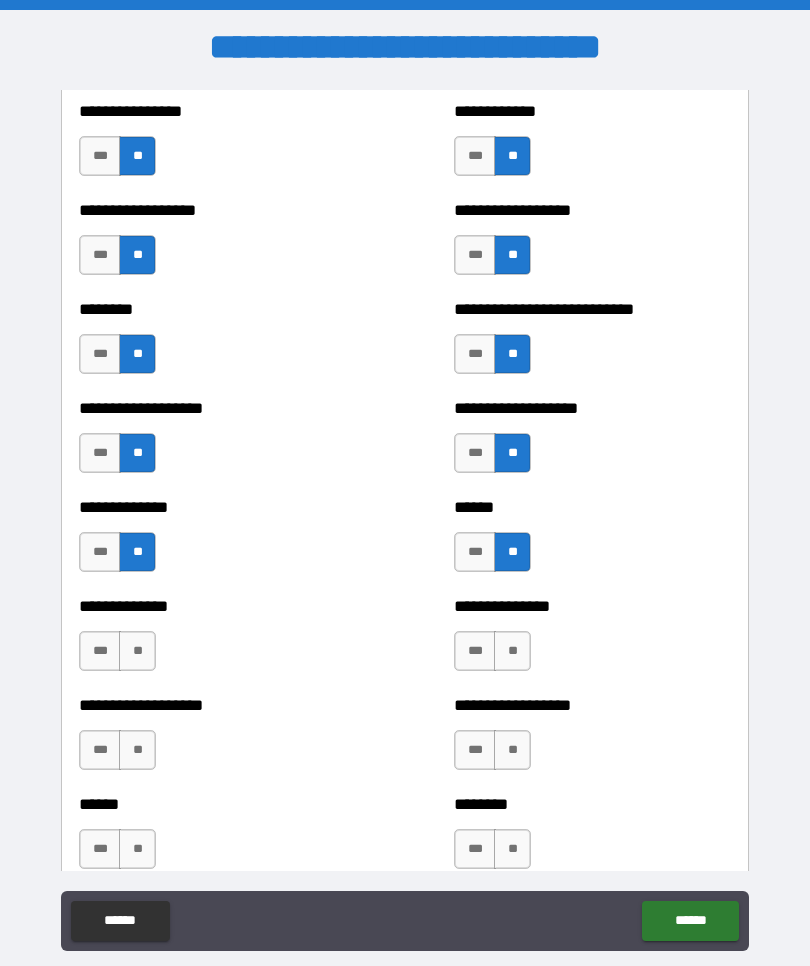 scroll, scrollTop: 4437, scrollLeft: 0, axis: vertical 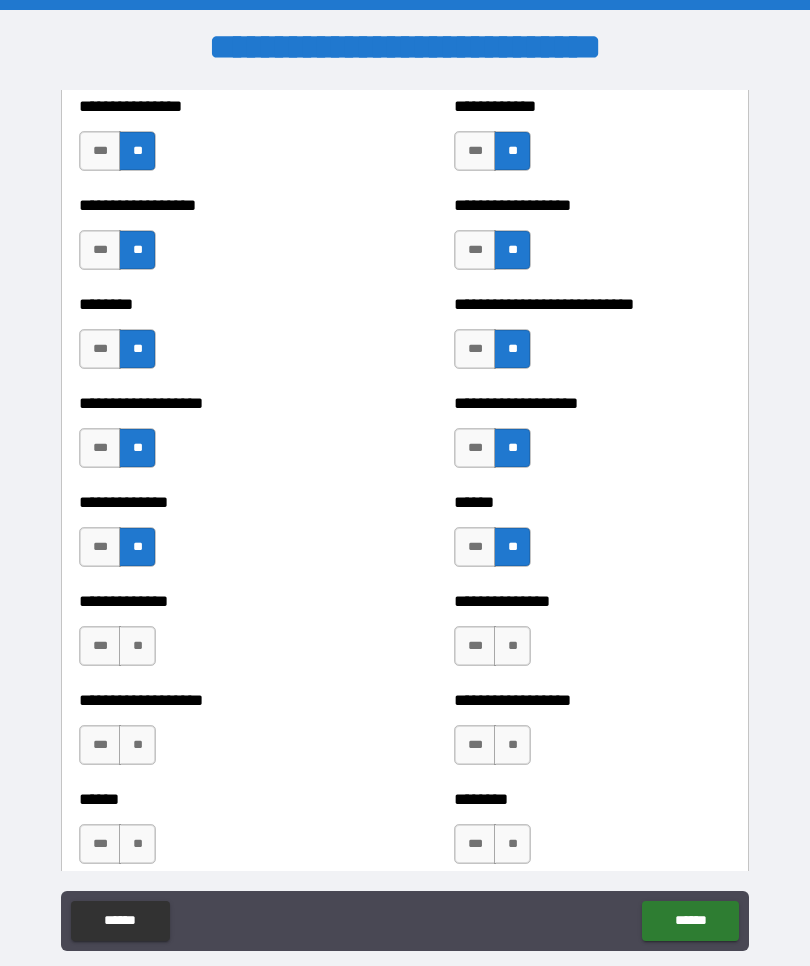 click on "**" at bounding box center [512, 646] 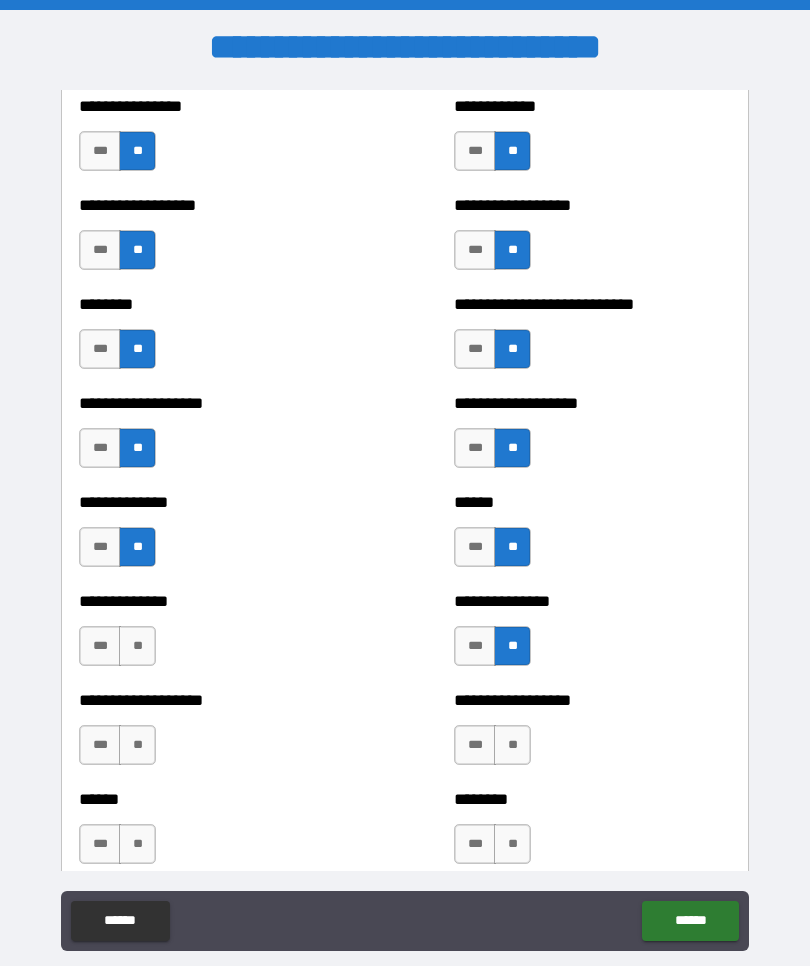 click on "**" at bounding box center [137, 646] 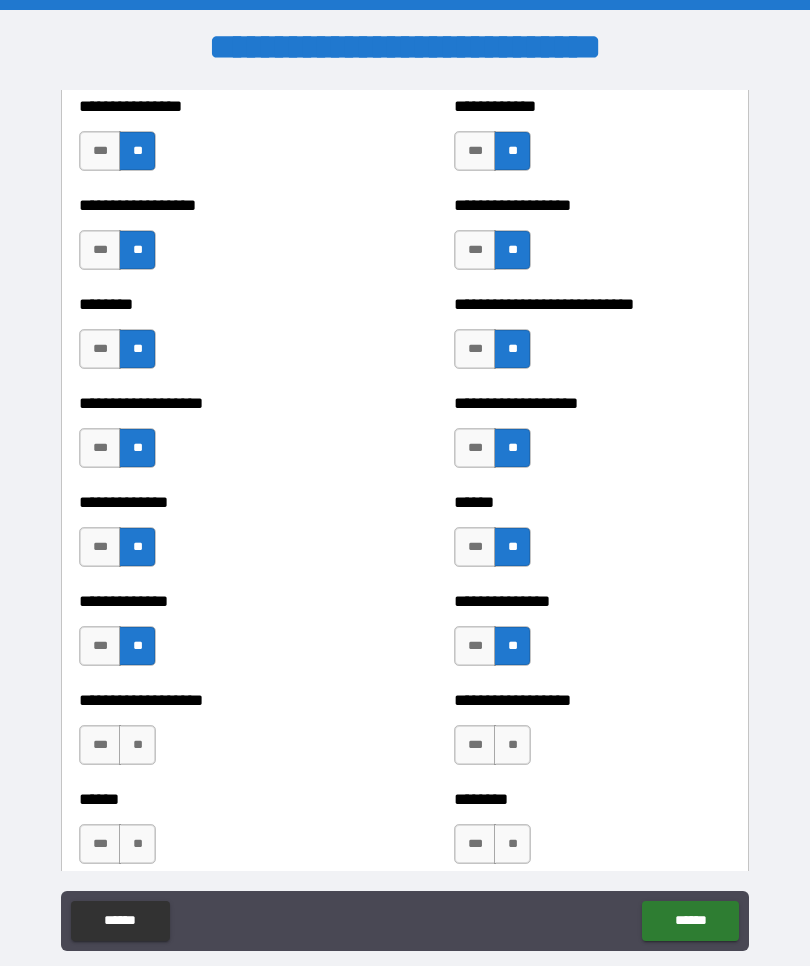 click on "**" at bounding box center (137, 745) 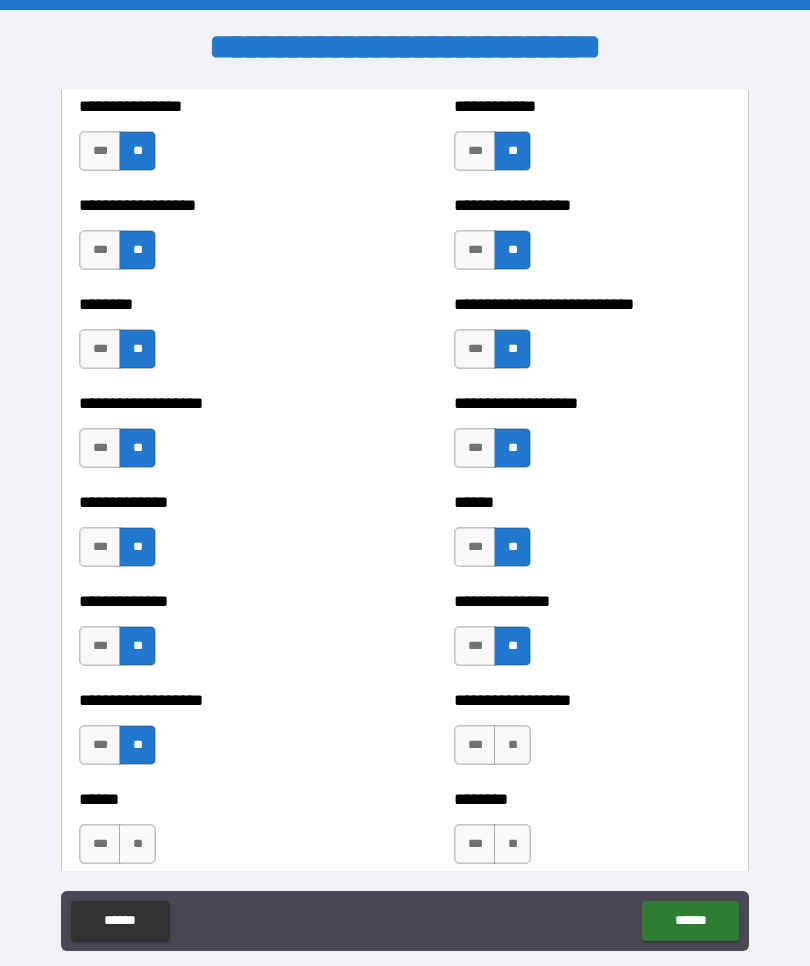 click on "**" at bounding box center [137, 844] 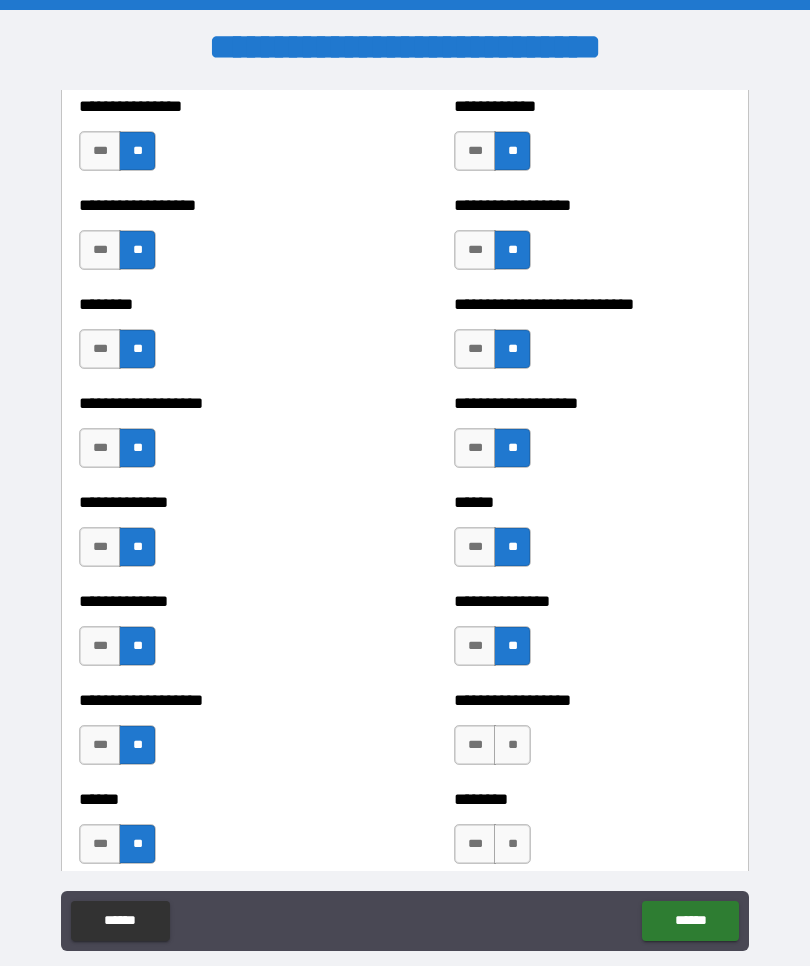 click on "**" at bounding box center [512, 745] 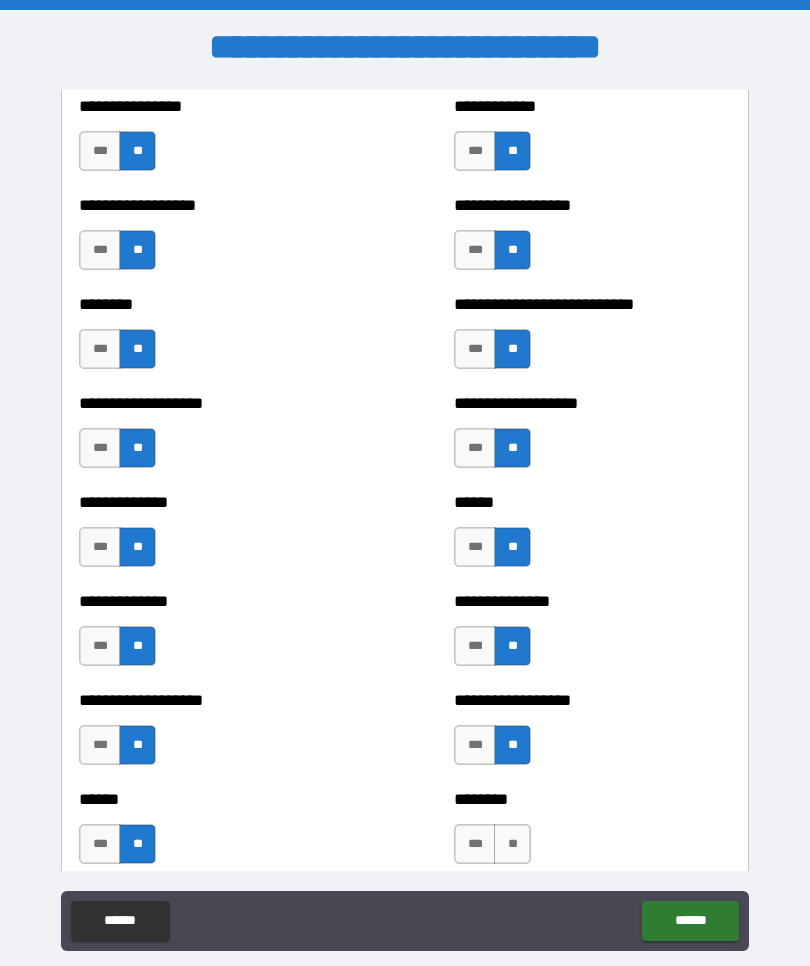 click on "**" at bounding box center (512, 844) 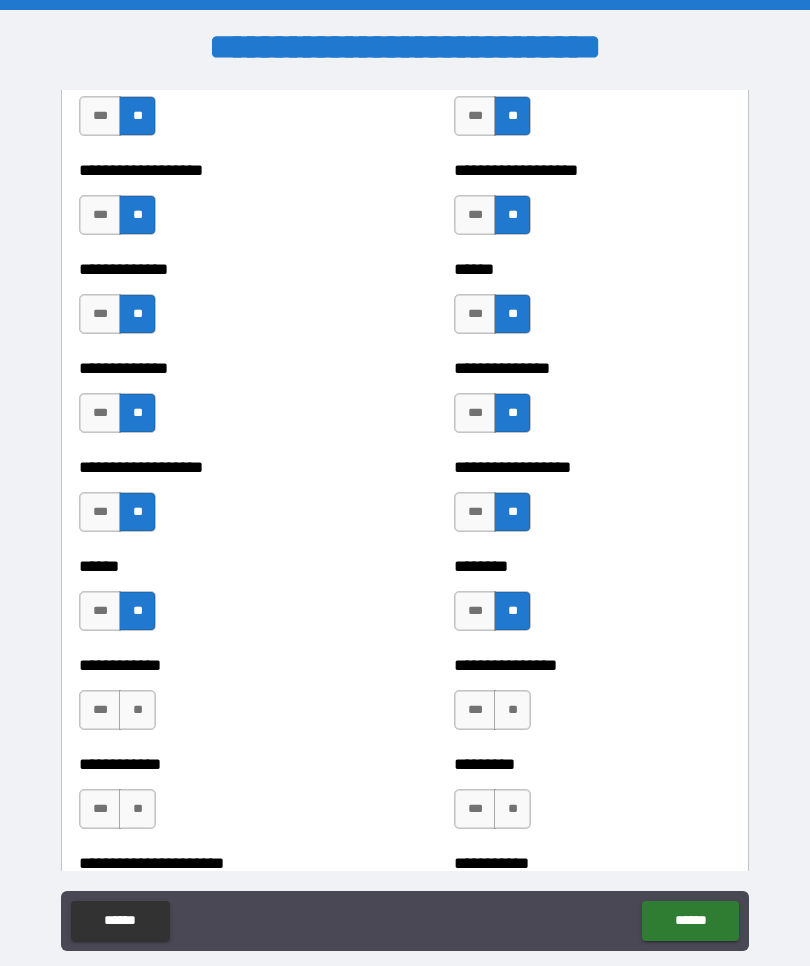 scroll, scrollTop: 4680, scrollLeft: 0, axis: vertical 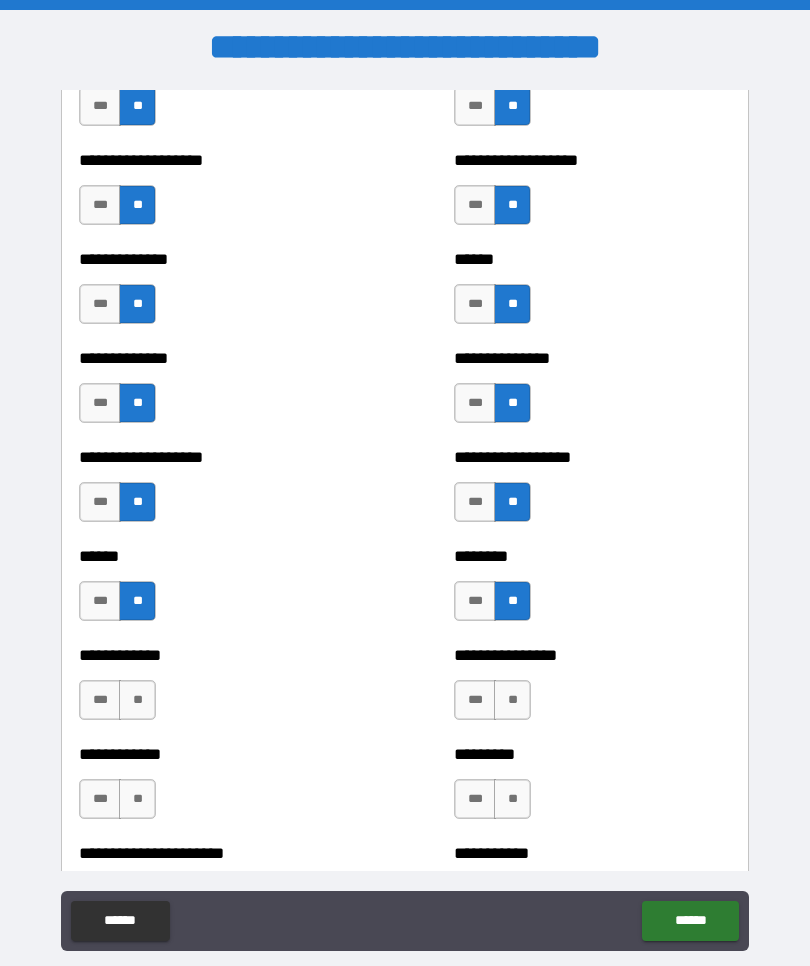 click on "**" at bounding box center [512, 700] 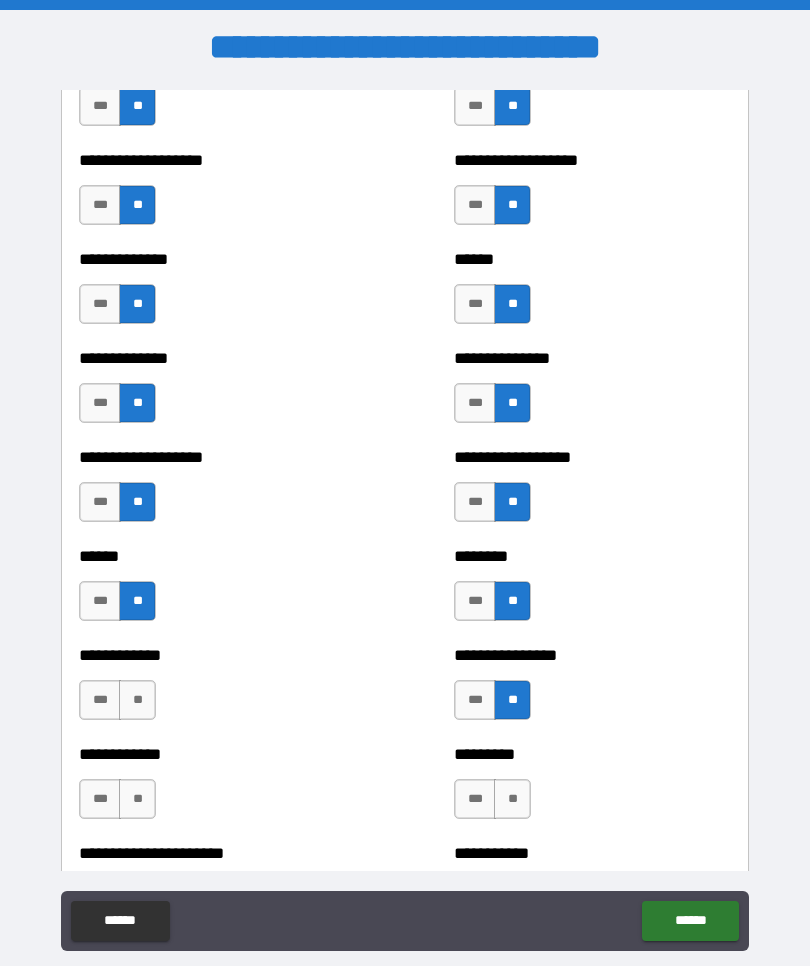 click on "**" at bounding box center (137, 700) 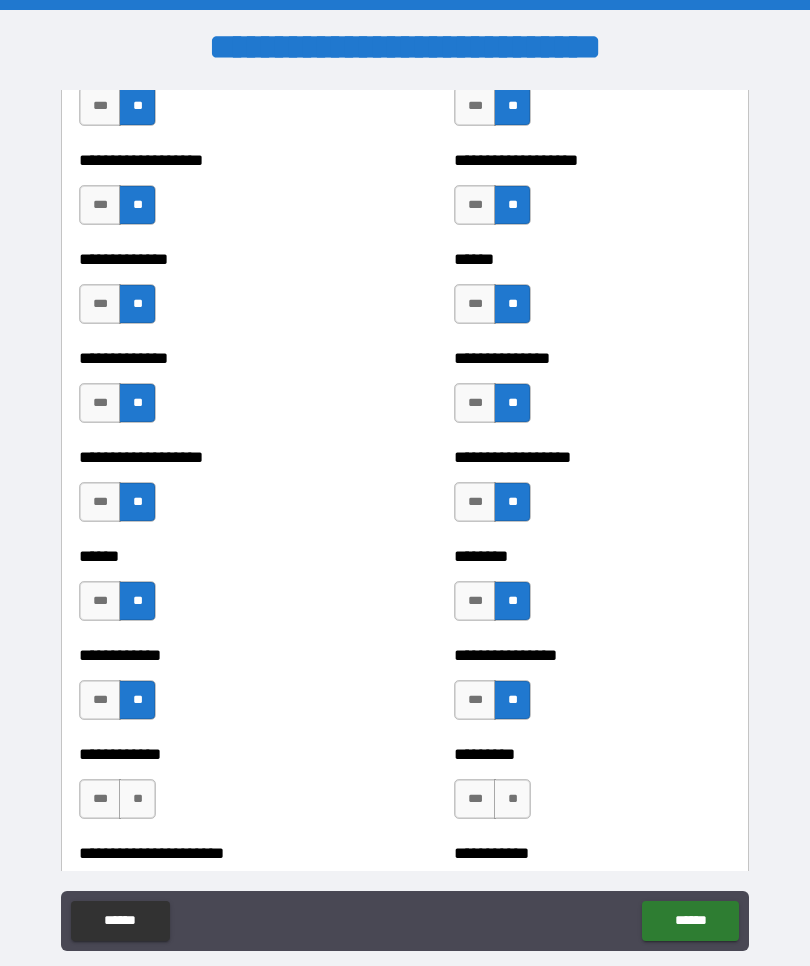 click on "**" at bounding box center [137, 799] 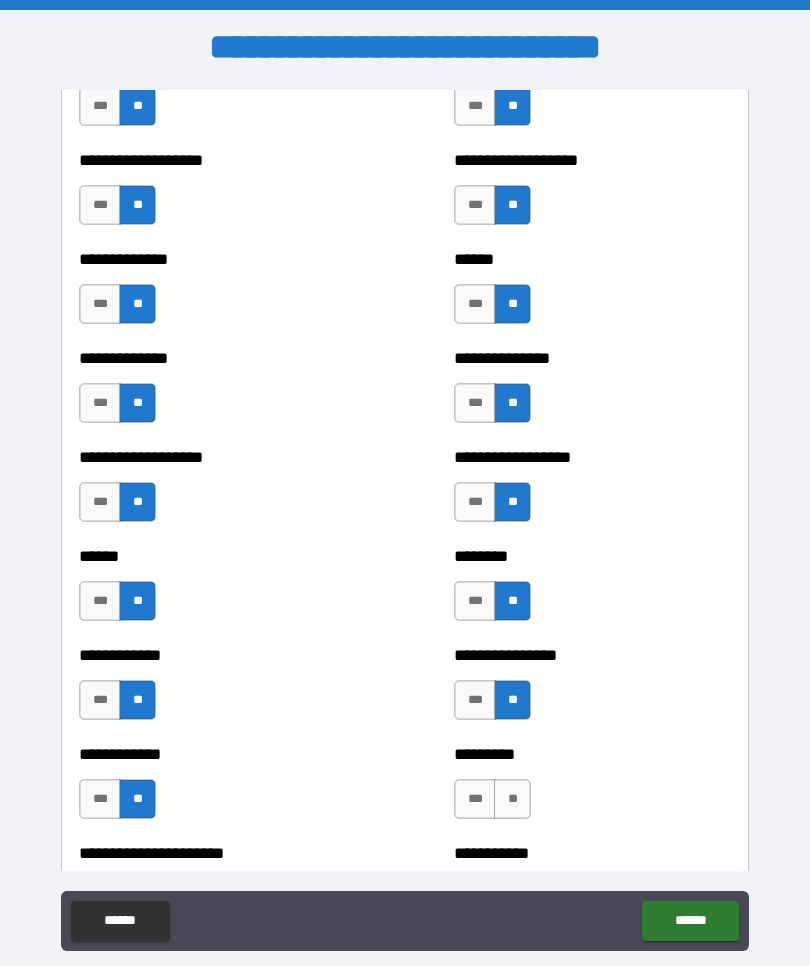 click on "**" at bounding box center [512, 799] 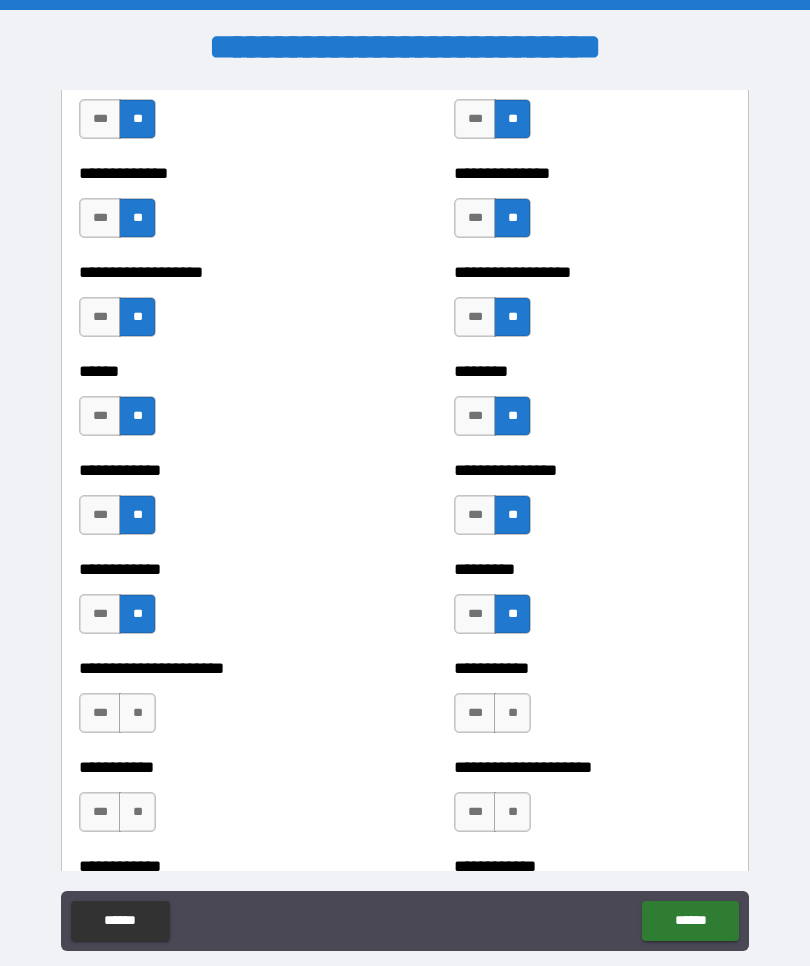 scroll, scrollTop: 4889, scrollLeft: 0, axis: vertical 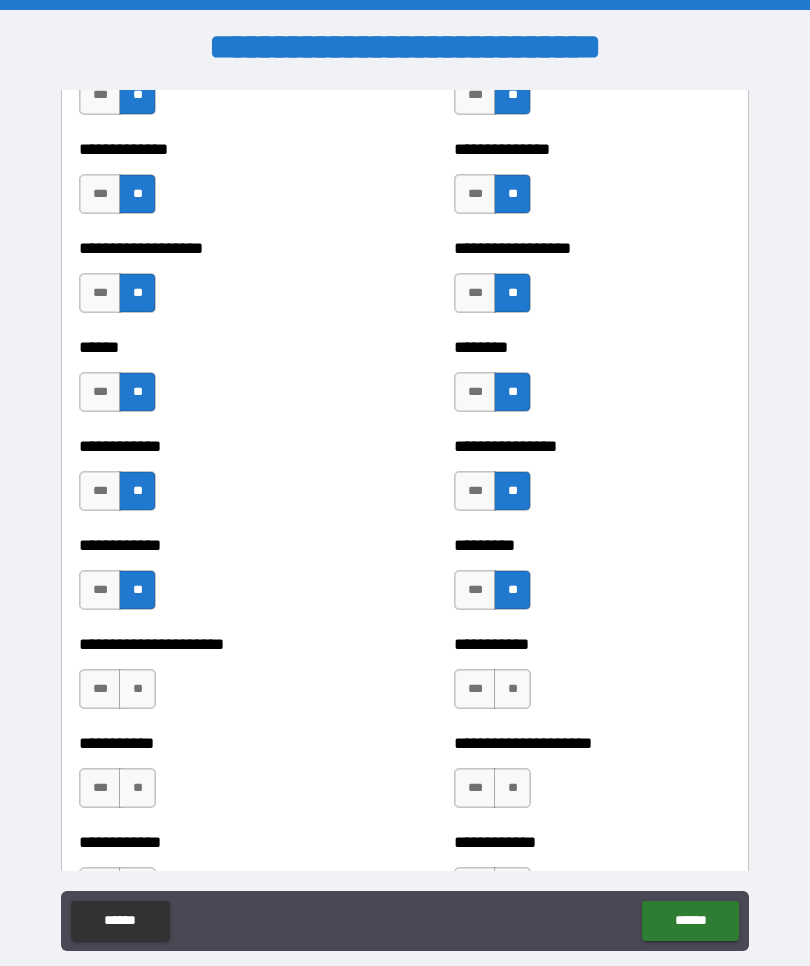 click on "**" at bounding box center (137, 689) 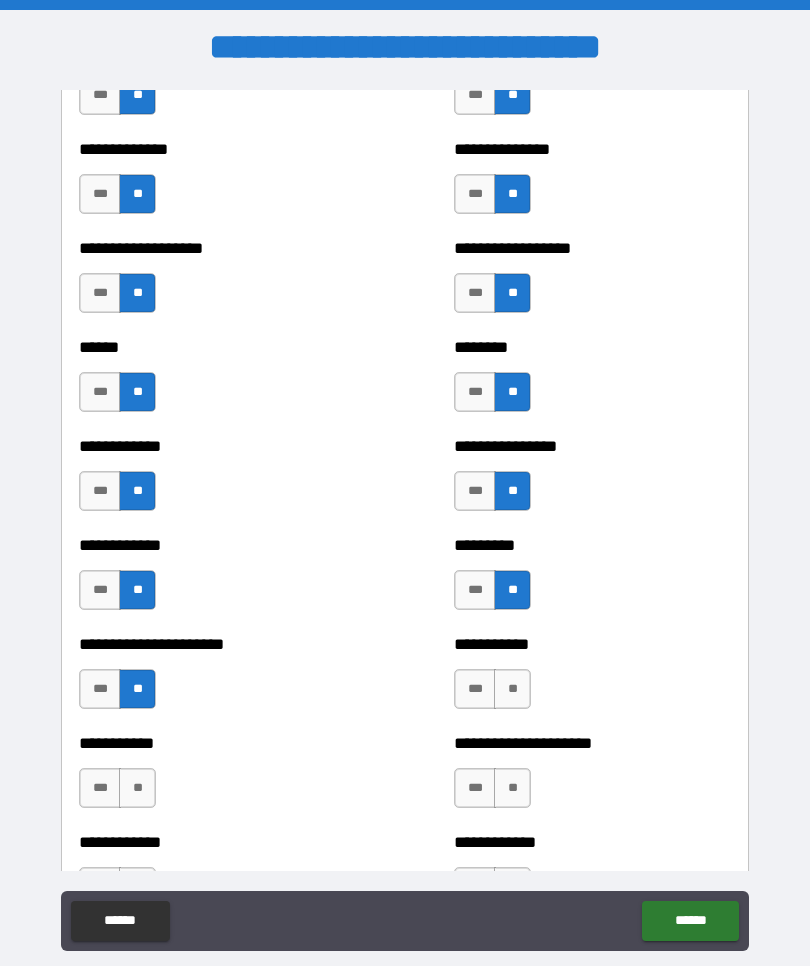 click on "**" at bounding box center [137, 788] 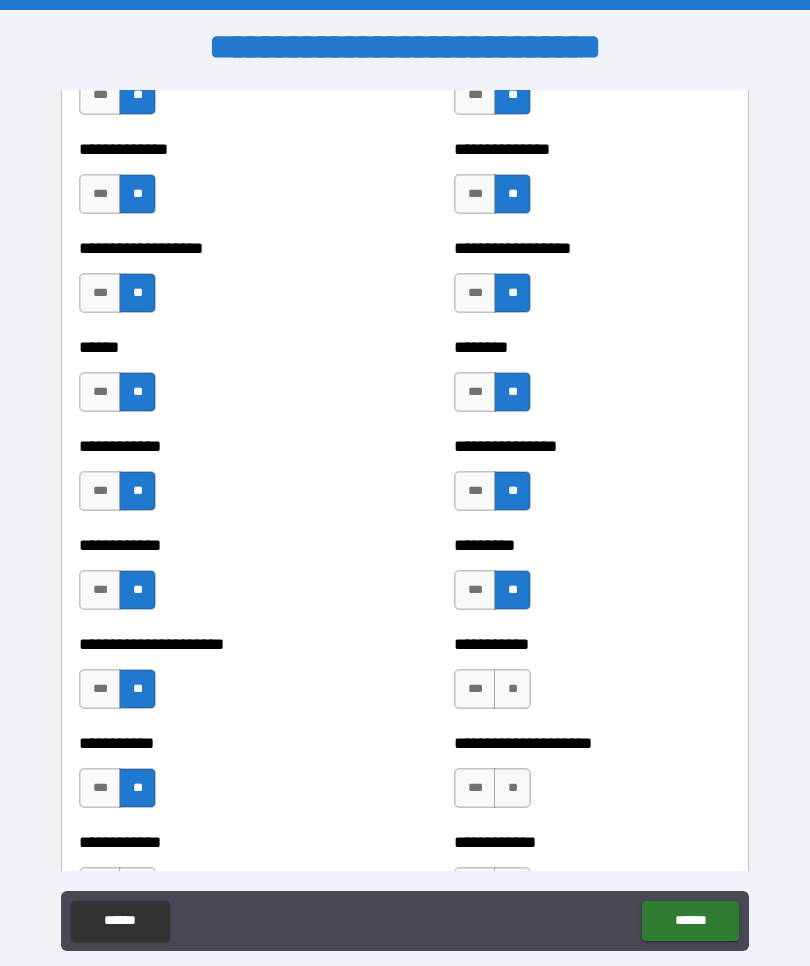 click on "**" at bounding box center (512, 689) 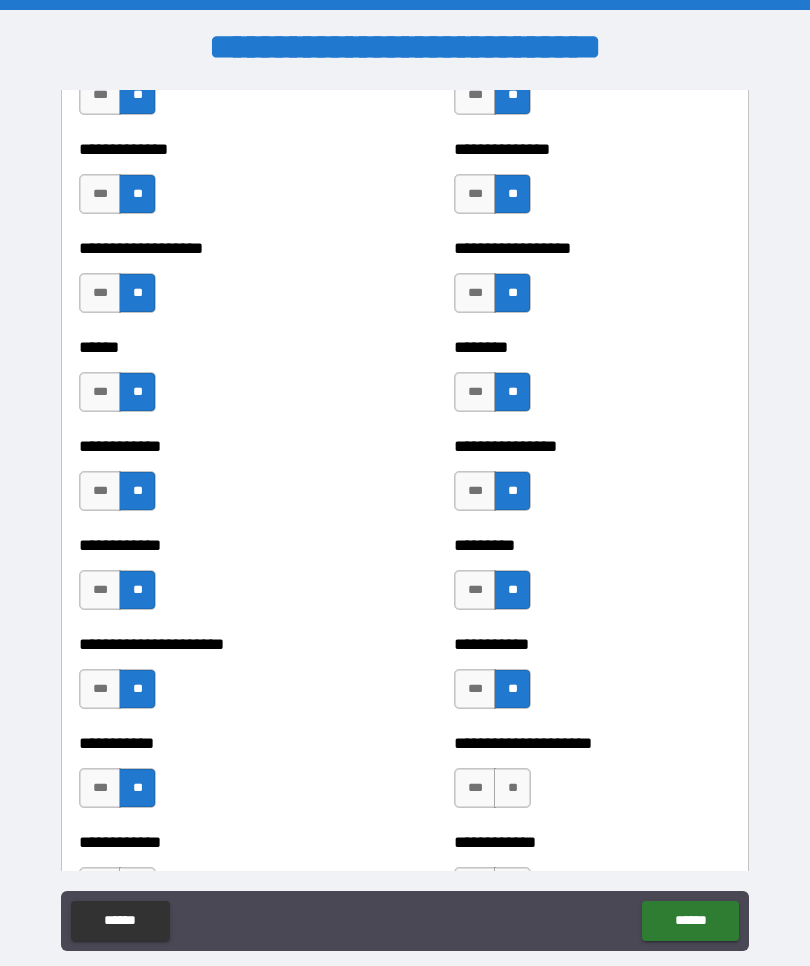 click on "**" at bounding box center (512, 788) 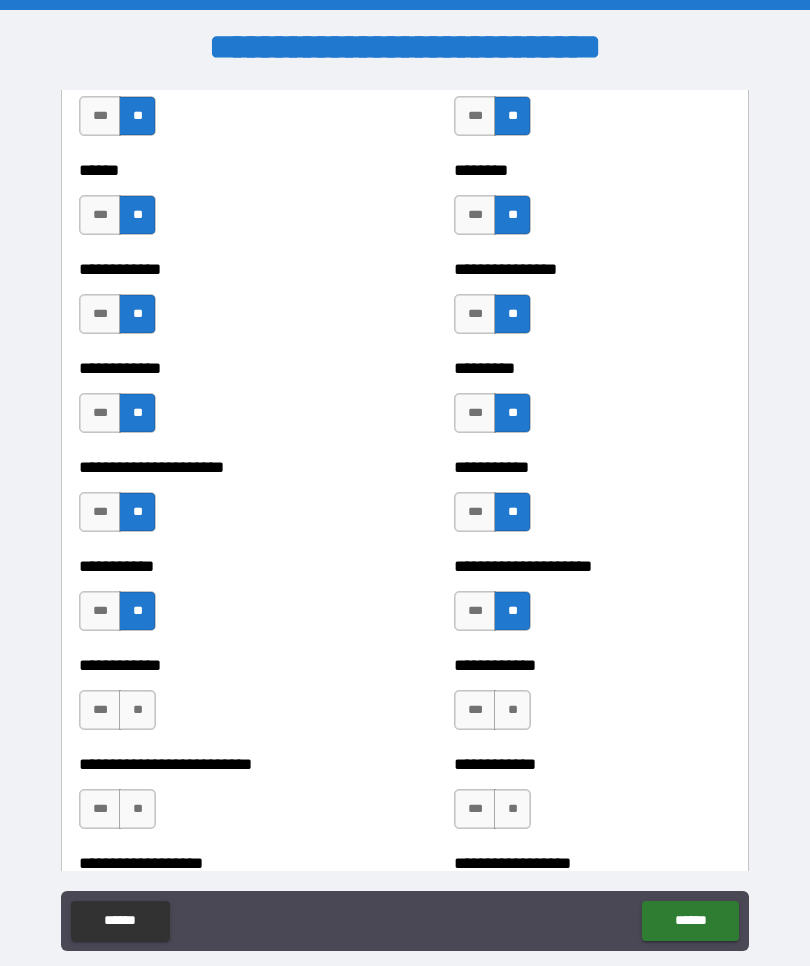 scroll, scrollTop: 5107, scrollLeft: 0, axis: vertical 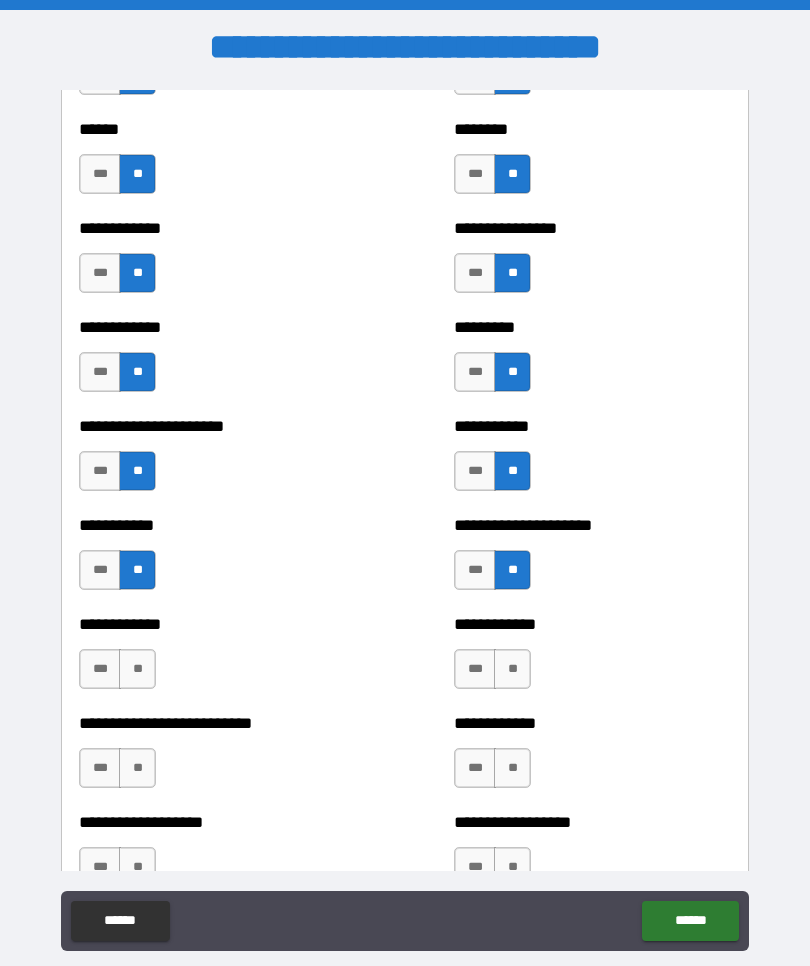 click on "**" at bounding box center [512, 669] 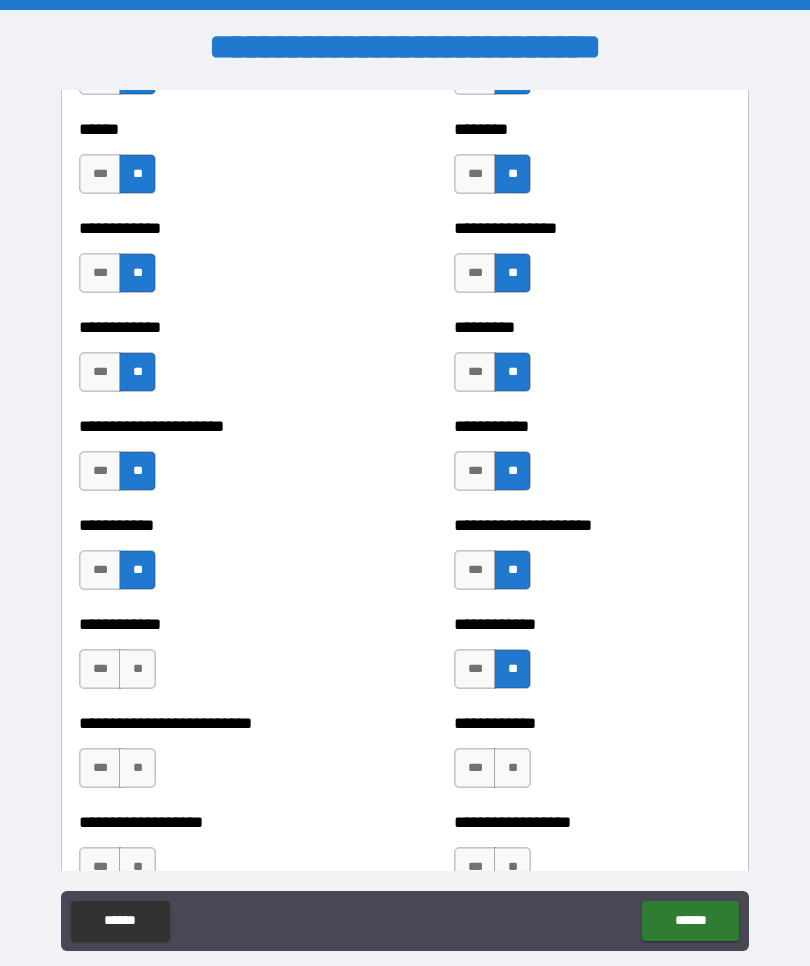 click on "**" at bounding box center (137, 669) 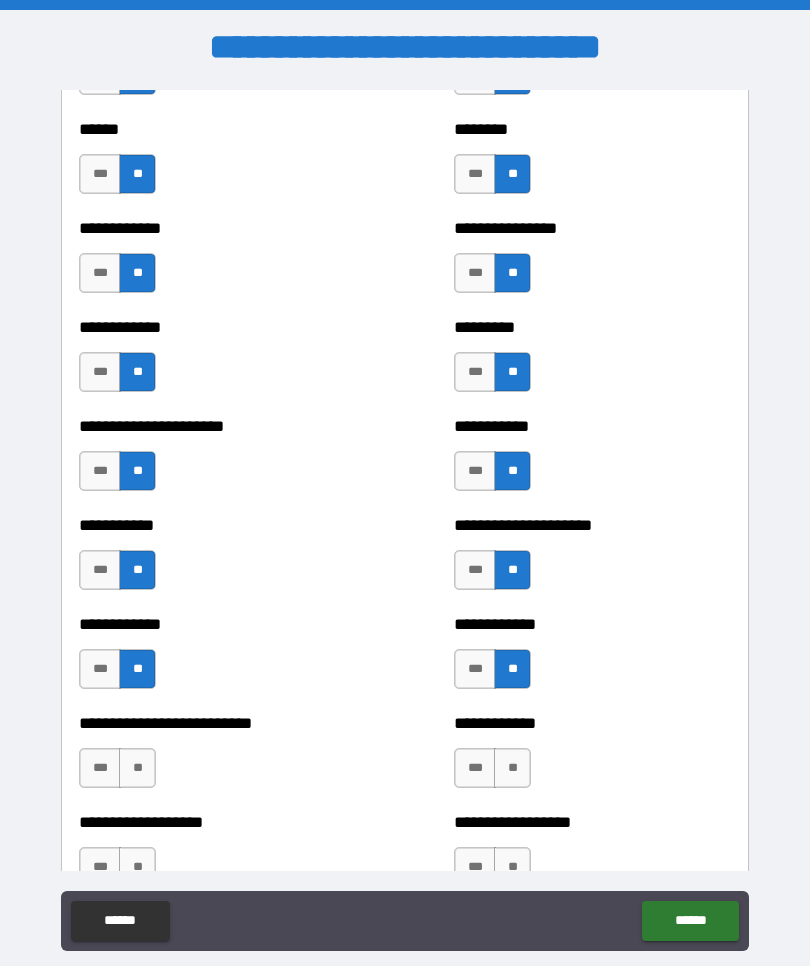click on "**" at bounding box center (137, 768) 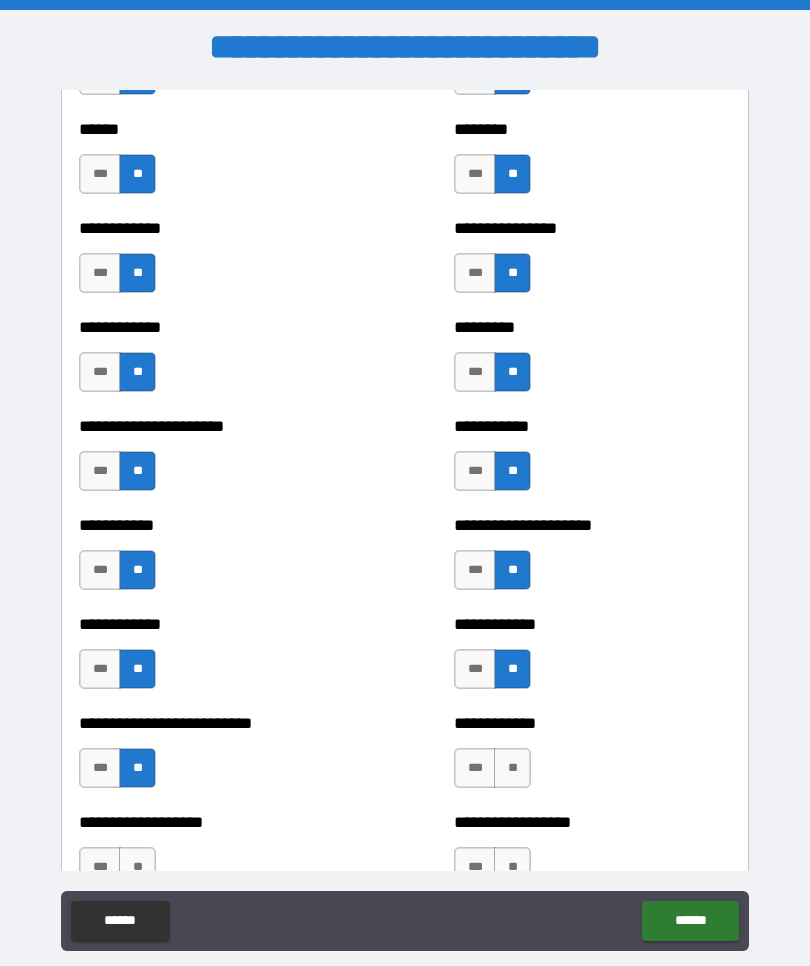 click on "**" at bounding box center (137, 867) 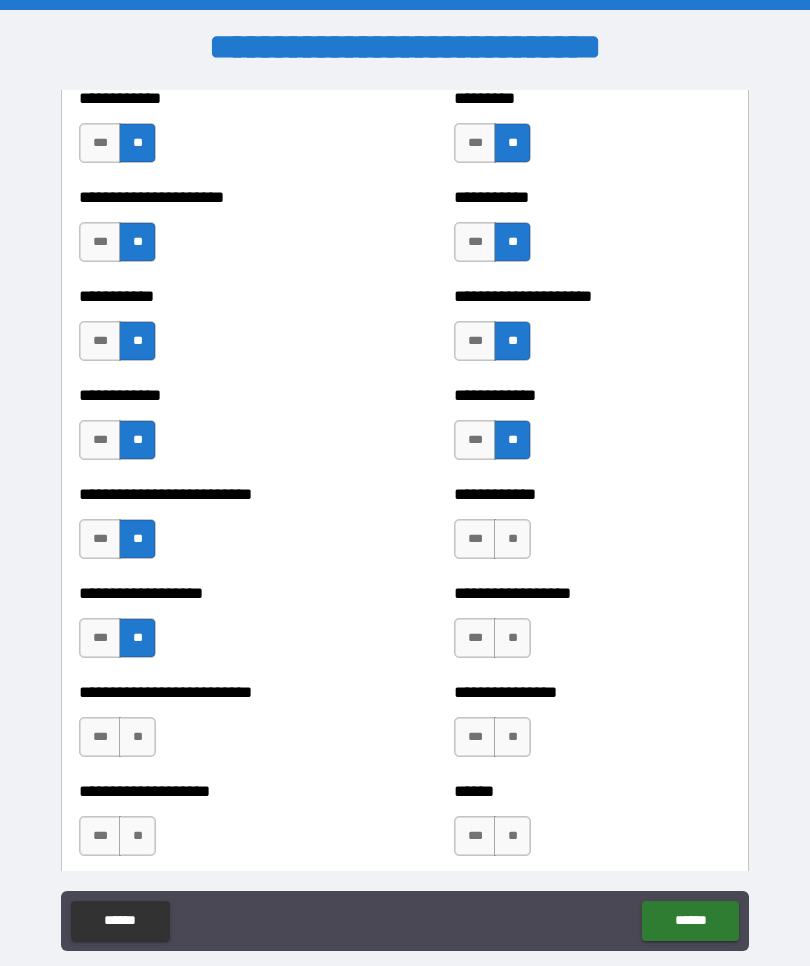 scroll, scrollTop: 5338, scrollLeft: 0, axis: vertical 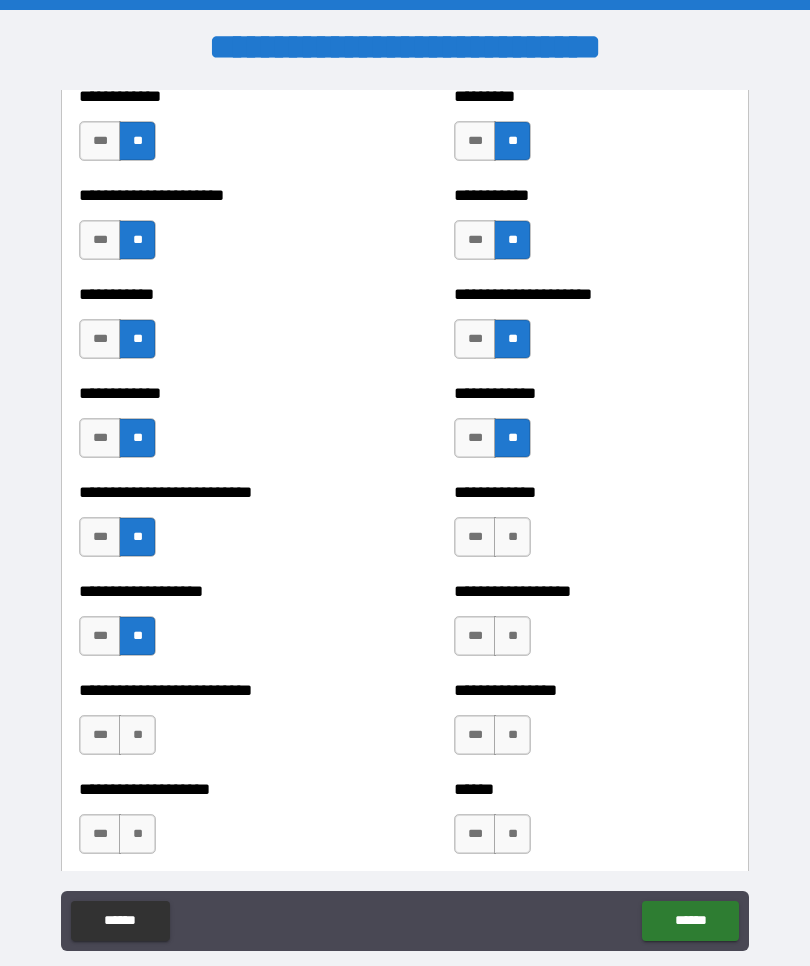 click on "**" at bounding box center [512, 537] 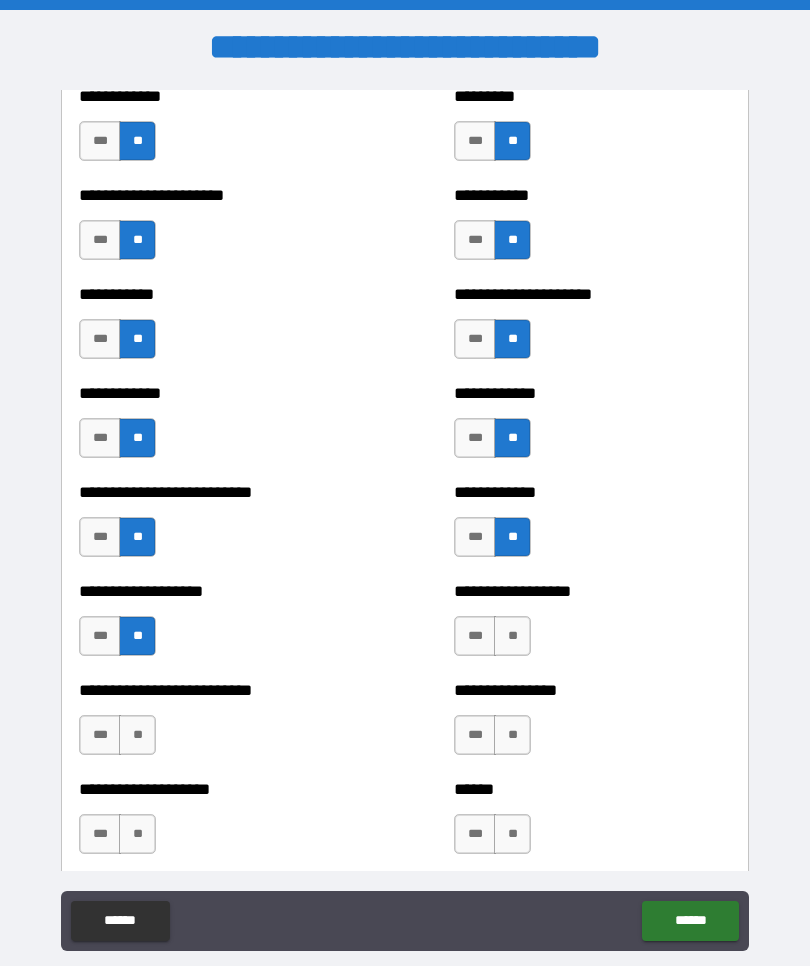 click on "**" at bounding box center [512, 636] 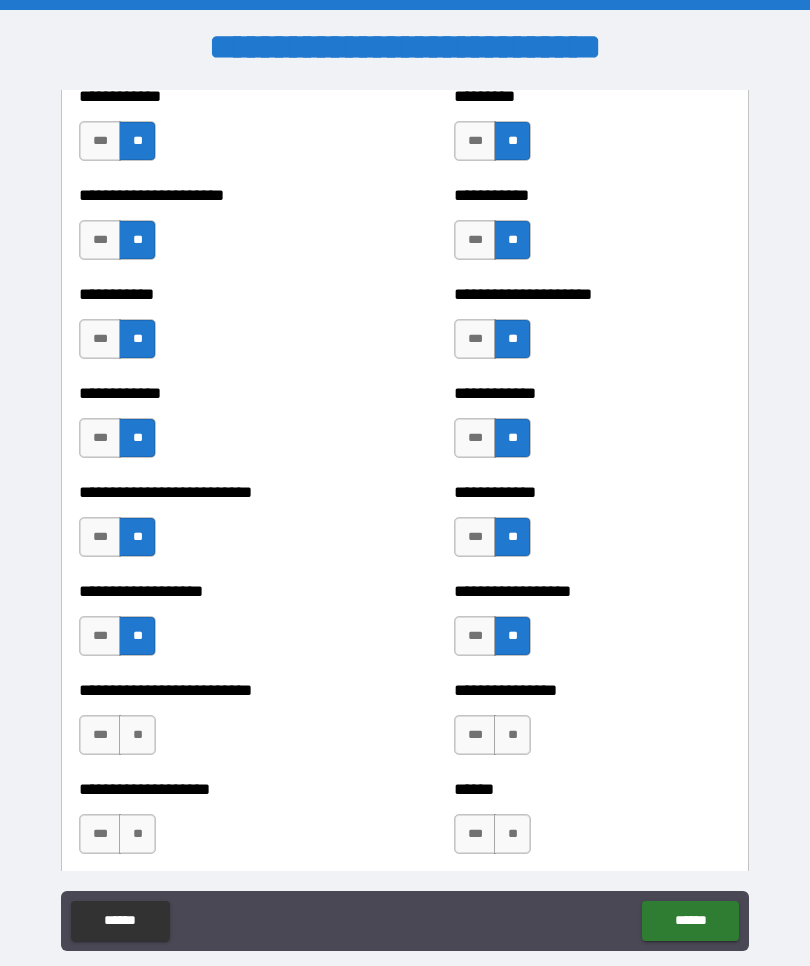 click on "**" at bounding box center (512, 735) 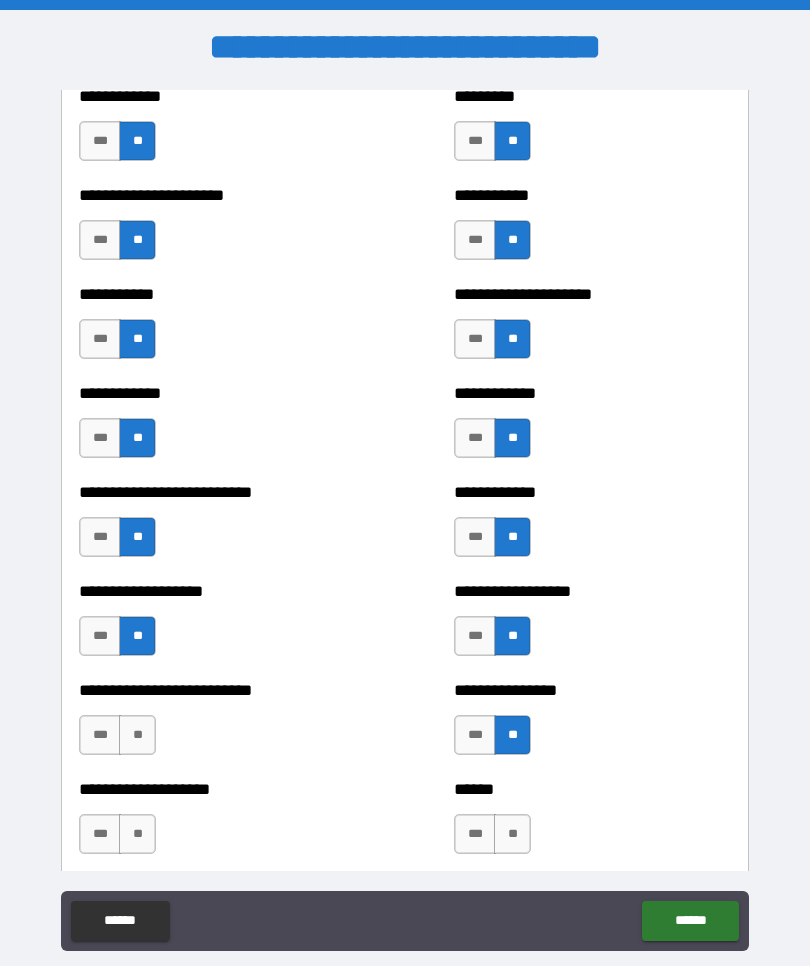 click on "**" at bounding box center [137, 735] 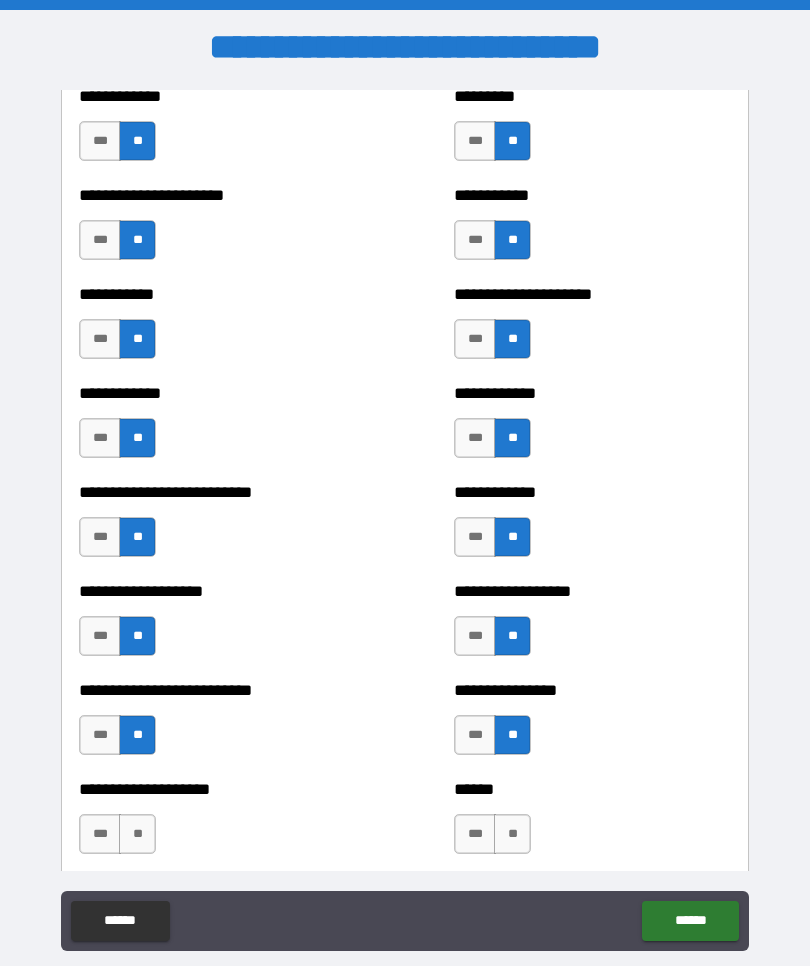 click on "**" at bounding box center (137, 834) 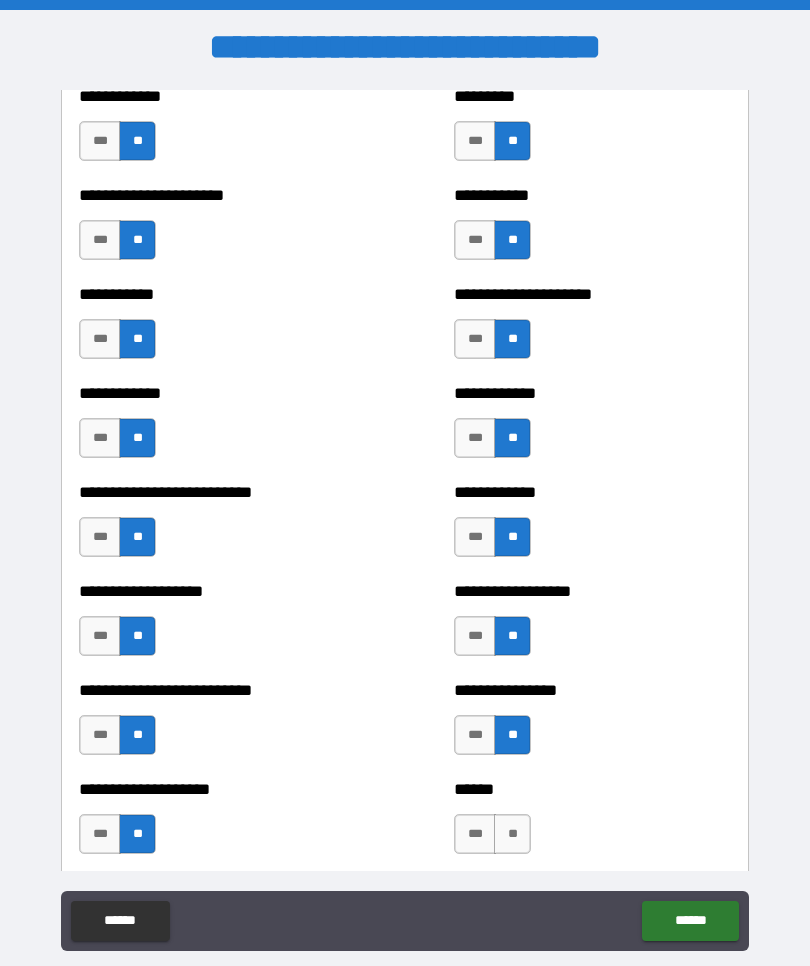 click on "**" at bounding box center (512, 834) 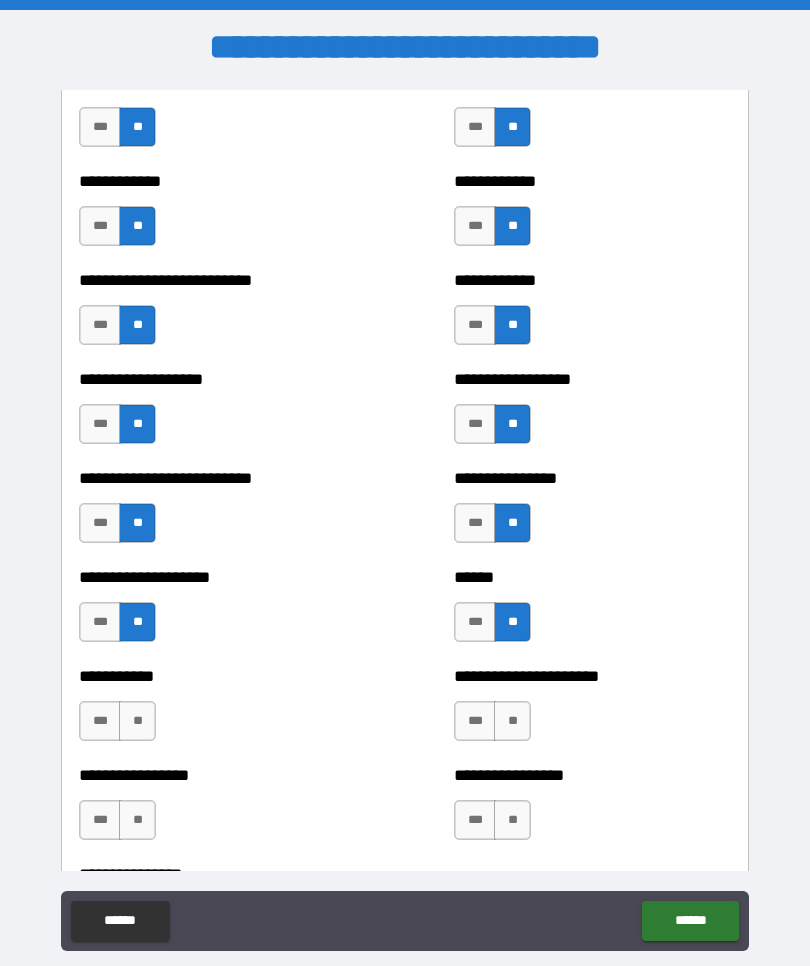 scroll, scrollTop: 5577, scrollLeft: 0, axis: vertical 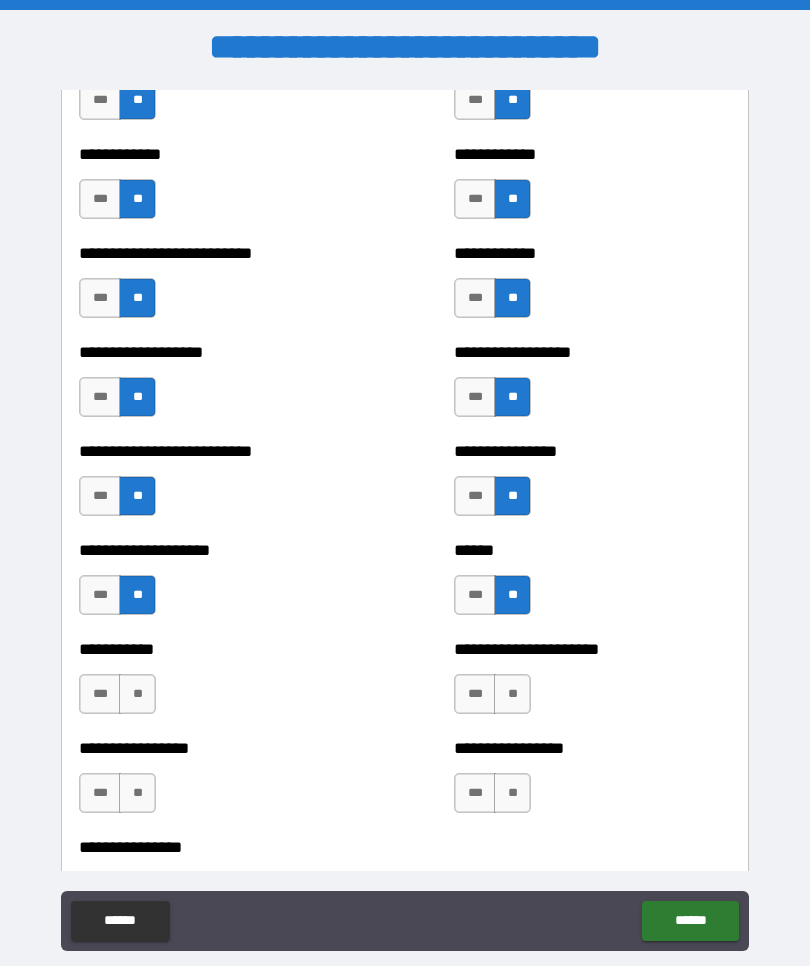 click on "**" at bounding box center [137, 694] 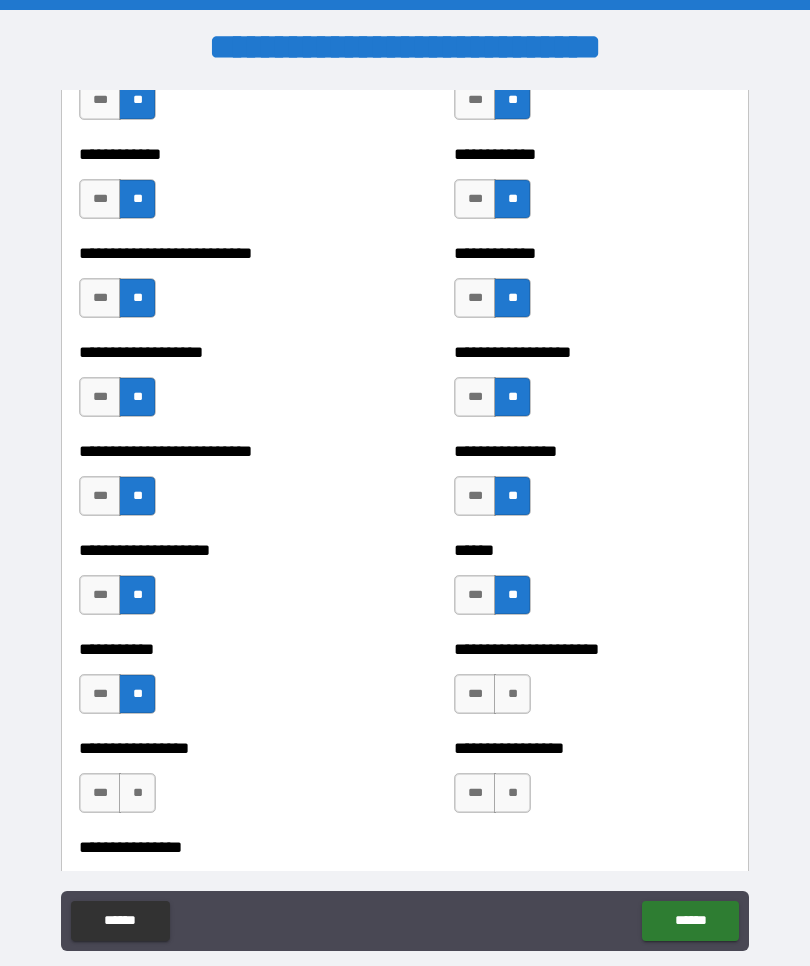 click on "**" at bounding box center (137, 793) 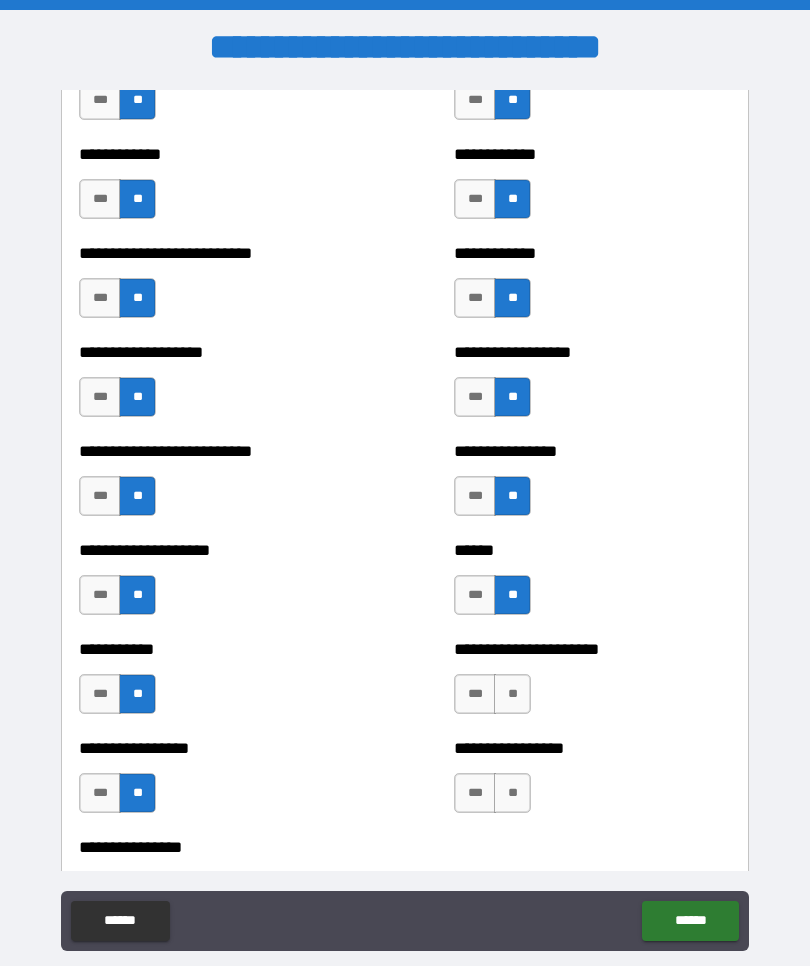 click on "**" at bounding box center (512, 694) 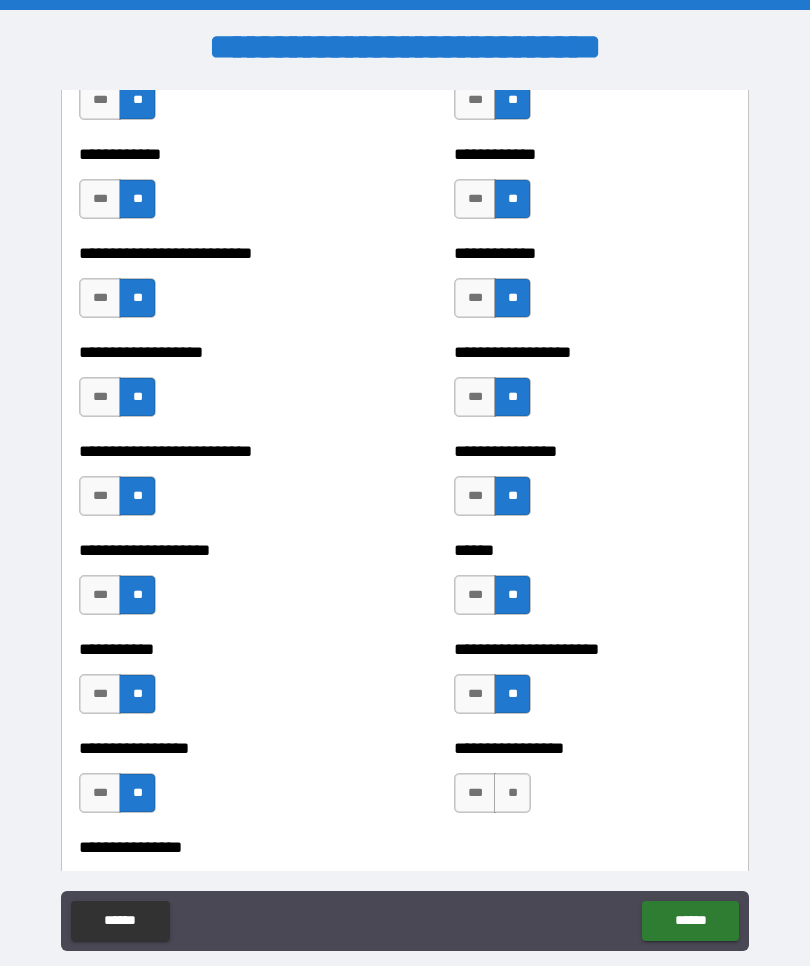 click on "**" at bounding box center [512, 793] 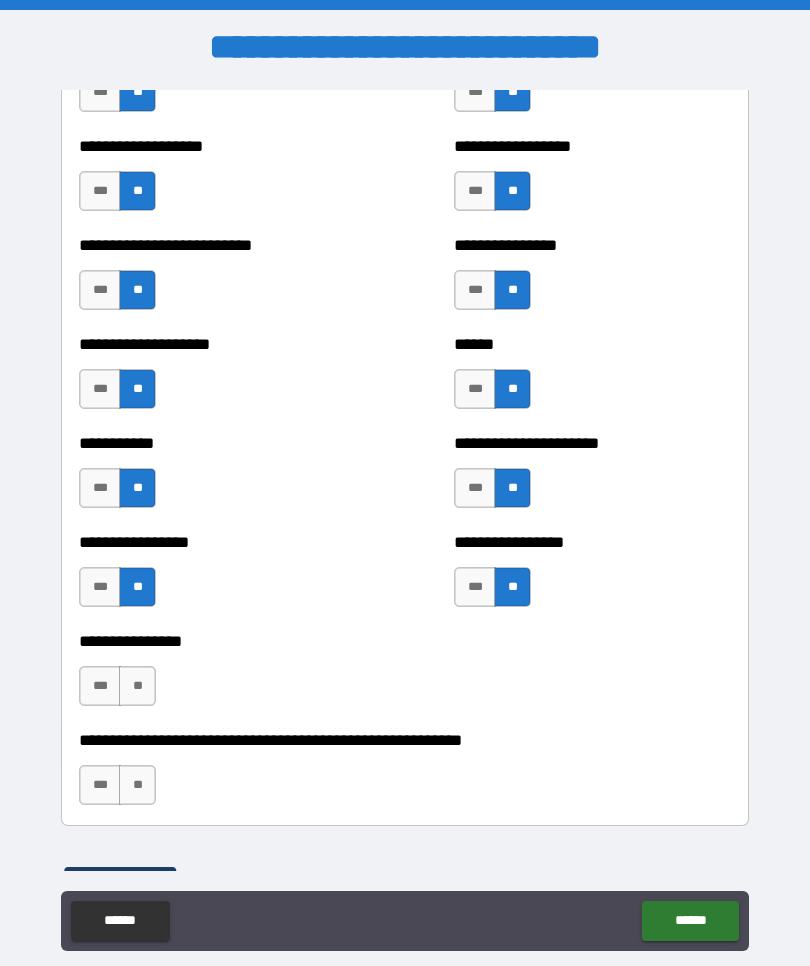 scroll, scrollTop: 5812, scrollLeft: 0, axis: vertical 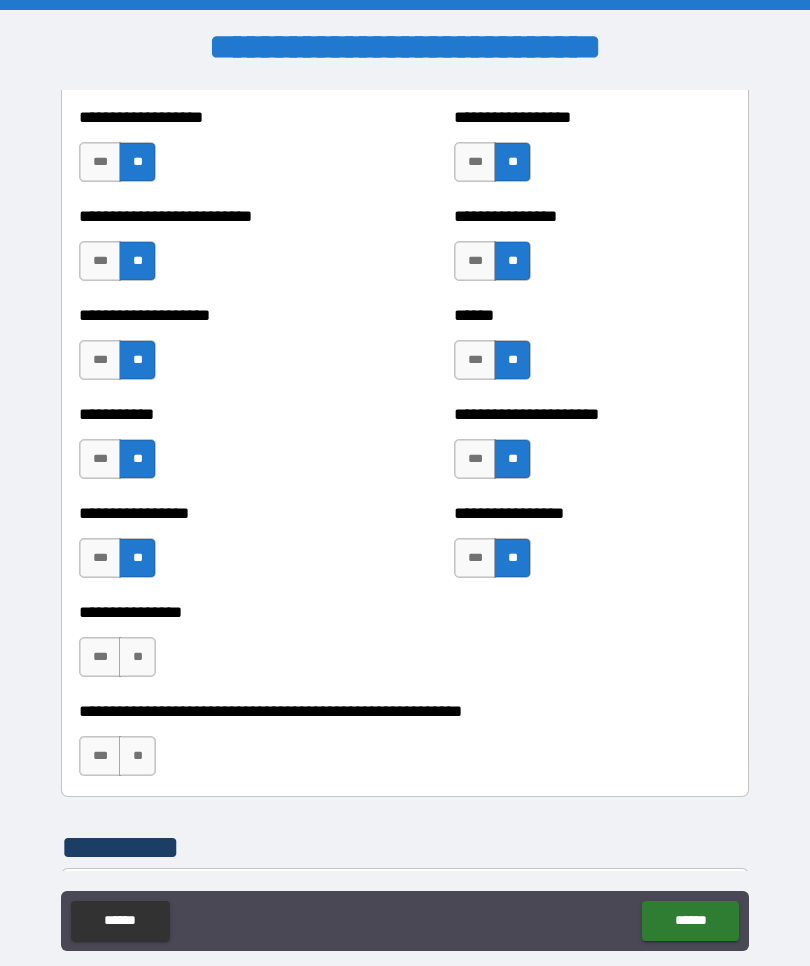click on "**" at bounding box center [137, 657] 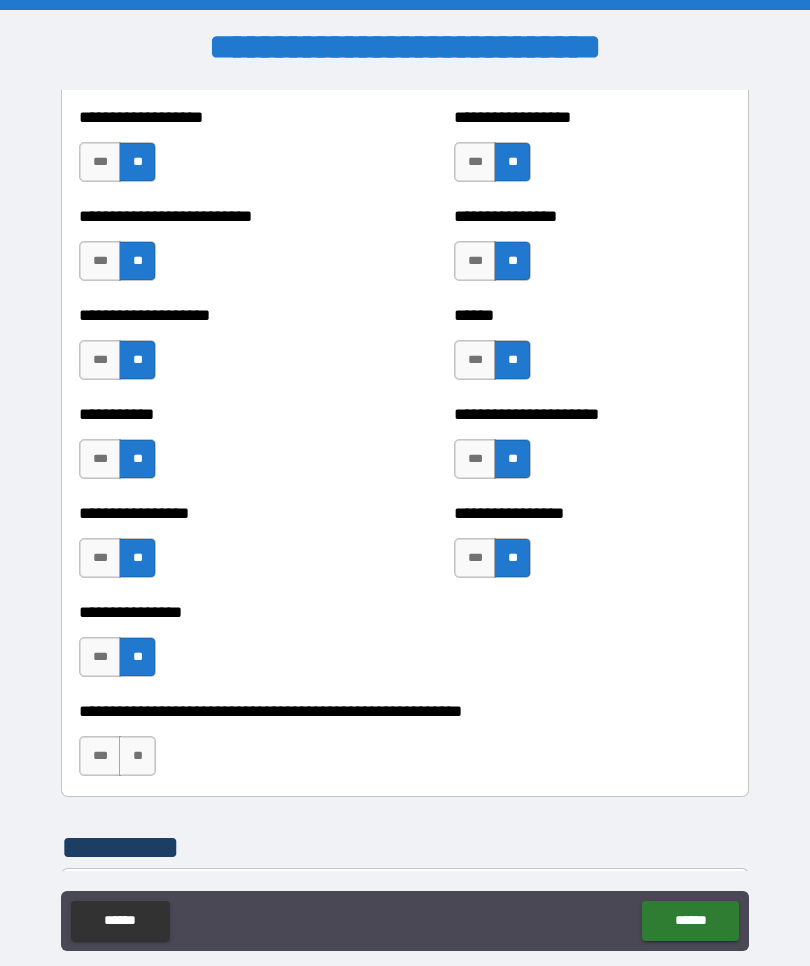 click on "**" at bounding box center [137, 756] 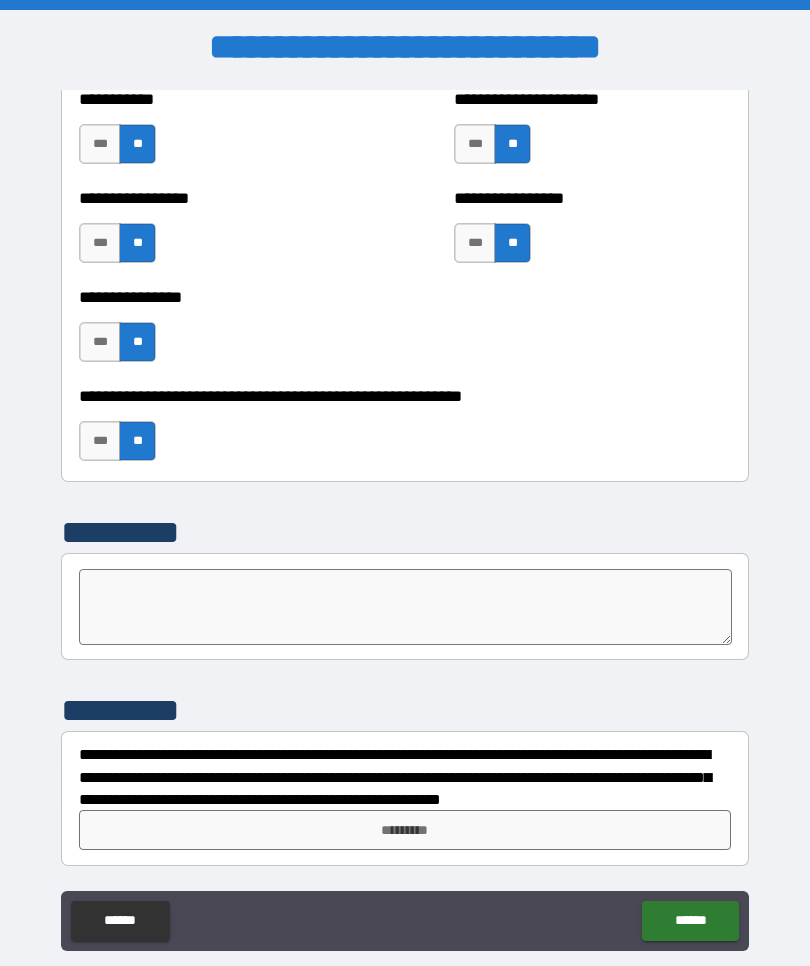scroll, scrollTop: 6127, scrollLeft: 0, axis: vertical 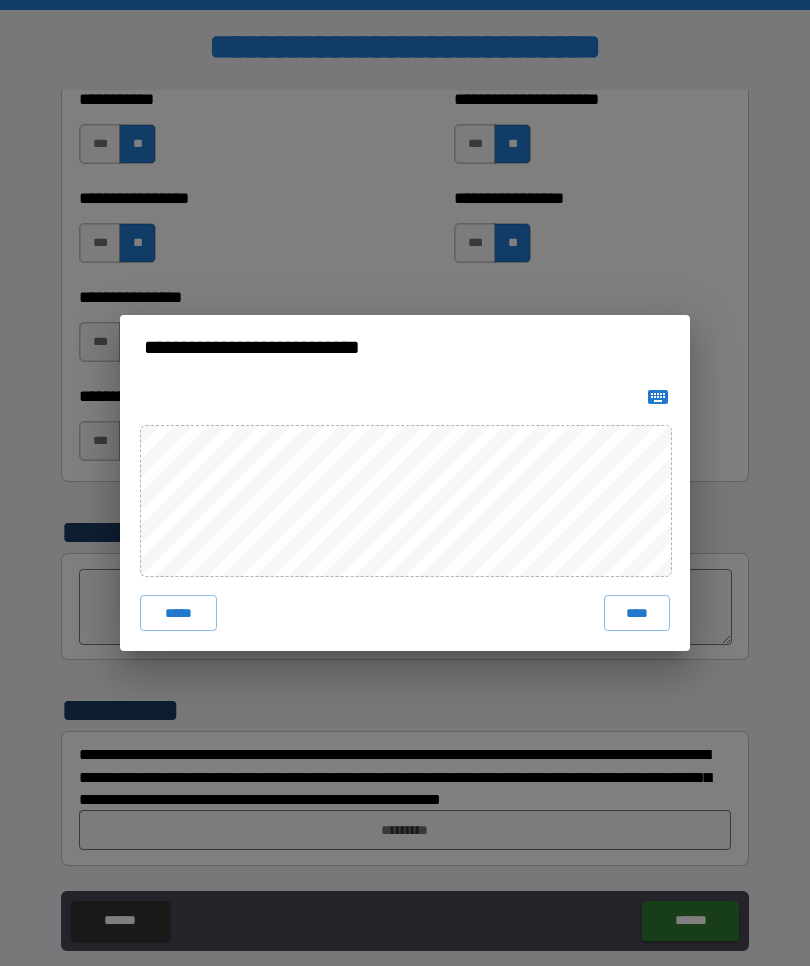 click on "****" at bounding box center [637, 613] 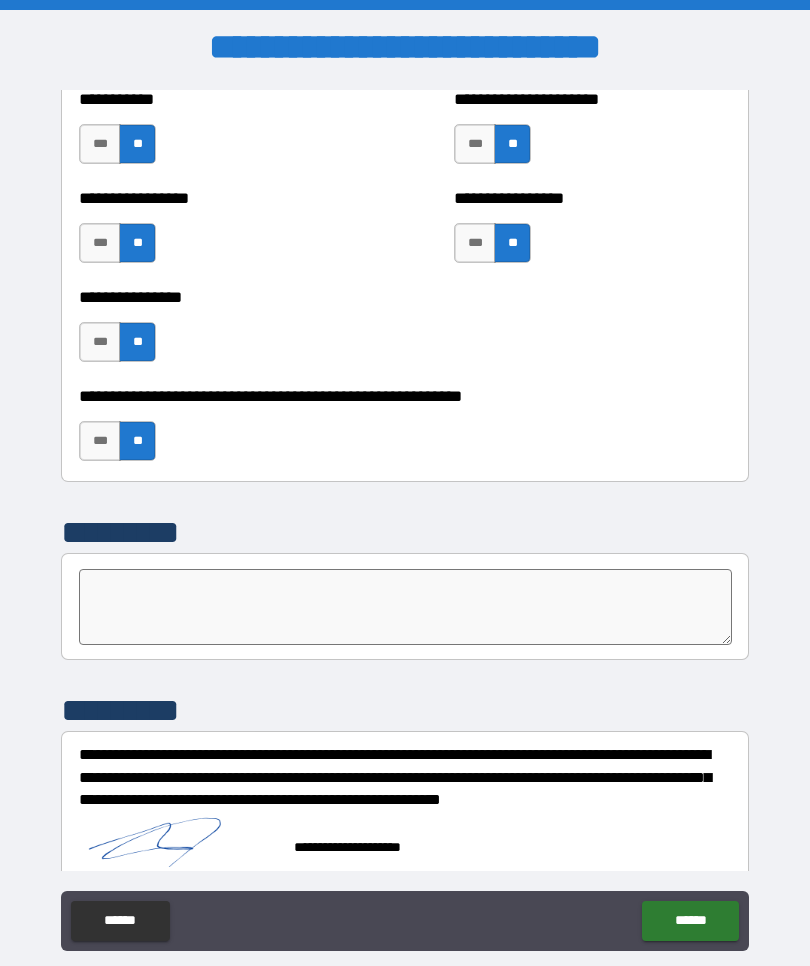 scroll, scrollTop: 6117, scrollLeft: 0, axis: vertical 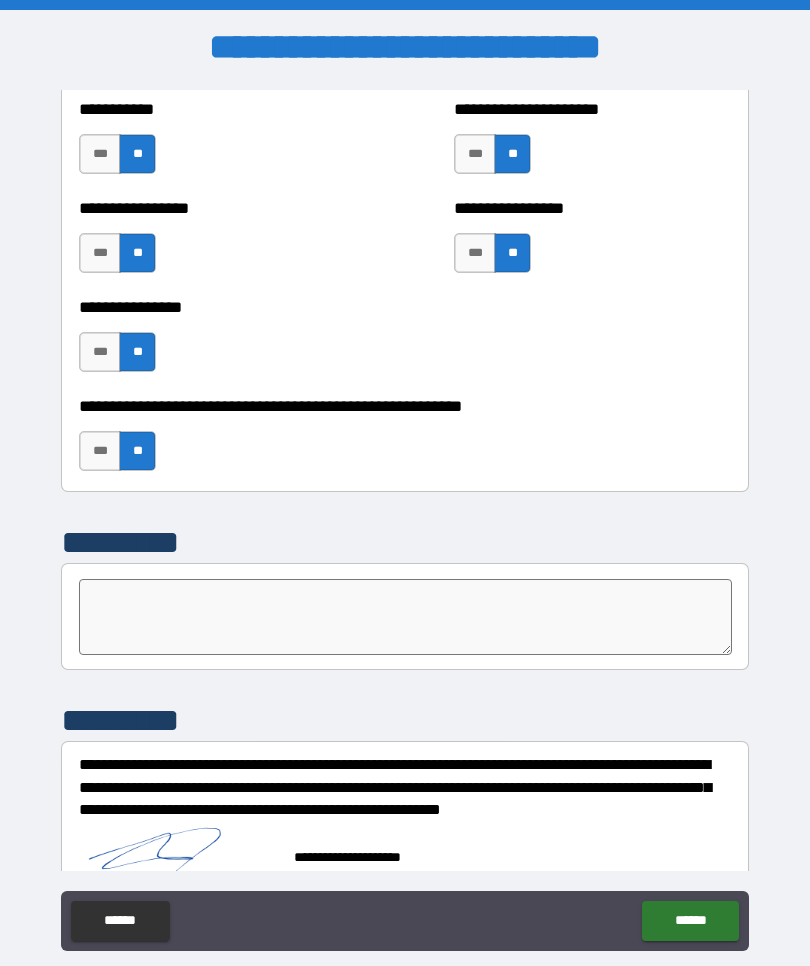 click on "******" at bounding box center (690, 921) 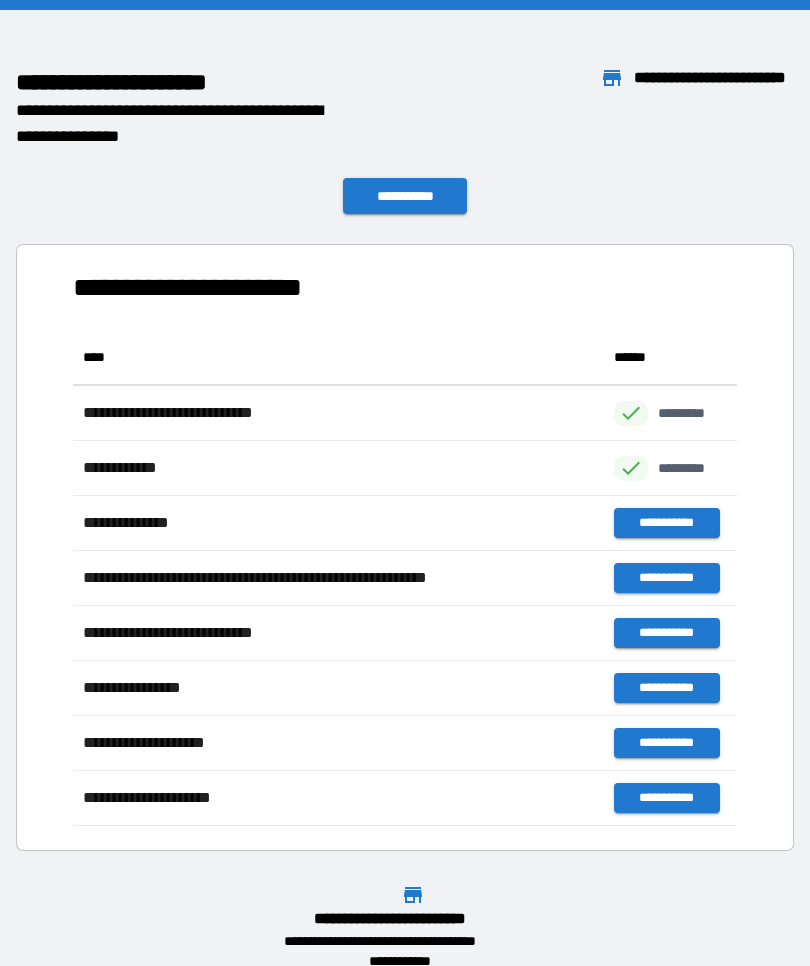 scroll, scrollTop: 496, scrollLeft: 664, axis: both 